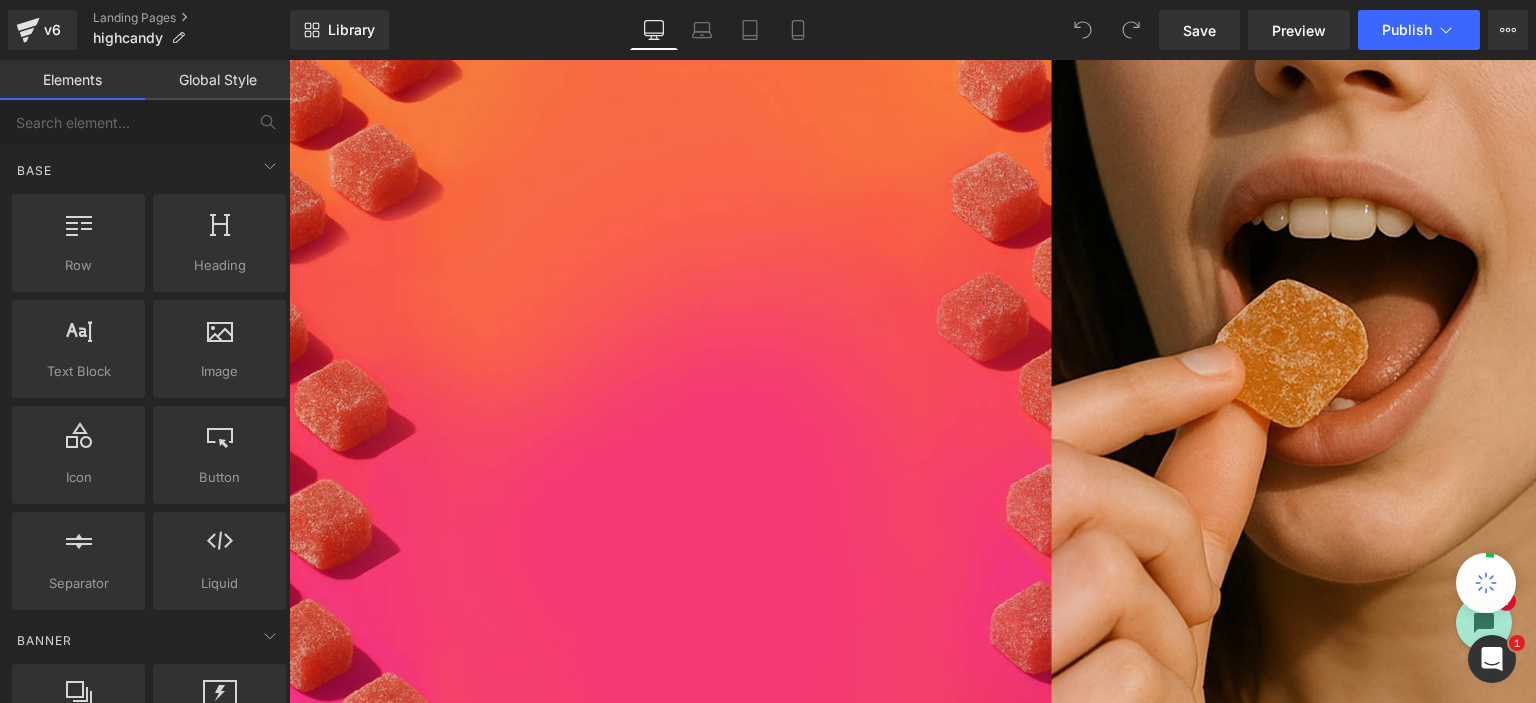 scroll, scrollTop: 0, scrollLeft: 0, axis: both 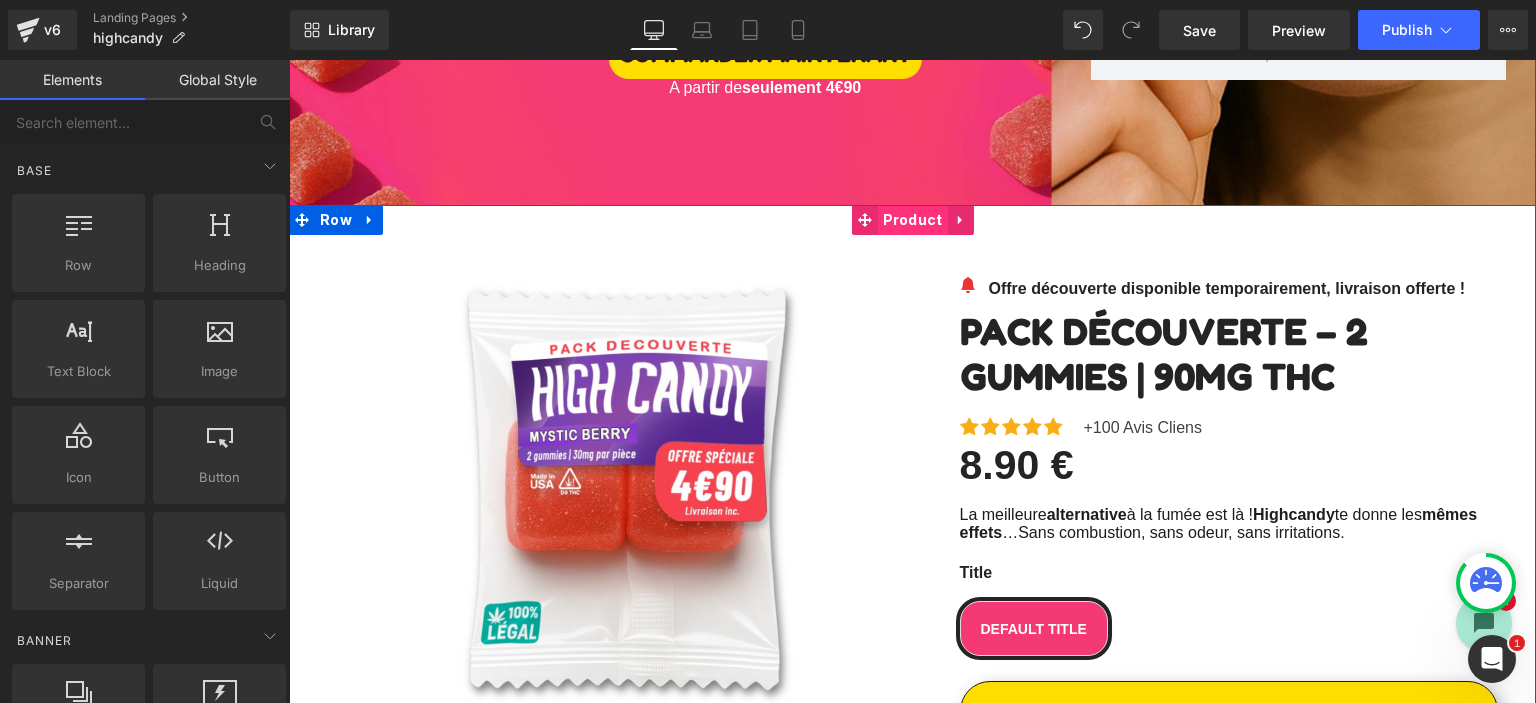 click on "Product" at bounding box center (913, 220) 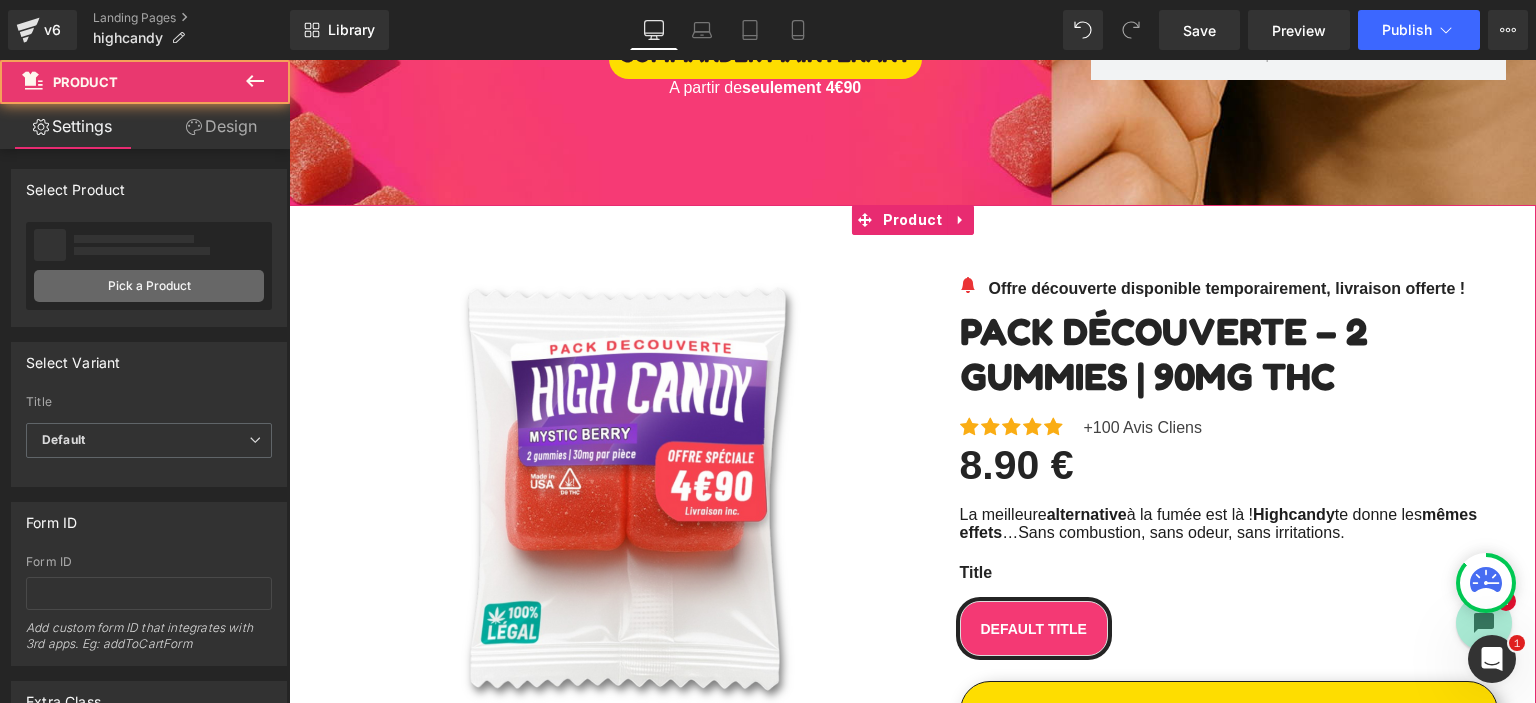 click on "Pick a Product" at bounding box center [149, 286] 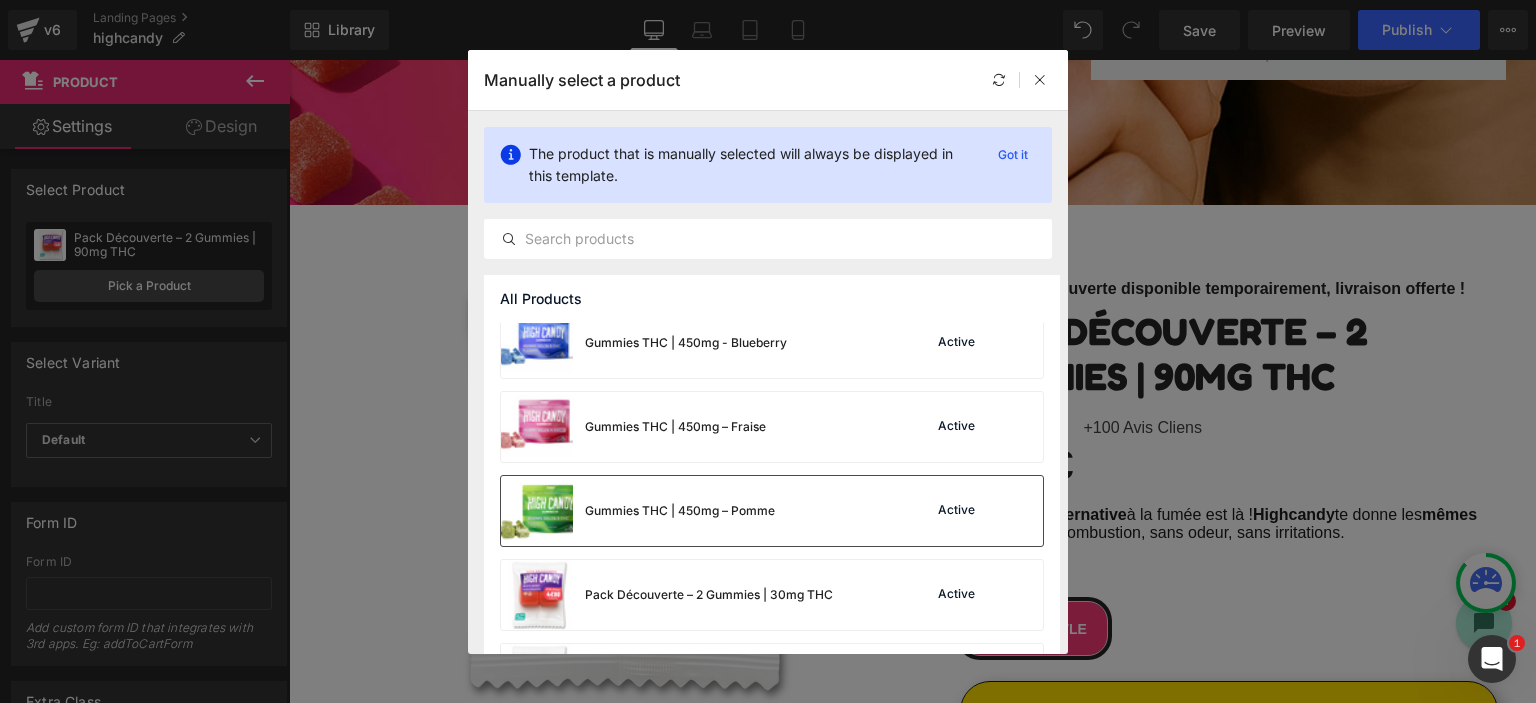 scroll, scrollTop: 680, scrollLeft: 0, axis: vertical 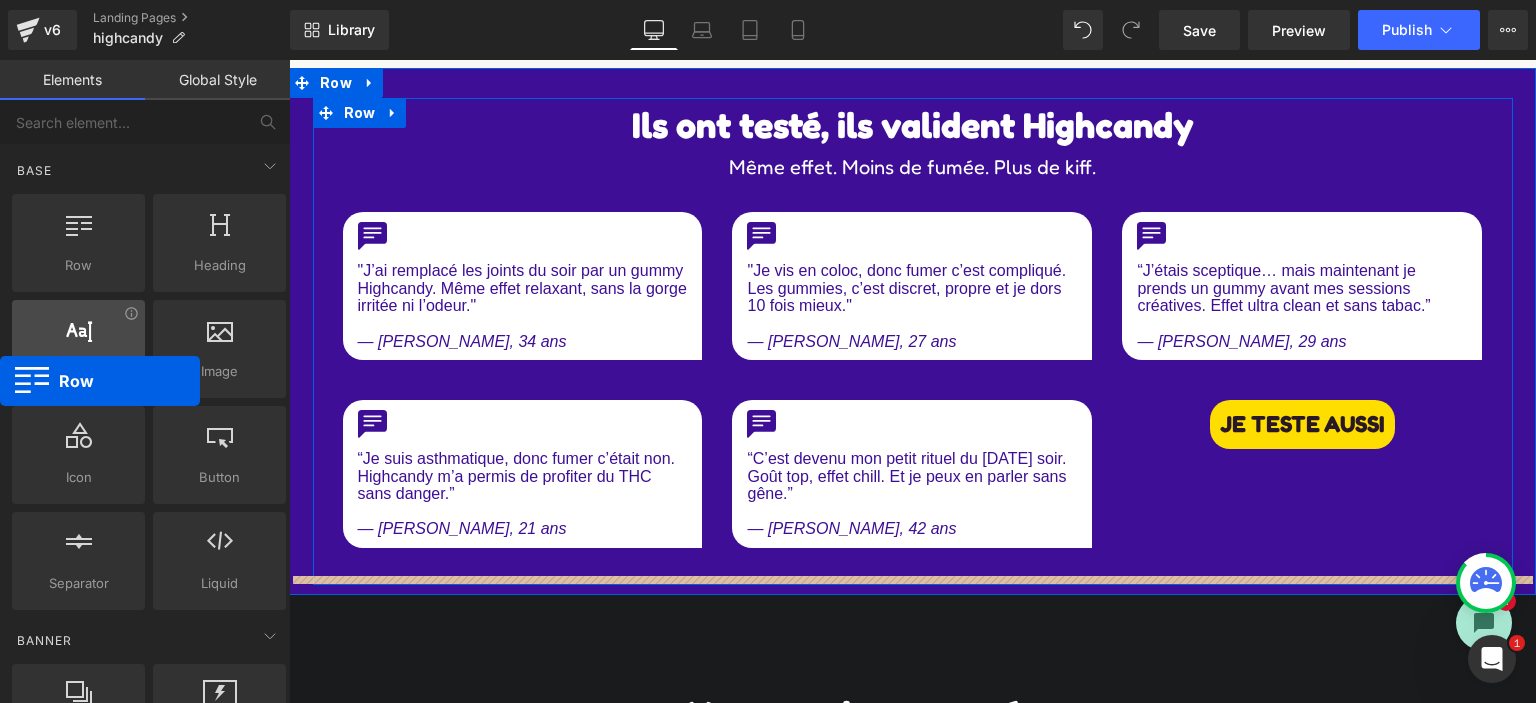 drag, startPoint x: 215, startPoint y: 307, endPoint x: 31, endPoint y: 381, distance: 198.32297 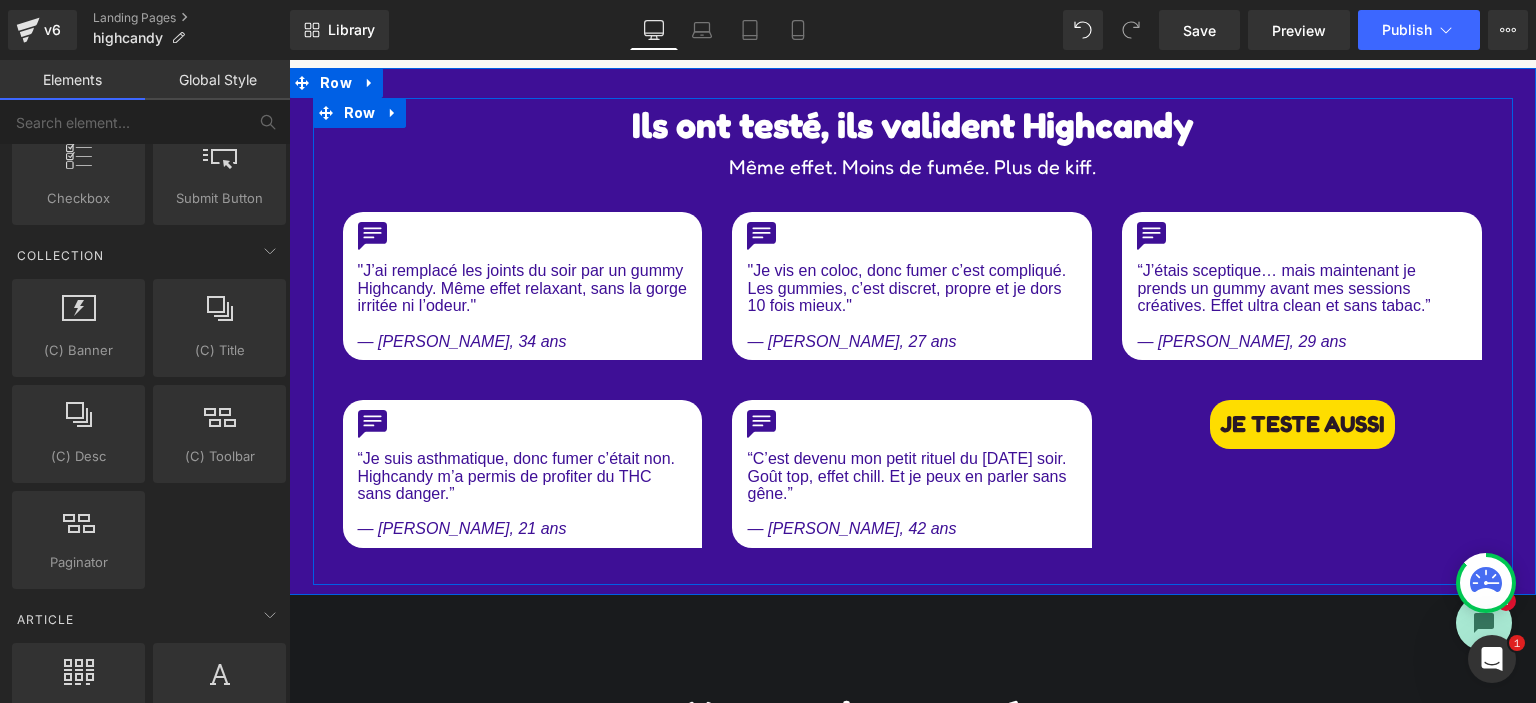 scroll, scrollTop: 3835, scrollLeft: 0, axis: vertical 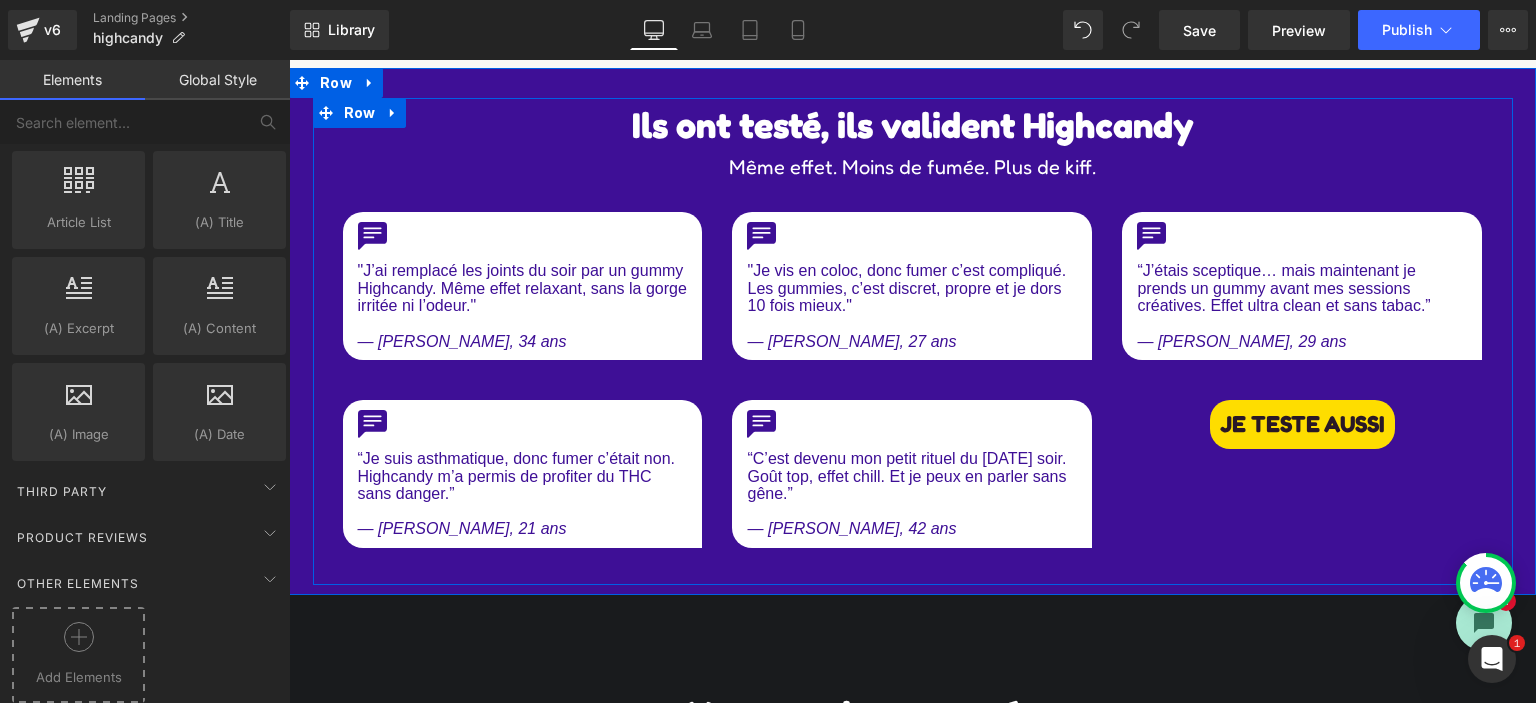 click on "Add Elements" at bounding box center [78, 677] 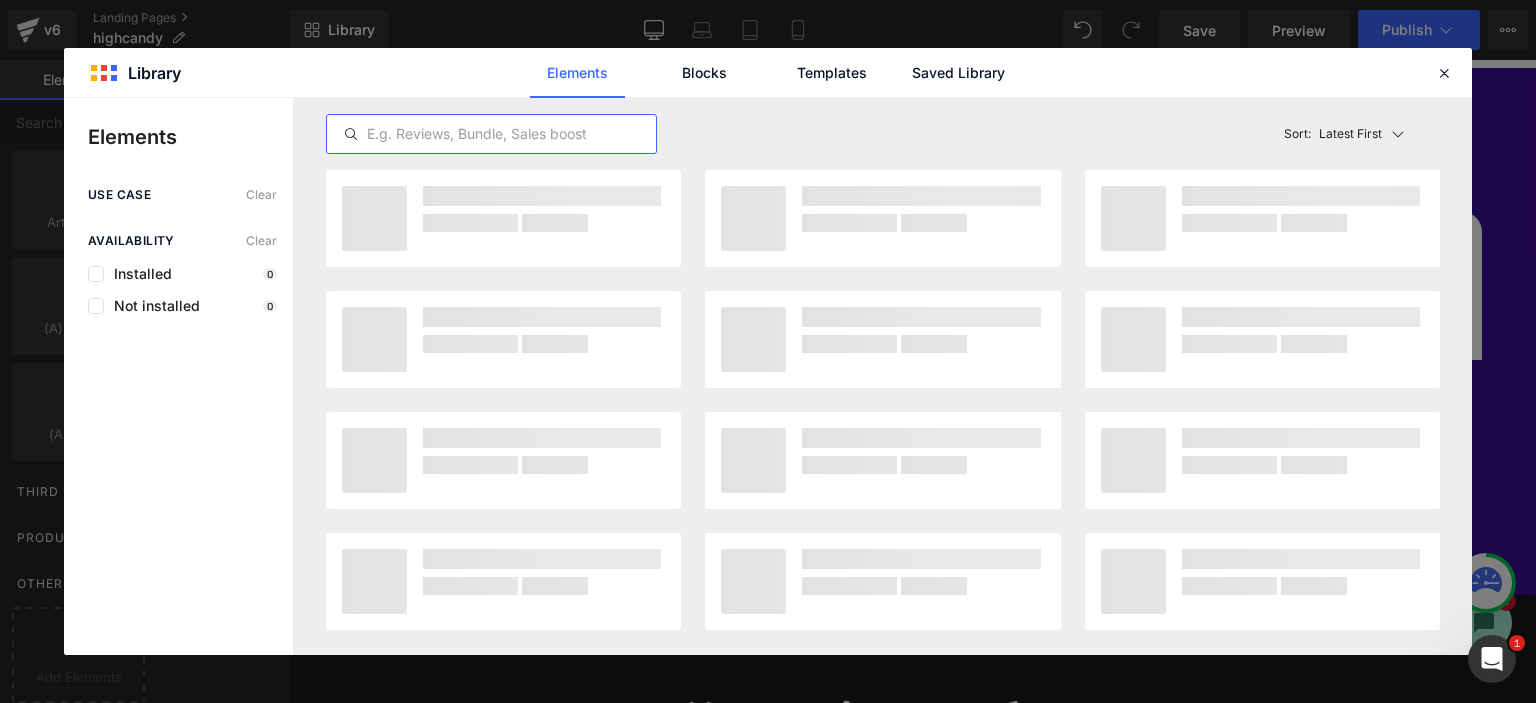 click at bounding box center (491, 134) 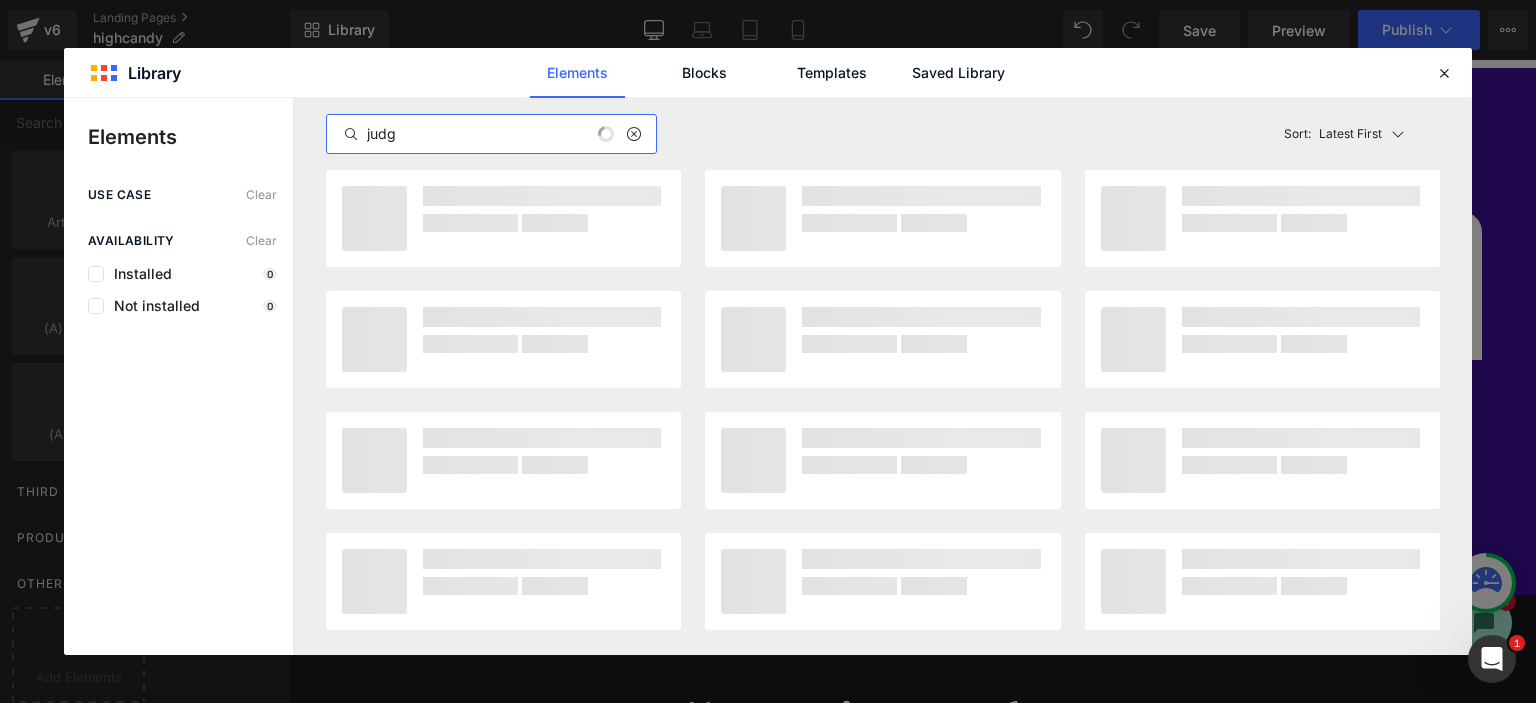 type on "judge" 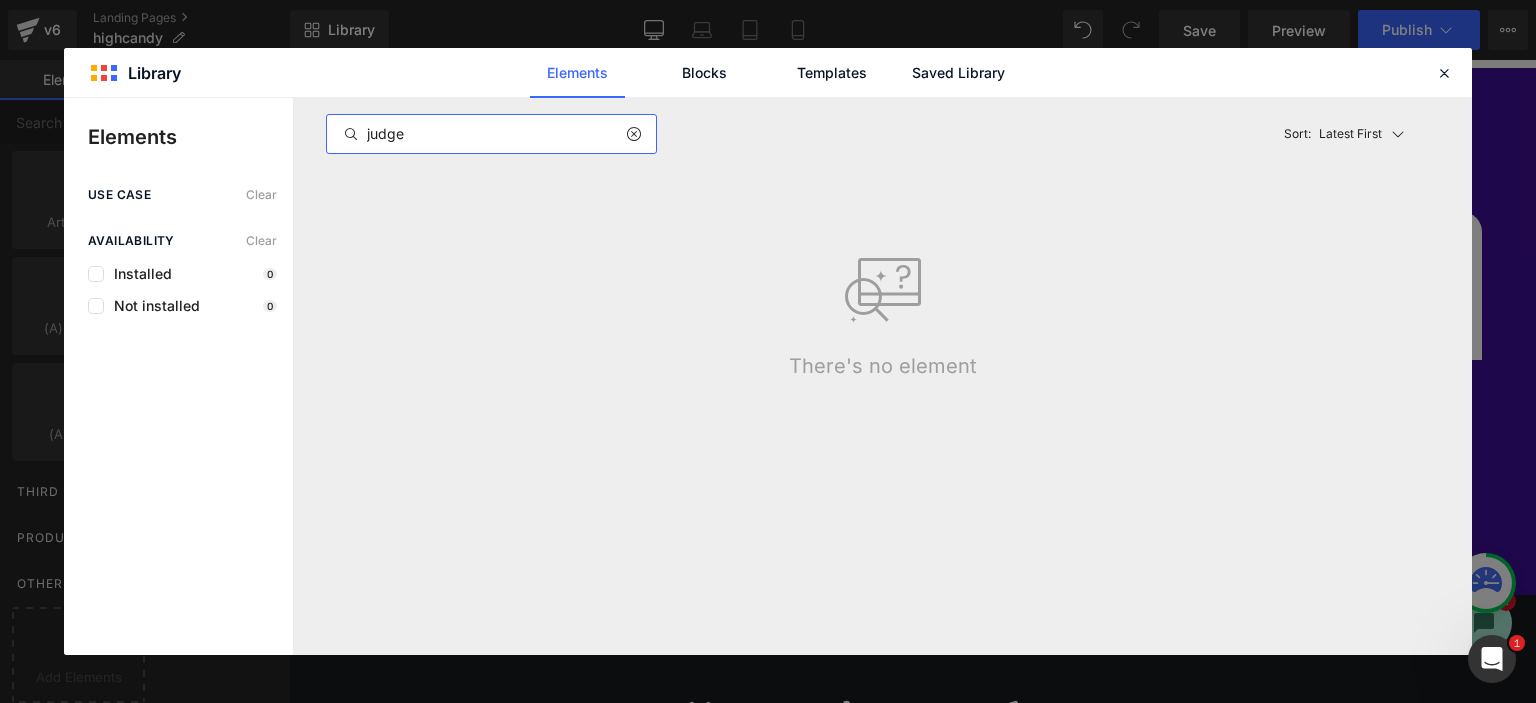 type 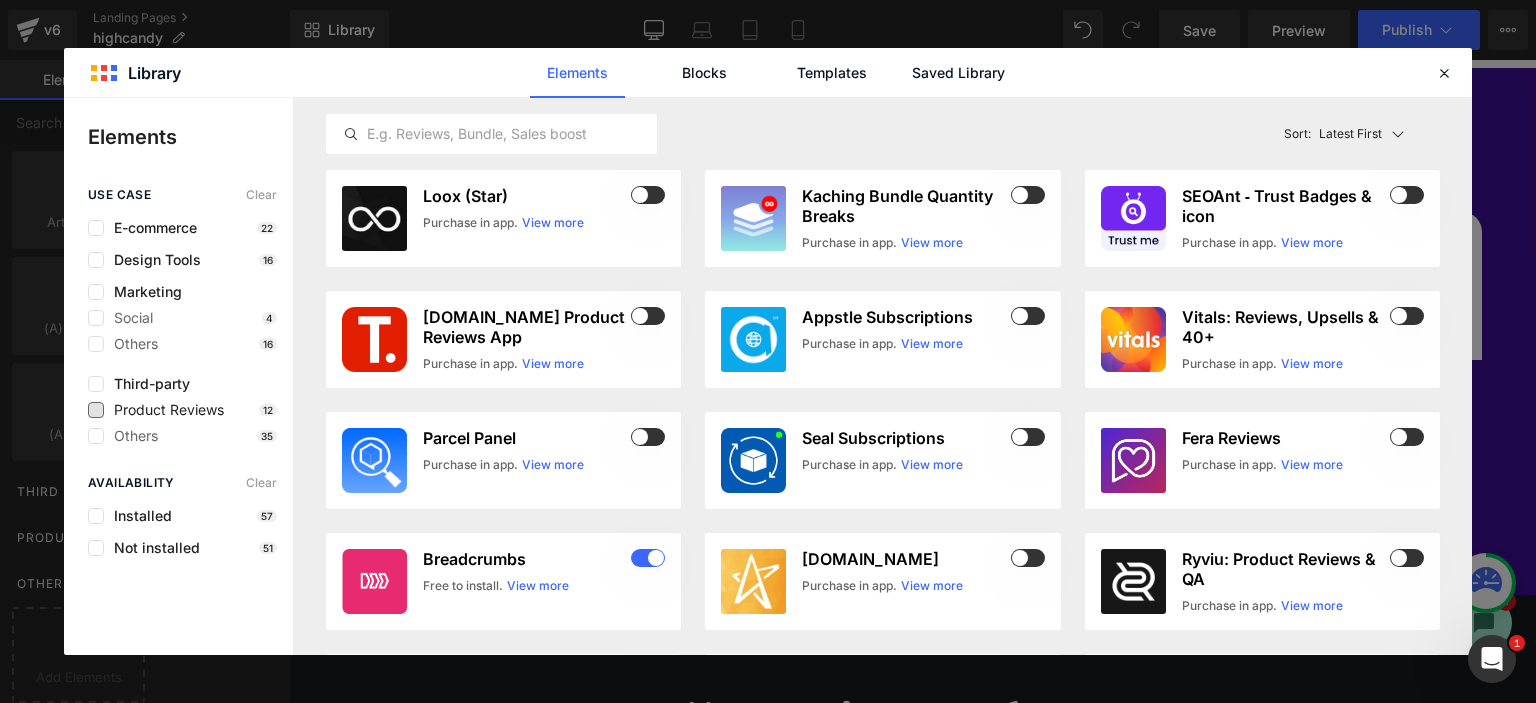 click on "Product Reviews" at bounding box center [164, 410] 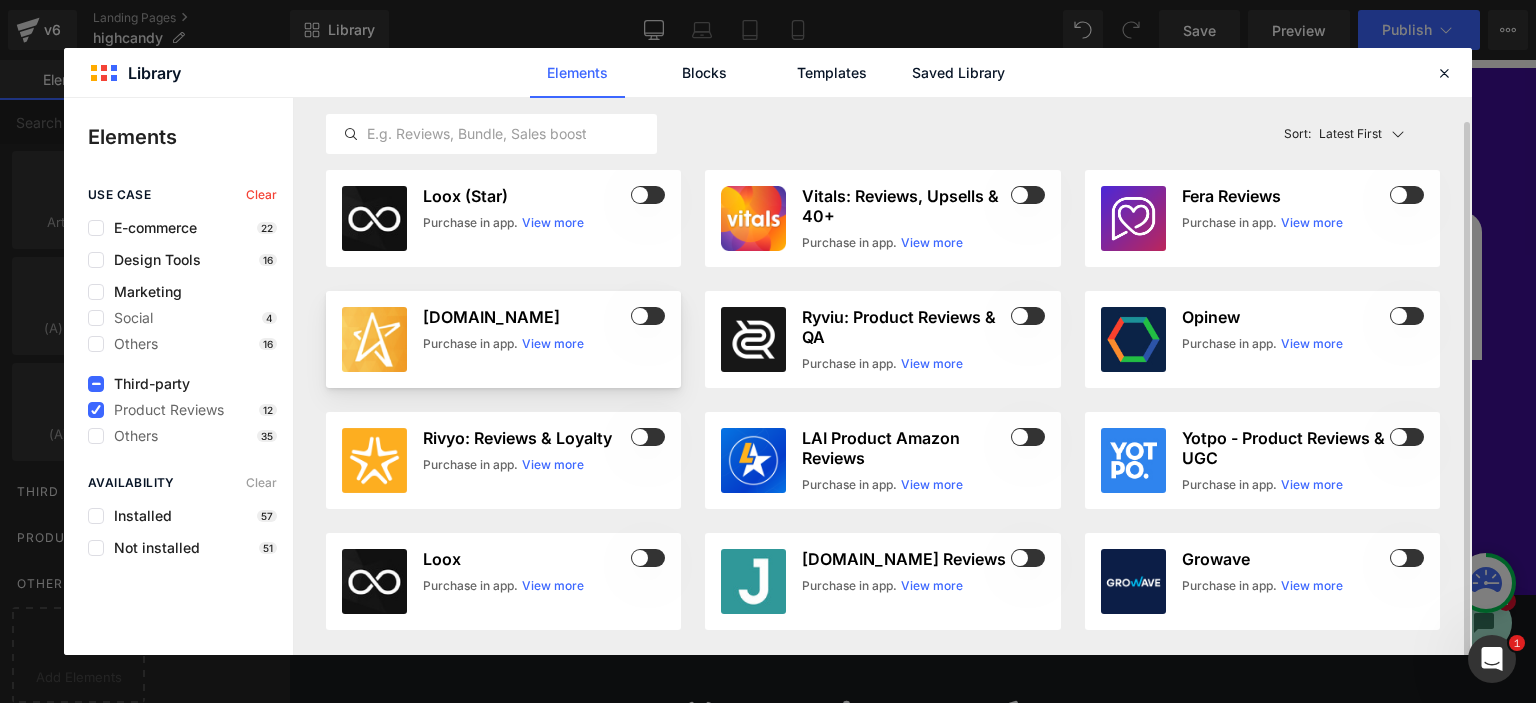 scroll, scrollTop: 12, scrollLeft: 0, axis: vertical 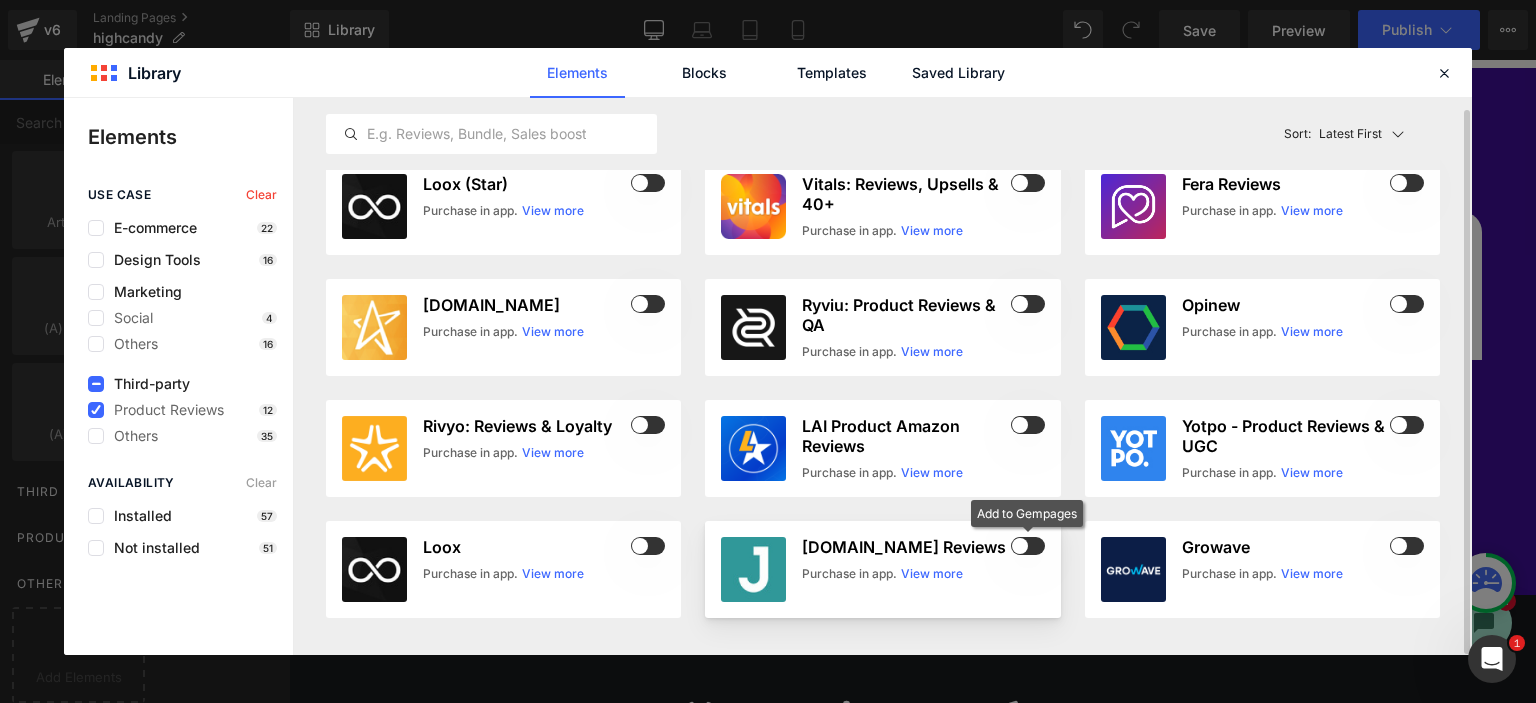 click at bounding box center (1028, 546) 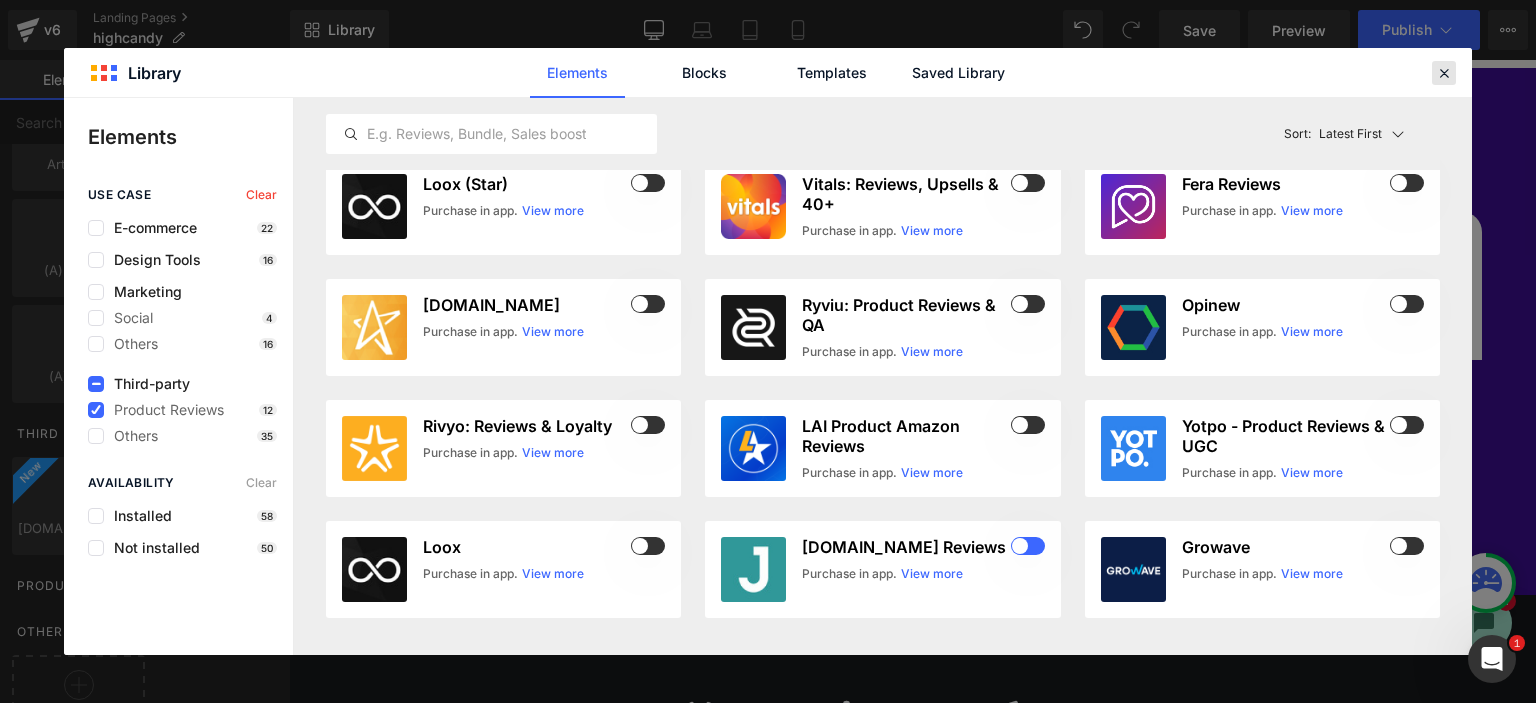 scroll, scrollTop: 3940, scrollLeft: 0, axis: vertical 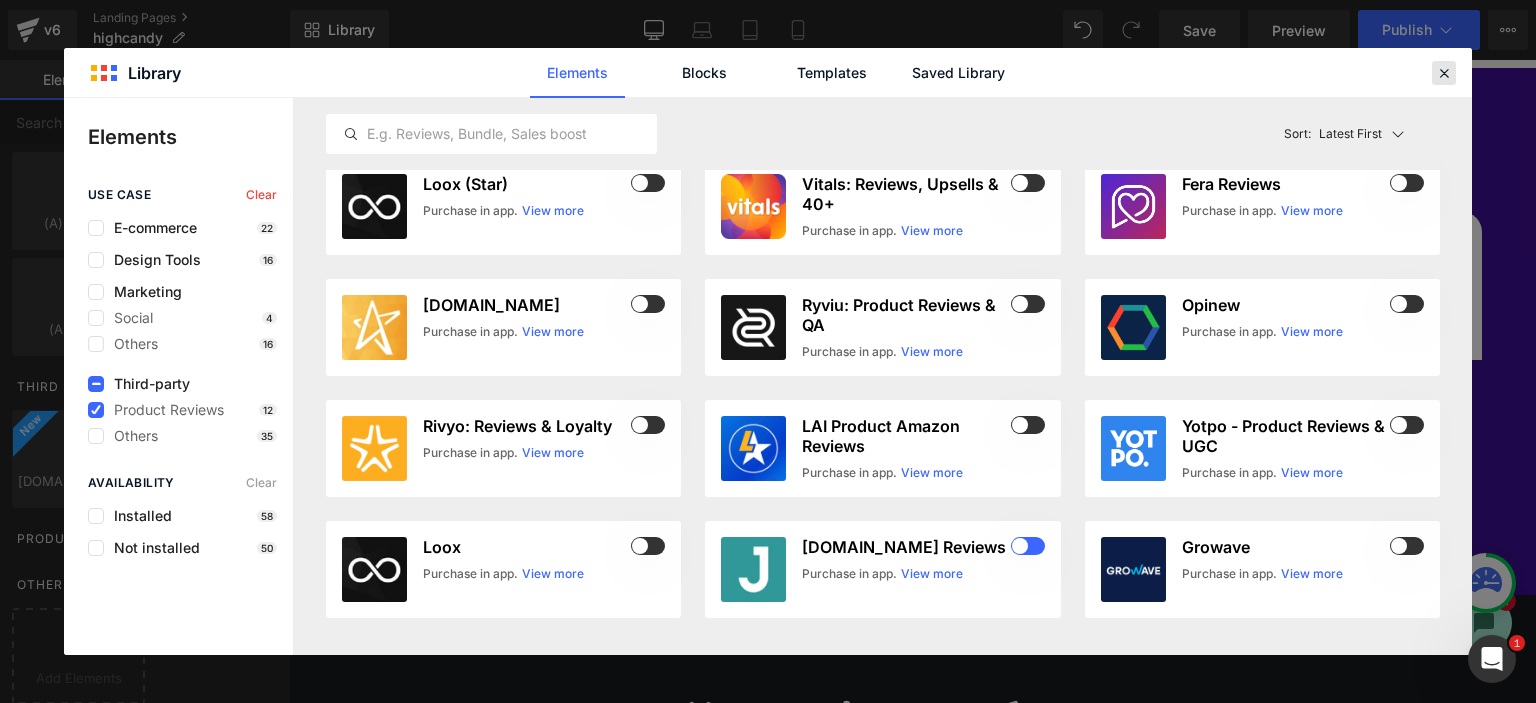 click 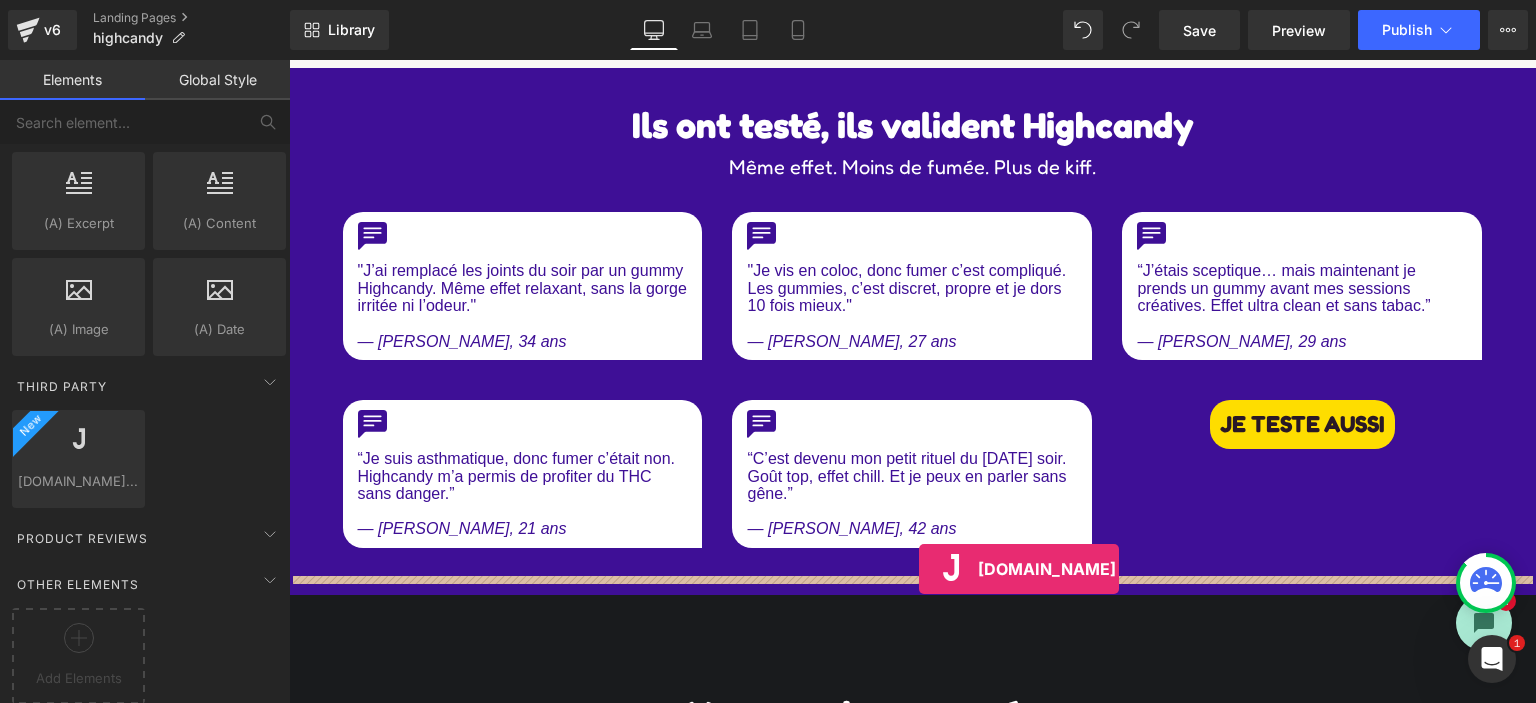 drag, startPoint x: 402, startPoint y: 515, endPoint x: 920, endPoint y: 569, distance: 520.80707 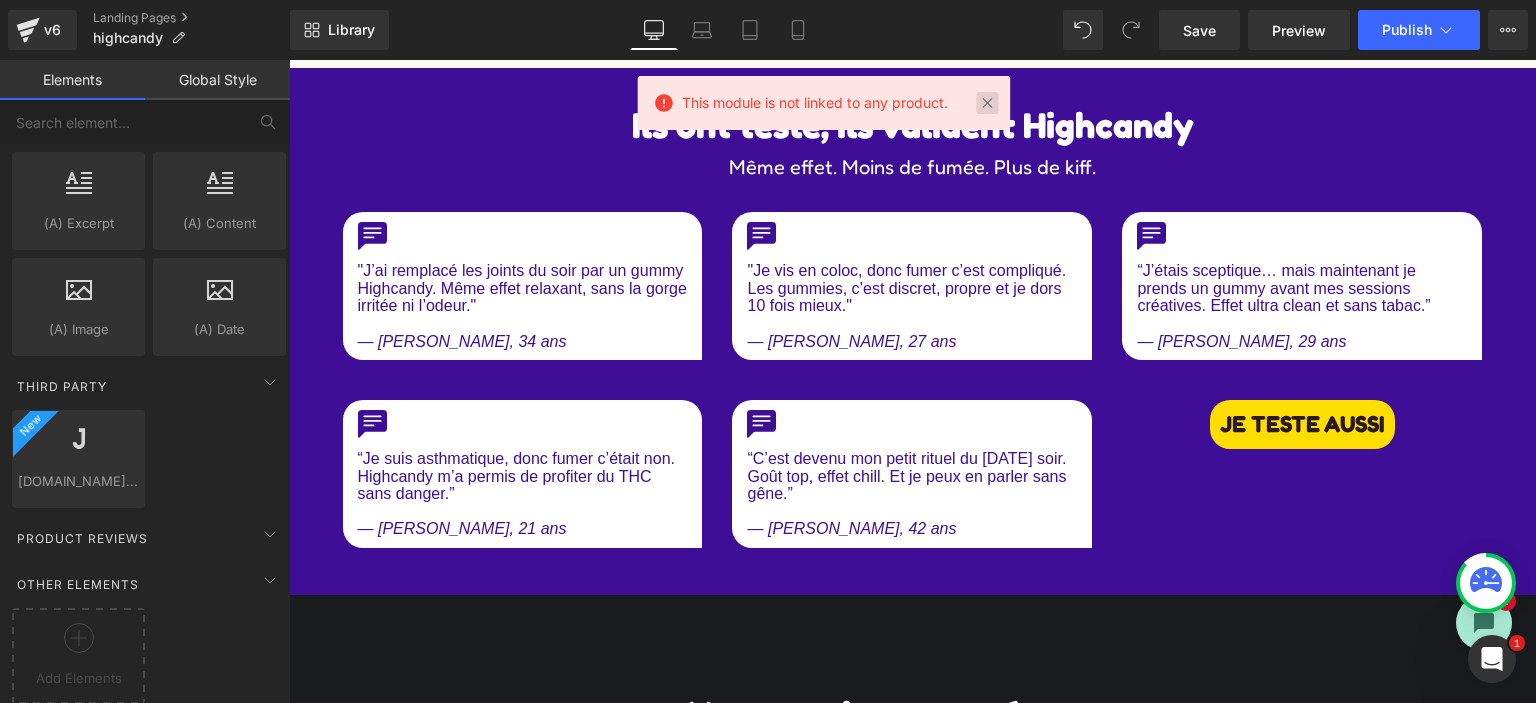 click at bounding box center [987, 103] 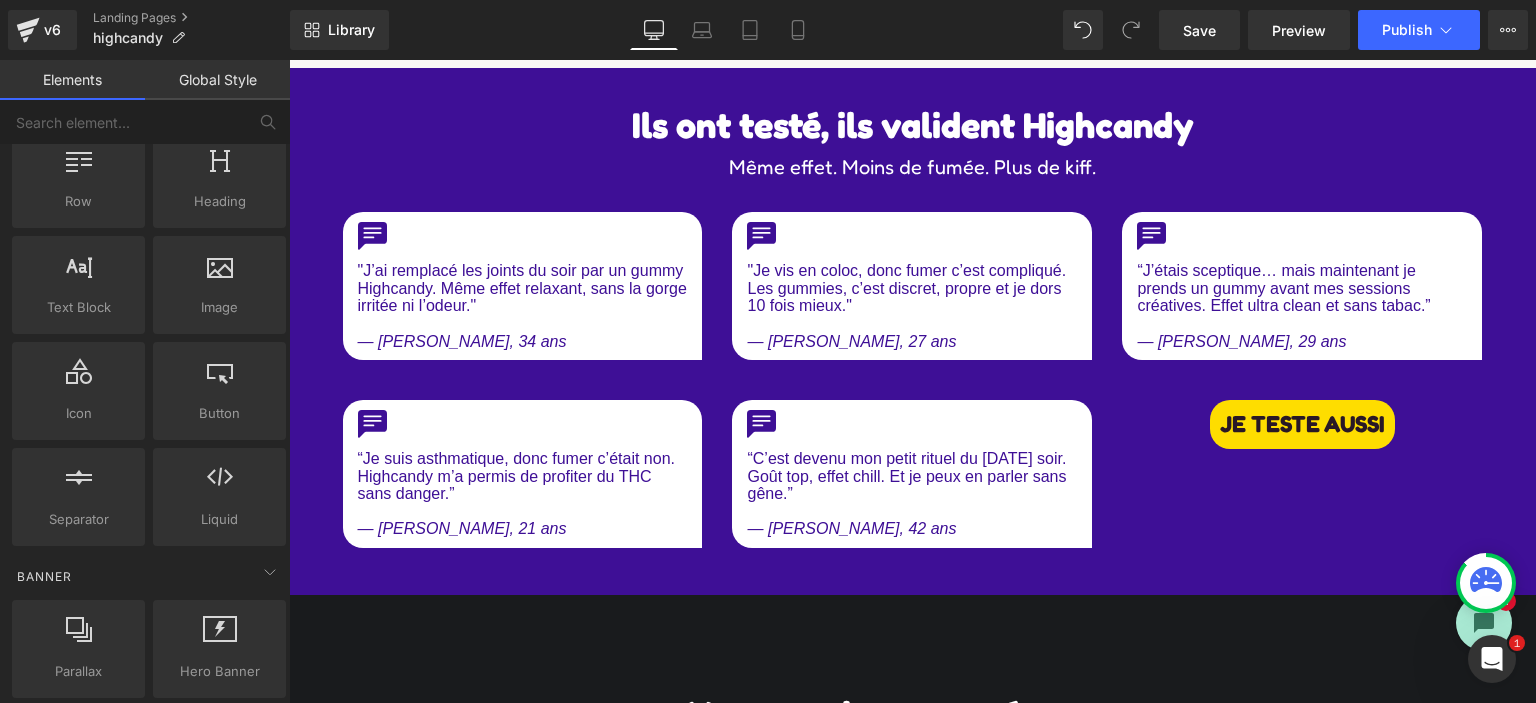 scroll, scrollTop: 0, scrollLeft: 0, axis: both 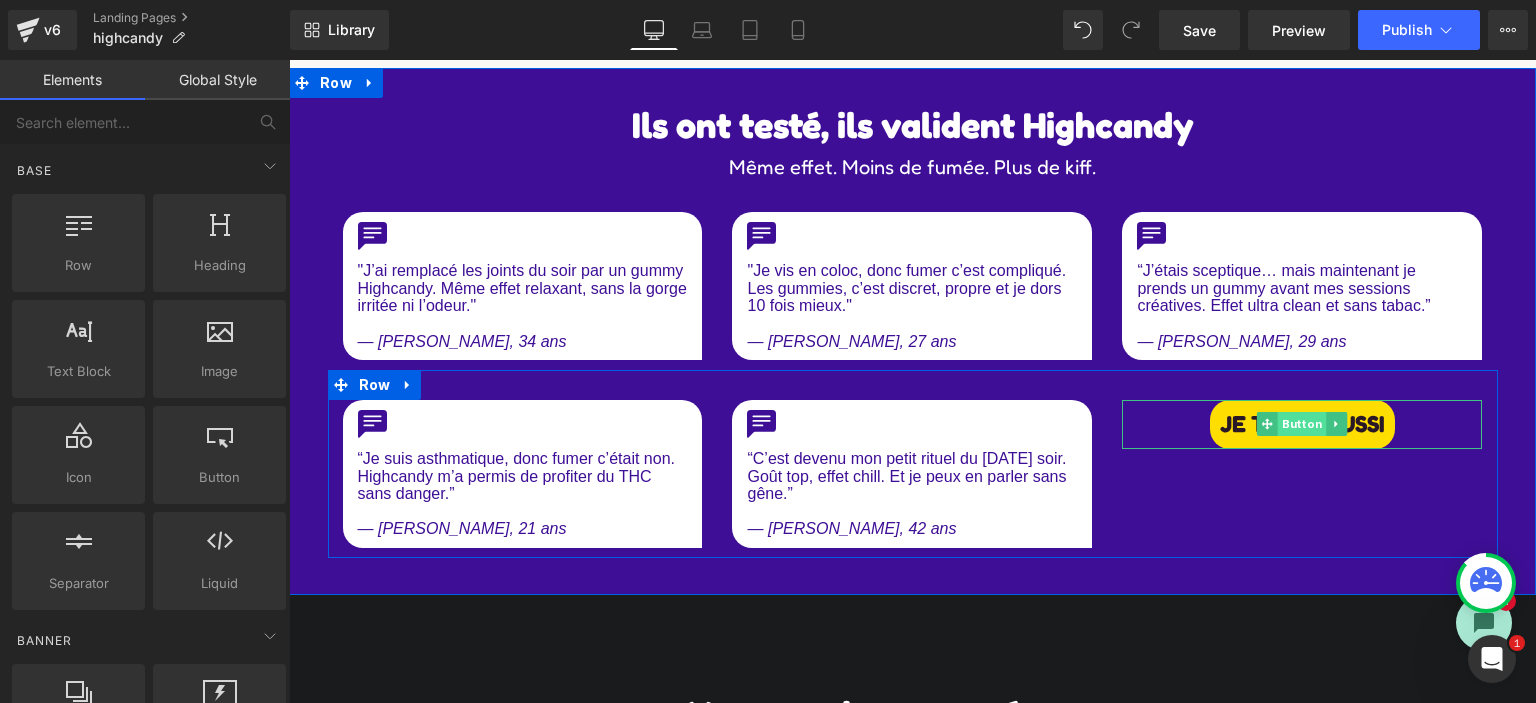 click on "Button" at bounding box center (1302, 424) 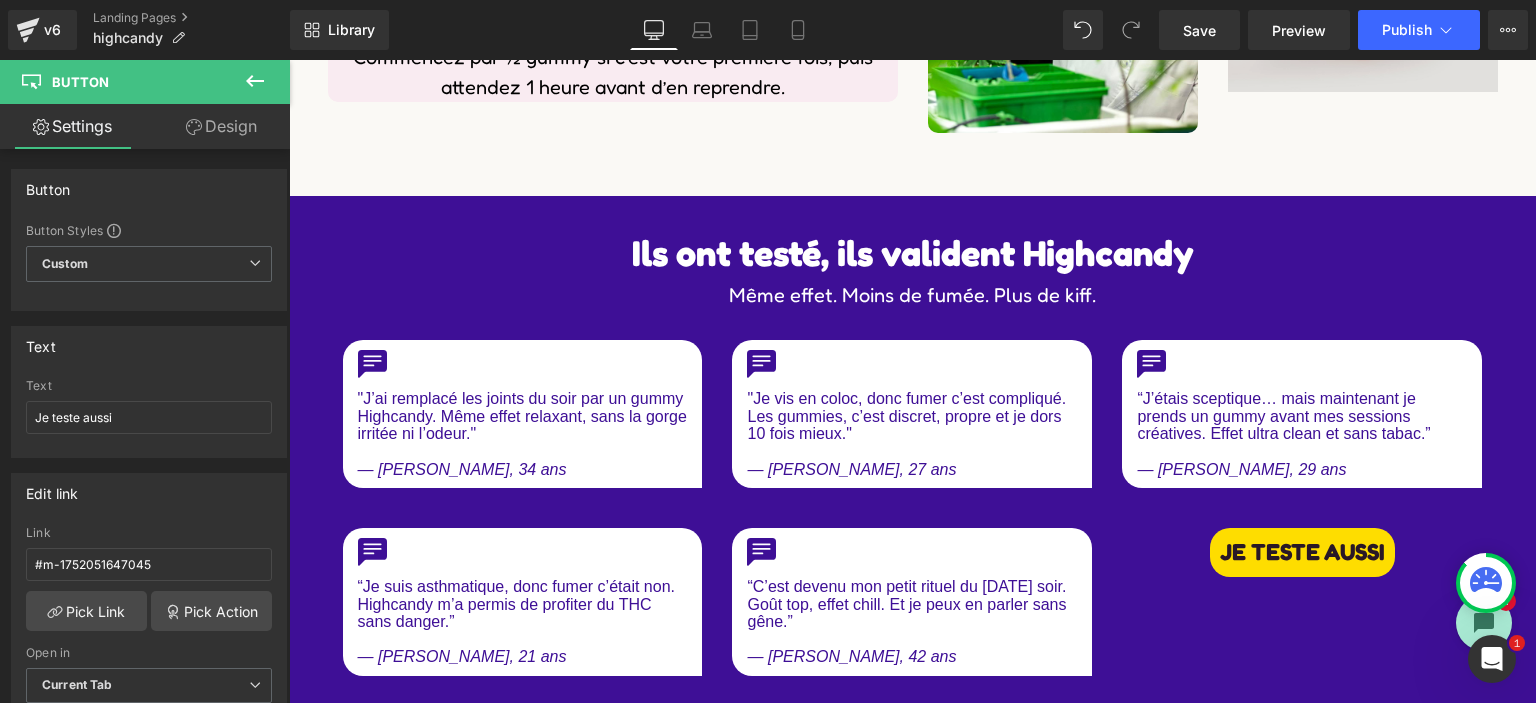 scroll, scrollTop: 4600, scrollLeft: 0, axis: vertical 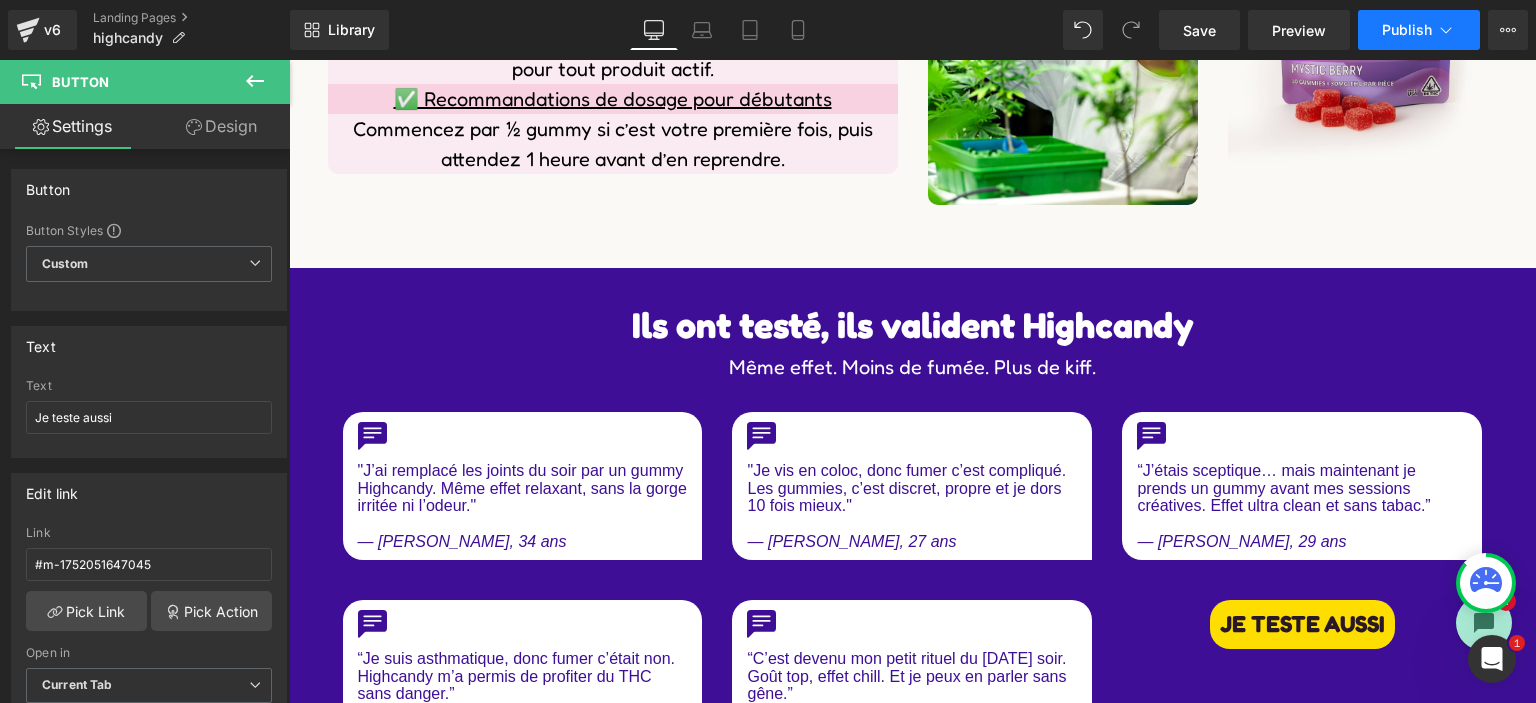 click on "Publish" at bounding box center [1407, 30] 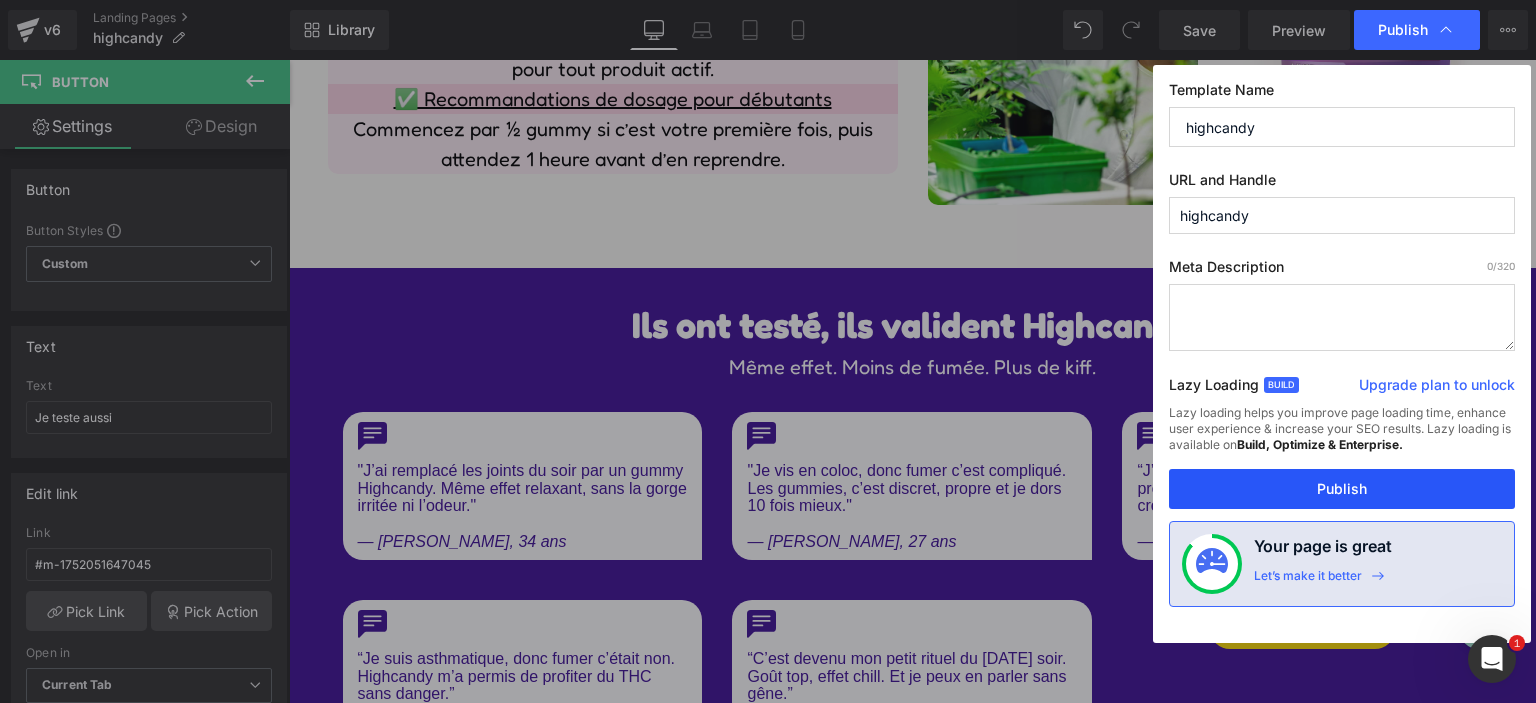 click on "Publish" at bounding box center (1342, 489) 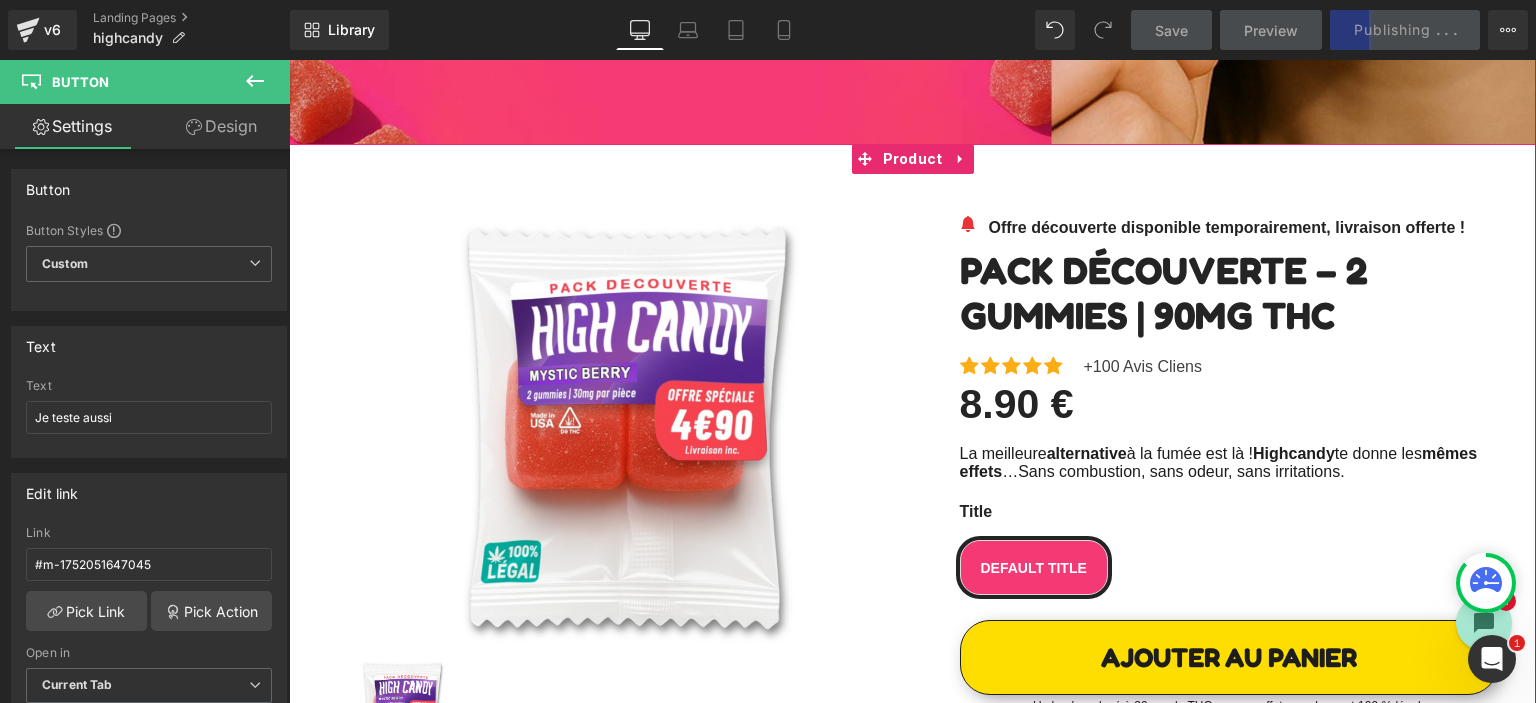 scroll, scrollTop: 800, scrollLeft: 0, axis: vertical 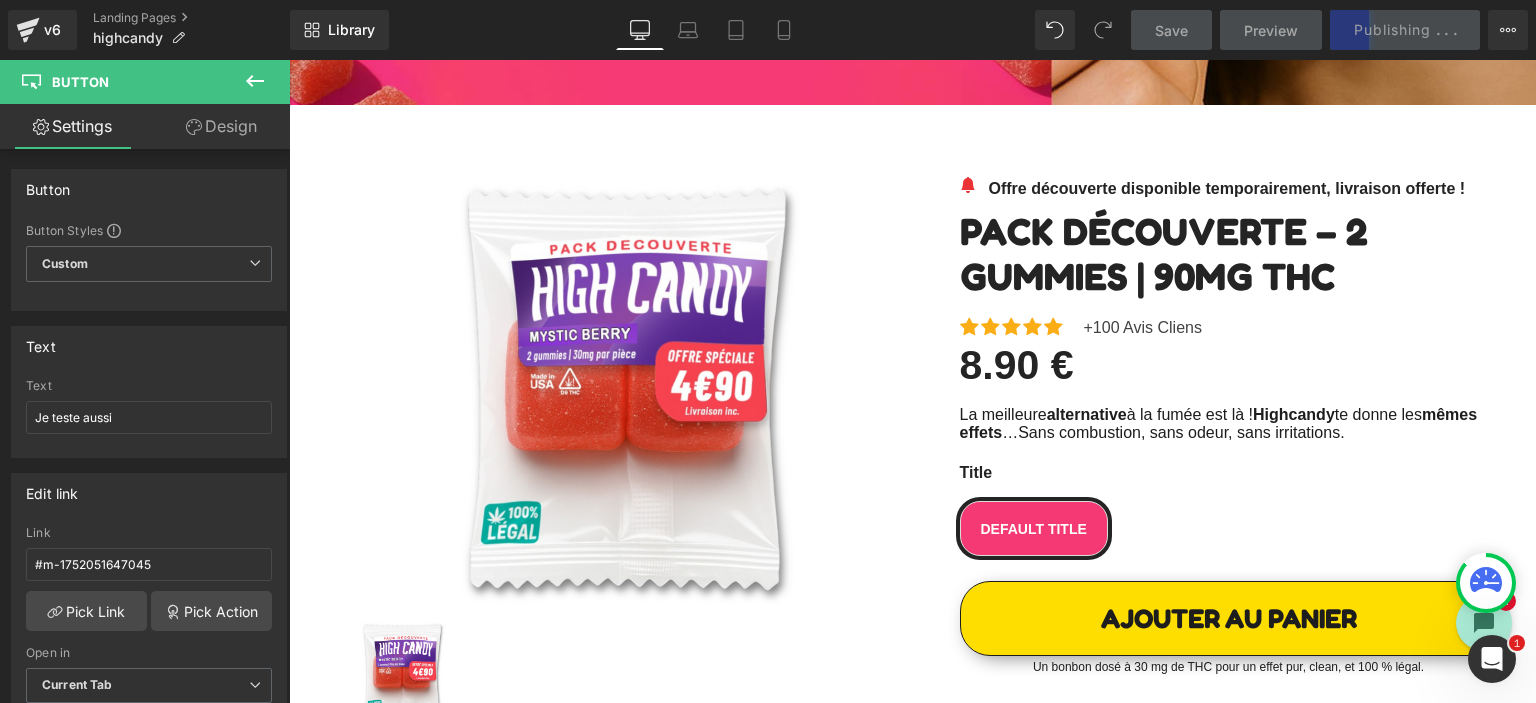 click on "Save Preview   Publishing   .   .   .   Scheduled Upgrade Plan View Live Page View with current Template Save Template to Library Schedule Publish  Optimize  Publish Settings Shortcuts  Your page can’t be published   You've reached the maximum number of published pages on your plan  (1/1).  You need to upgrade your plan or unpublish all your pages to get 1 publish slot.   Unpublish pages   Upgrade plan" at bounding box center [1330, 30] 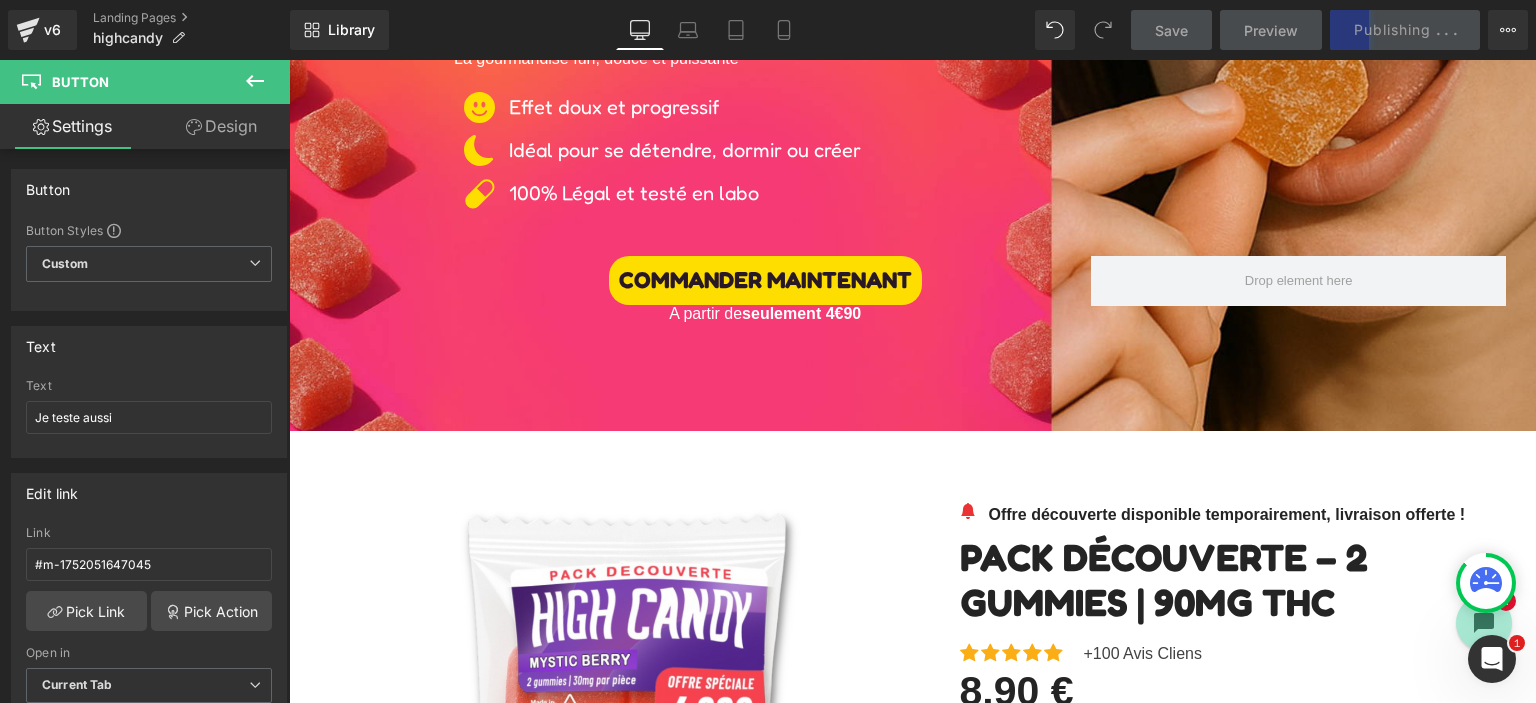 scroll, scrollTop: 400, scrollLeft: 0, axis: vertical 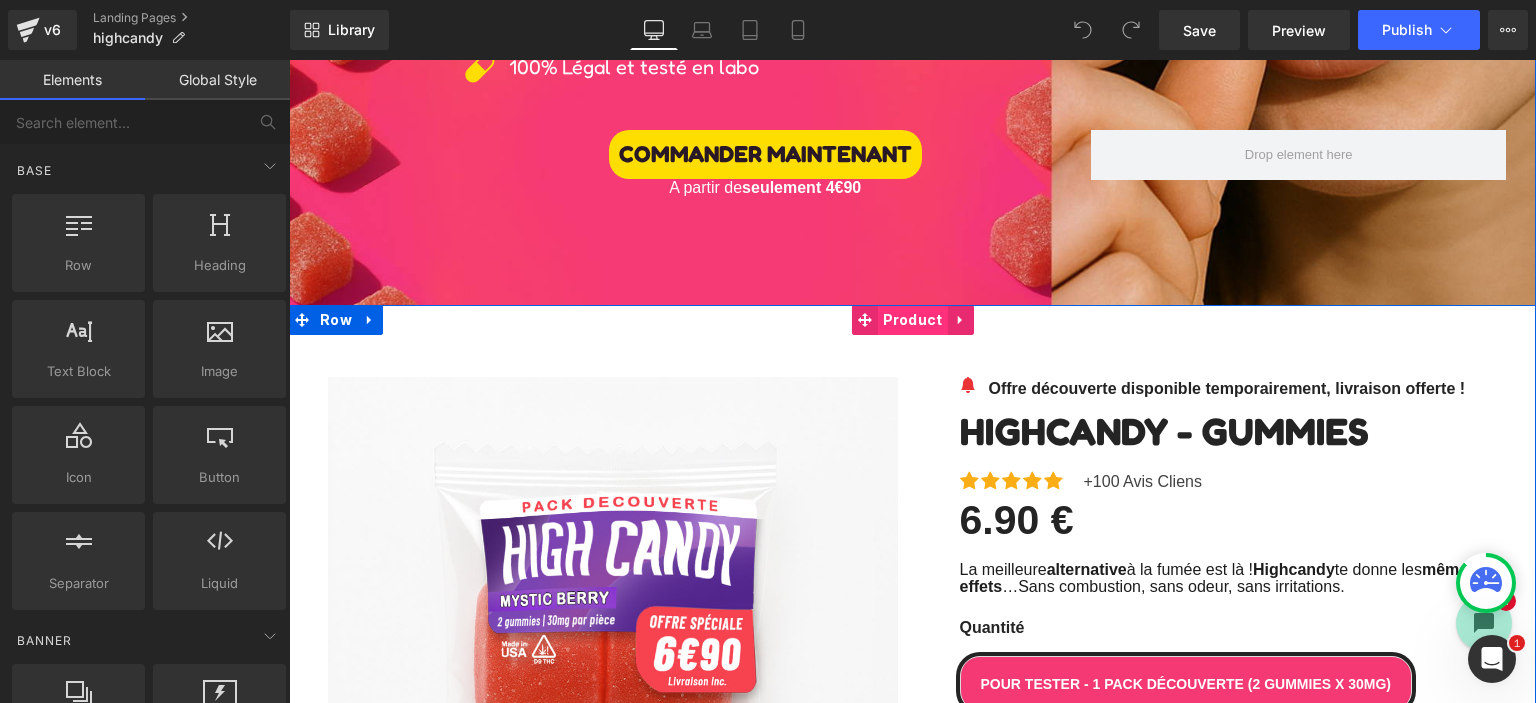 click on "Product" at bounding box center [913, 320] 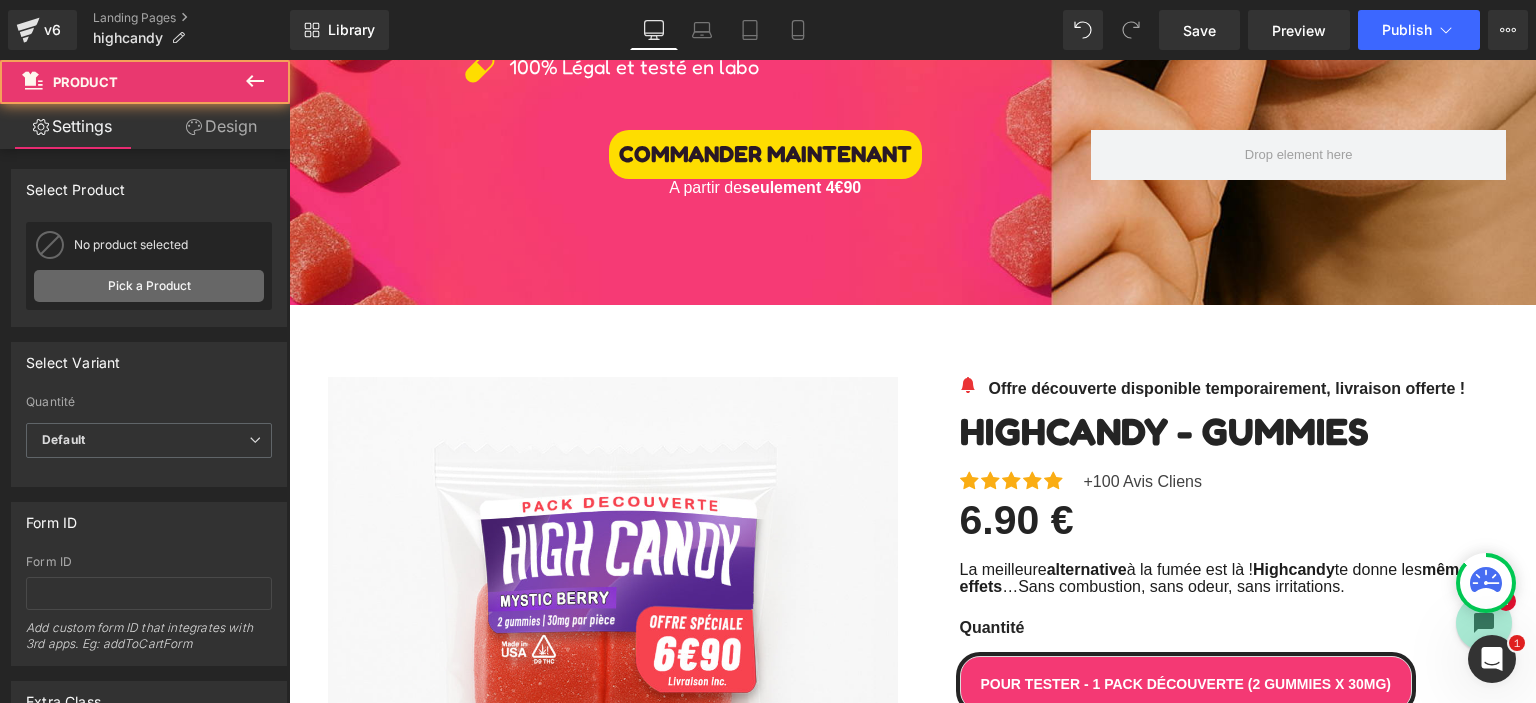 click on "Pick a Product" at bounding box center (149, 286) 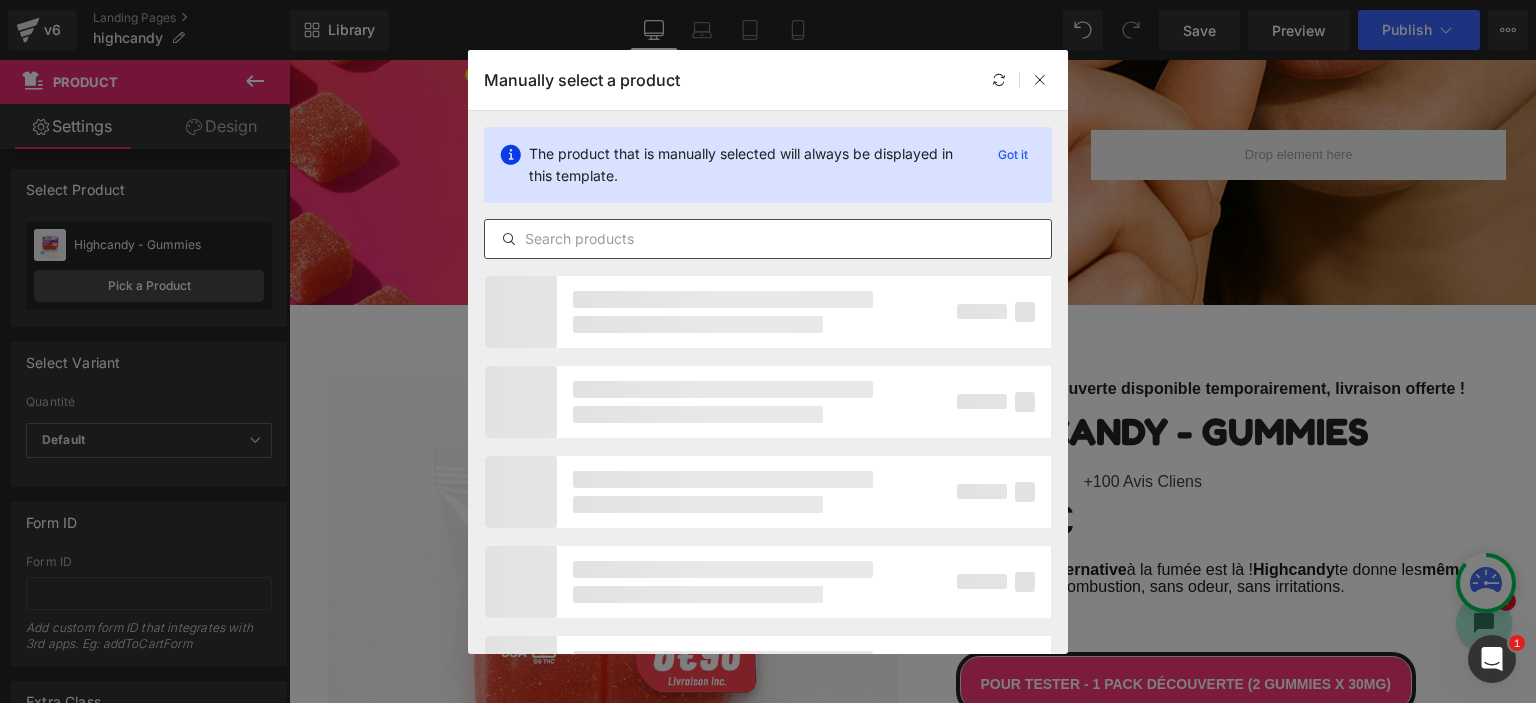 click at bounding box center [768, 239] 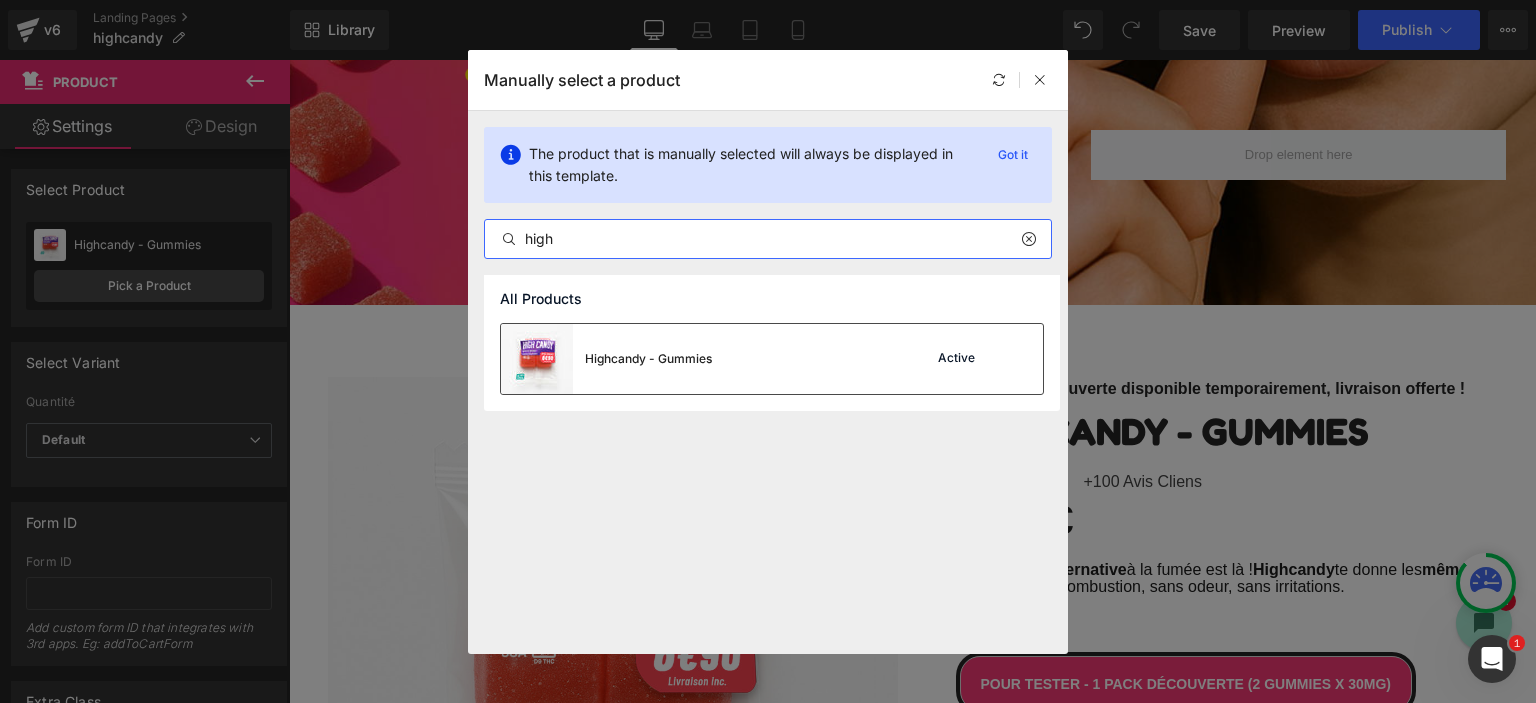 type on "high" 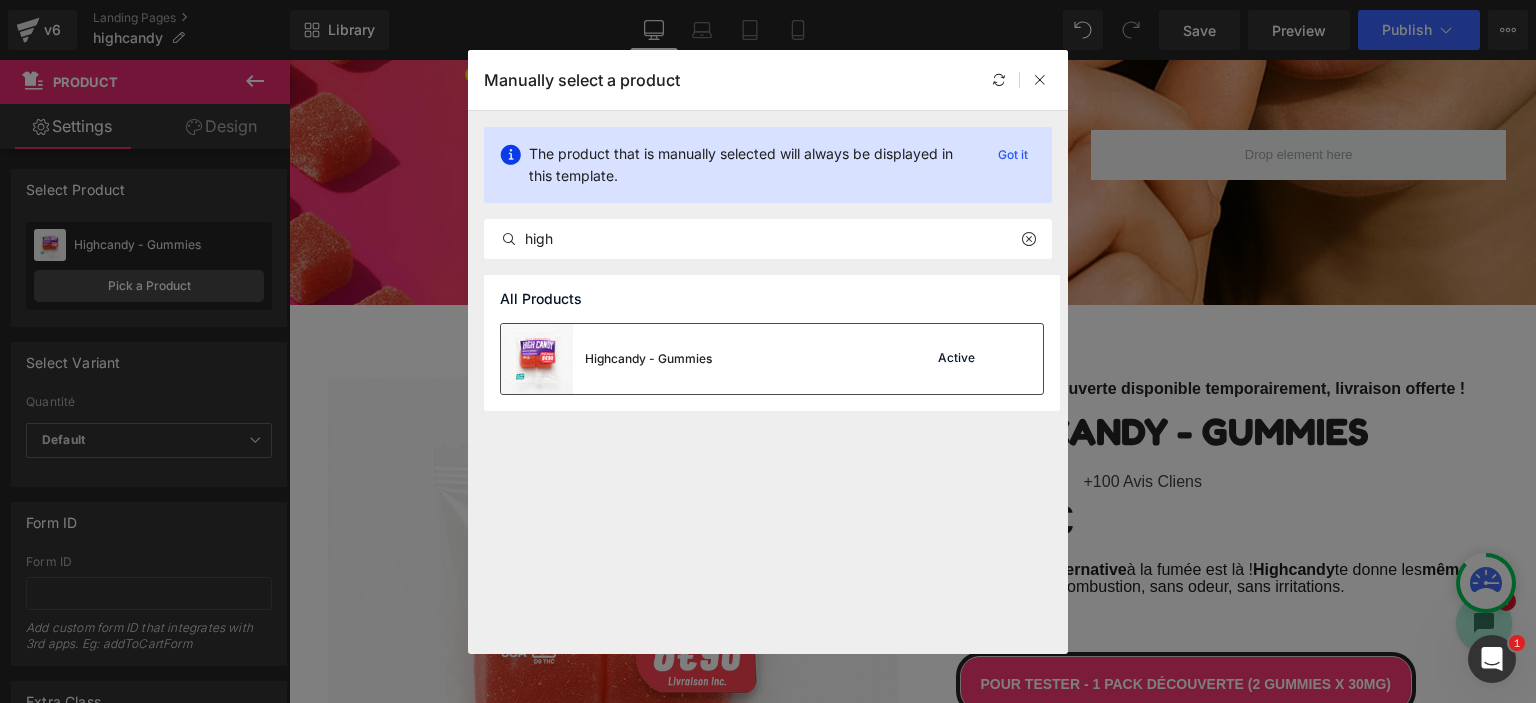 drag, startPoint x: 657, startPoint y: 351, endPoint x: 370, endPoint y: 293, distance: 292.80197 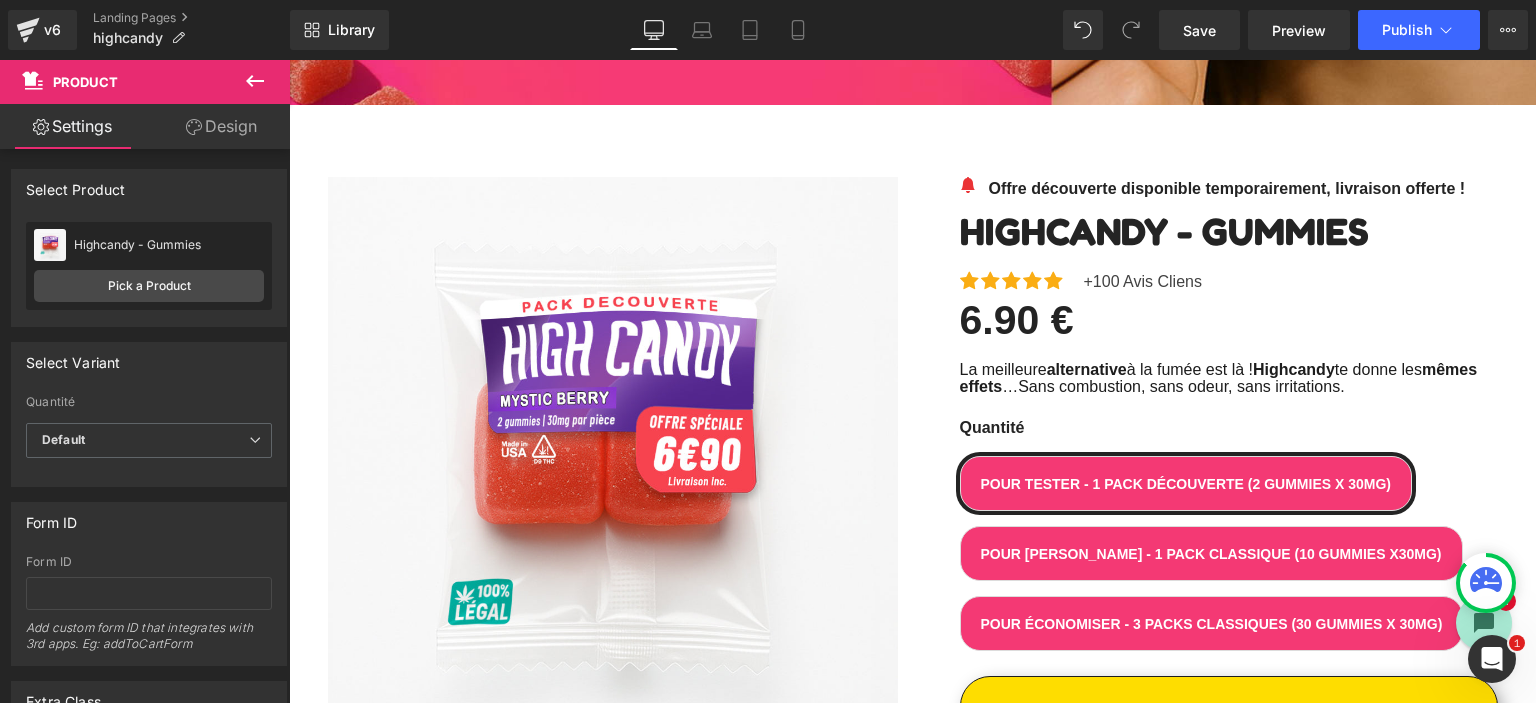 scroll, scrollTop: 900, scrollLeft: 0, axis: vertical 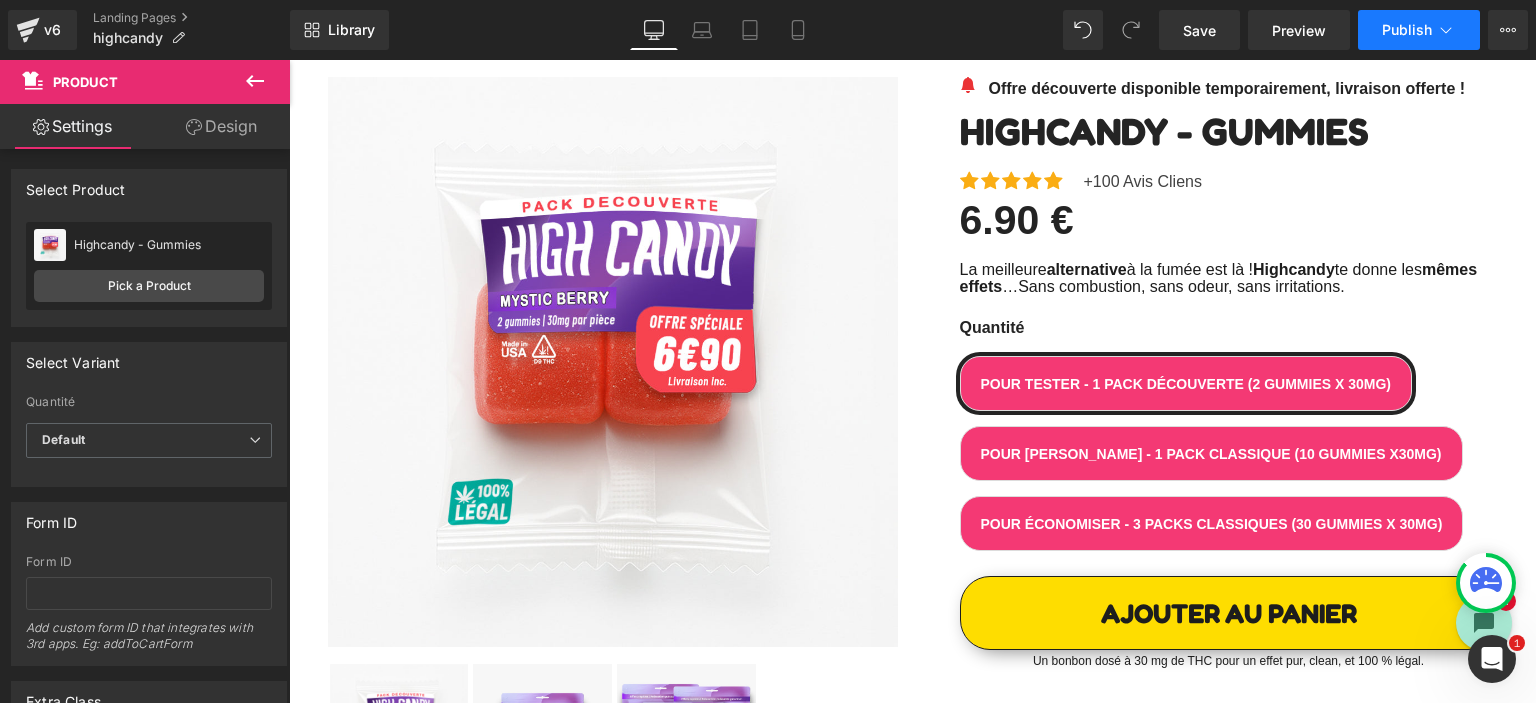 click on "Publish" at bounding box center (1407, 30) 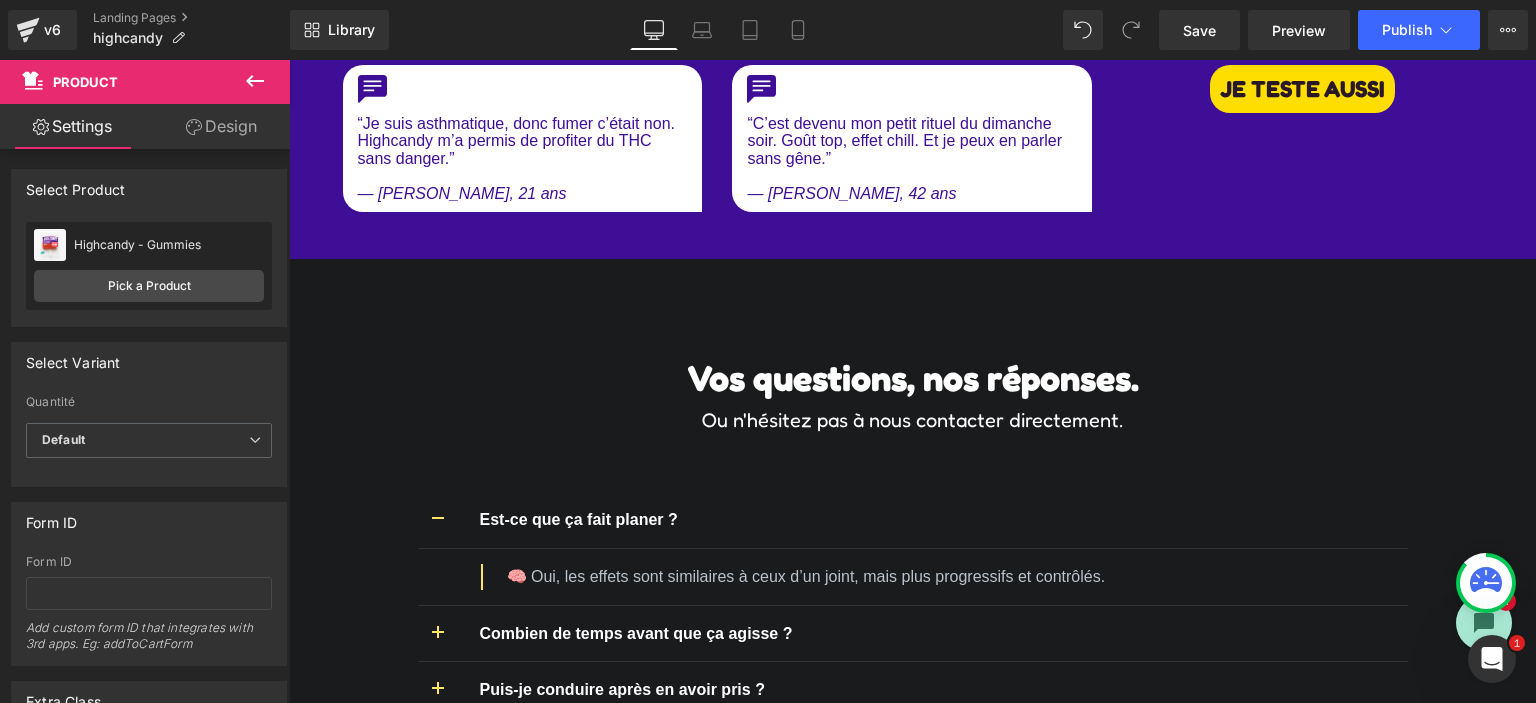 scroll, scrollTop: 5100, scrollLeft: 0, axis: vertical 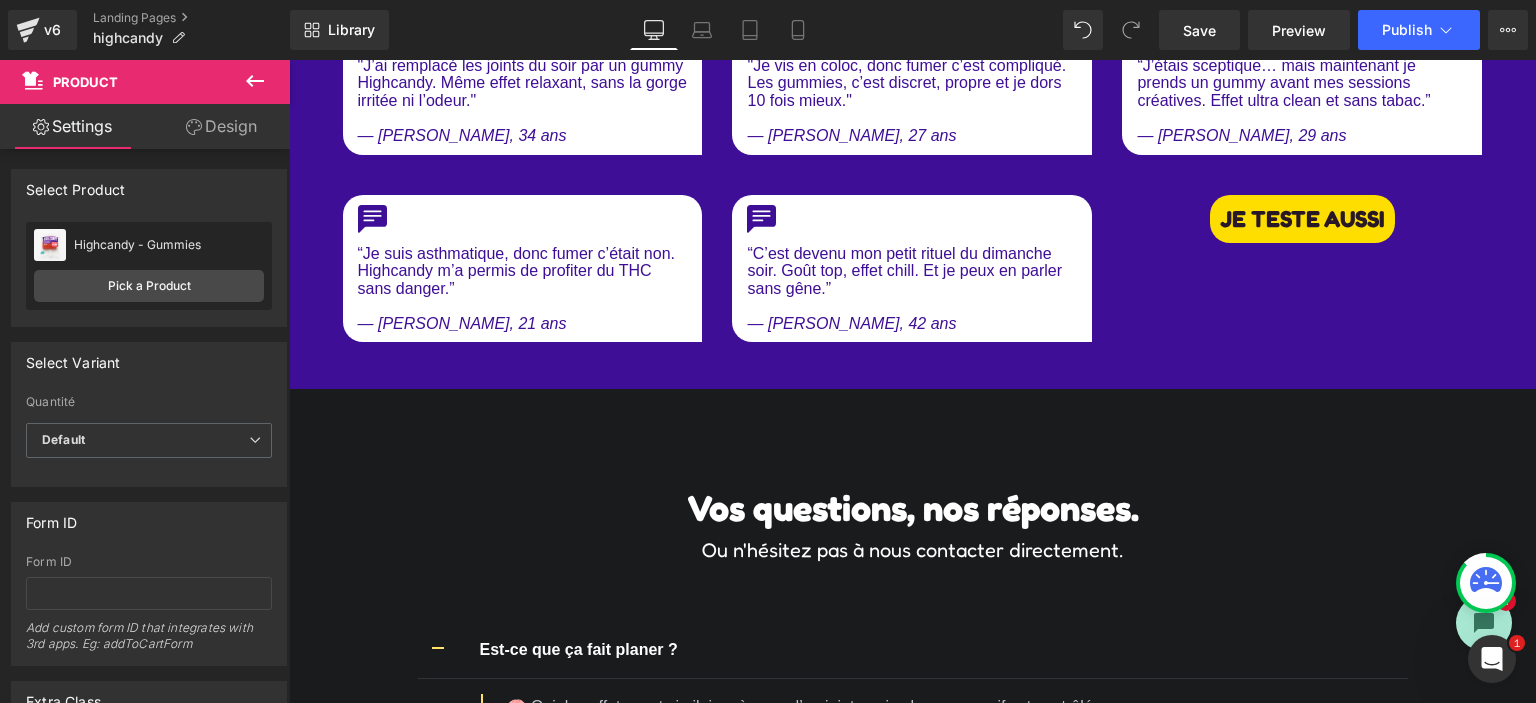 click at bounding box center (255, 82) 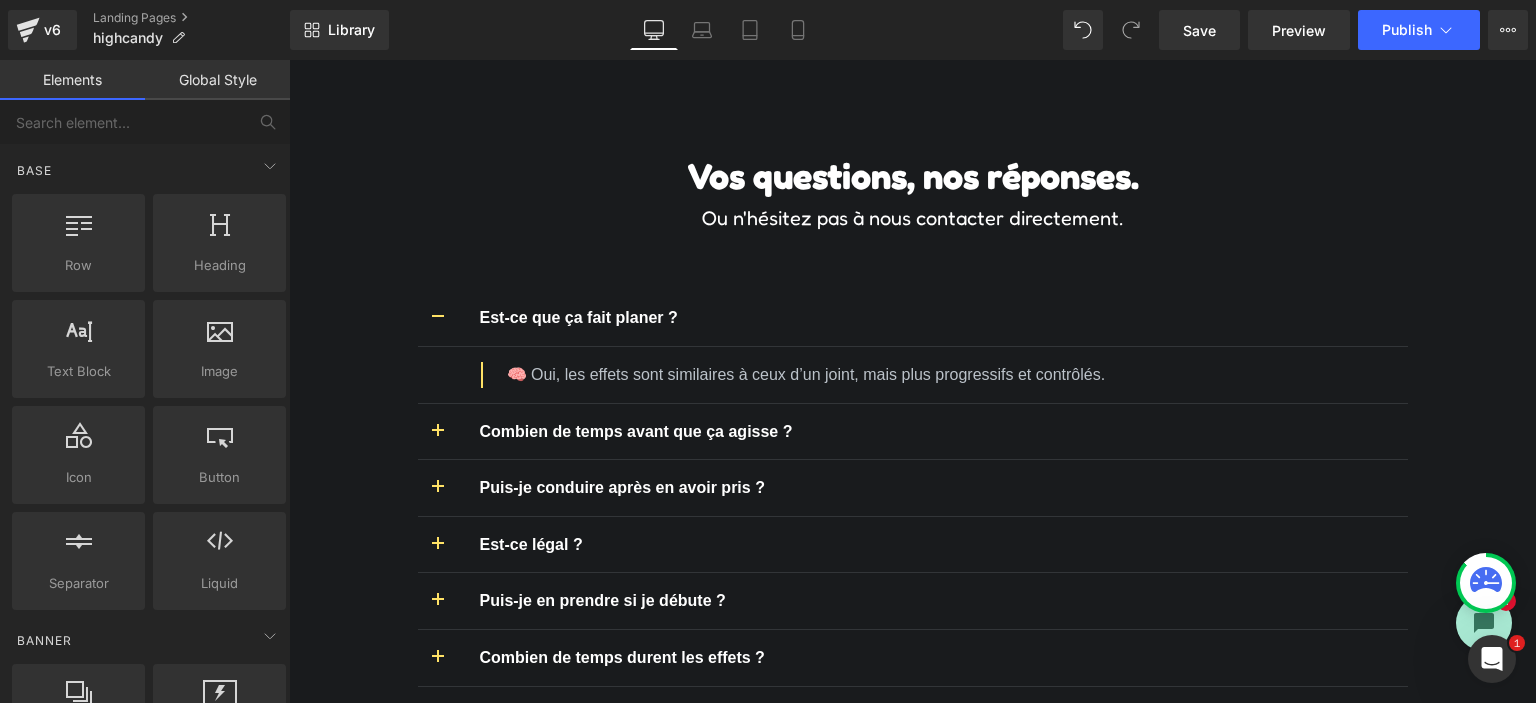 scroll, scrollTop: 5200, scrollLeft: 0, axis: vertical 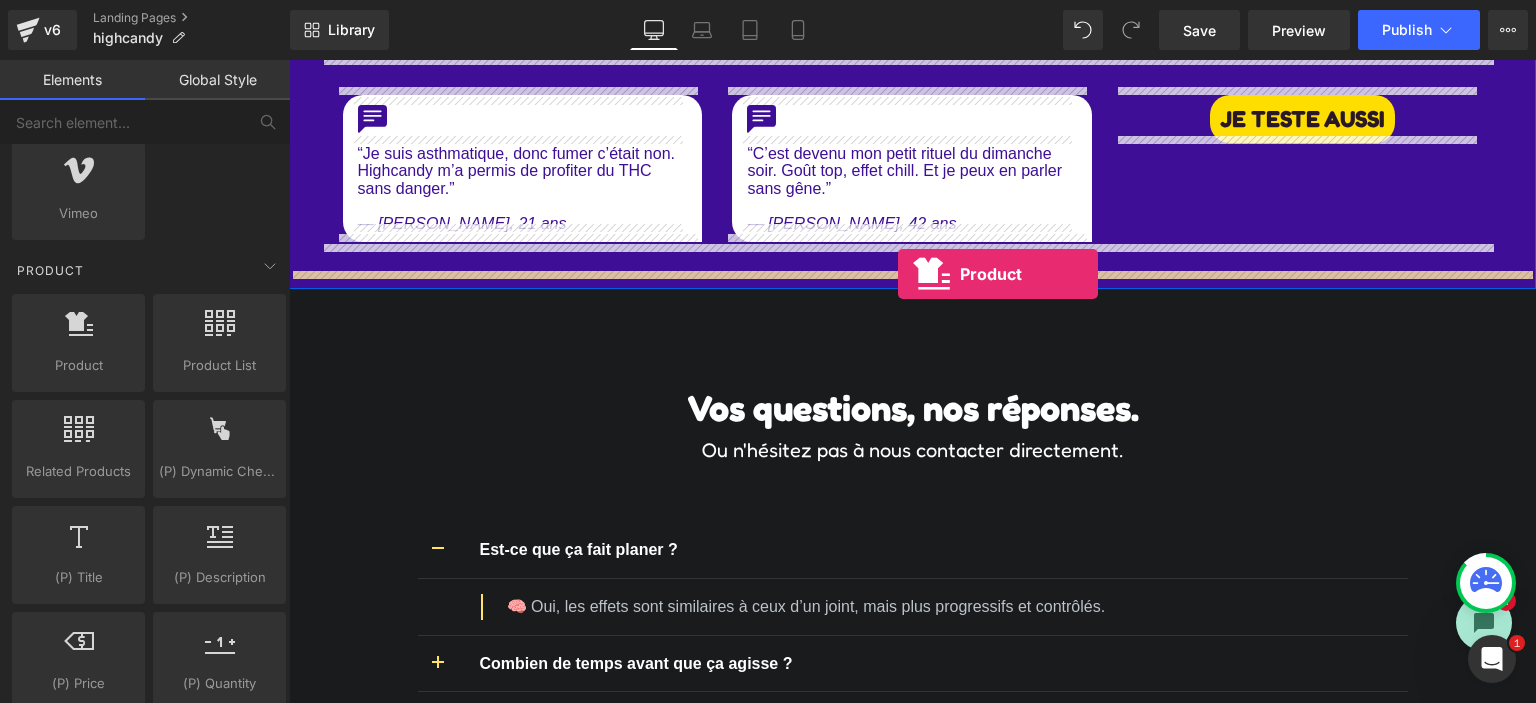 drag, startPoint x: 373, startPoint y: 398, endPoint x: 898, endPoint y: 274, distance: 539.44507 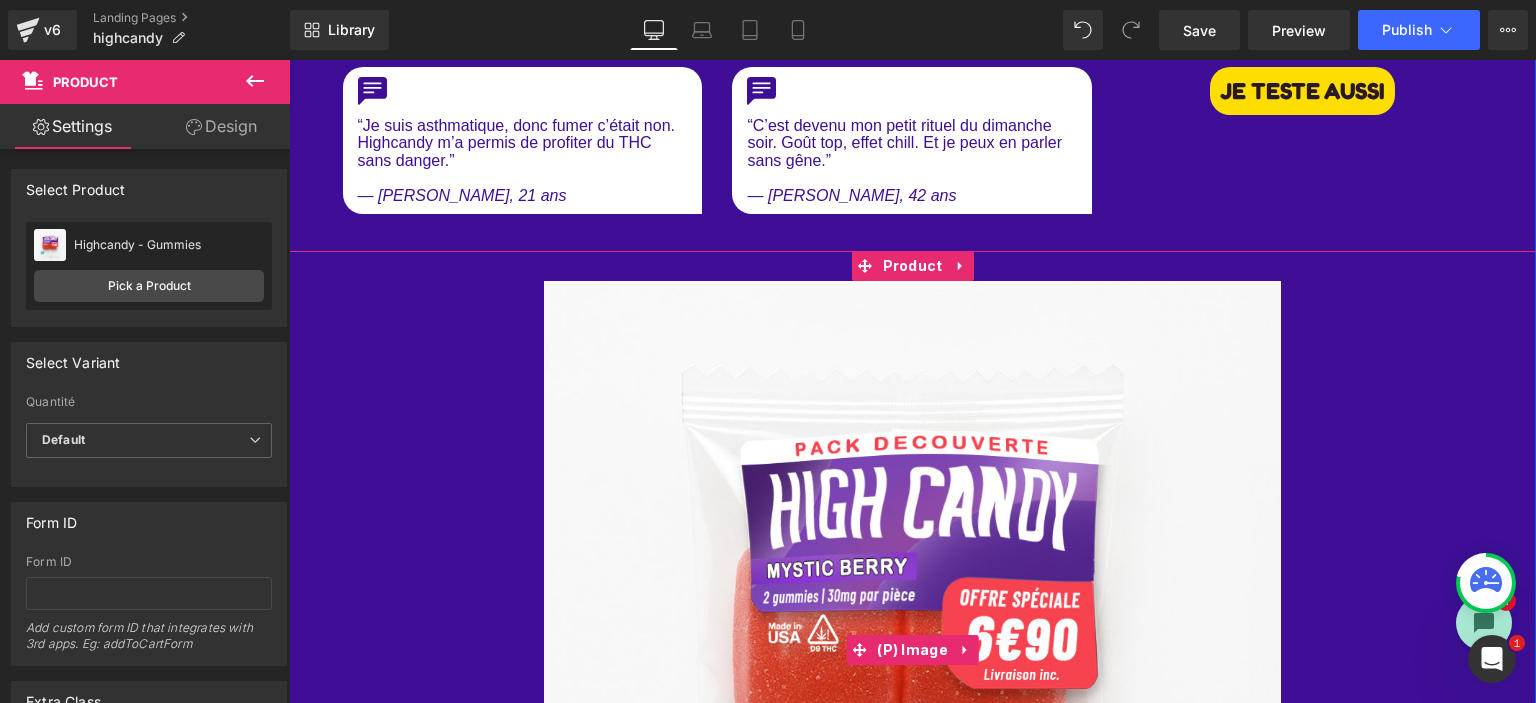 scroll, scrollTop: 5200, scrollLeft: 0, axis: vertical 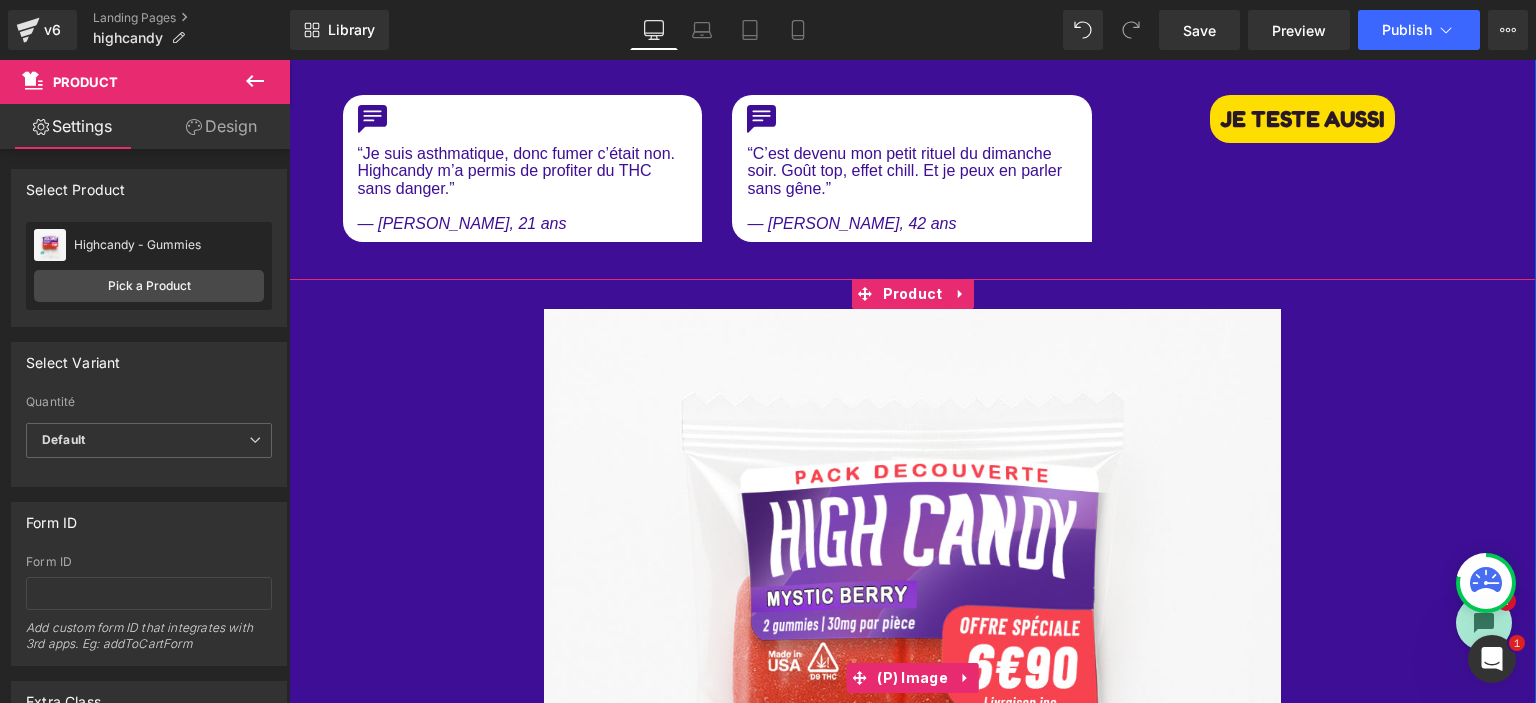 click at bounding box center [912, 677] 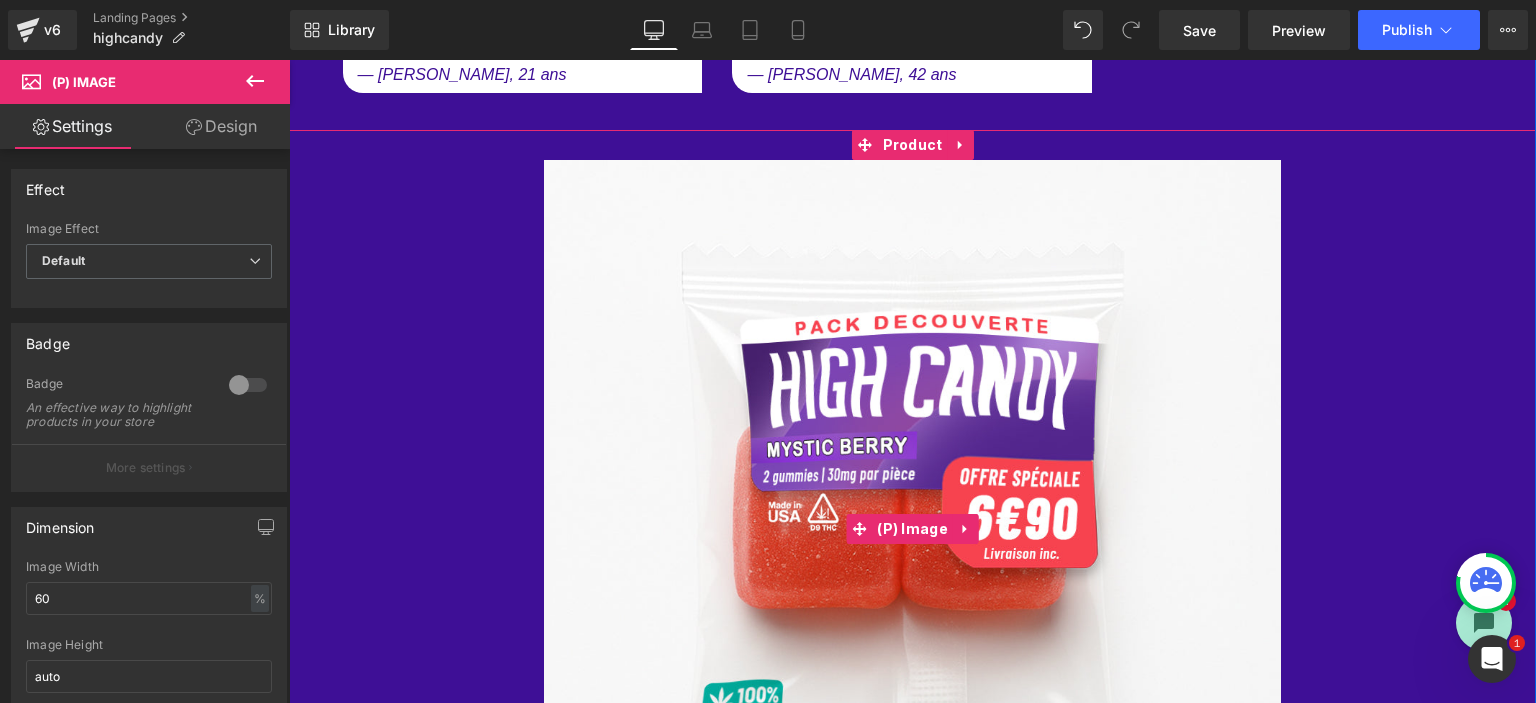 scroll, scrollTop: 5500, scrollLeft: 0, axis: vertical 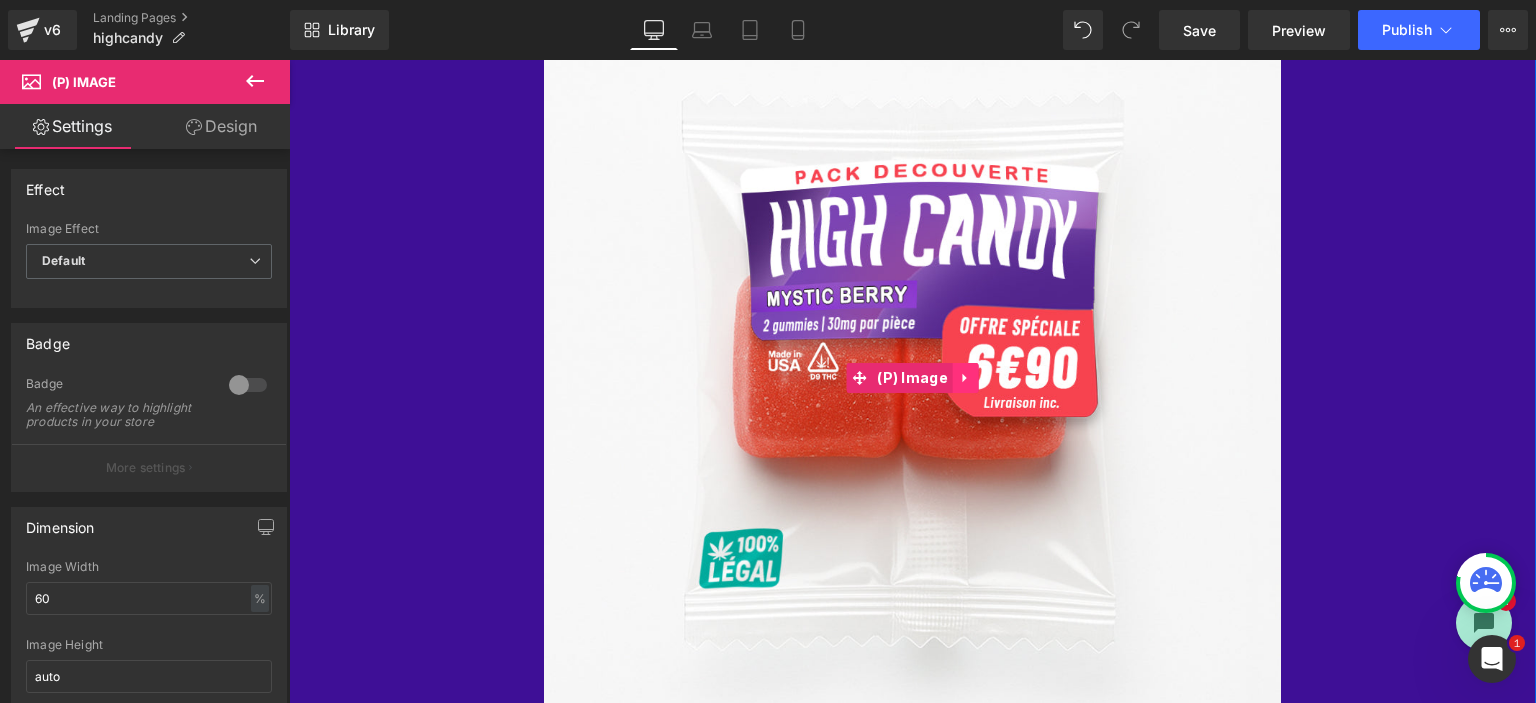 click at bounding box center (966, 378) 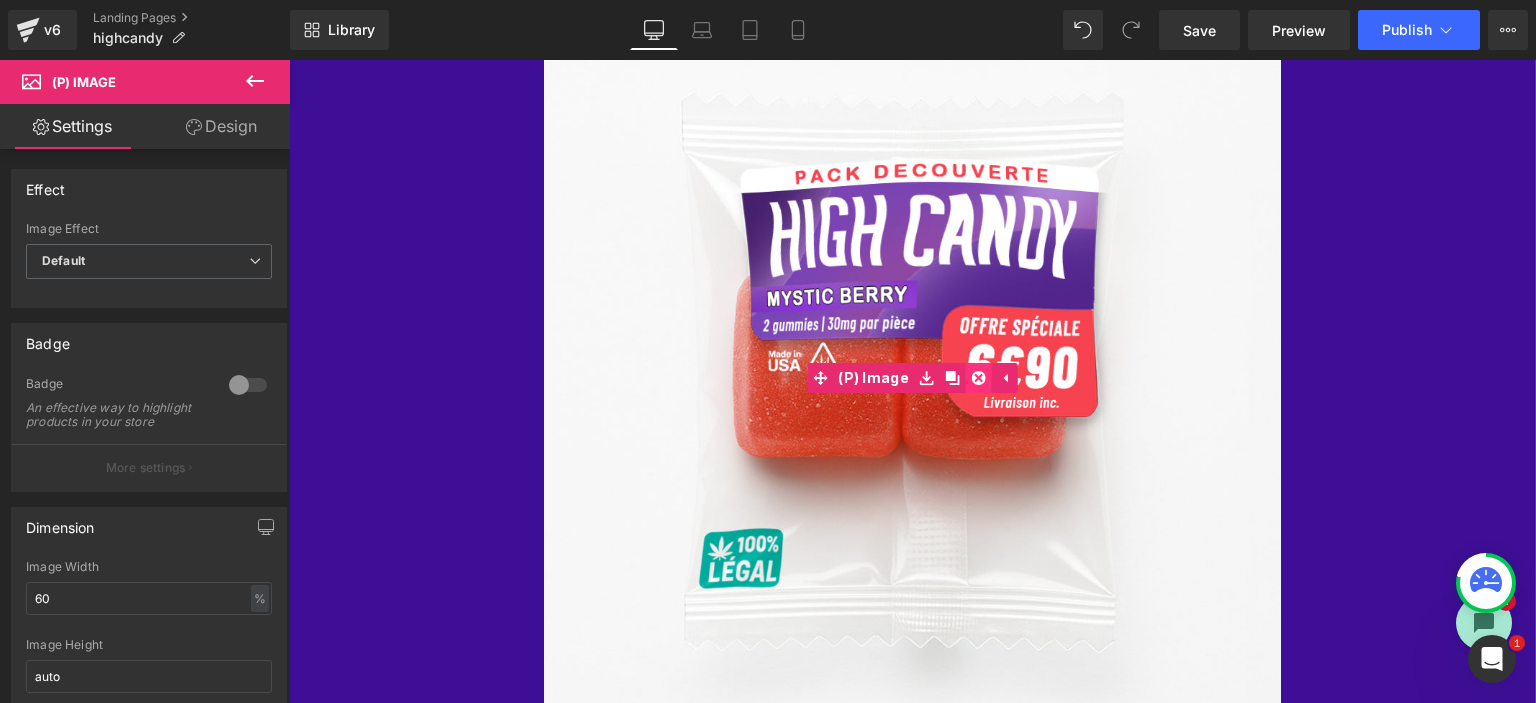 click at bounding box center (979, 378) 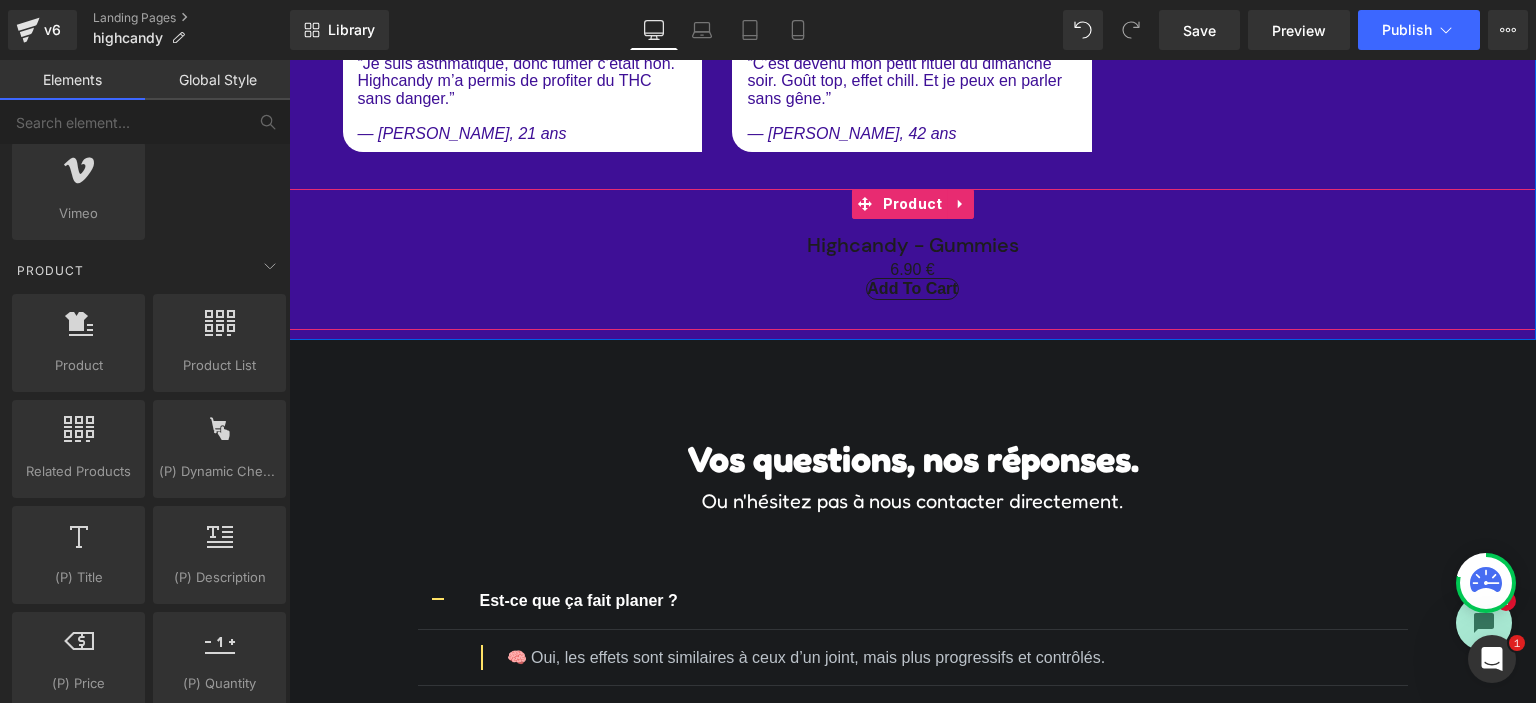scroll, scrollTop: 5200, scrollLeft: 0, axis: vertical 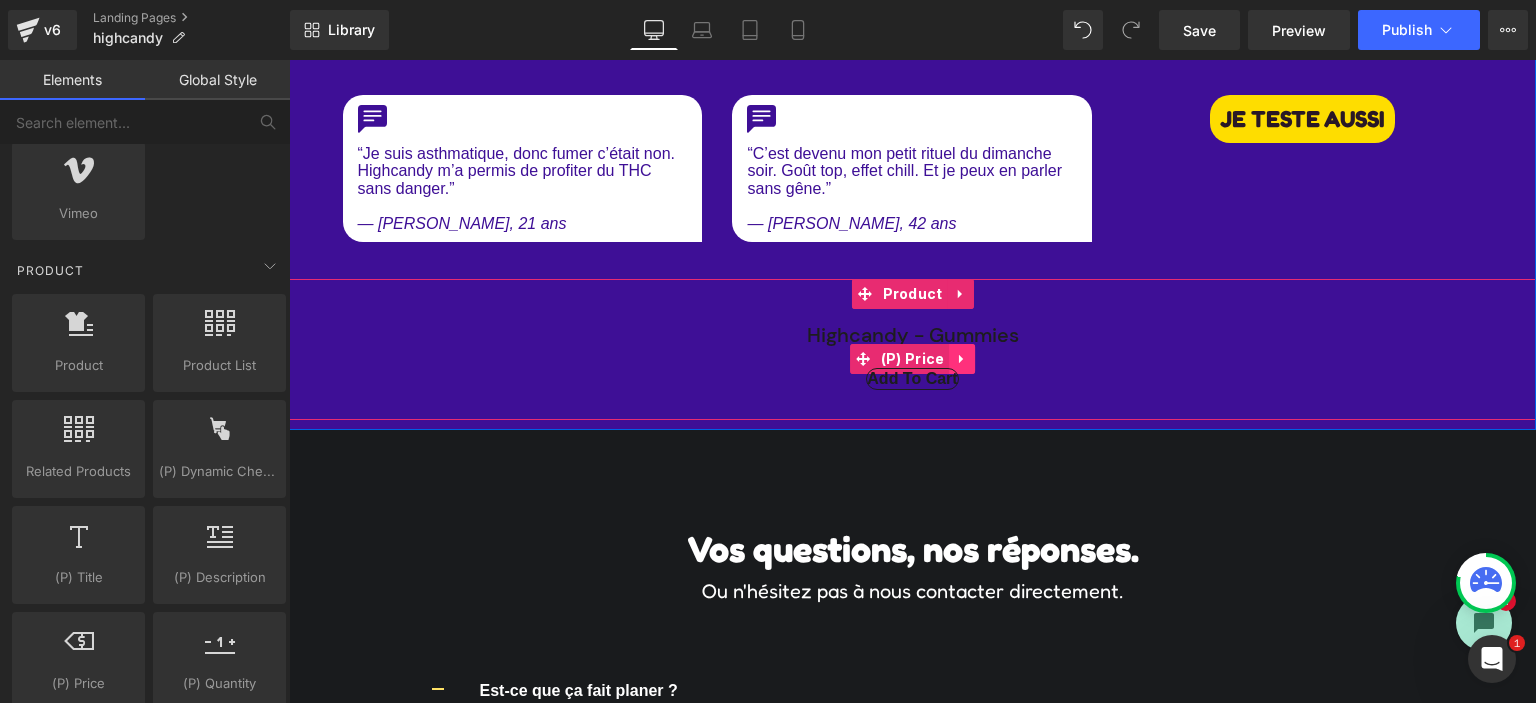 click at bounding box center [962, 359] 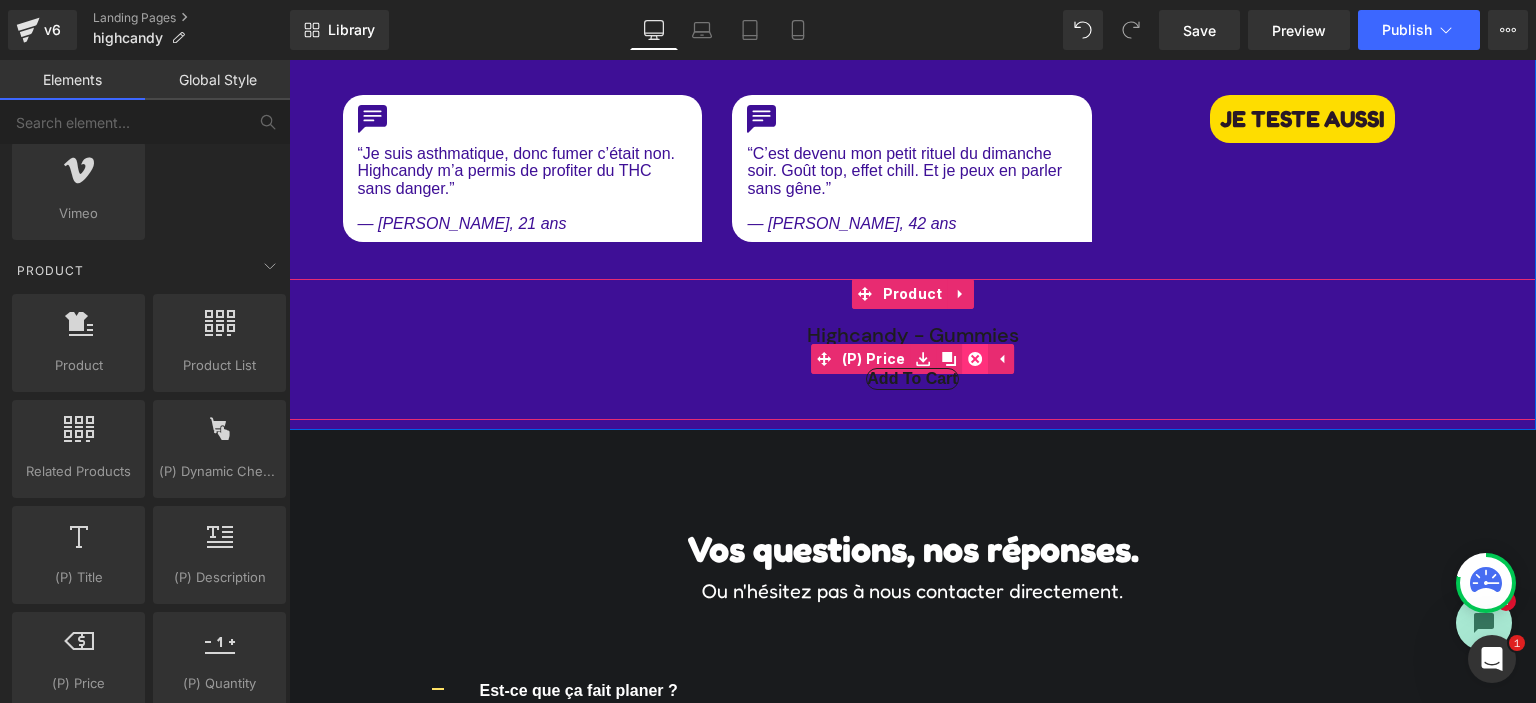 click 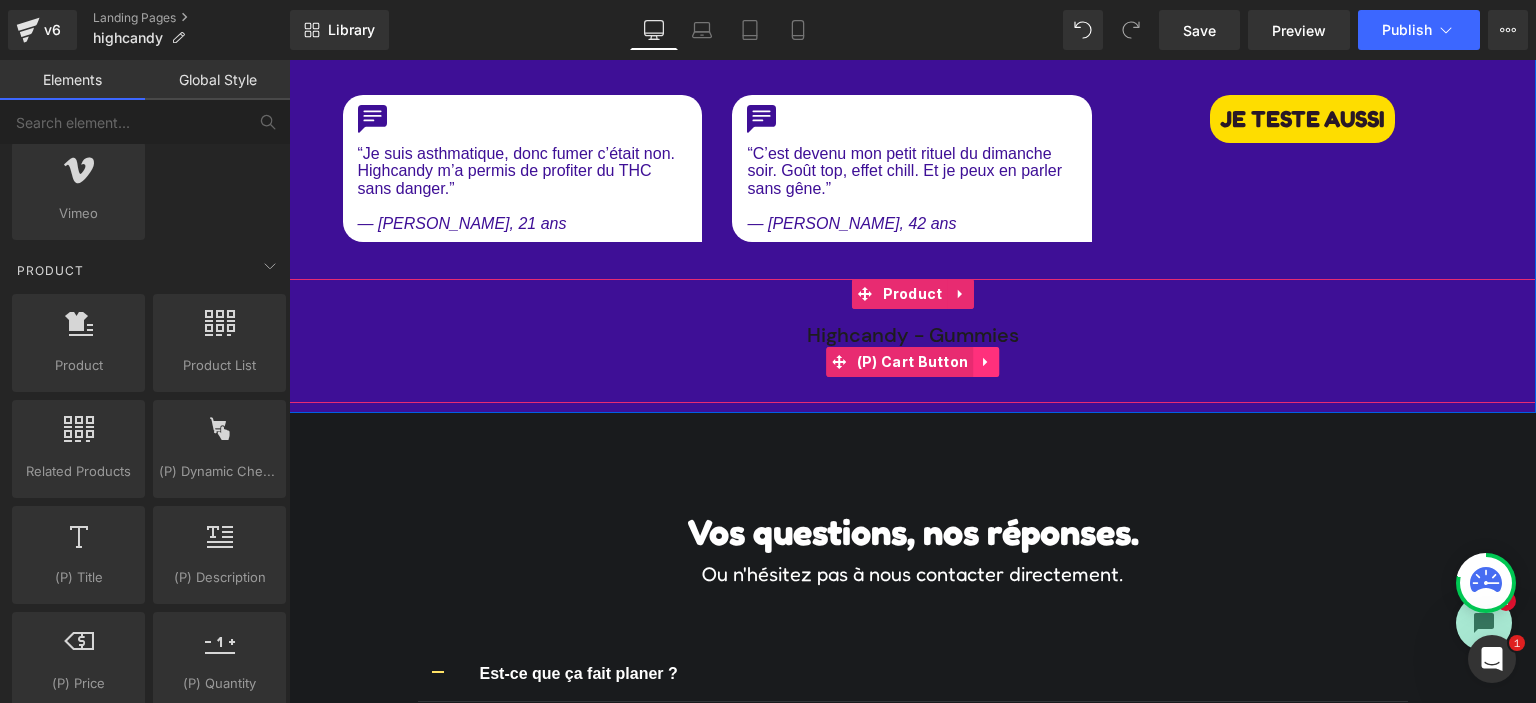 click 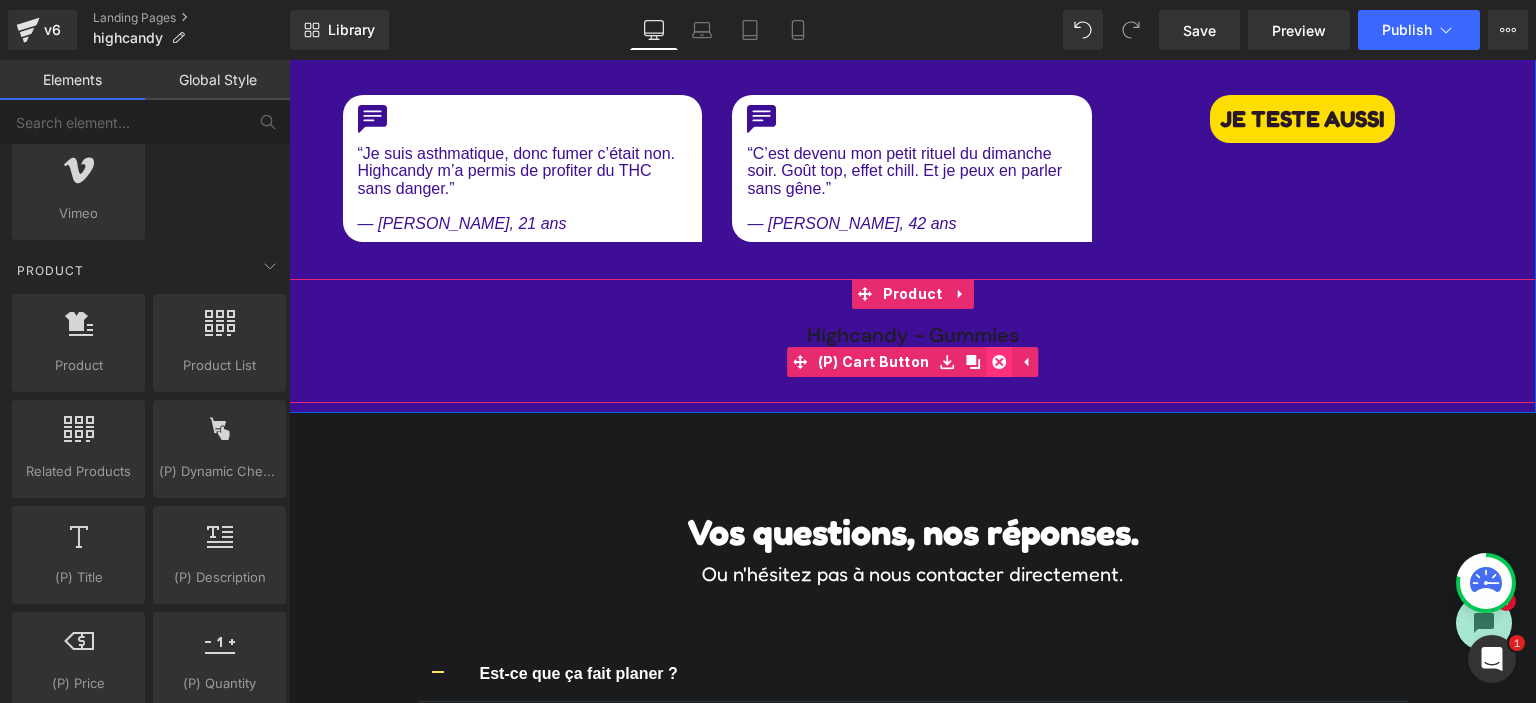 click at bounding box center [999, 362] 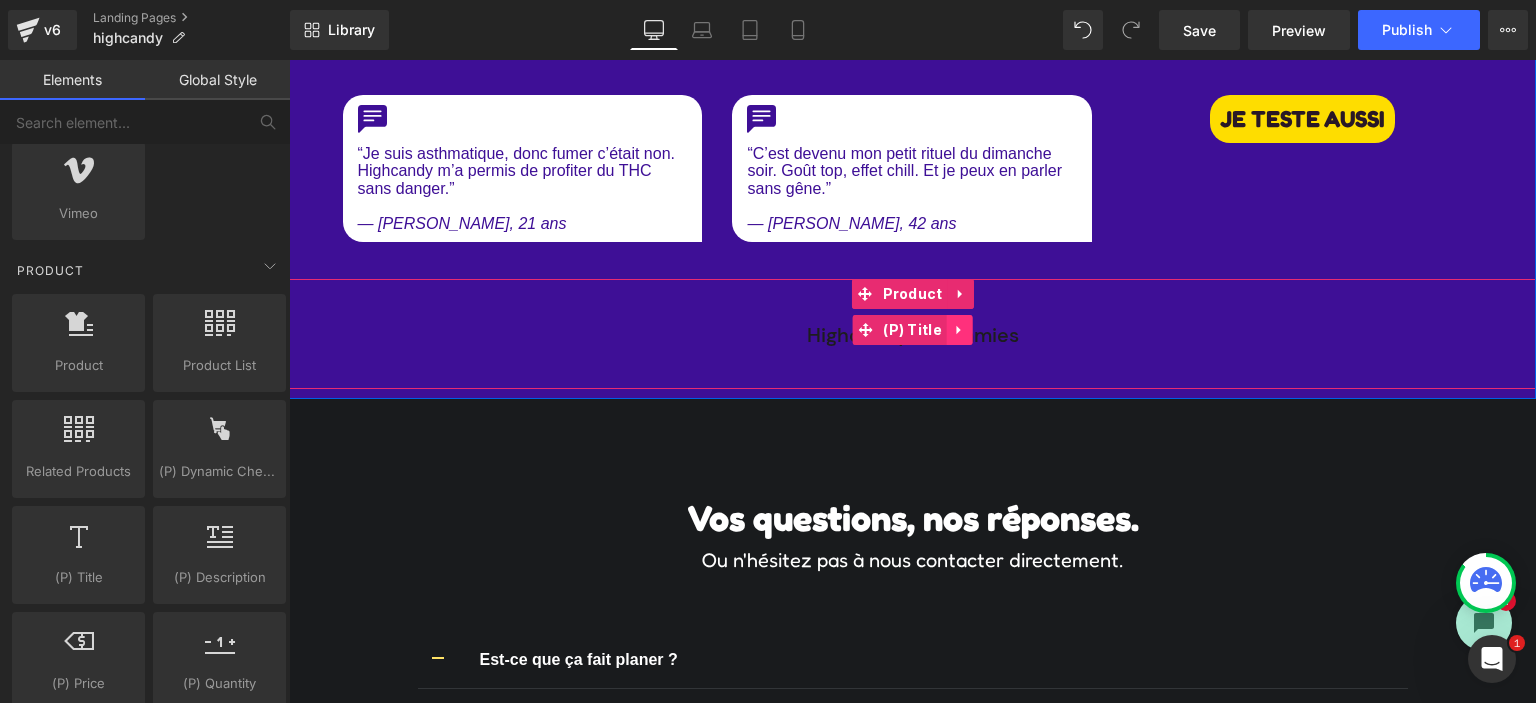 click at bounding box center (960, 330) 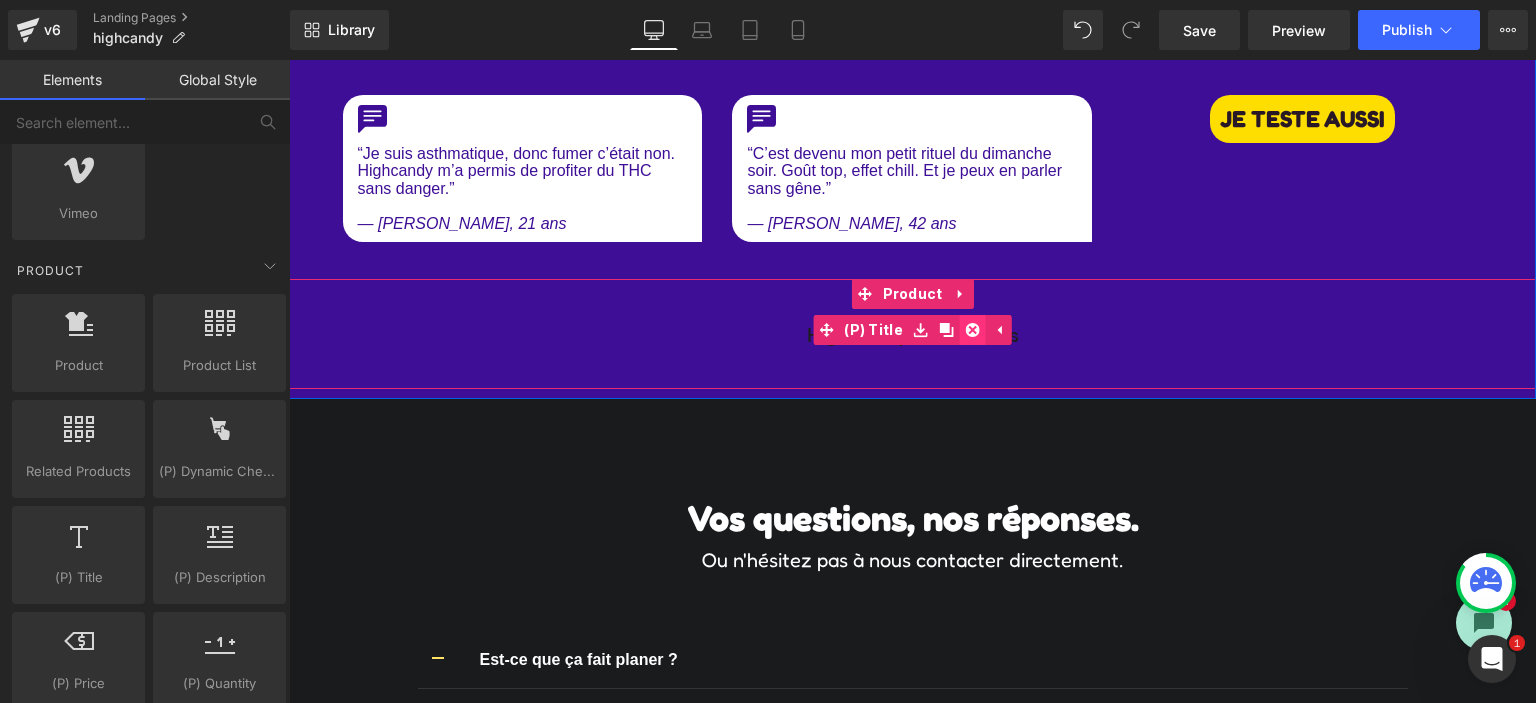 click 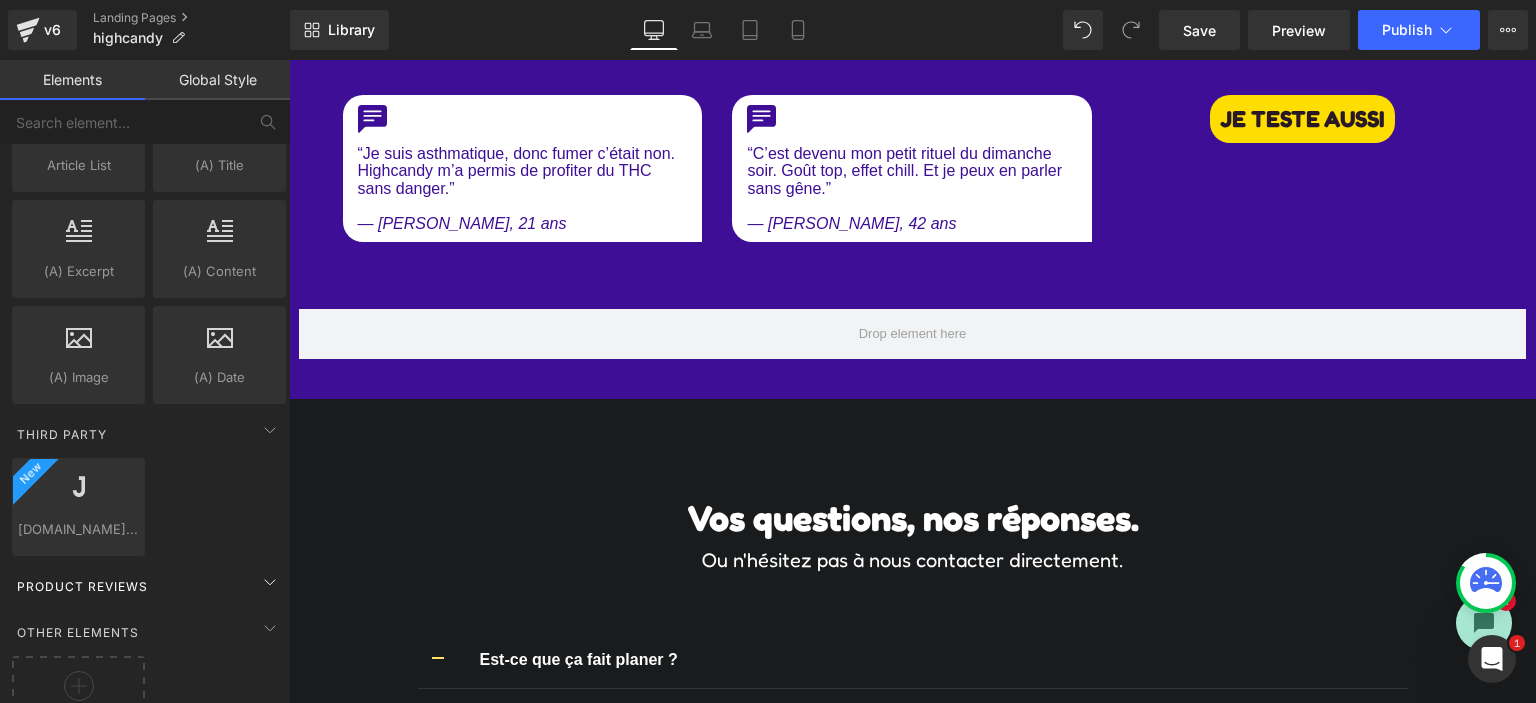 scroll, scrollTop: 3940, scrollLeft: 0, axis: vertical 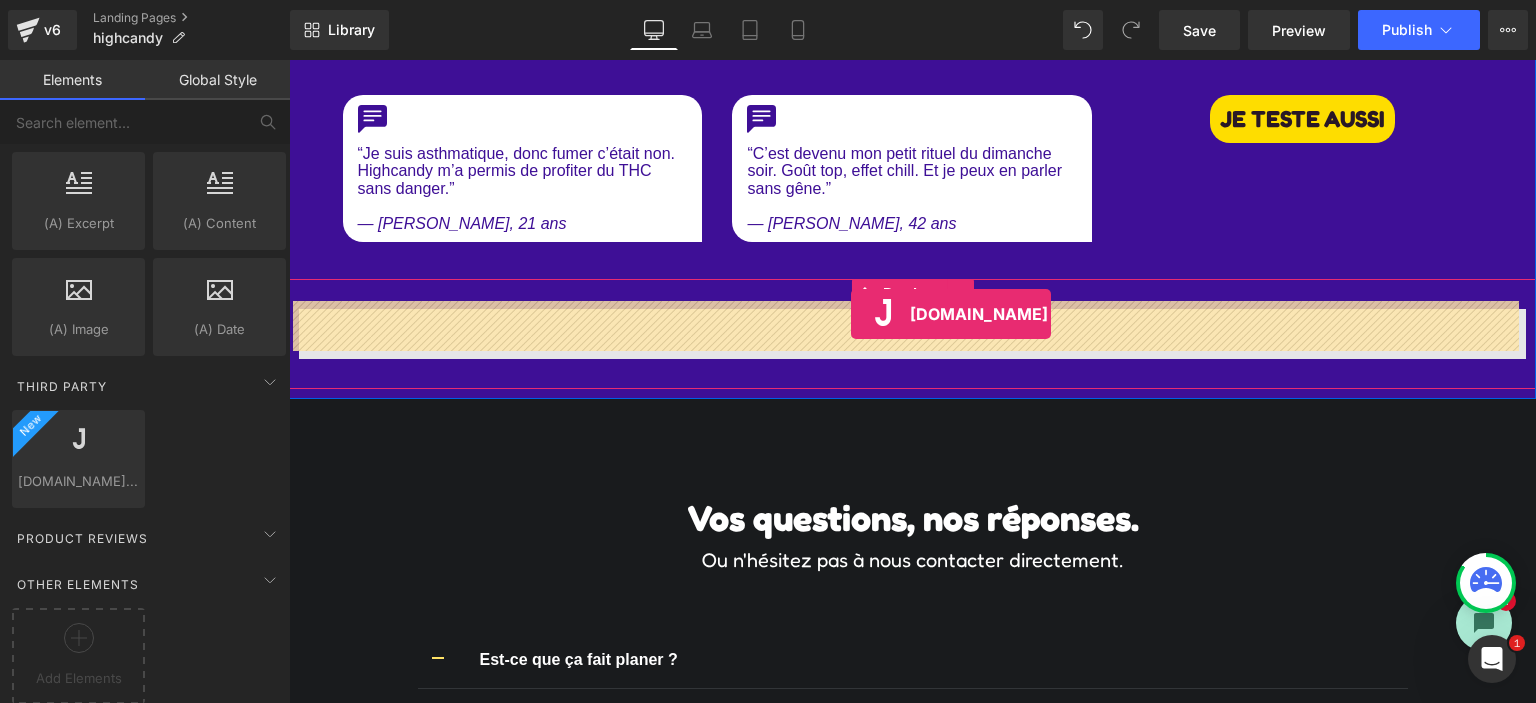 drag, startPoint x: 502, startPoint y: 494, endPoint x: 851, endPoint y: 314, distance: 392.68436 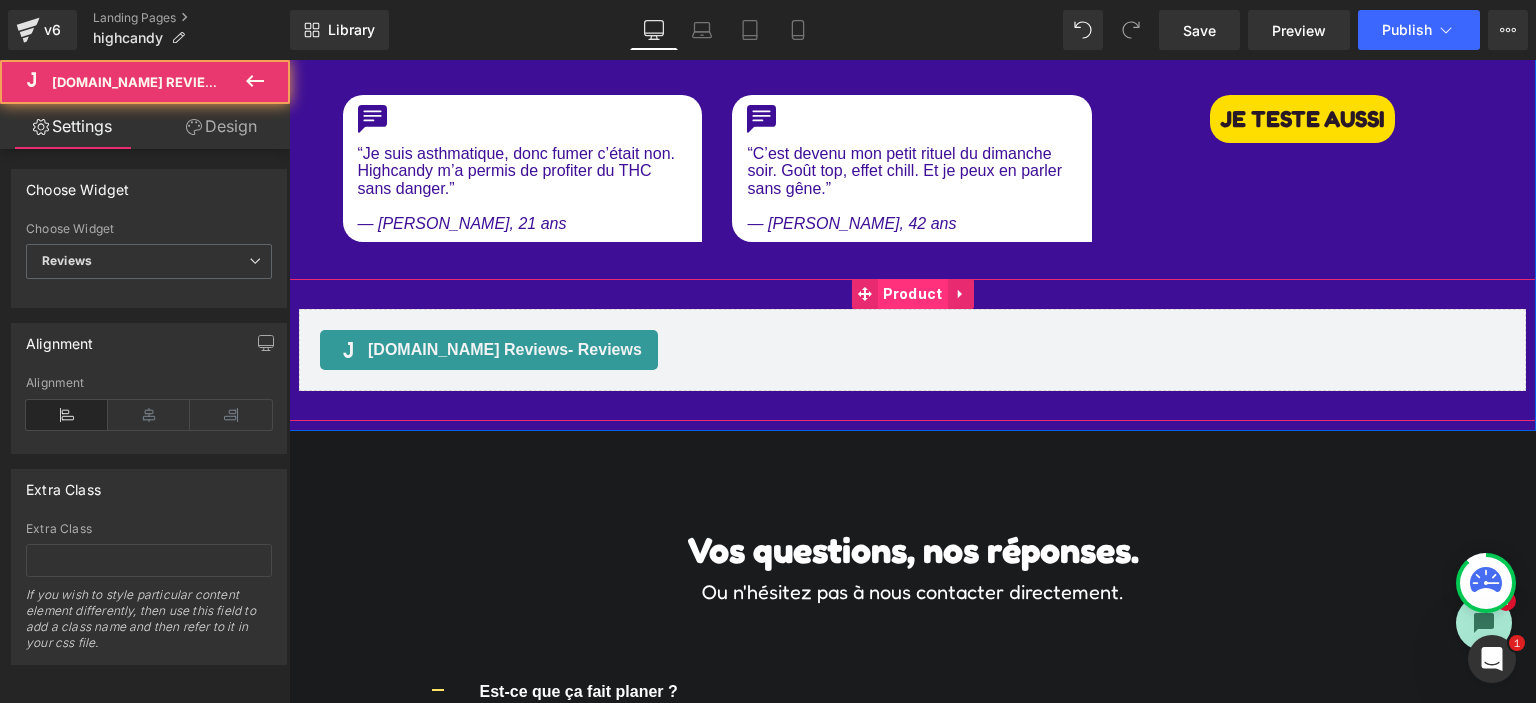 click on "Product" at bounding box center (913, 294) 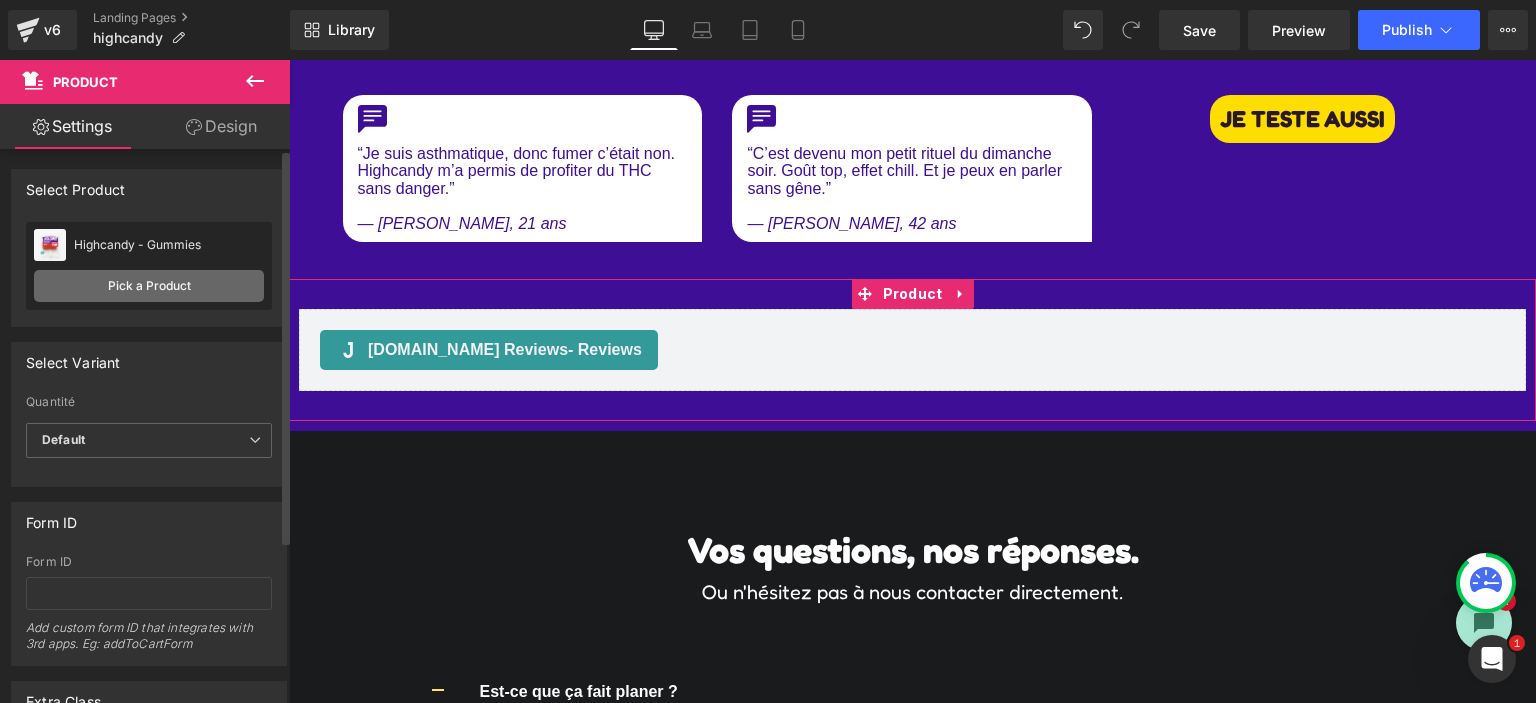 click on "Pick a Product" at bounding box center (149, 286) 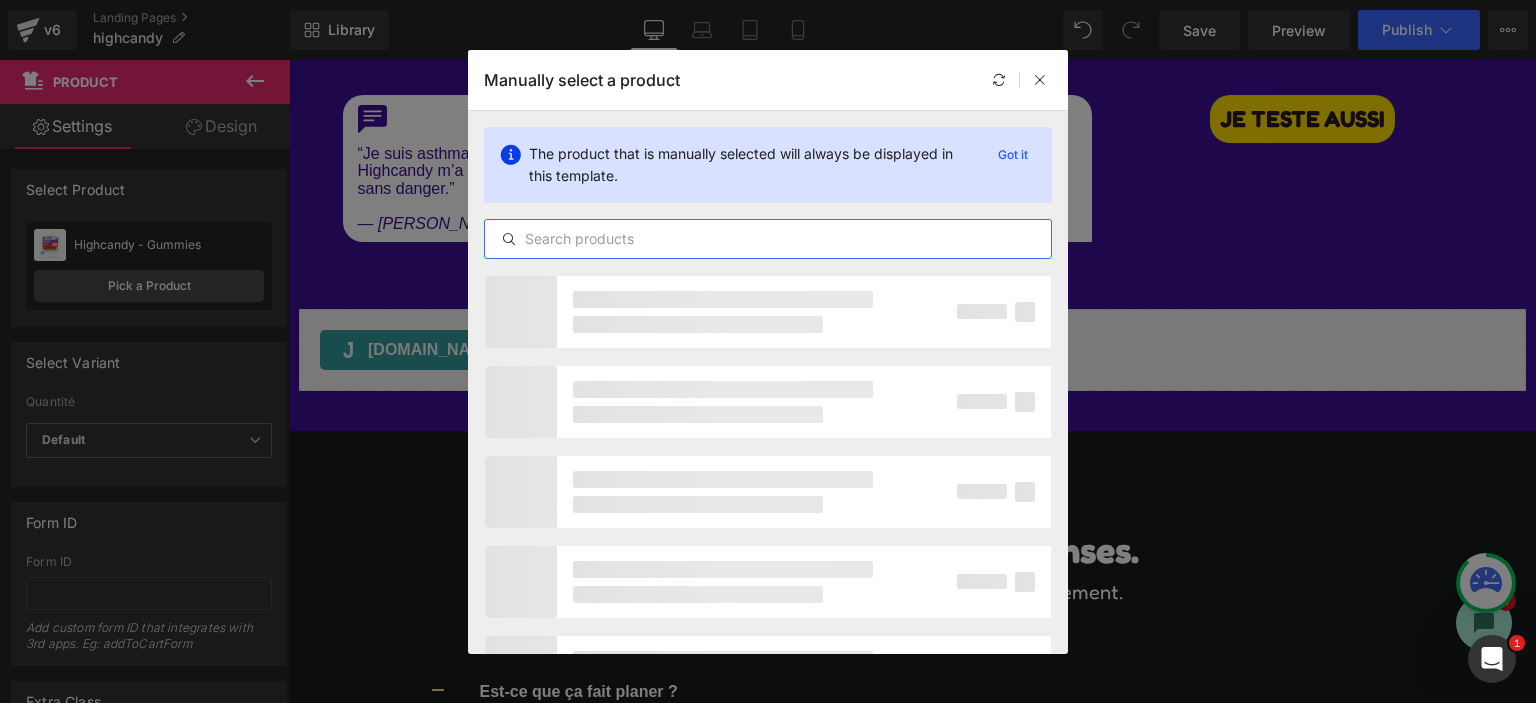 click at bounding box center (768, 239) 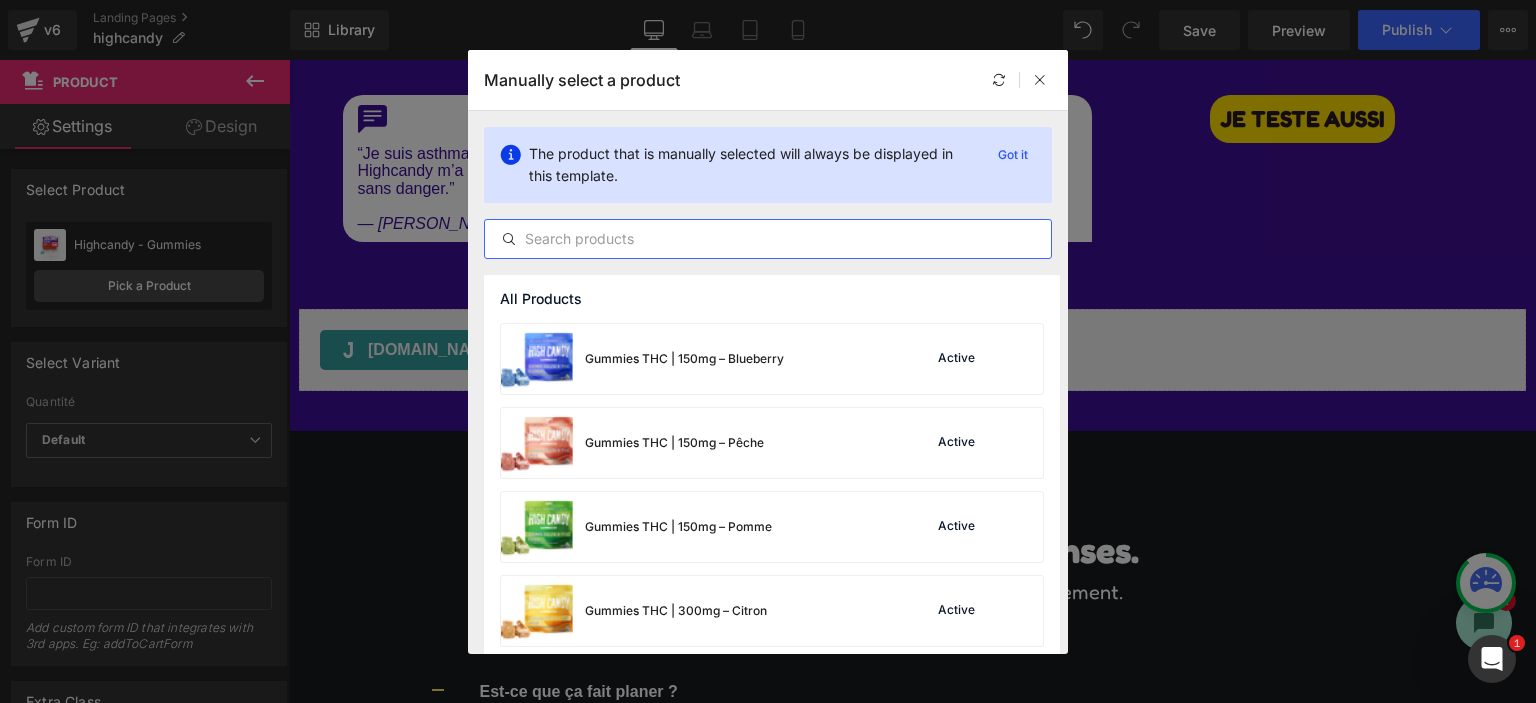 type on "ù" 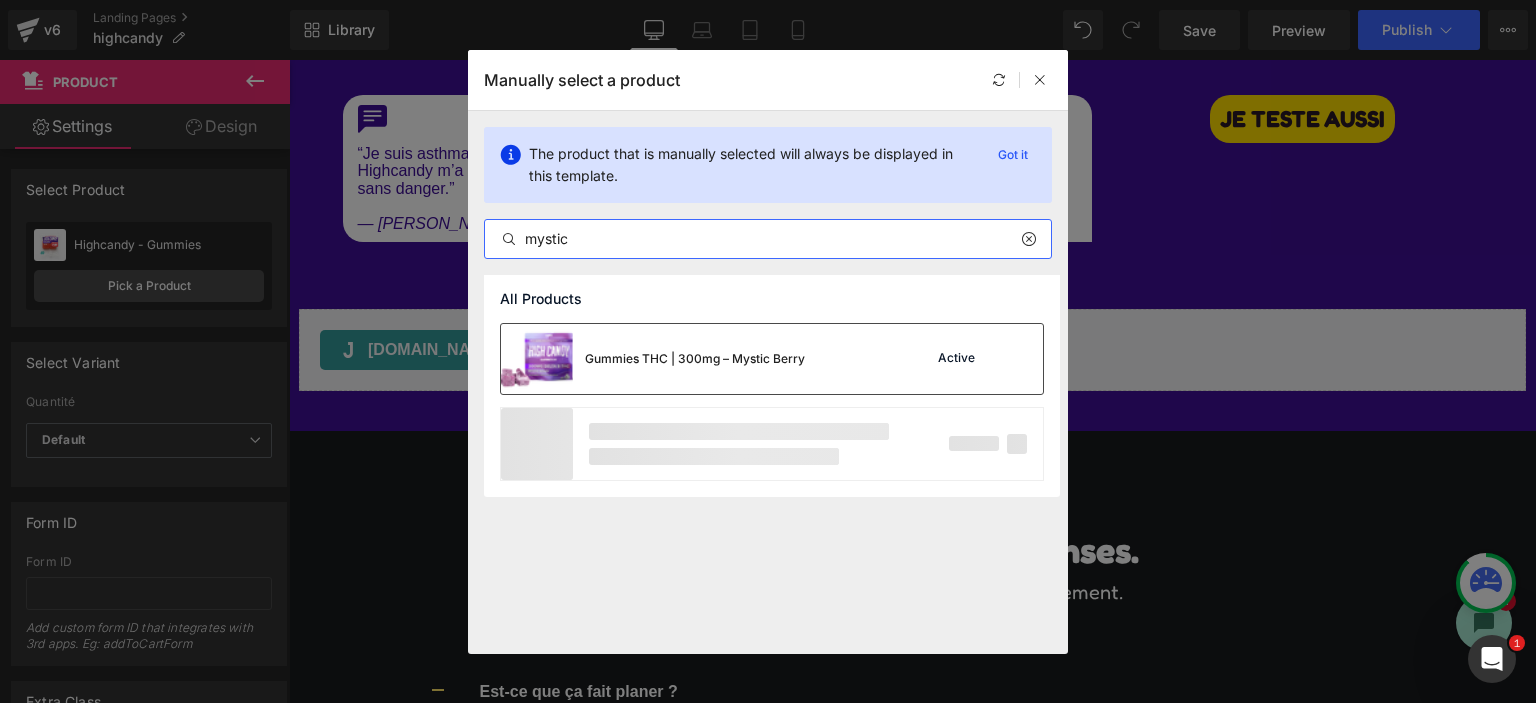 type on "mystic" 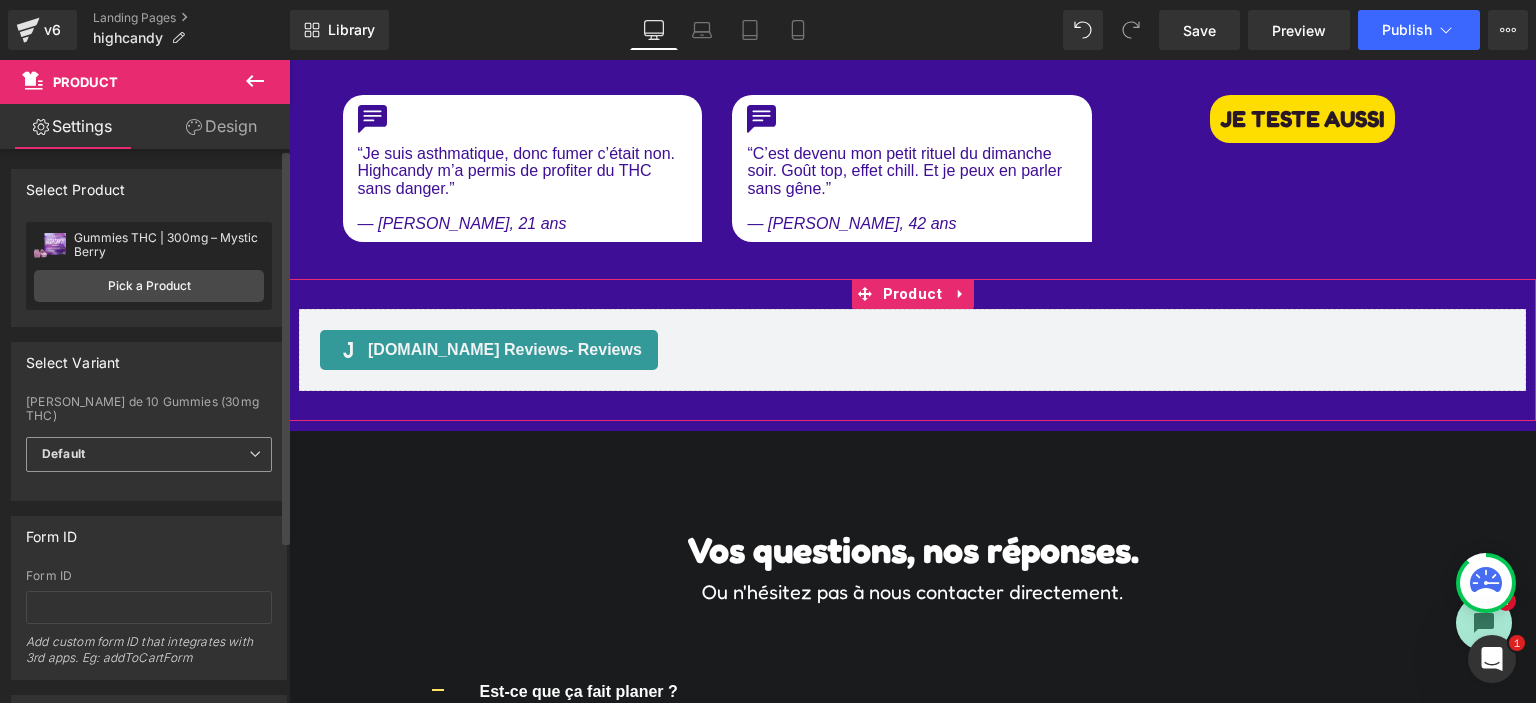 click on "Default" at bounding box center [149, 454] 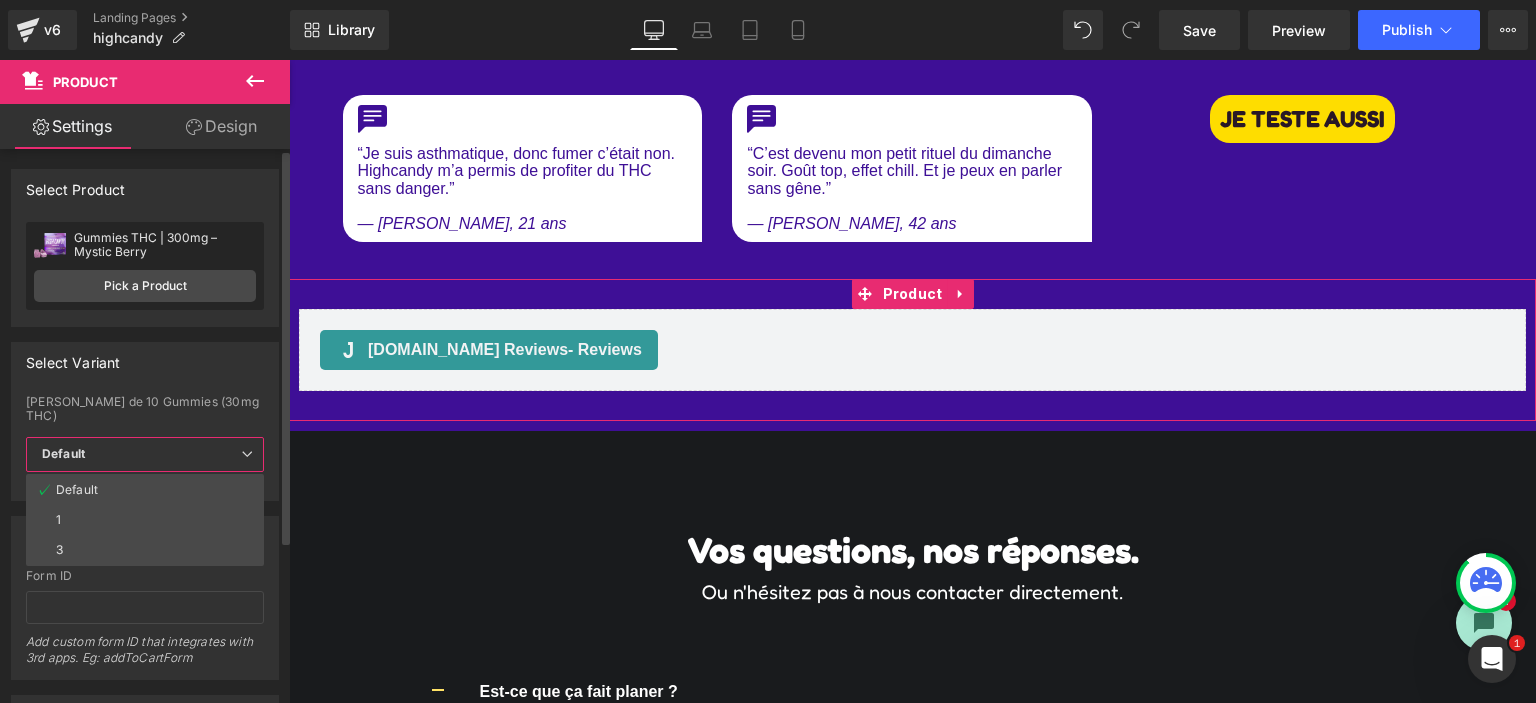 click on "Default" at bounding box center (145, 454) 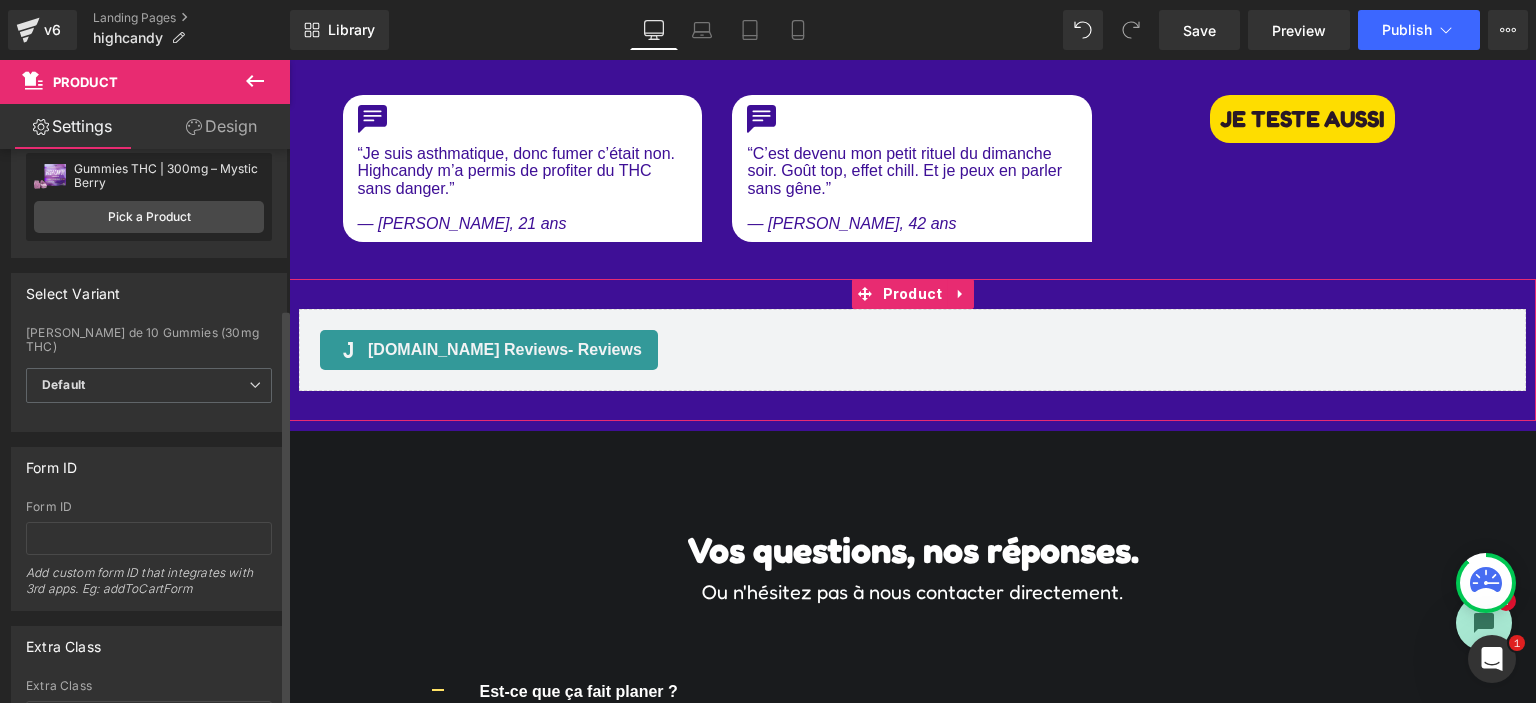 scroll, scrollTop: 0, scrollLeft: 0, axis: both 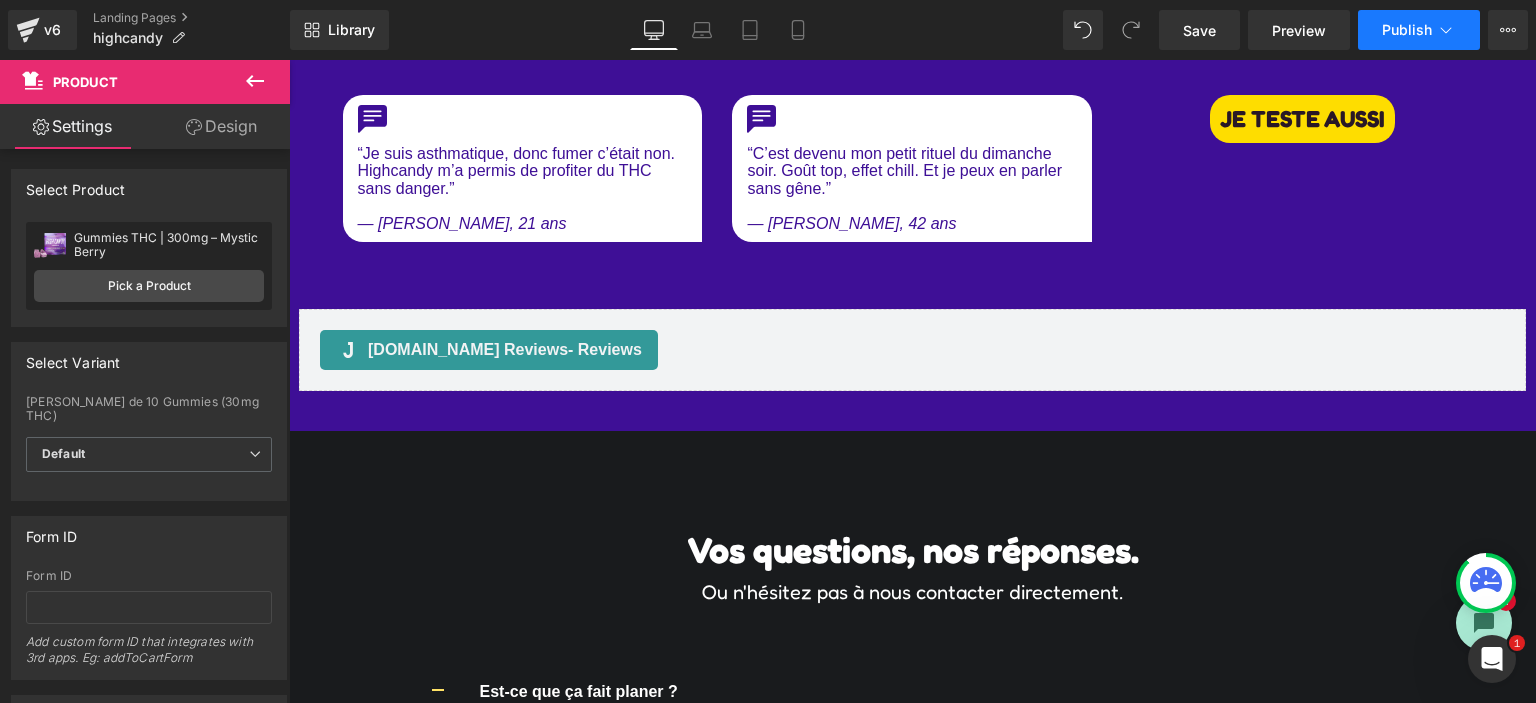 click on "Publish" at bounding box center [1419, 30] 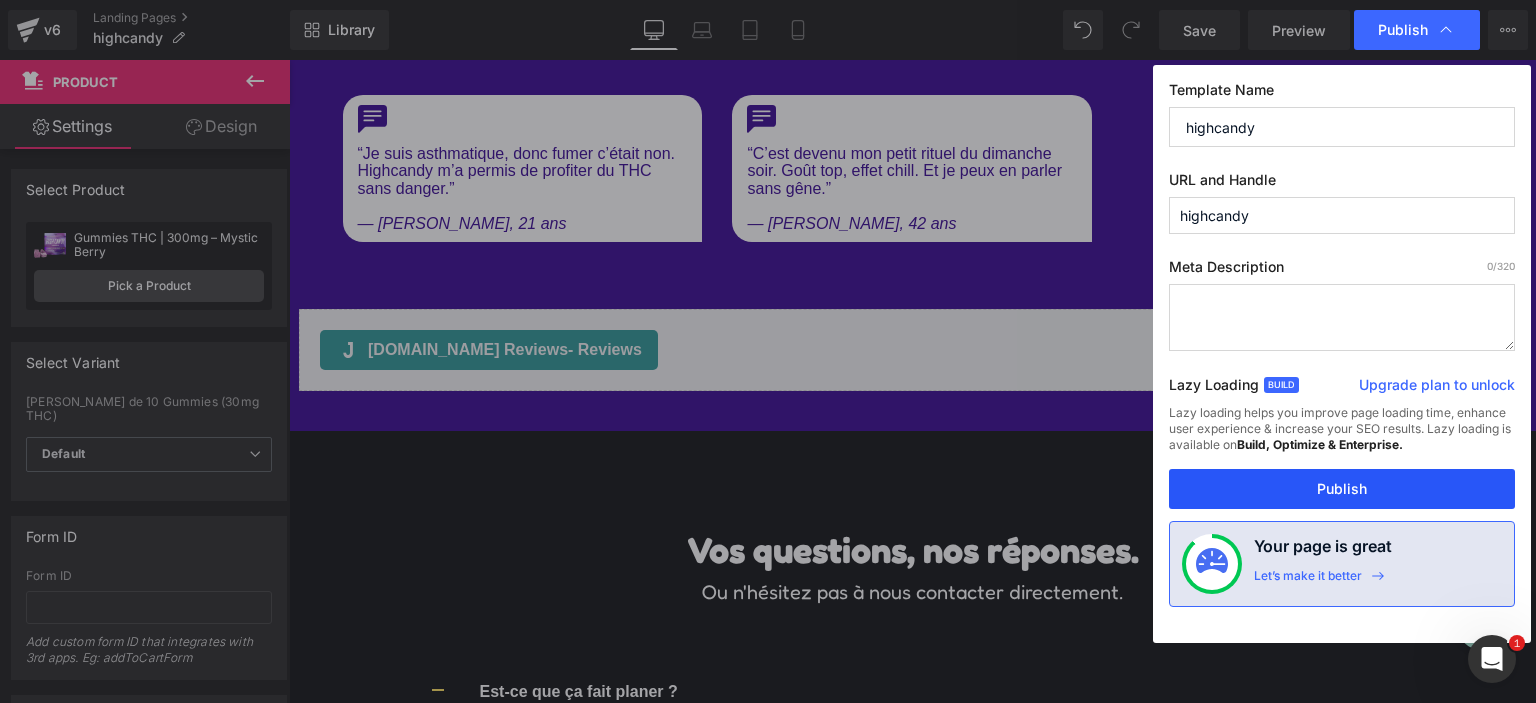 click on "Publish" at bounding box center (1342, 489) 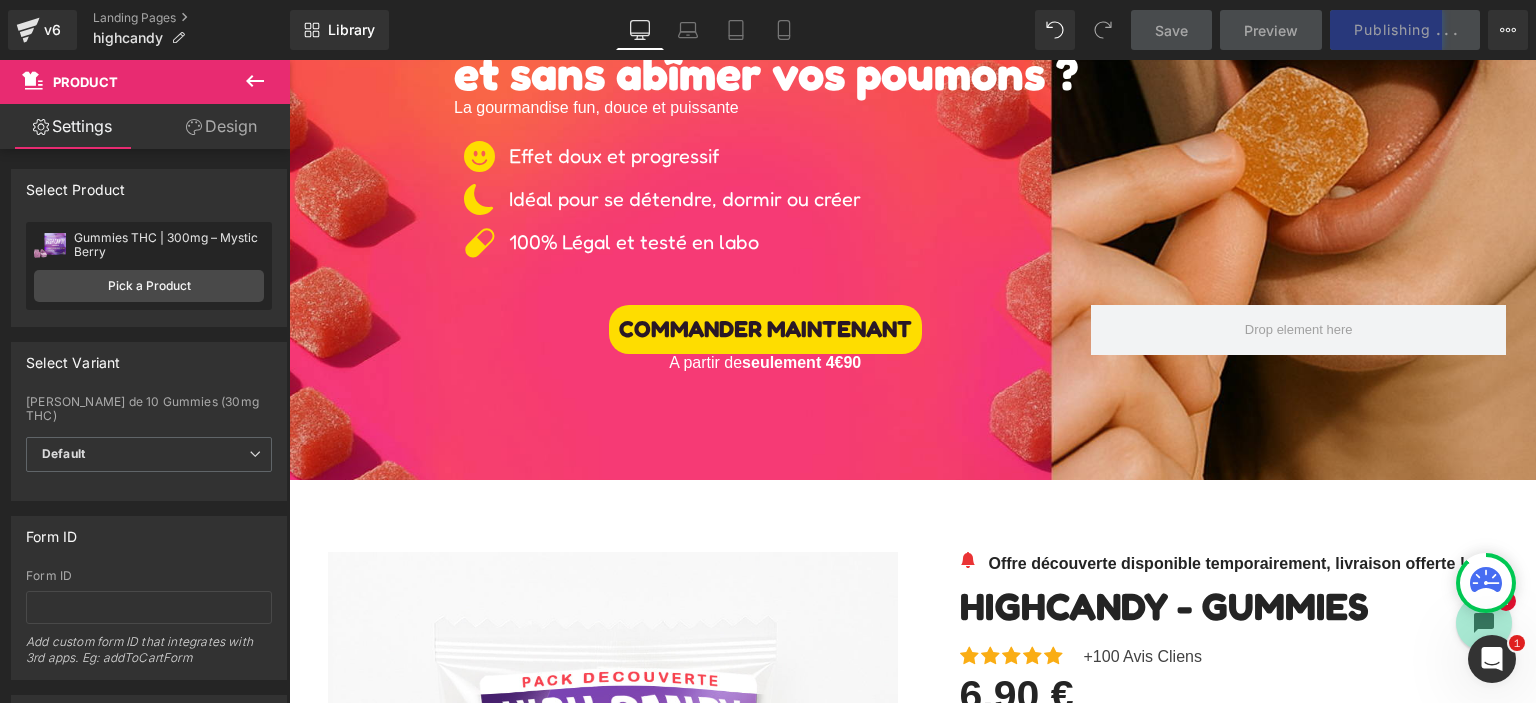 scroll, scrollTop: 600, scrollLeft: 0, axis: vertical 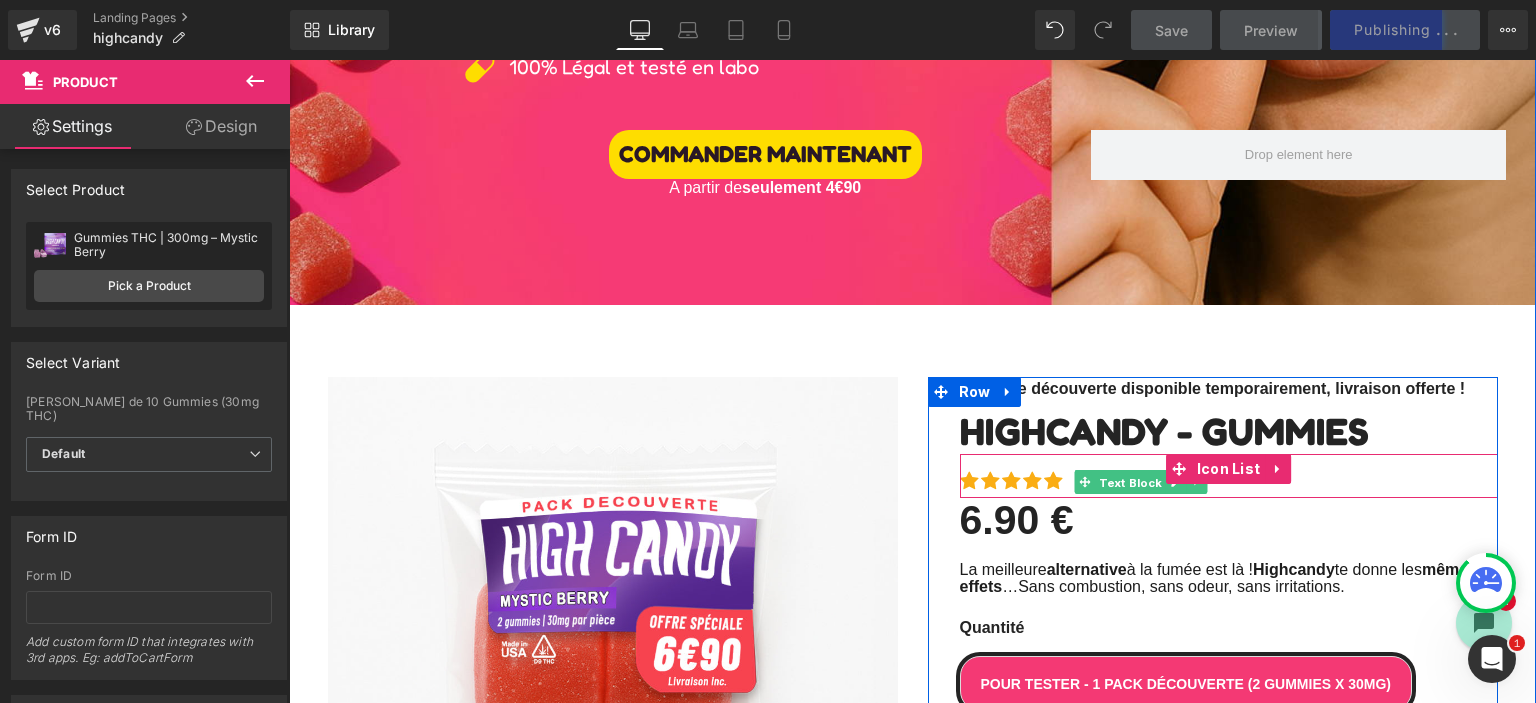 click on "Text Block" at bounding box center [1131, 483] 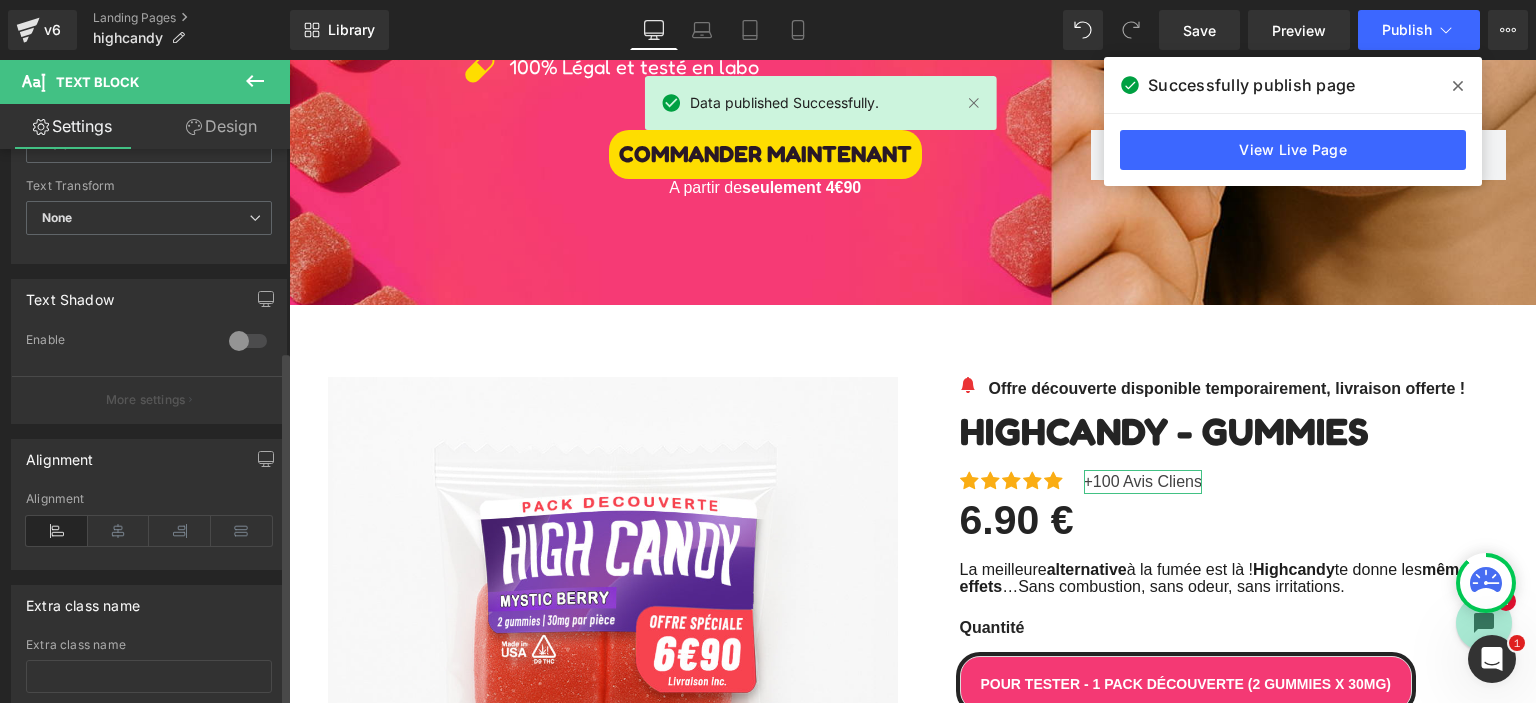 scroll, scrollTop: 700, scrollLeft: 0, axis: vertical 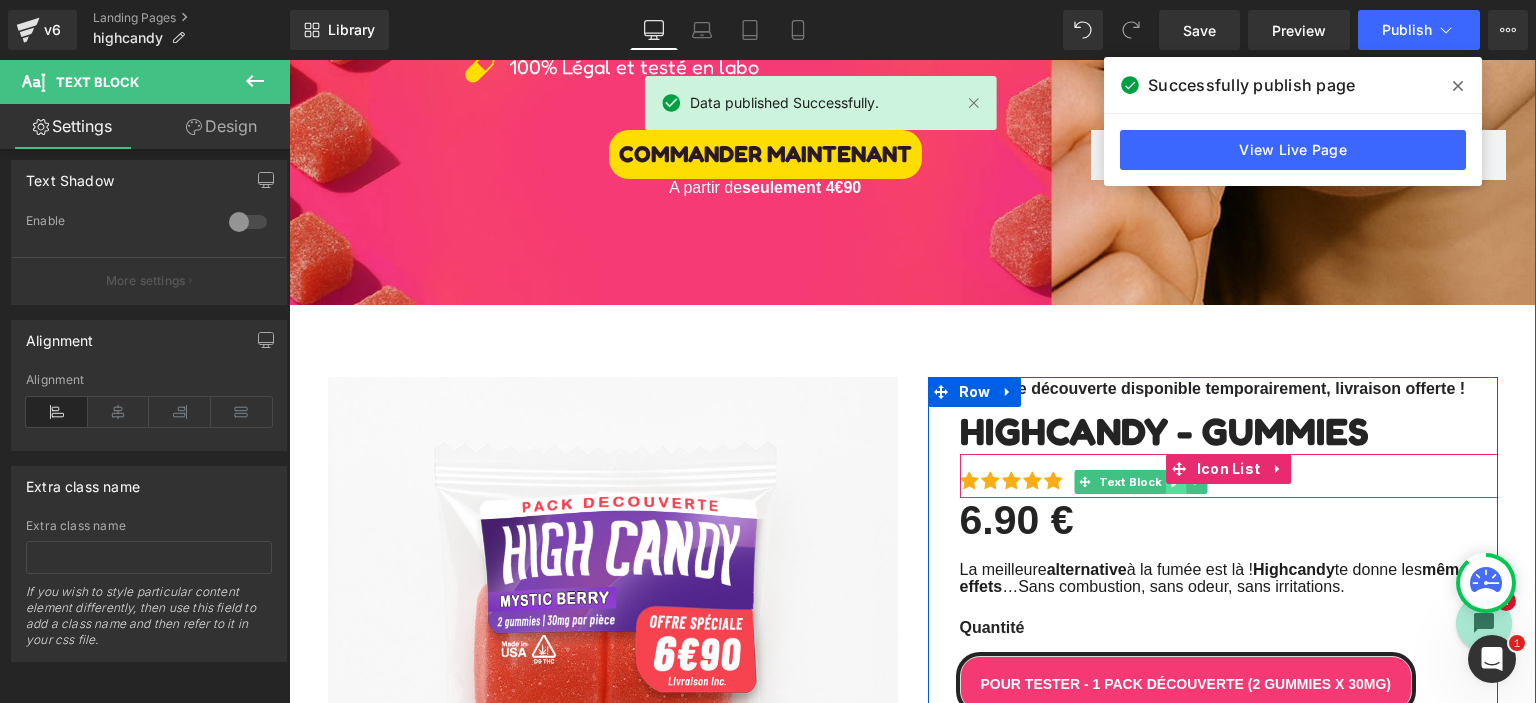 click 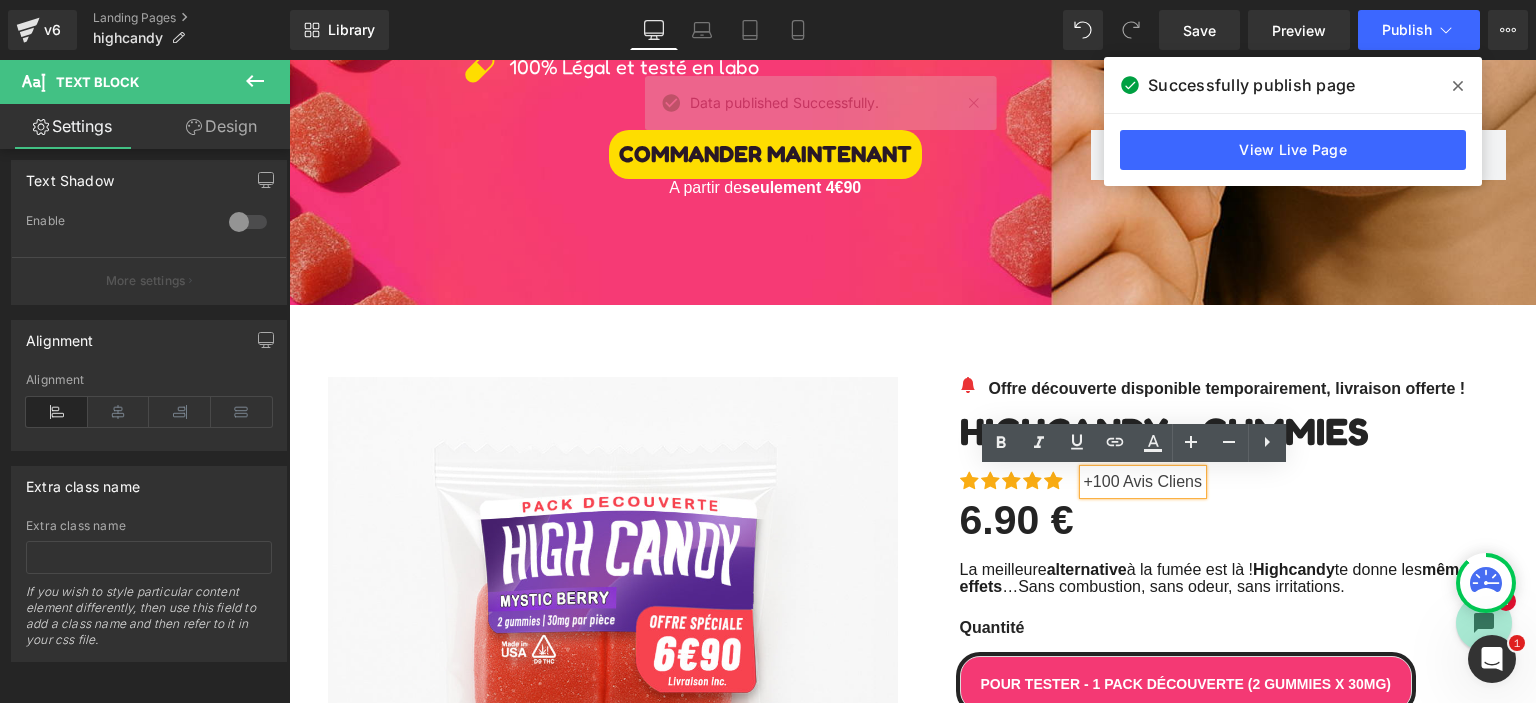 click on "+100 Avis Cliens" at bounding box center (1143, 482) 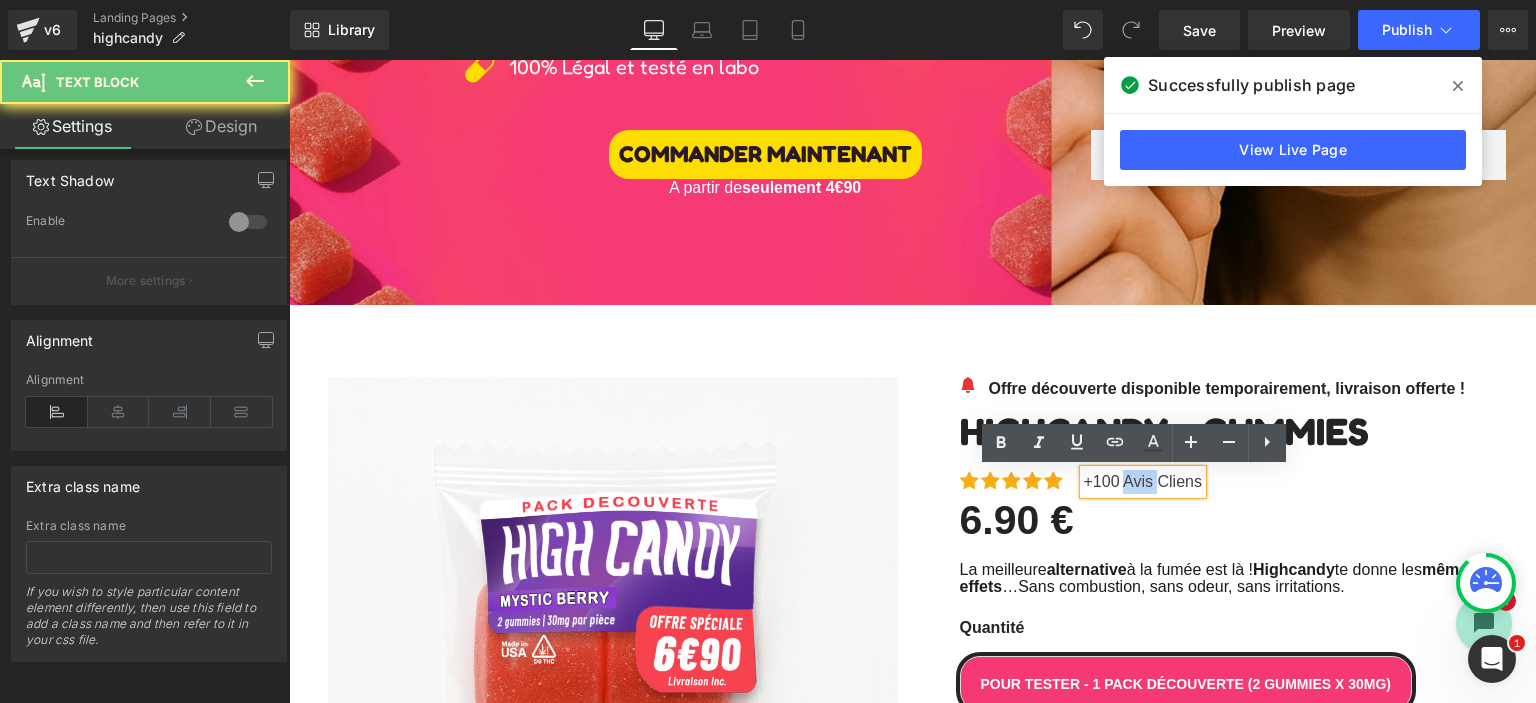 click on "+100 Avis Cliens" at bounding box center [1143, 482] 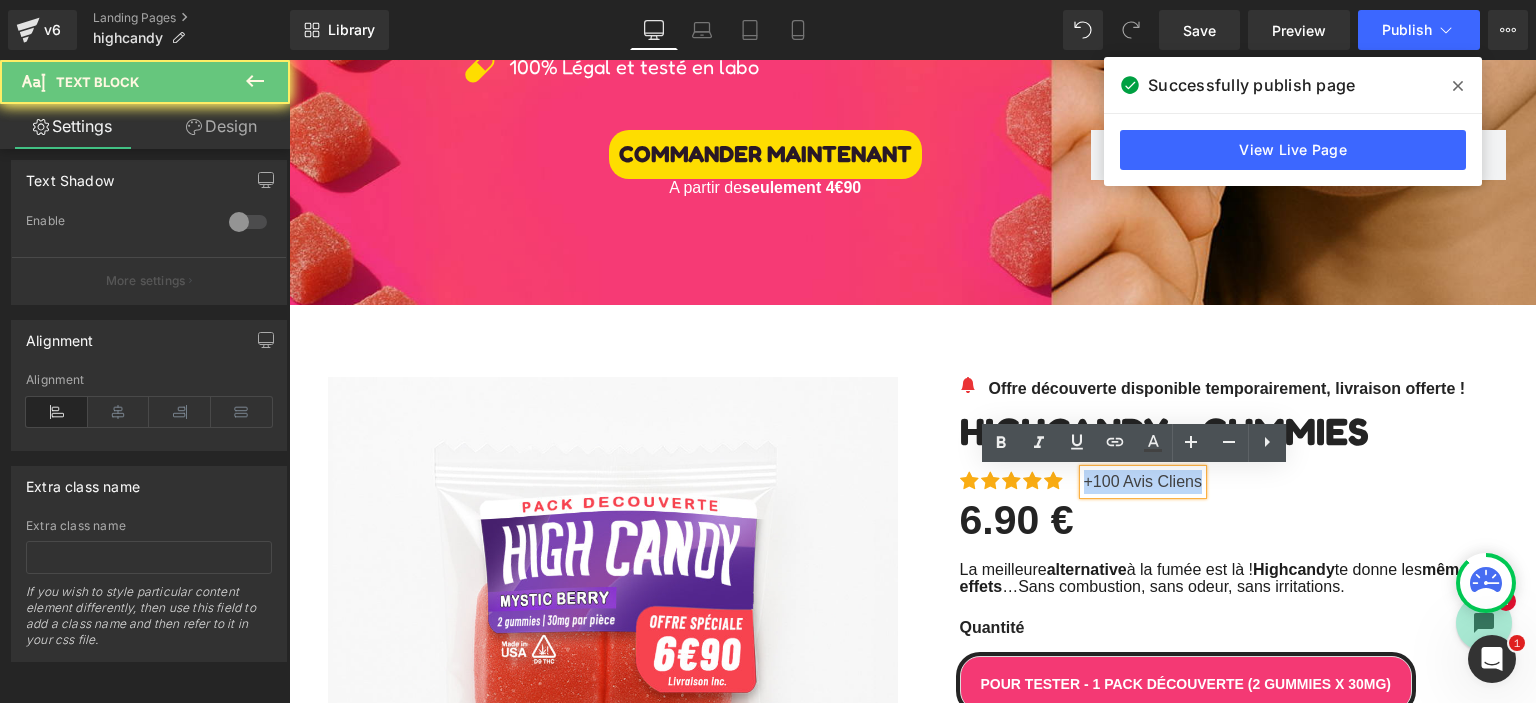 click on "+100 Avis Cliens" at bounding box center [1143, 482] 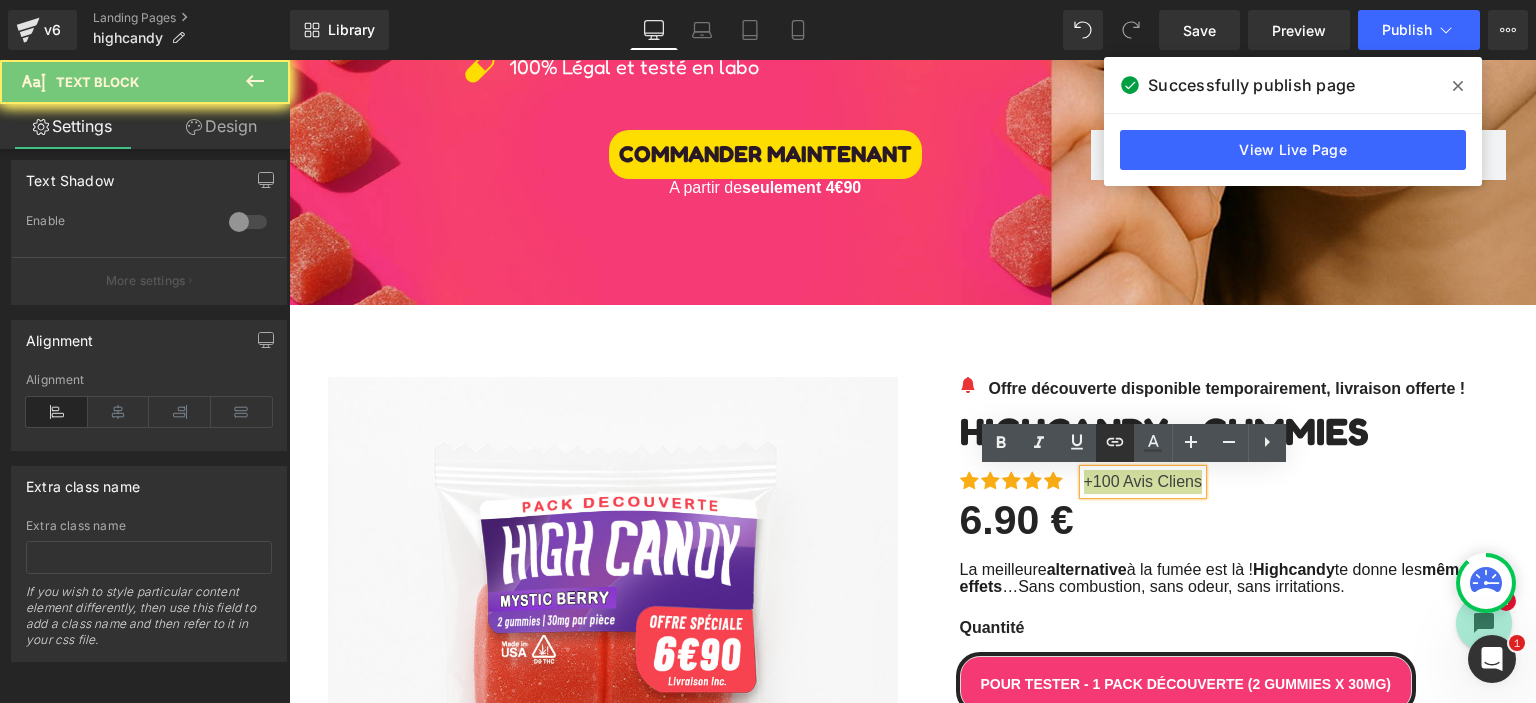click 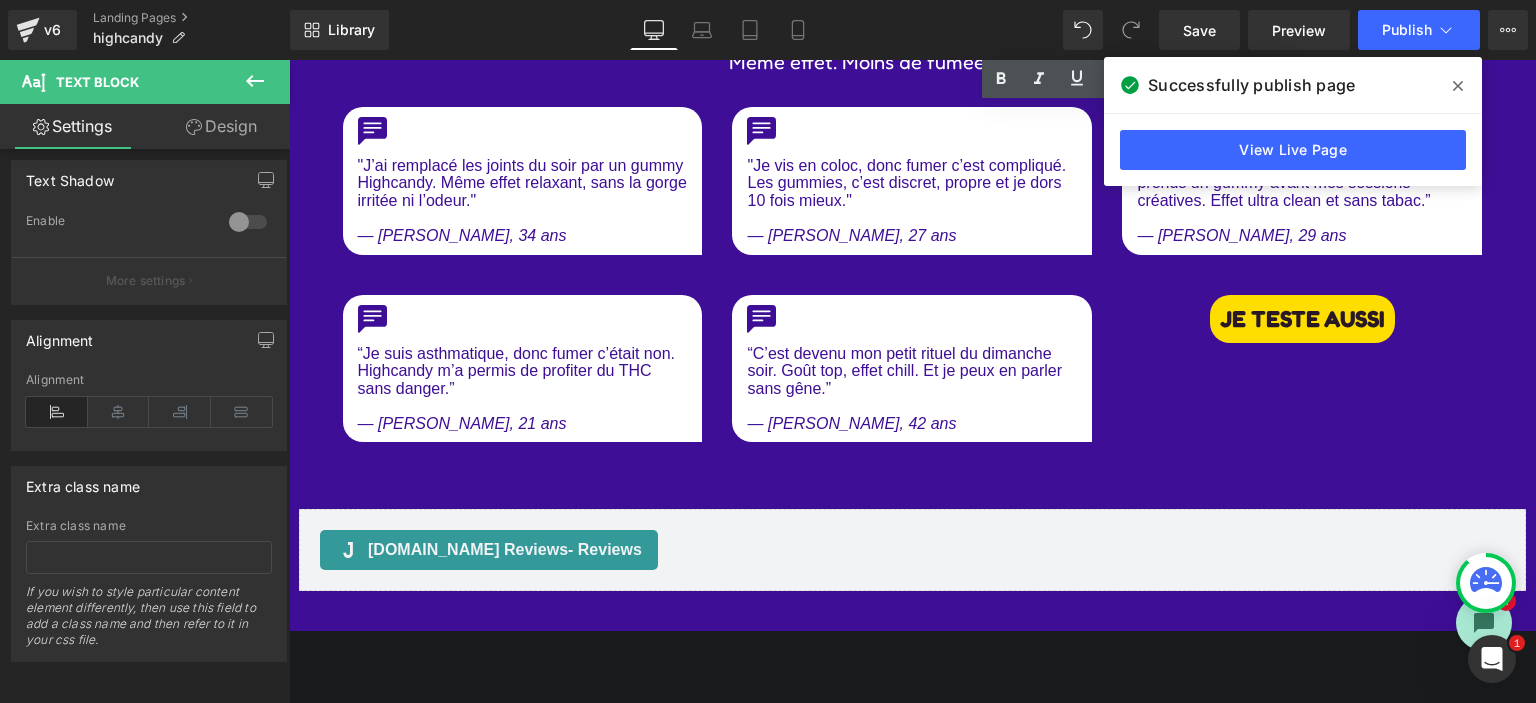 click on "[DOMAIN_NAME] Reviews  - Reviews [DOMAIN_NAME] Reviews
Product" at bounding box center (912, 550) 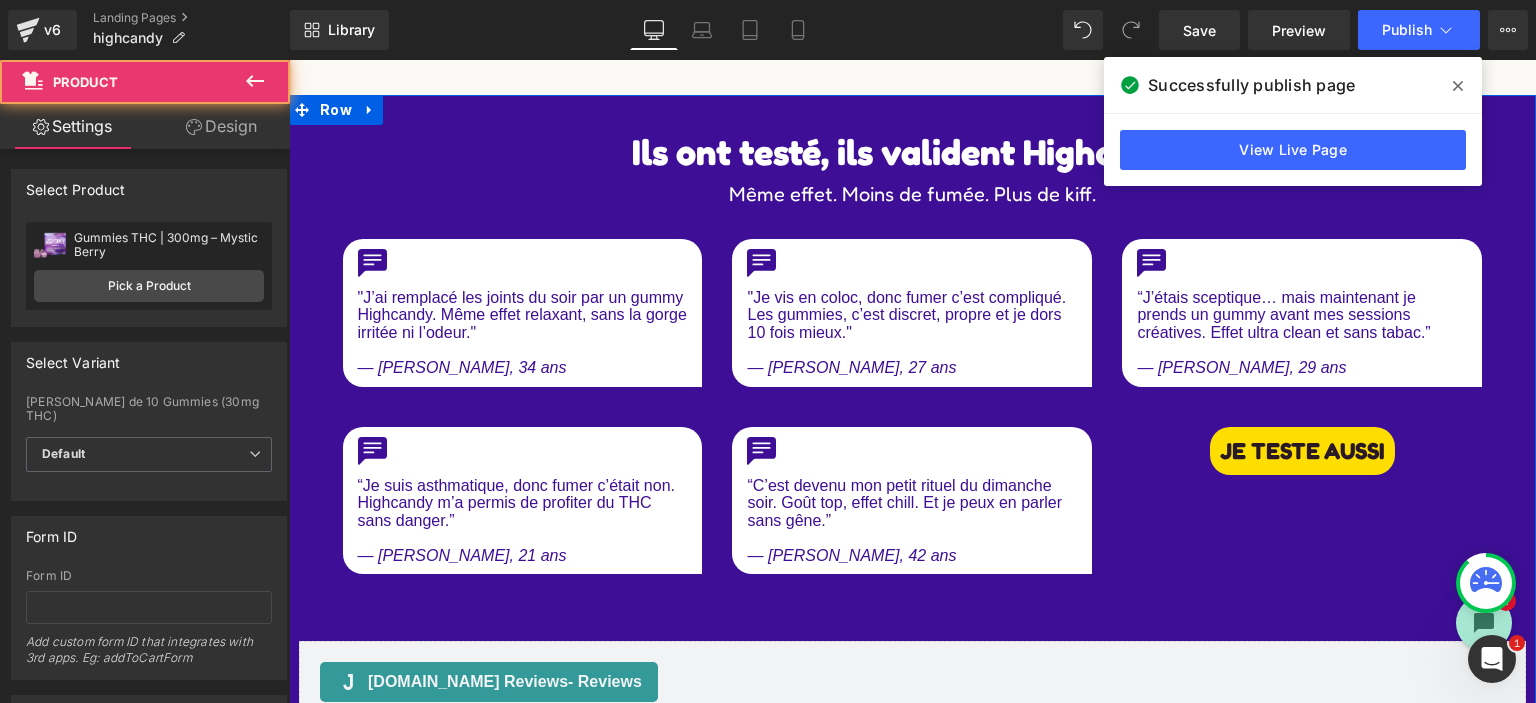 scroll, scrollTop: 4800, scrollLeft: 0, axis: vertical 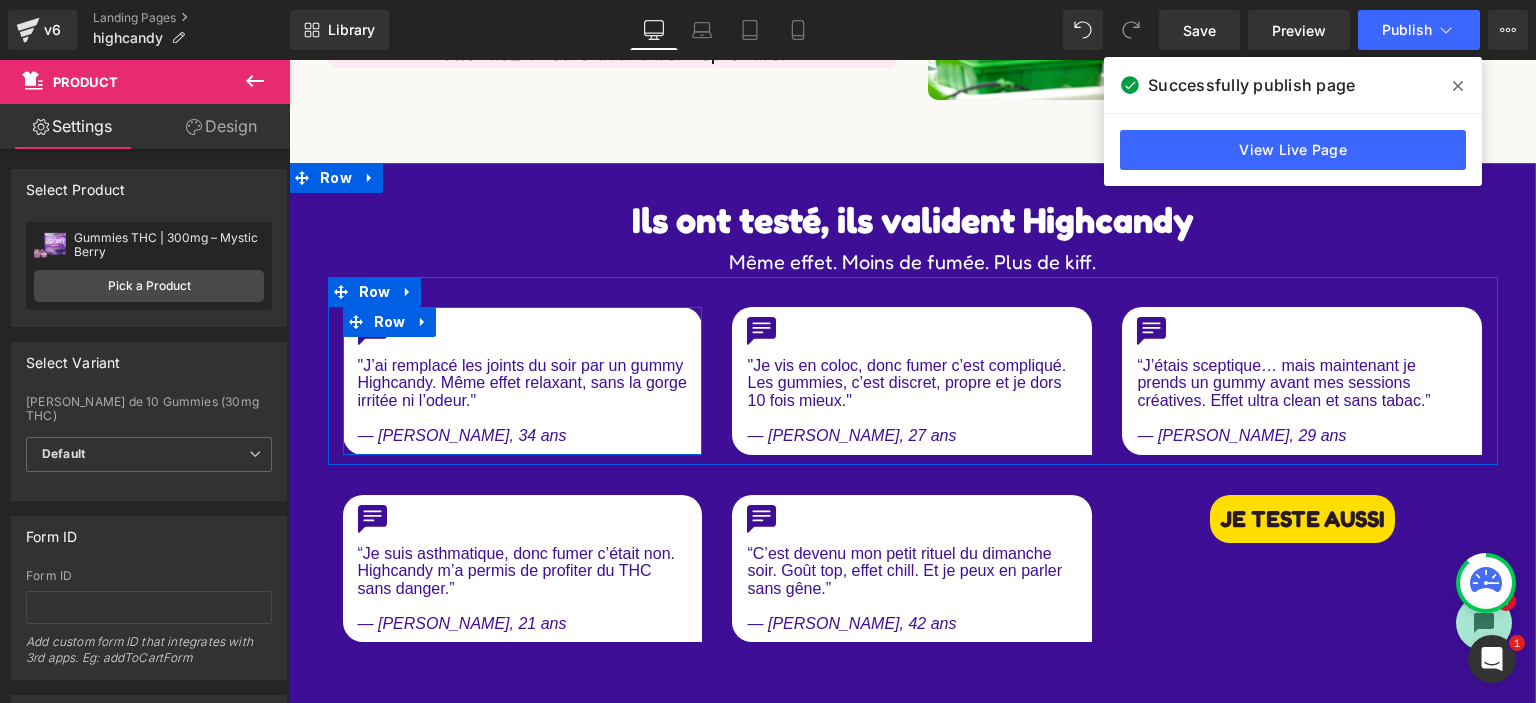 click at bounding box center (356, 322) 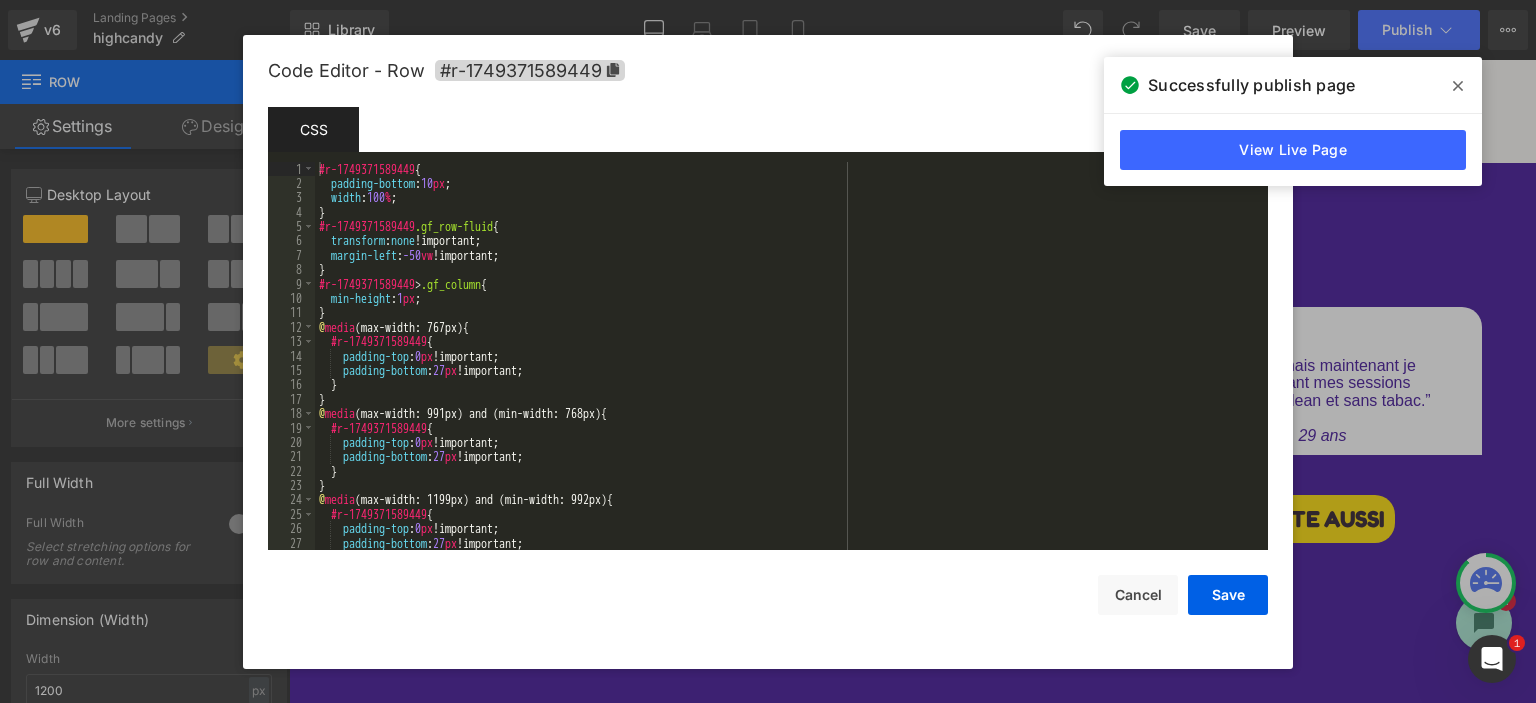 click on "Row  You are previewing how the   will restyle your page. You can not edit Elements in Preset Preview Mode.  v6 Landing Pages highcandy Library Desktop Desktop Laptop Tablet Mobile Save Preview Publish Scheduled Upgrade Plan View Live Page View with current Template Save Template to Library Schedule Publish  Optimize  Publish Settings Shortcuts  Your page can’t be published   You've reached the maximum number of published pages on your plan  (1/1).  You need to upgrade your plan or unpublish all your pages to get 1 publish slot.   Unpublish pages   Upgrade plan  Elements Global Style Base Row  rows, columns, layouts, div Heading  headings, titles, h1,h2,h3,h4,h5,h6 Text Block  texts, paragraphs, contents, blocks Image  images, photos, alts, uploads Icon  icons, symbols Button  button, call to action, cta Separator  separators, dividers, horizontal lines Liquid  liquid, custom code, html, javascript, css, reviews, apps, applications, embeded, iframe Banner Parallax  Hero Banner  Stack Tabs  Carousel  List" at bounding box center [768, 0] 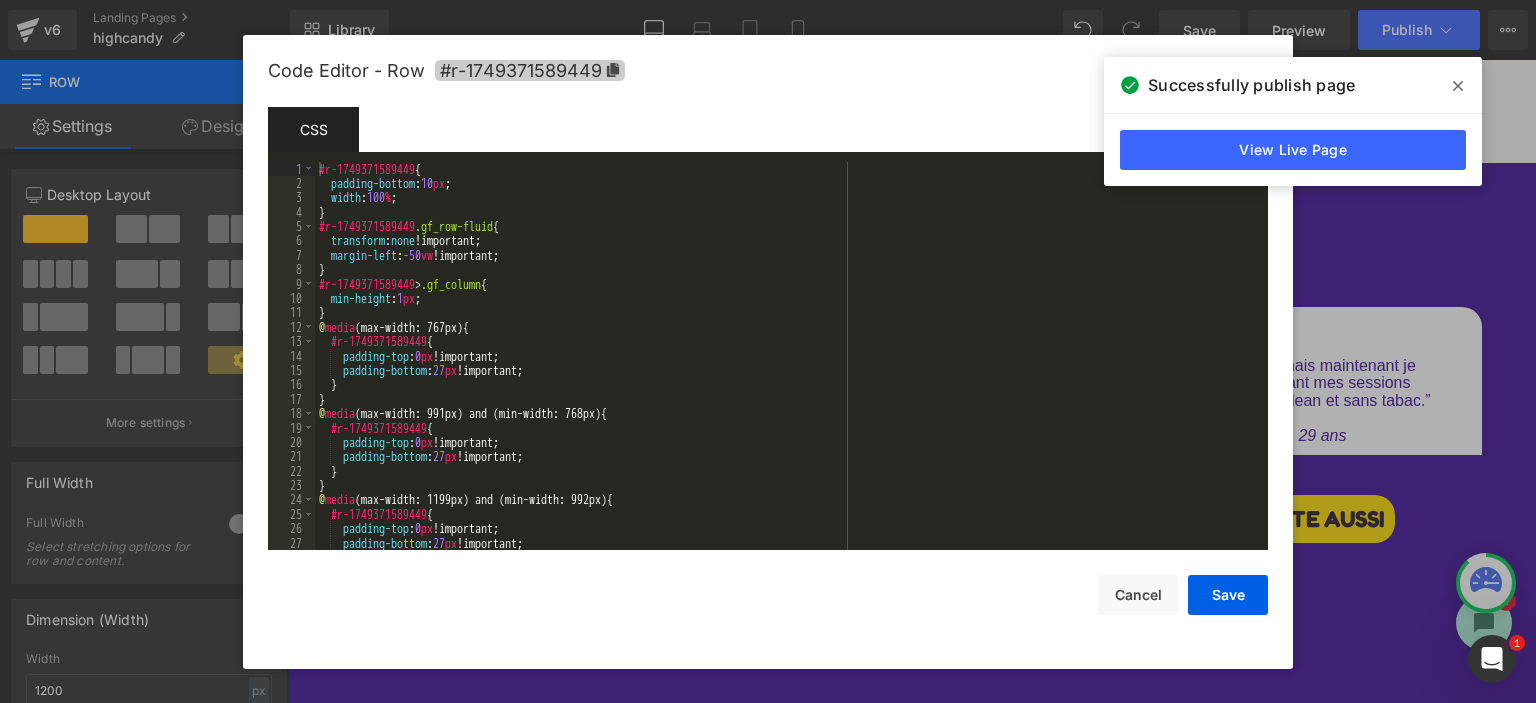 click on "#r-1749371589449" at bounding box center [530, 70] 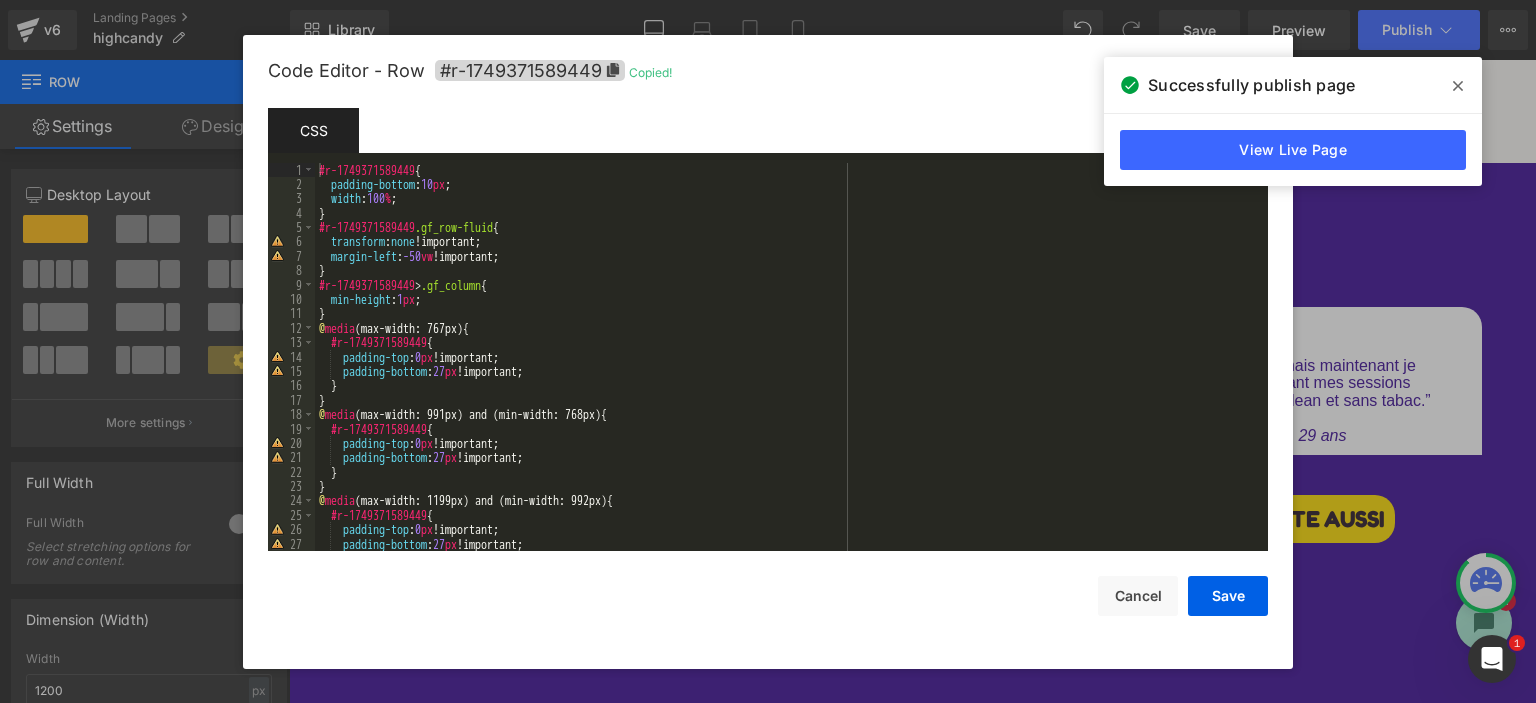 click at bounding box center [1458, 86] 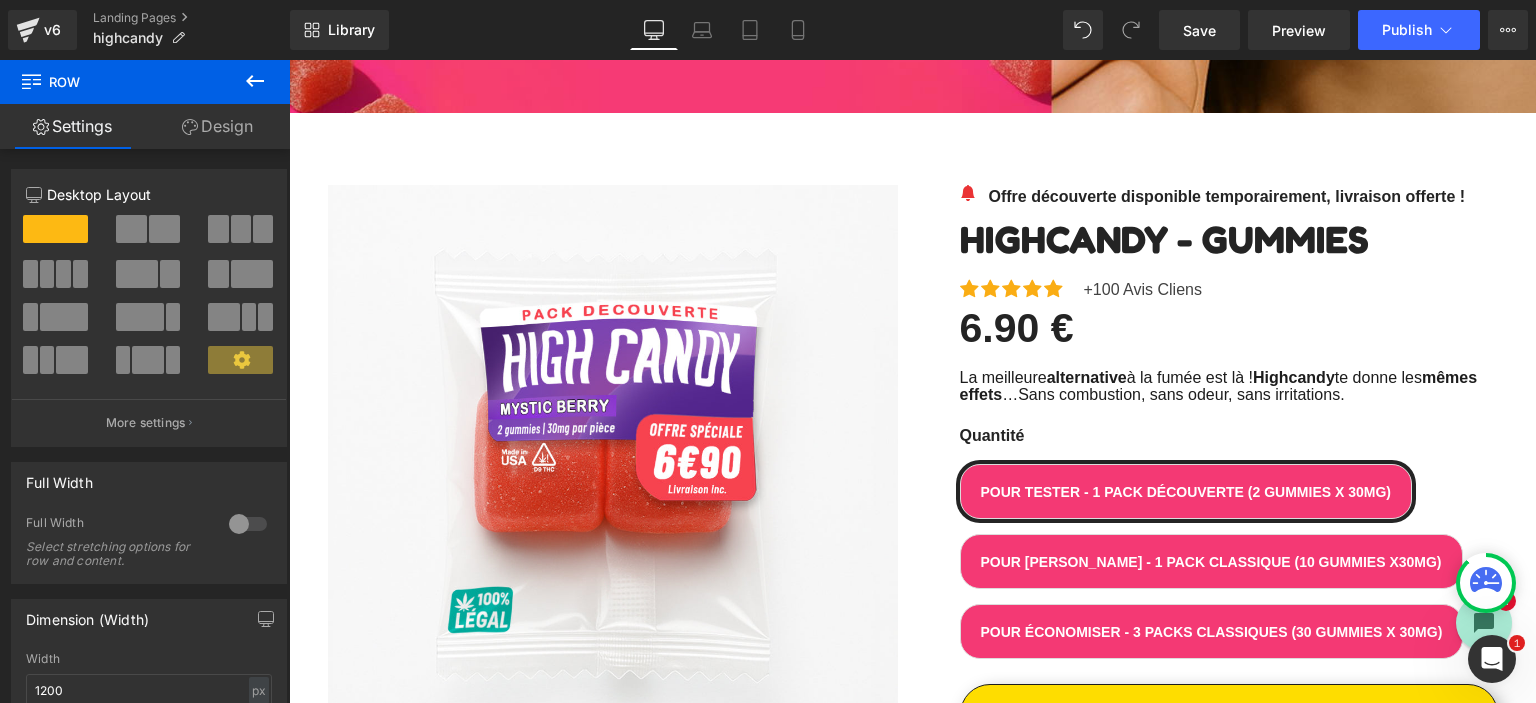 scroll, scrollTop: 900, scrollLeft: 0, axis: vertical 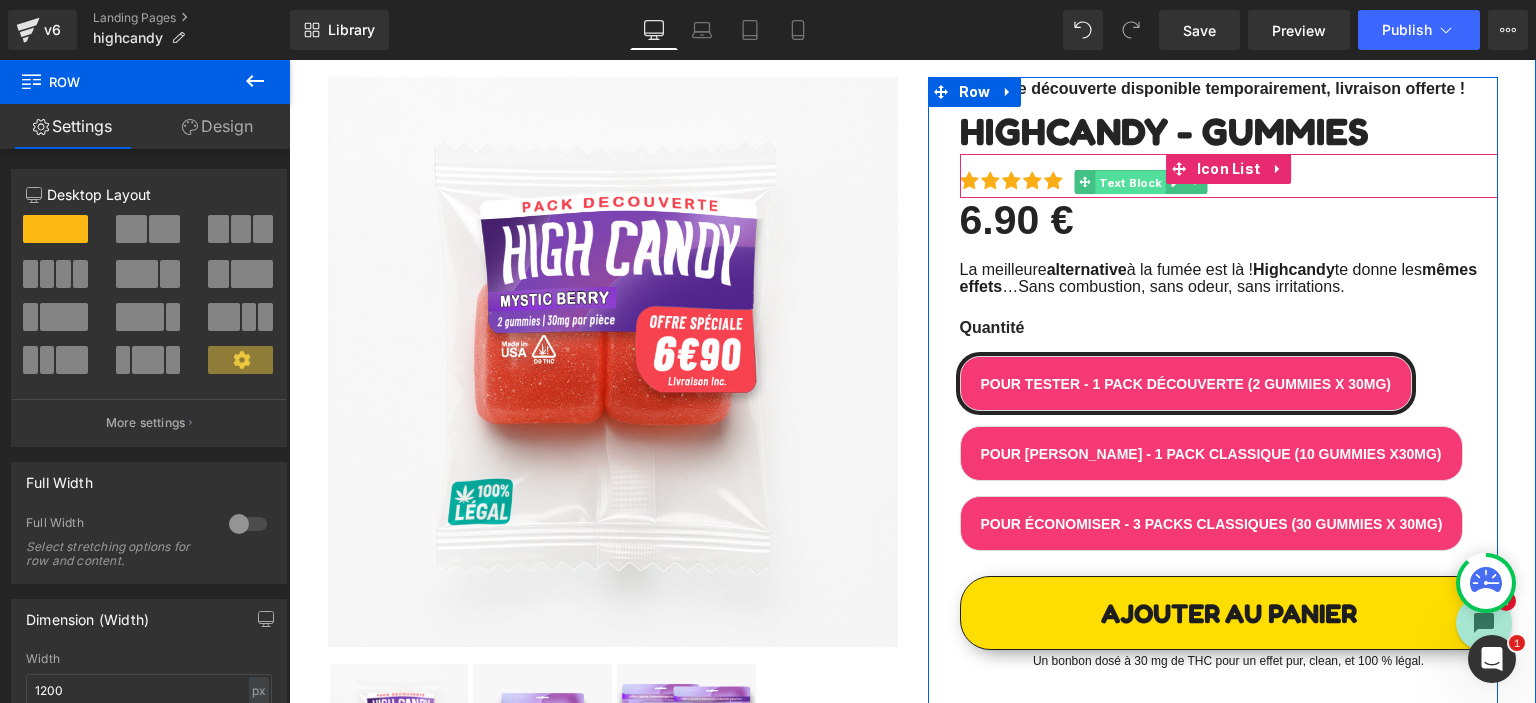 click on "Text Block" at bounding box center [1131, 183] 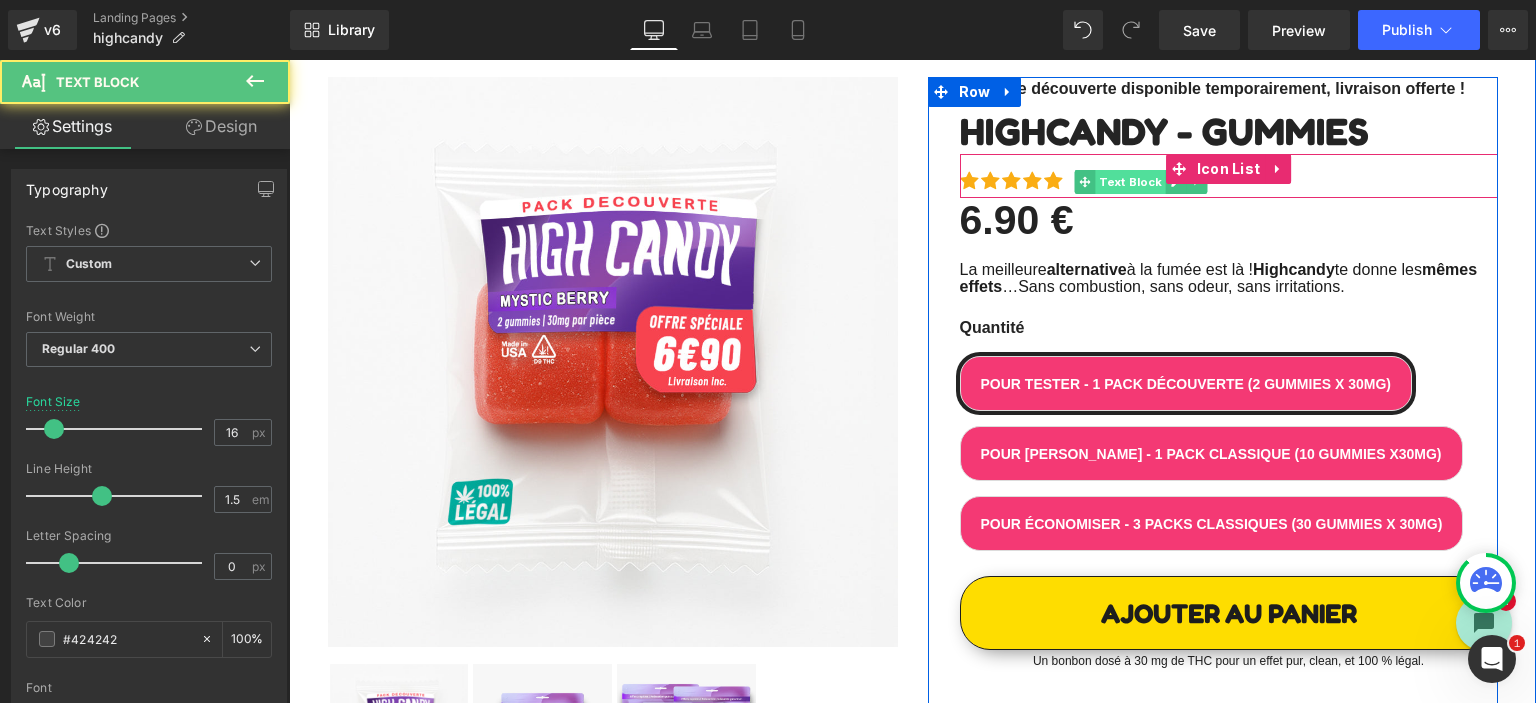 click on "Text Block" at bounding box center (1131, 182) 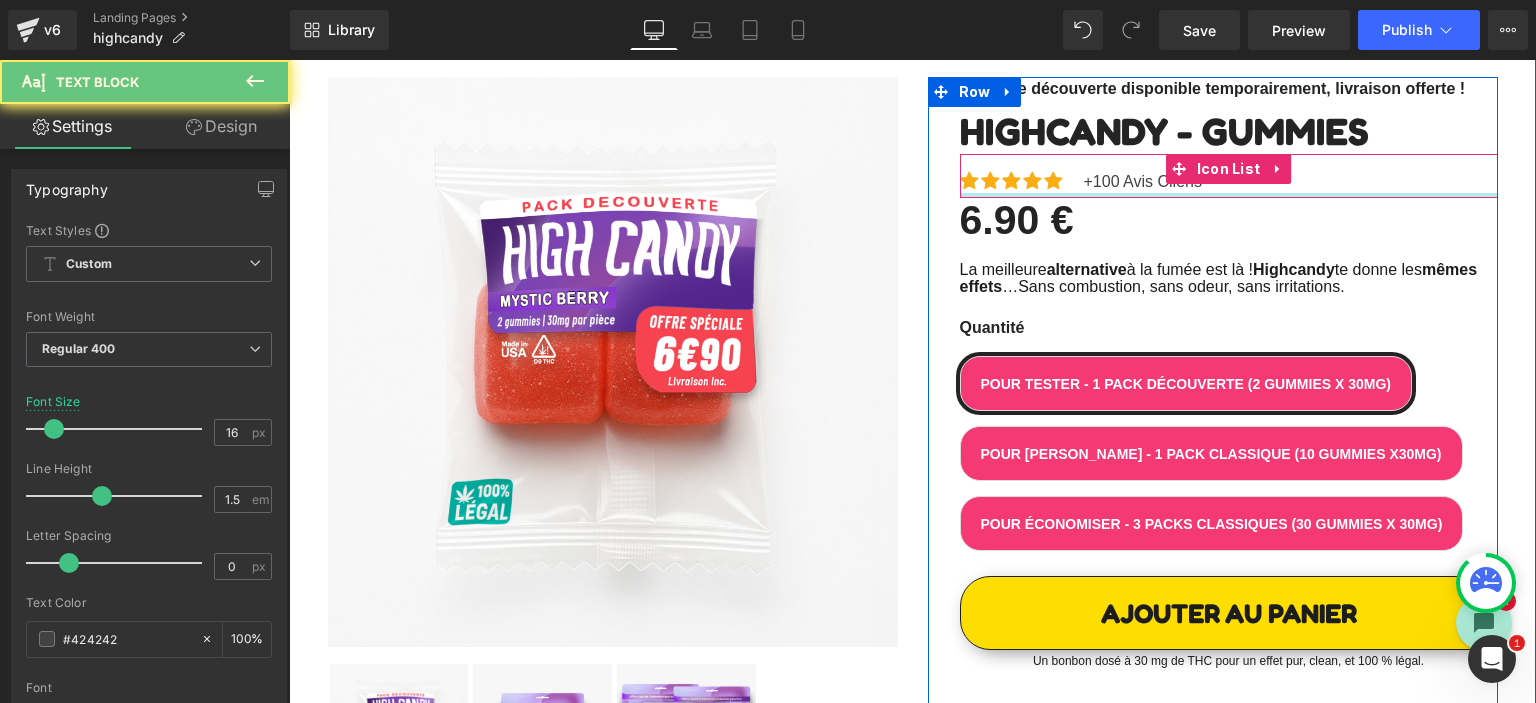 click on "Icon
Icon         Icon         Icon         Icon
Icon List Hoz
+100 [PERSON_NAME]
Text Block
Icon List" at bounding box center [1229, 176] 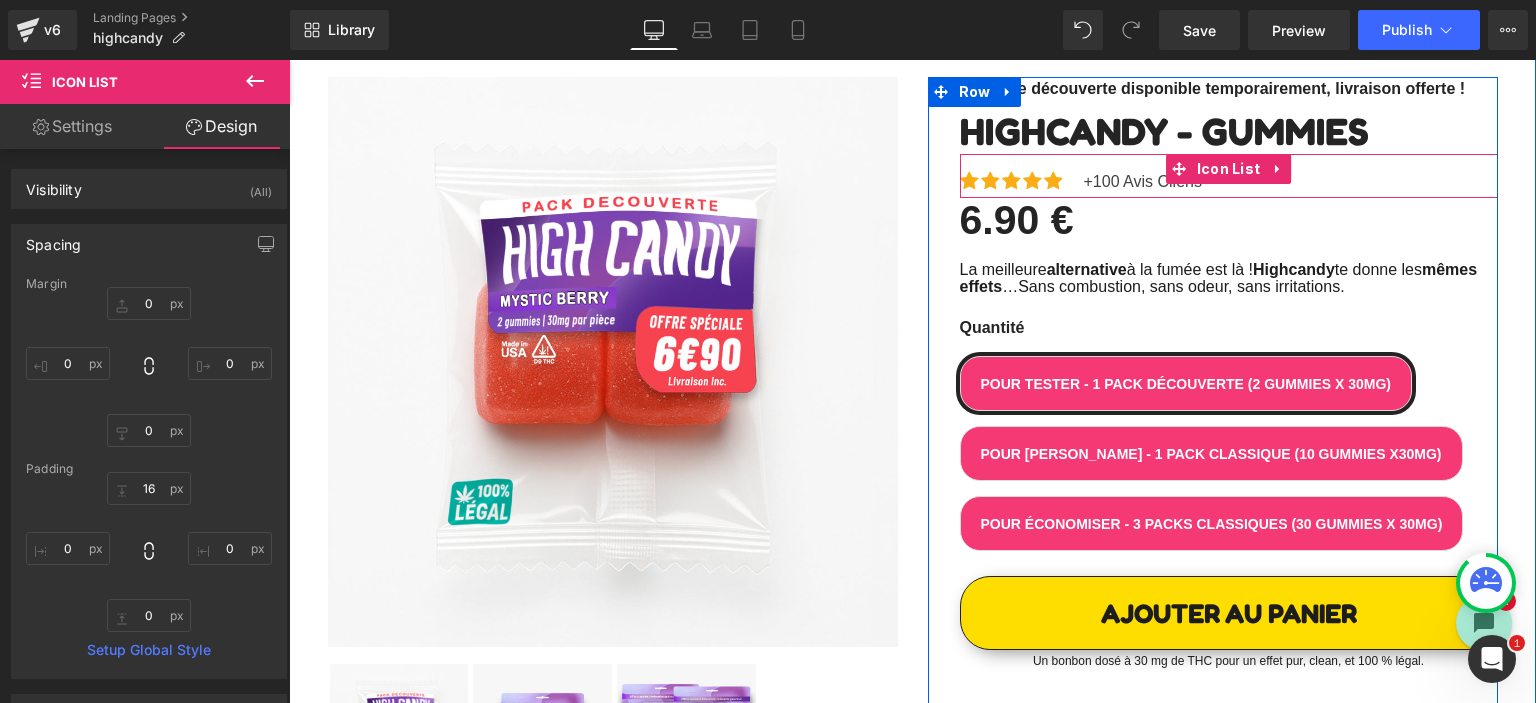 click on "+100 [PERSON_NAME]
Text Block" at bounding box center [1143, 182] 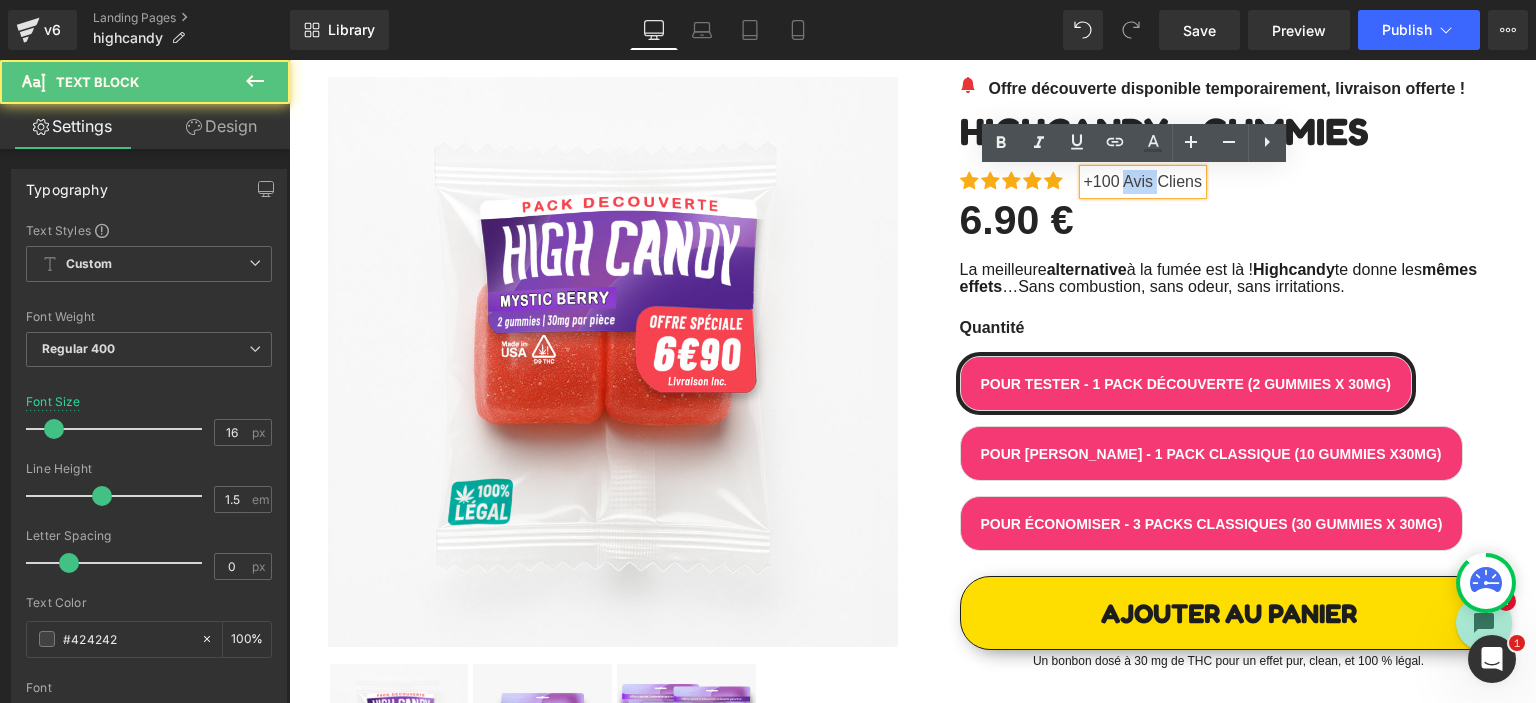 click on "+100 Avis Cliens" at bounding box center (1143, 182) 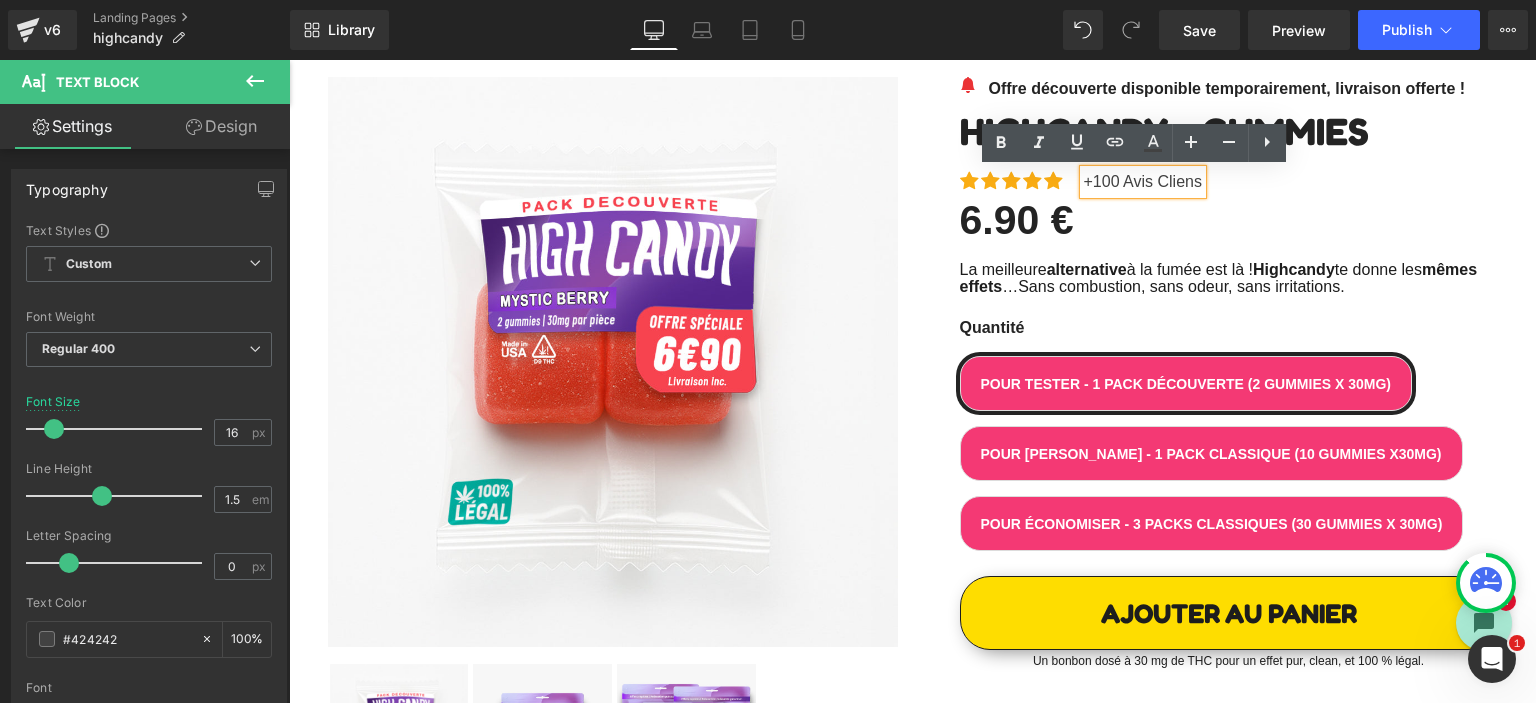 click on "+100 Avis Cliens" at bounding box center (1143, 182) 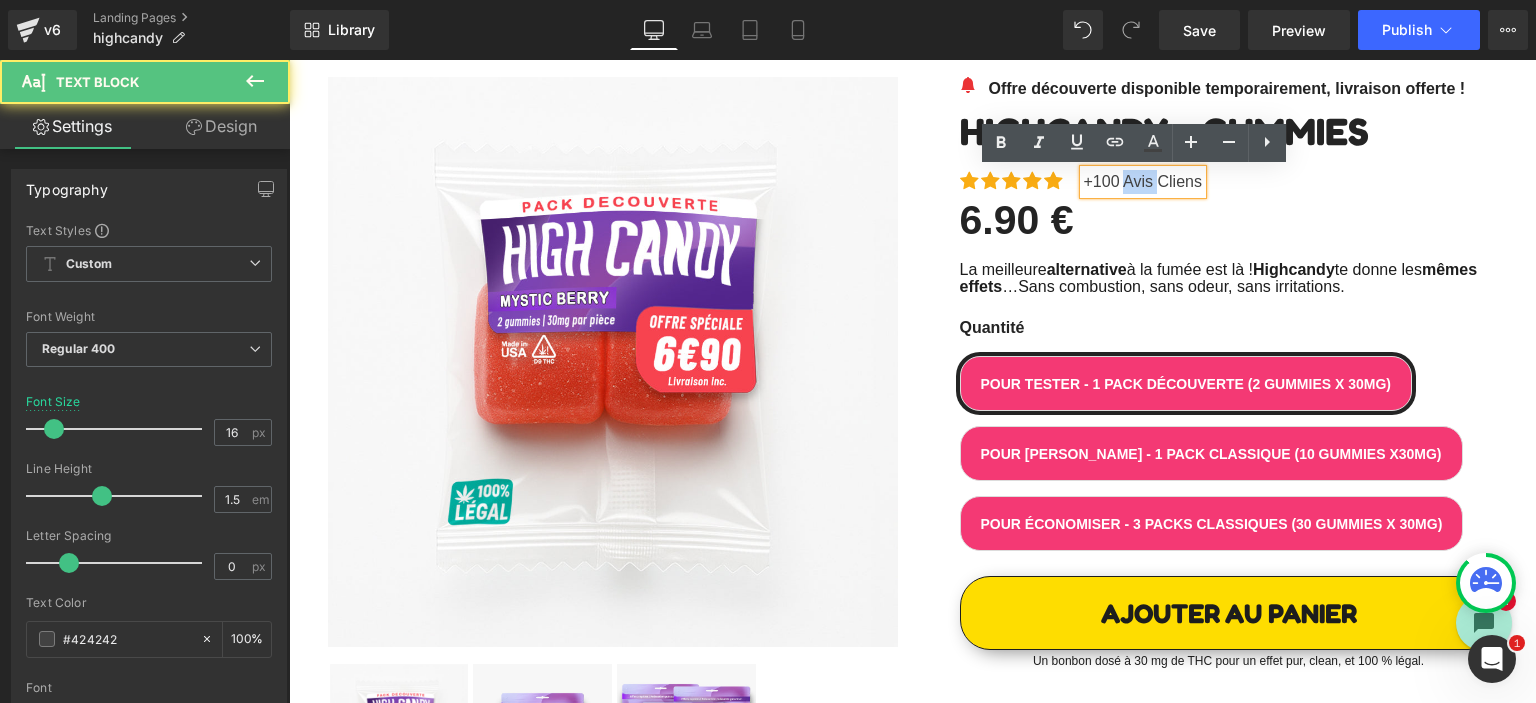 click on "+100 Avis Cliens" at bounding box center (1143, 182) 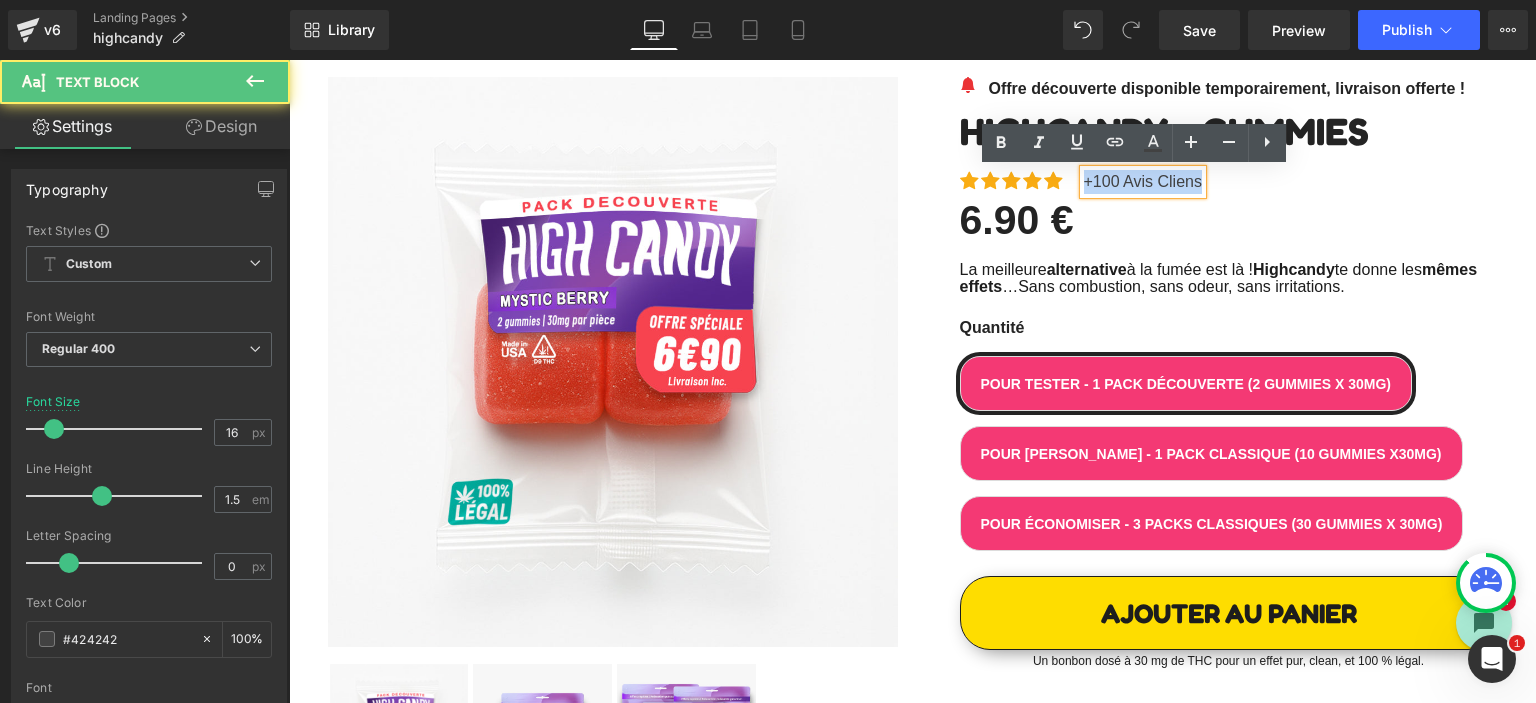 click on "+100 Avis Cliens" at bounding box center (1143, 182) 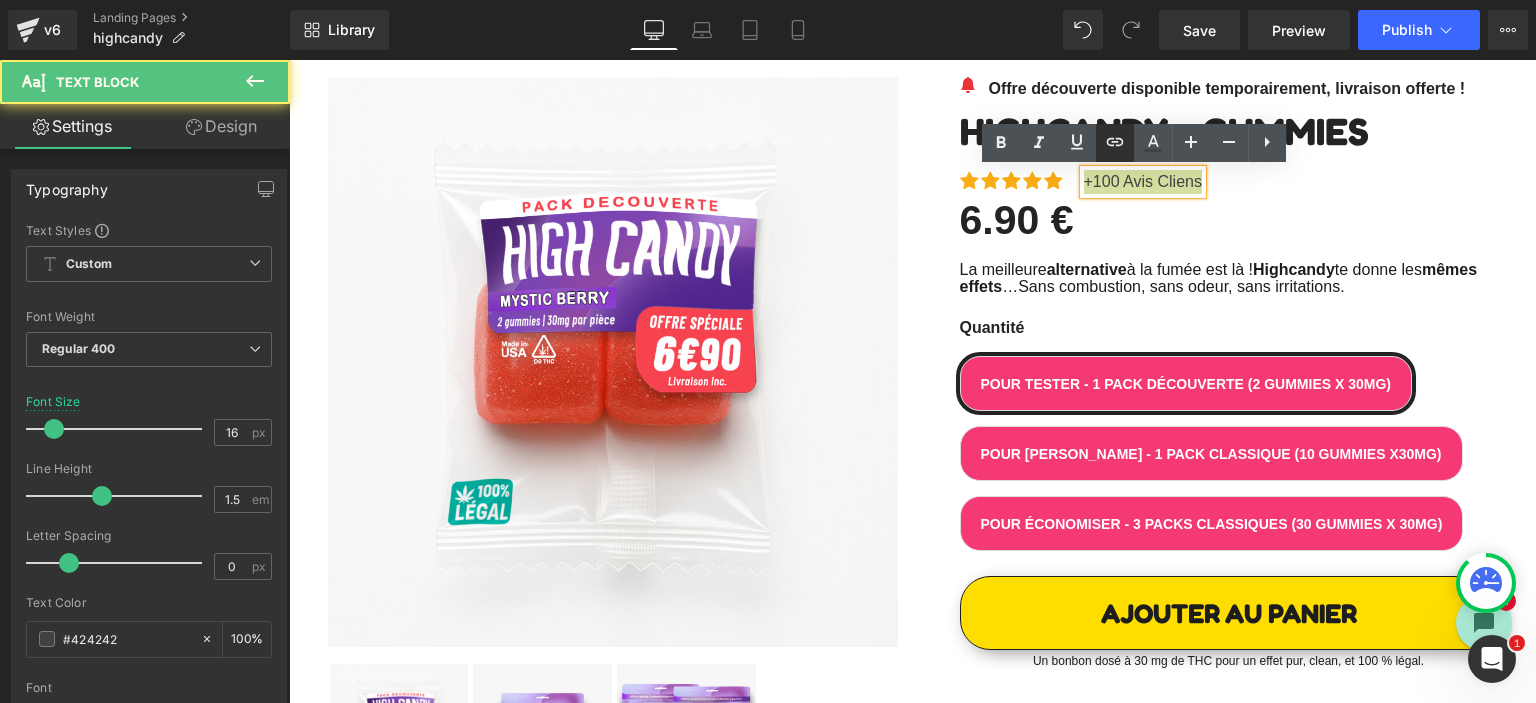 click at bounding box center (1115, 143) 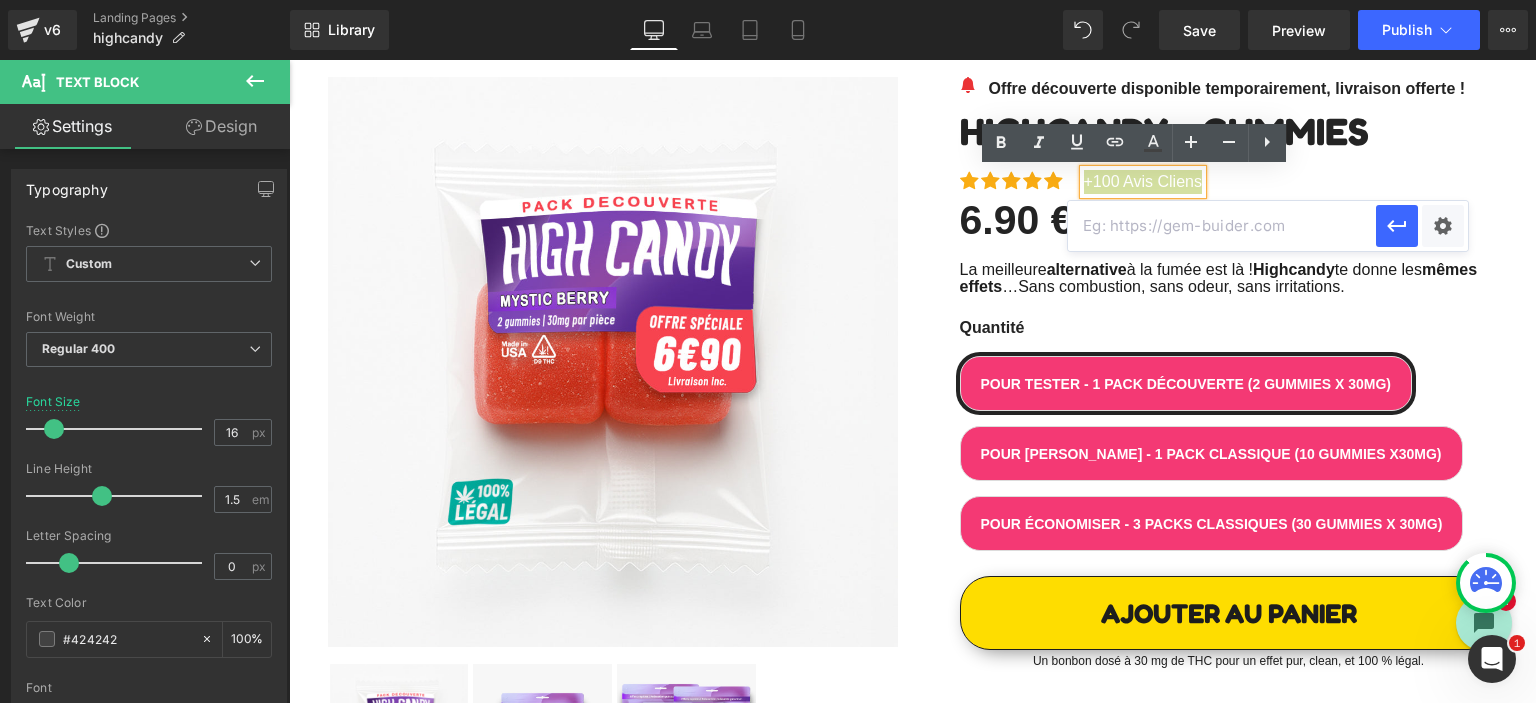 click at bounding box center [1222, 226] 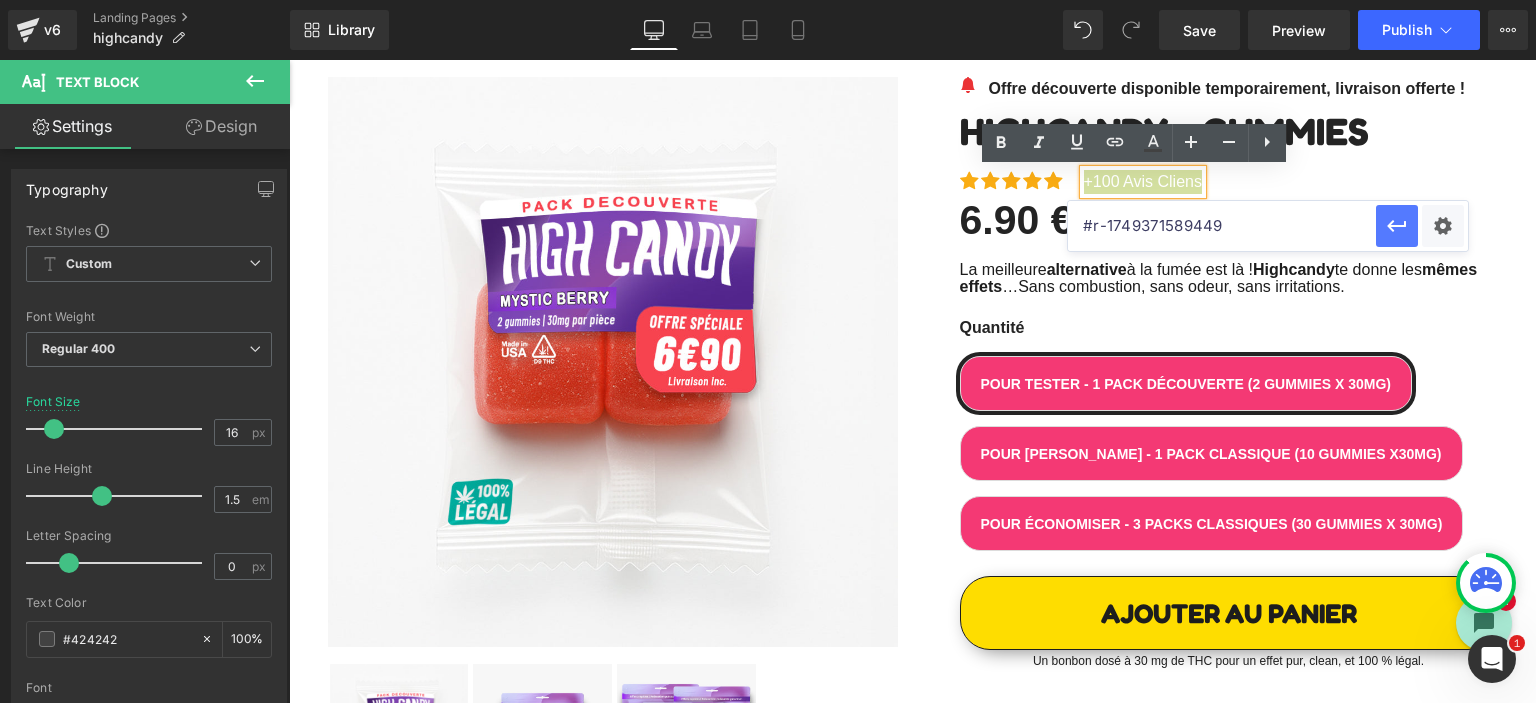type on "#r-1749371589449" 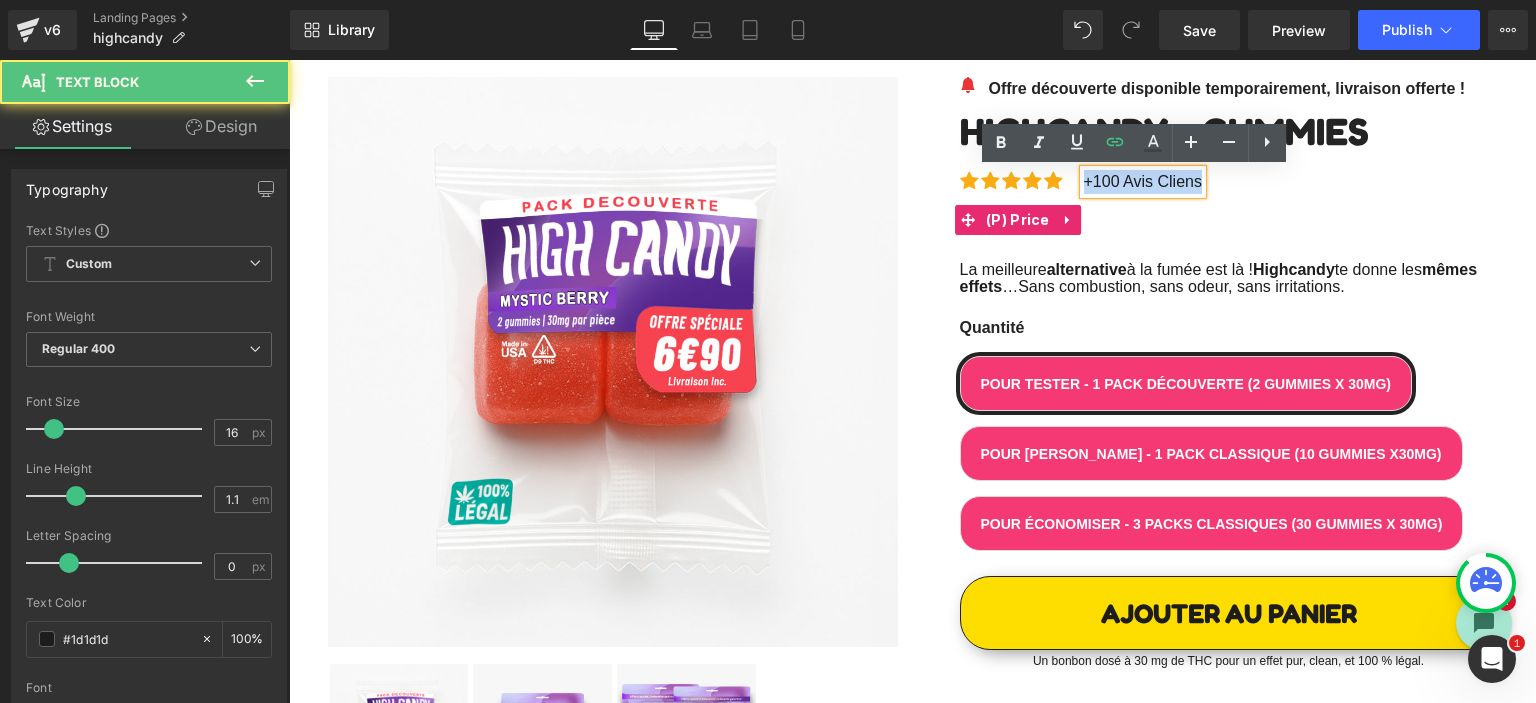 click on "Highcandy" at bounding box center (1294, 269) 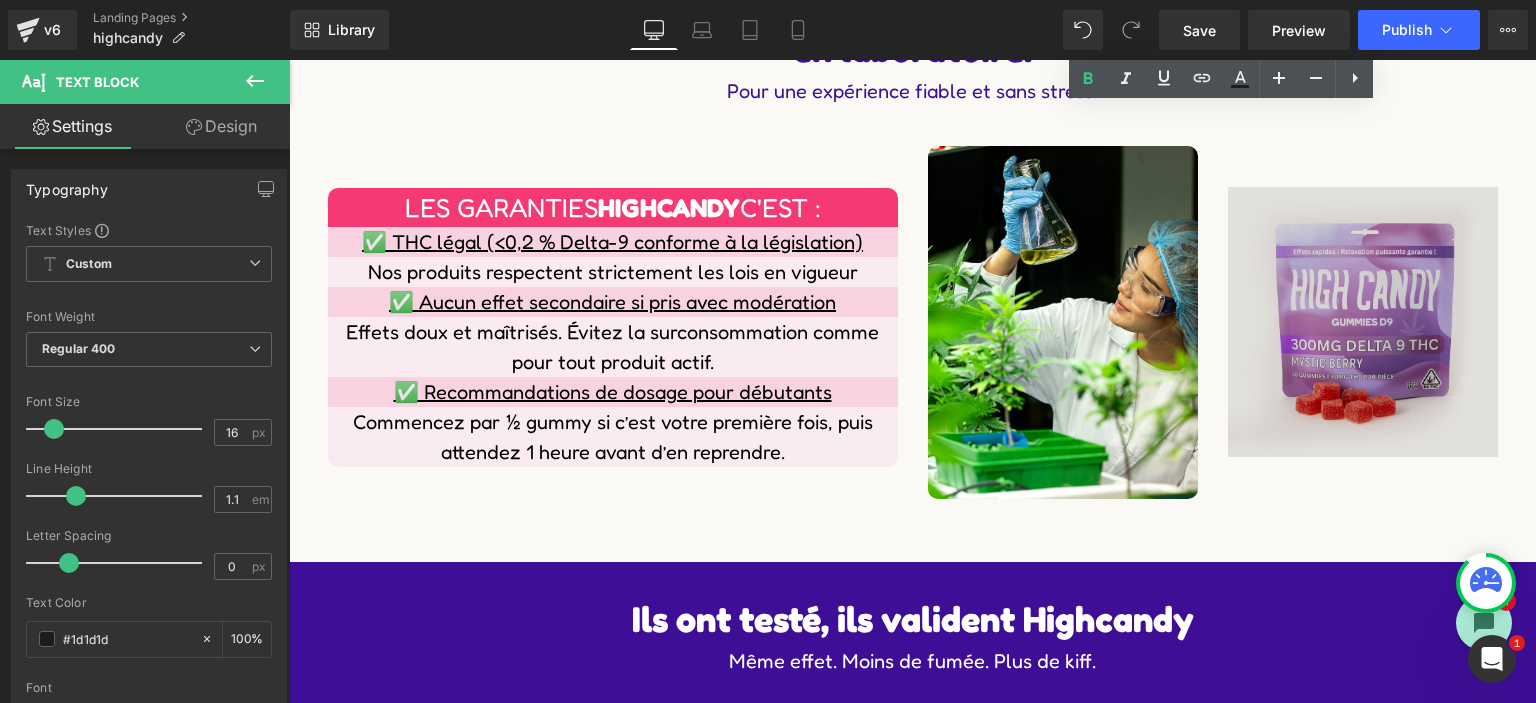 scroll, scrollTop: 4200, scrollLeft: 0, axis: vertical 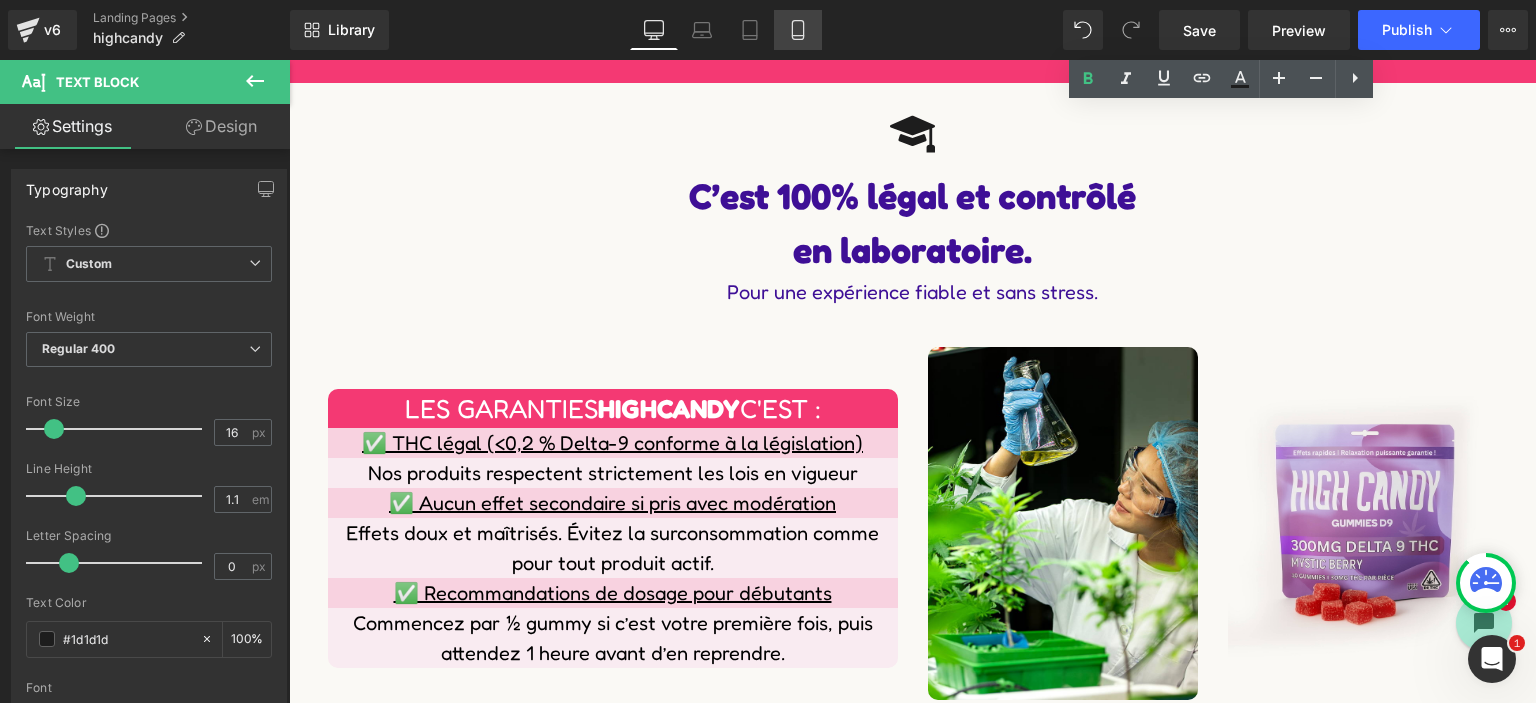 click on "Mobile" at bounding box center (798, 30) 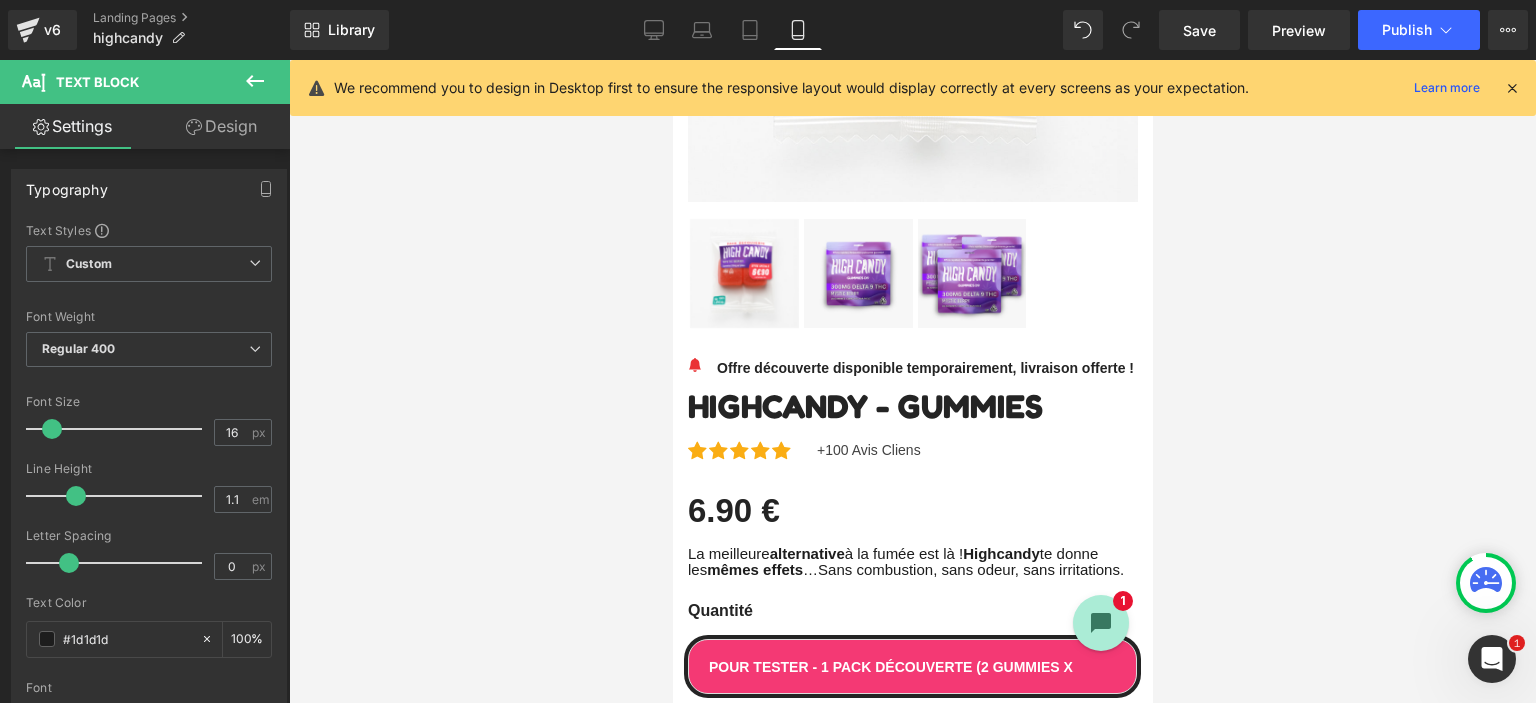 scroll, scrollTop: 1000, scrollLeft: 0, axis: vertical 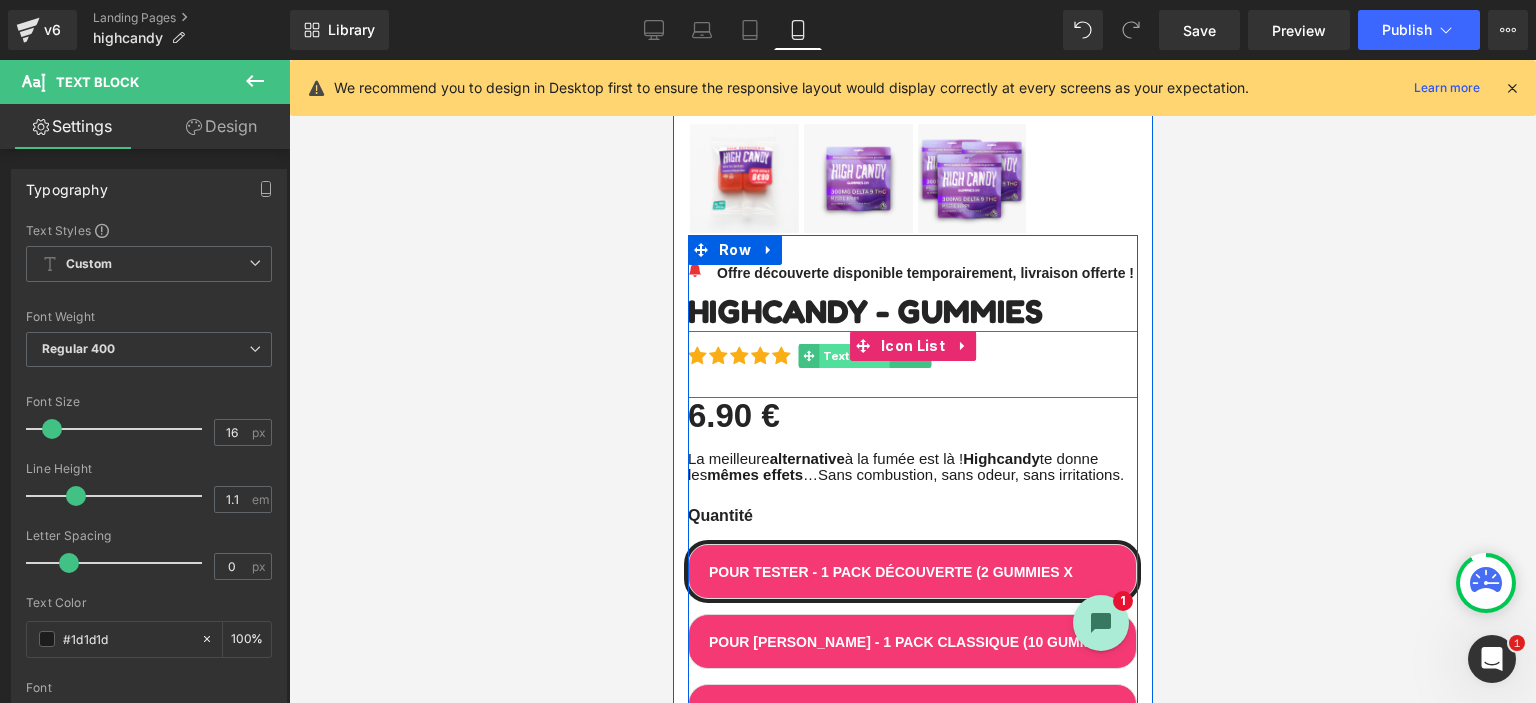 click on "Text Block" at bounding box center [854, 356] 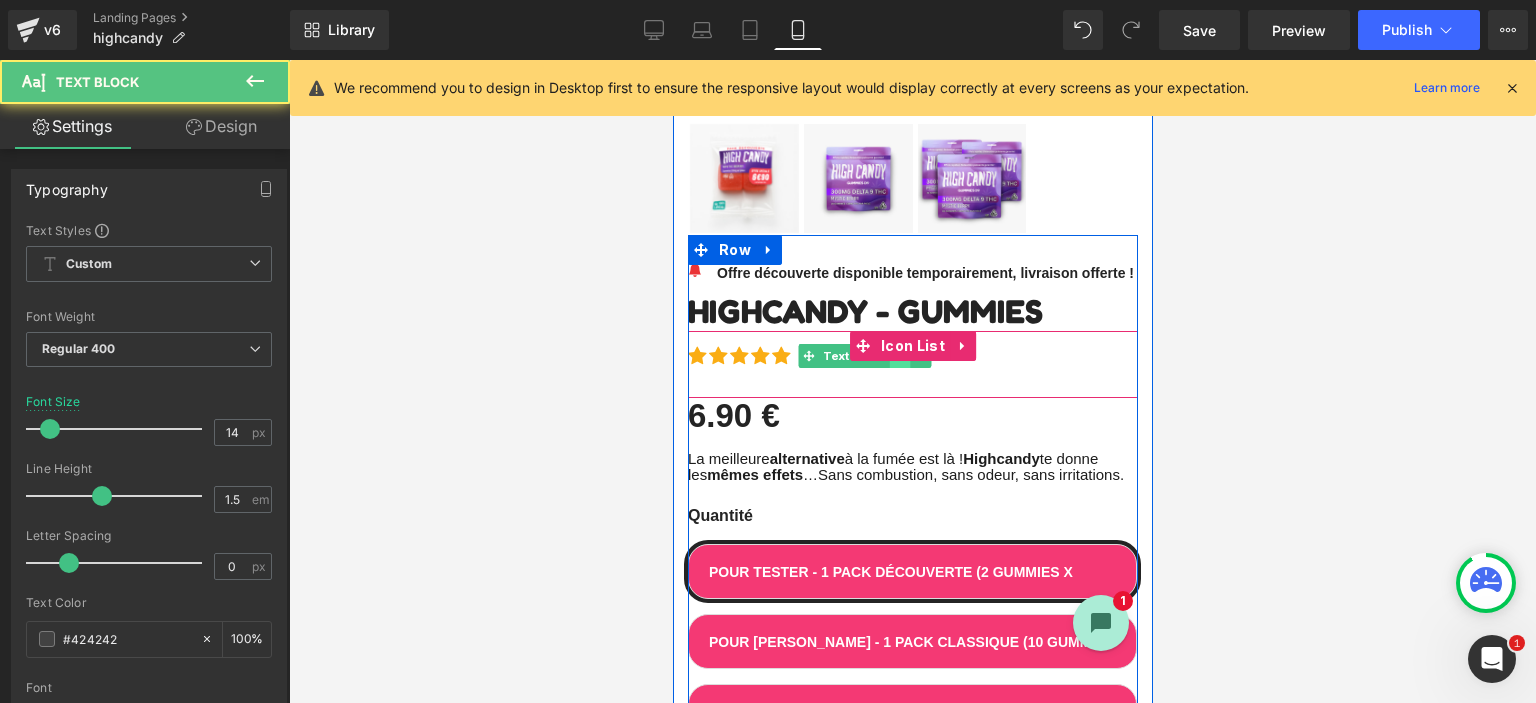 click at bounding box center [899, 356] 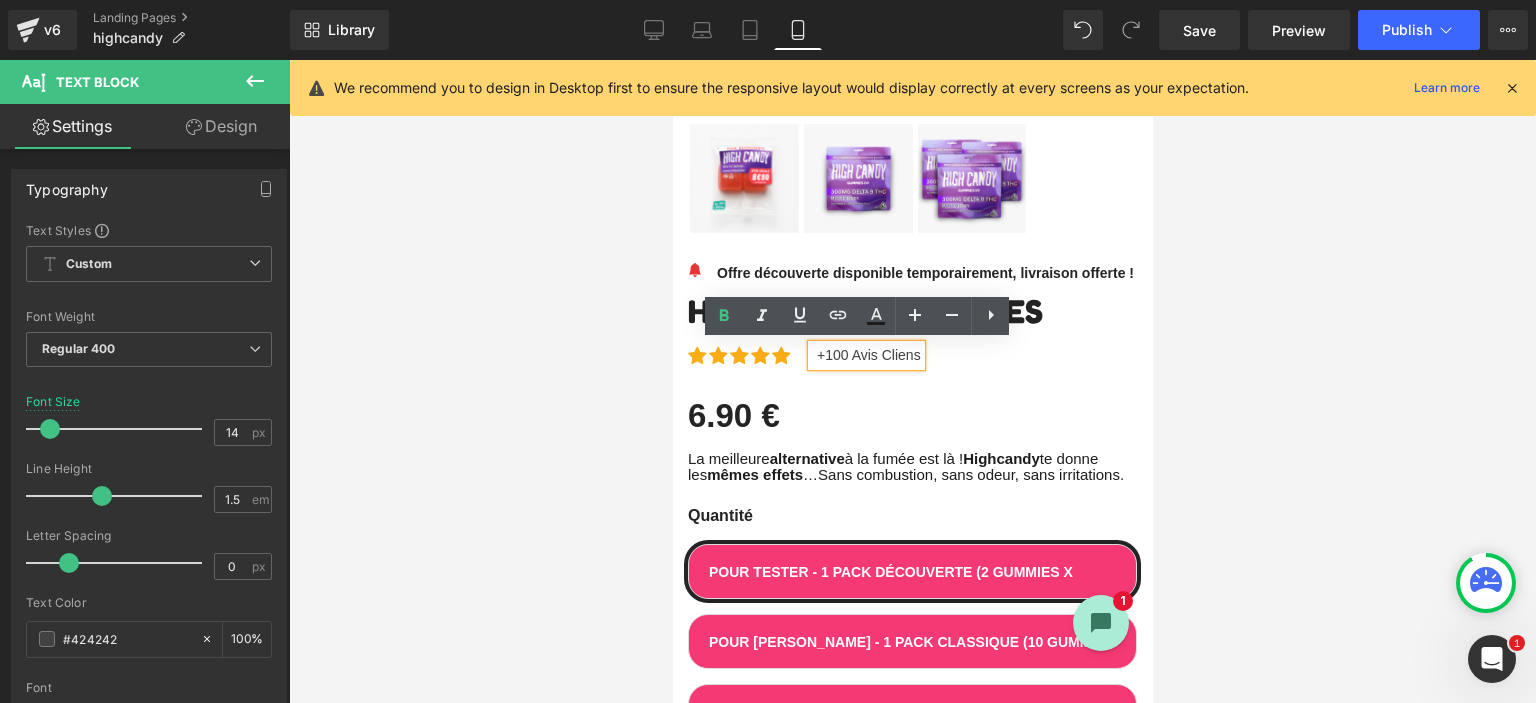 click on "+100 Avis Cliens" at bounding box center [868, 355] 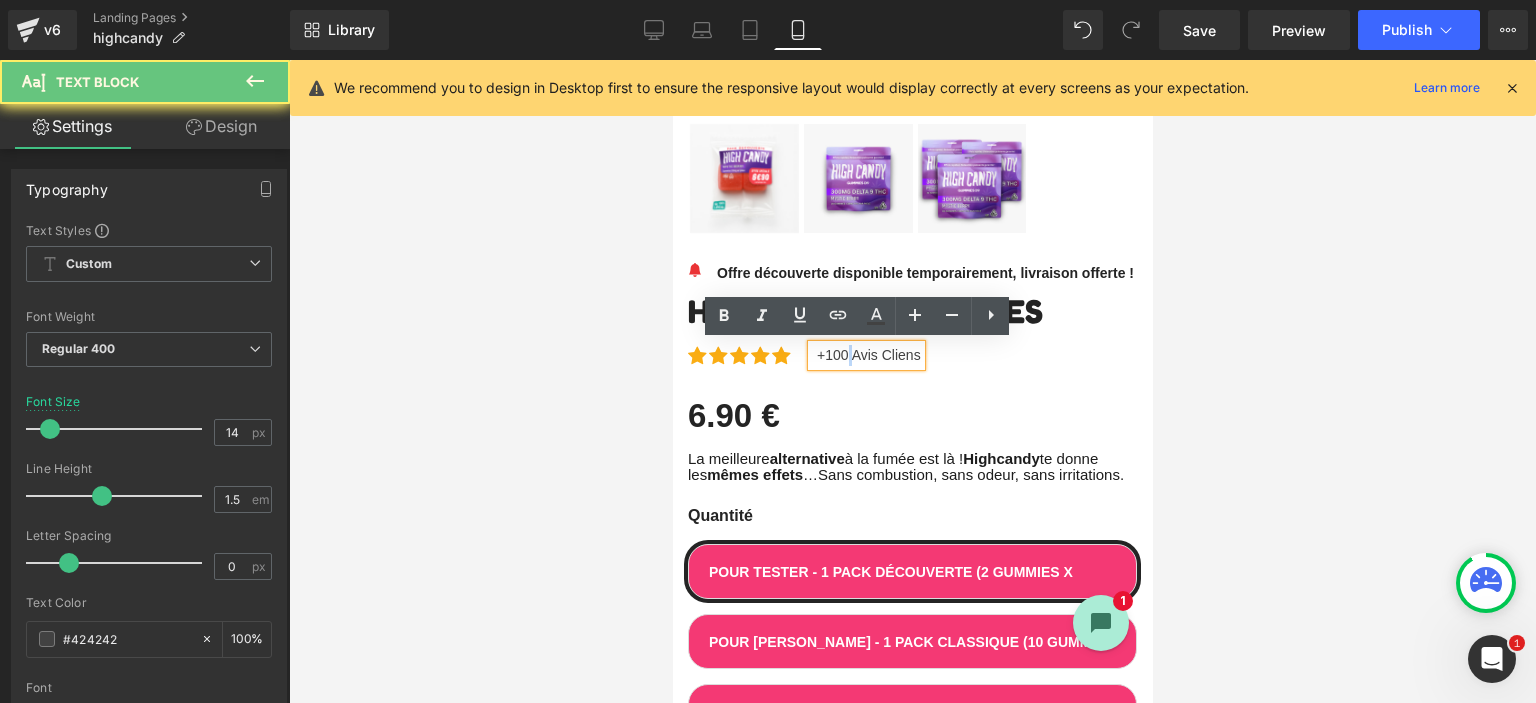 click on "+100 Avis Cliens" at bounding box center [868, 355] 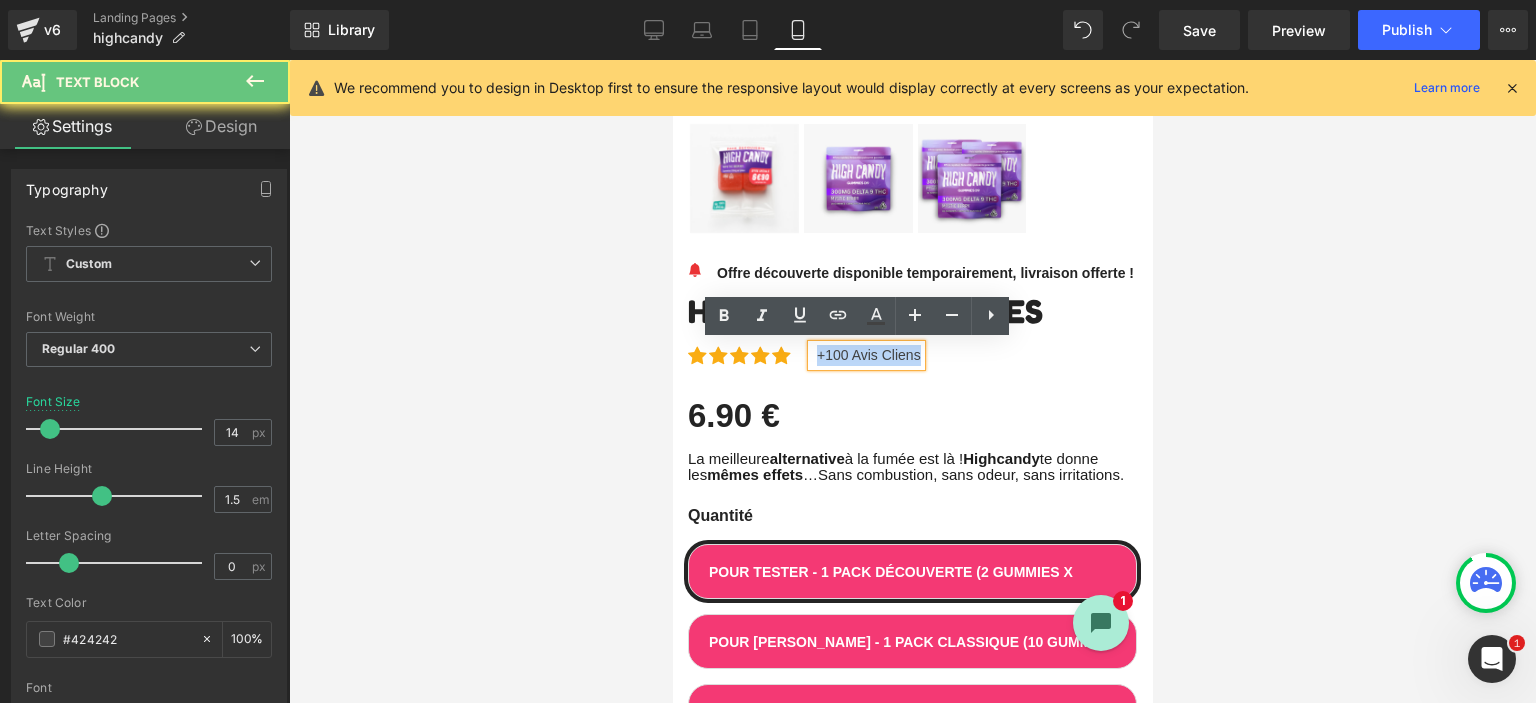 click on "+100 Avis Cliens" at bounding box center [868, 355] 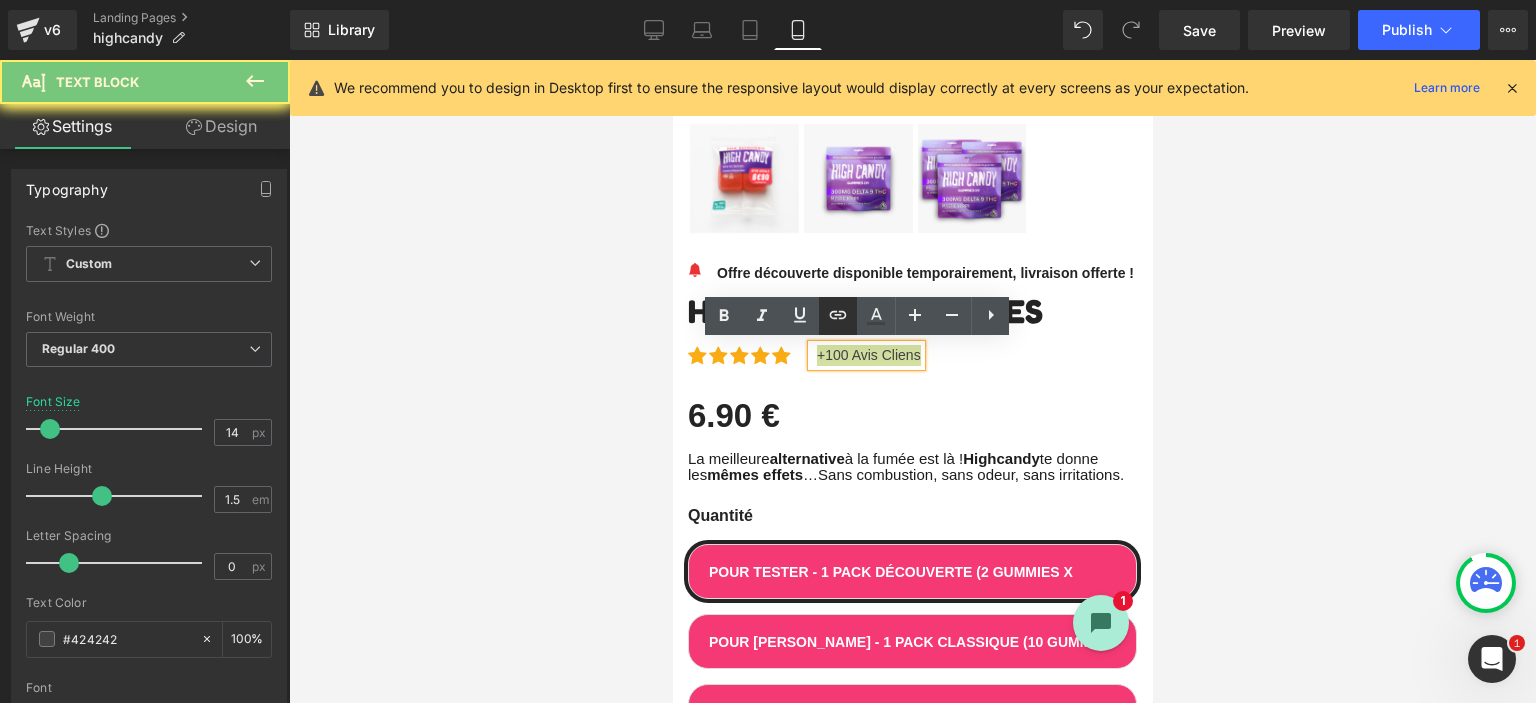 click 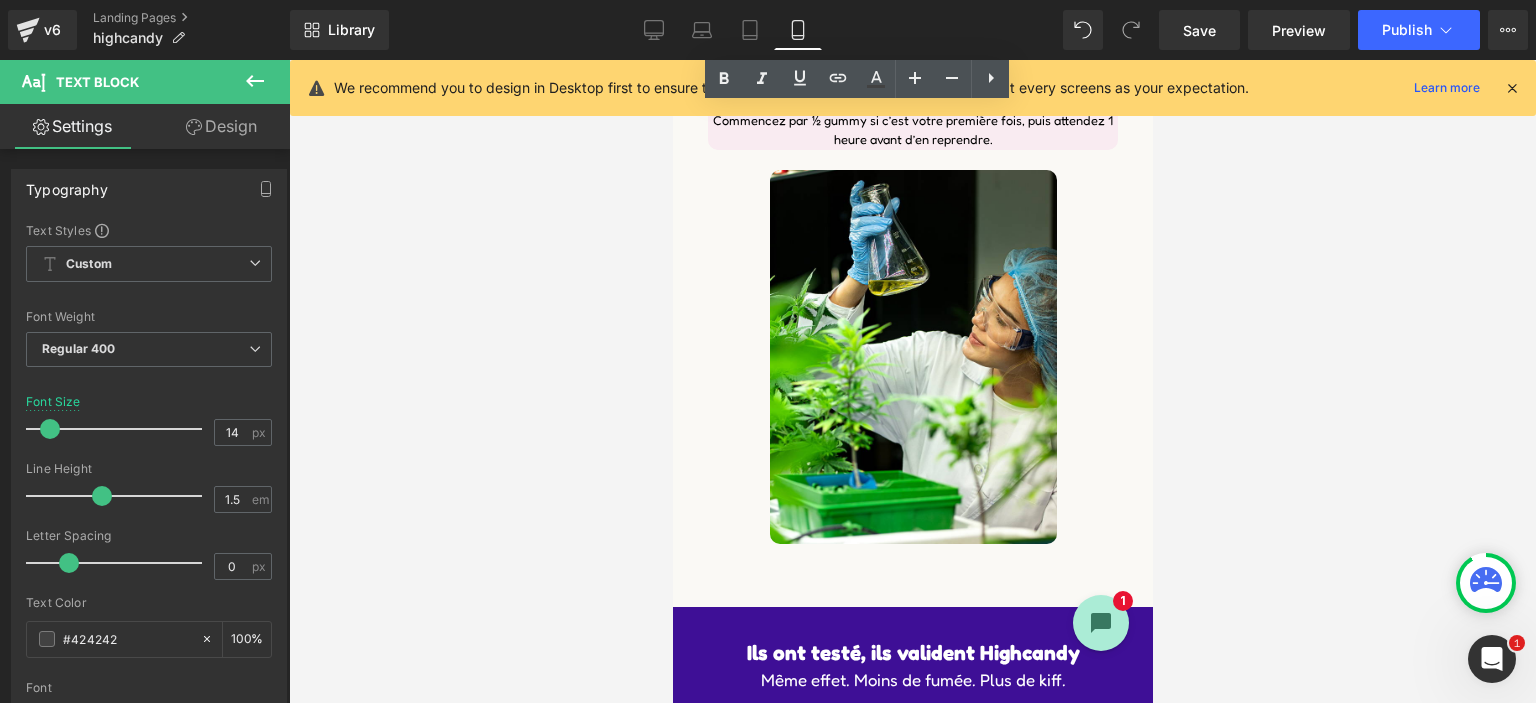 scroll, scrollTop: 5700, scrollLeft: 0, axis: vertical 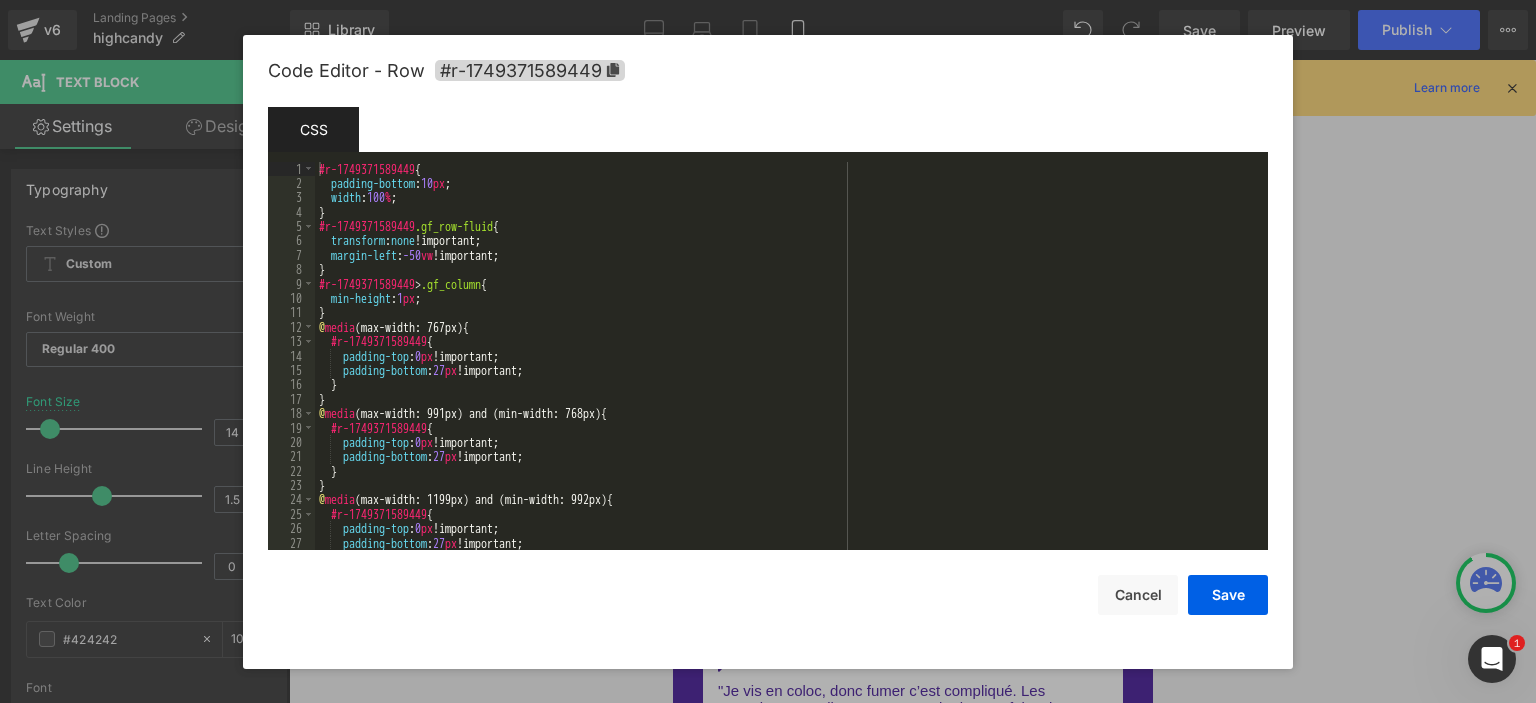 click on "Text Block  You are previewing how the   will restyle your page. You can not edit Elements in Preset Preview Mode.  v6 Landing Pages highcandy Library Mobile Desktop Laptop Tablet Mobile Save Preview Publish Scheduled Upgrade Plan View Live Page View with current Template Save Template to Library Schedule Publish  Optimize  Publish Settings Shortcuts We recommend you to design in Desktop first to ensure the responsive layout would display correctly at every screens as your expectation. Learn more  Your page can’t be published   You've reached the maximum number of published pages on your plan  (1/1).  You need to upgrade your plan or unpublish all your pages to get 1 publish slot.   Unpublish pages   Upgrade plan  Elements Global Style Base Row  rows, columns, layouts, div Heading  headings, titles, h1,h2,h3,h4,h5,h6 Text Block  texts, paragraphs, contents, blocks Image  images, photos, alts, uploads Icon  icons, symbols Button  button, call to action, cta Separator  separators, dividers, horizontal lines" at bounding box center (768, 0) 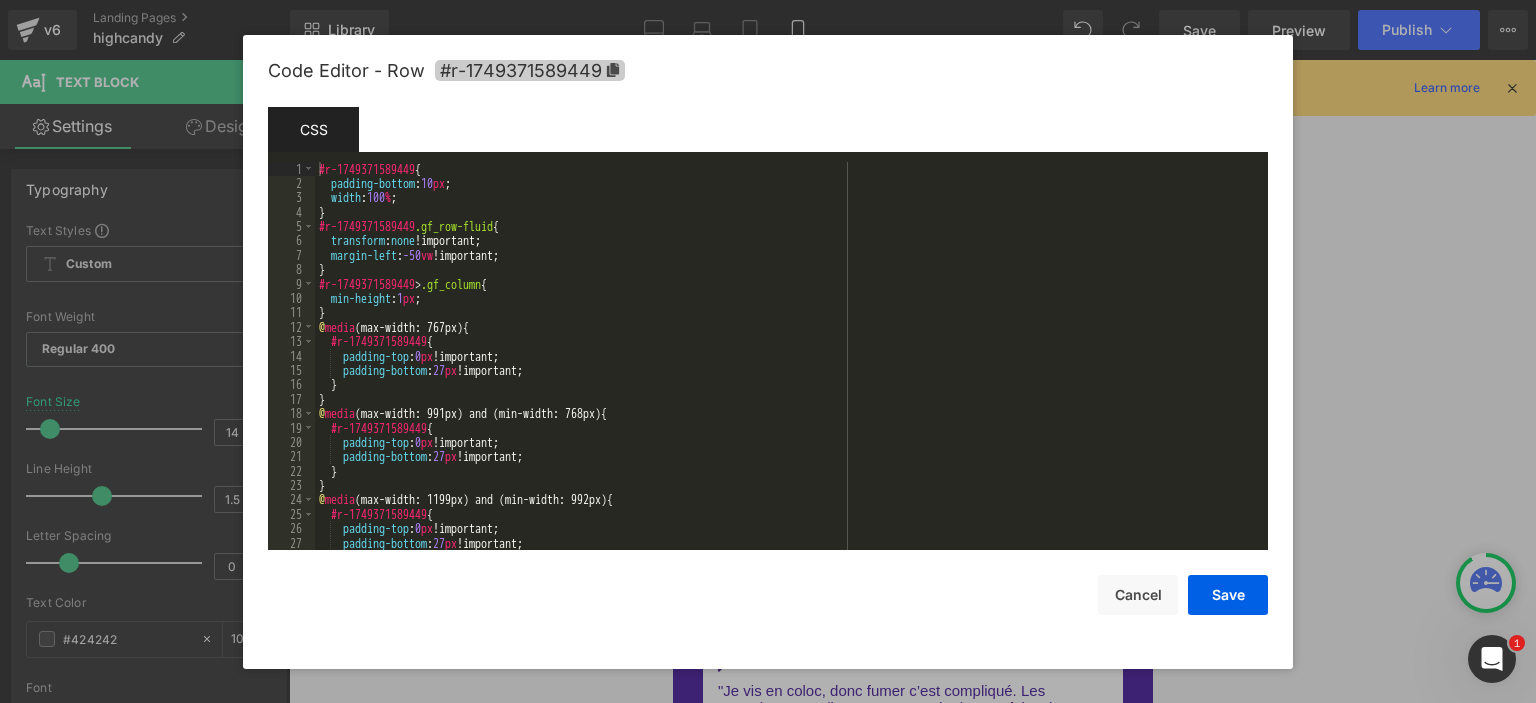 click on "#r-1749371589449" at bounding box center (530, 70) 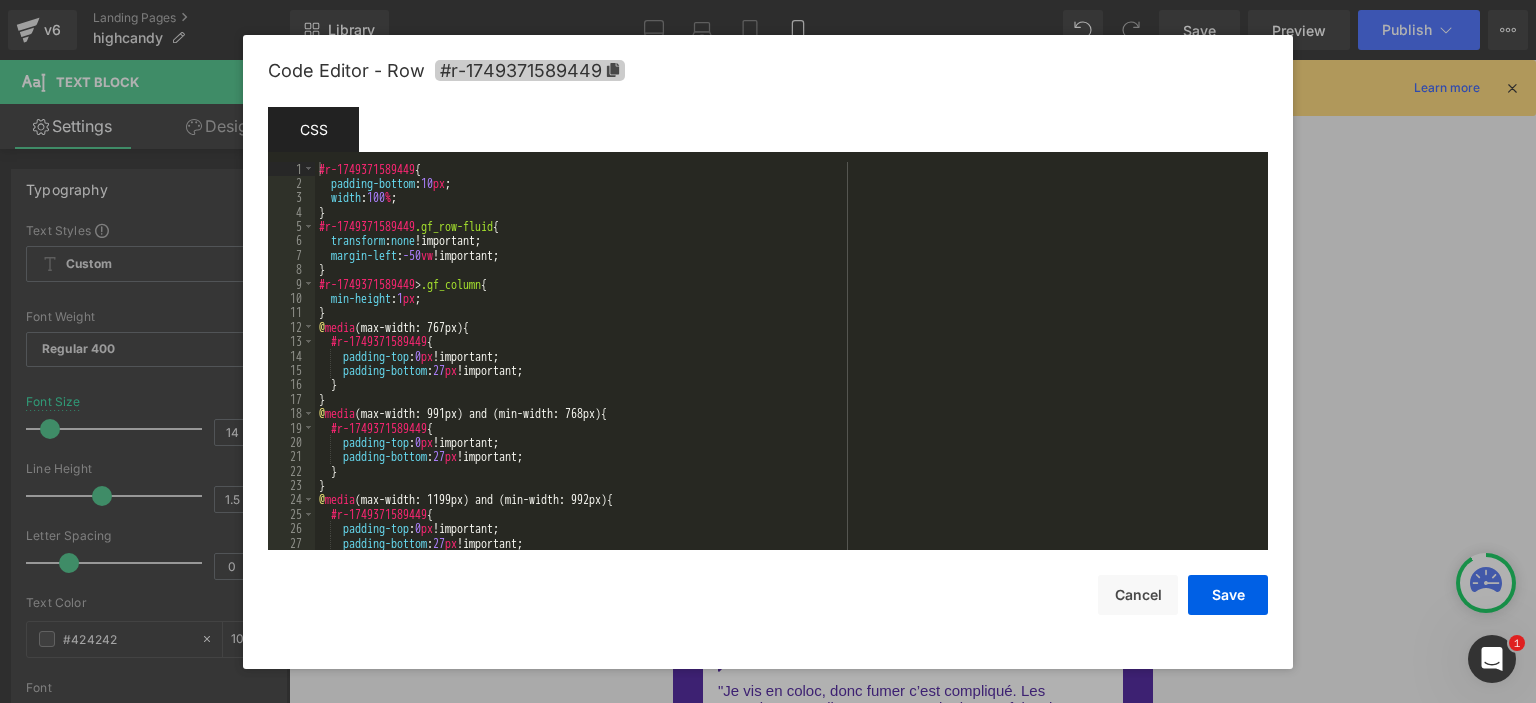 copy on "+100 Avis Cliens" 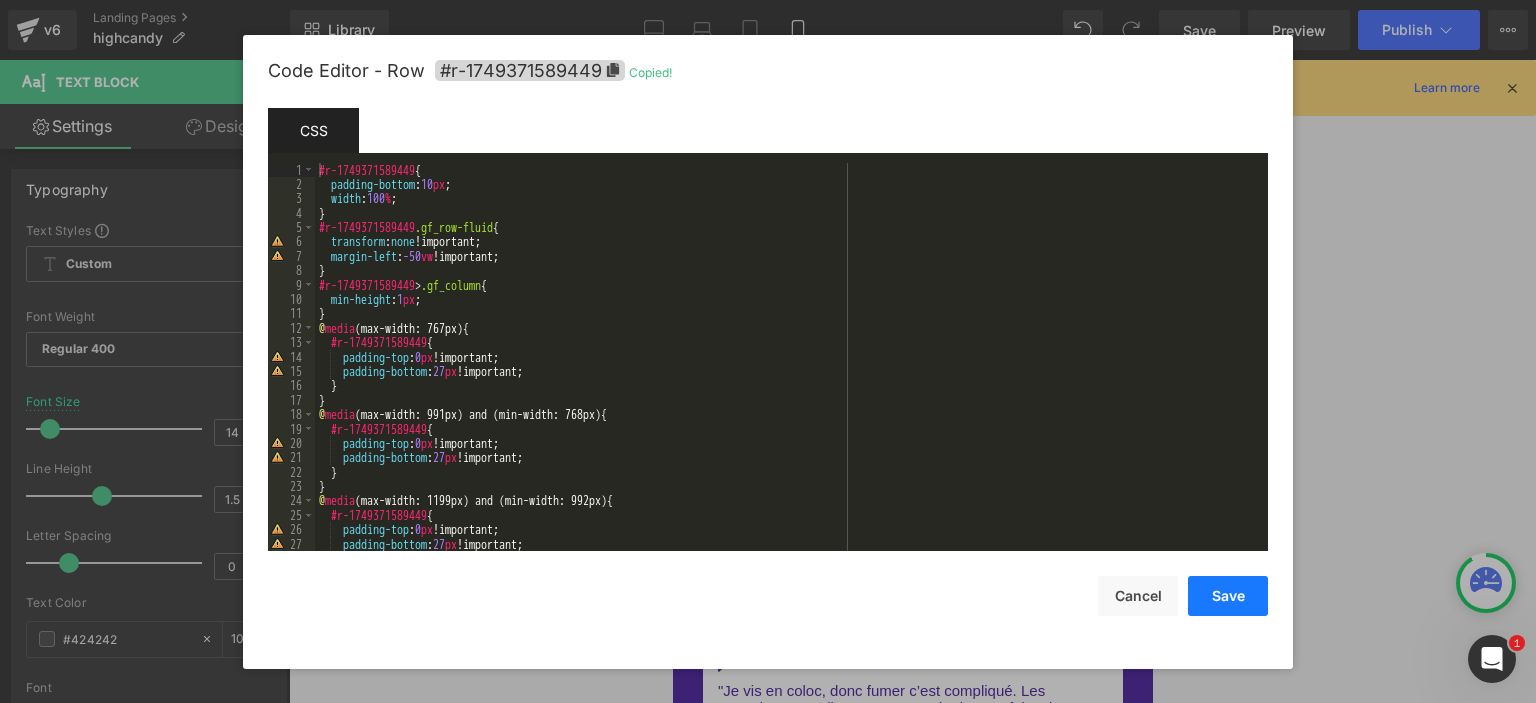 click on "Save" at bounding box center (1228, 596) 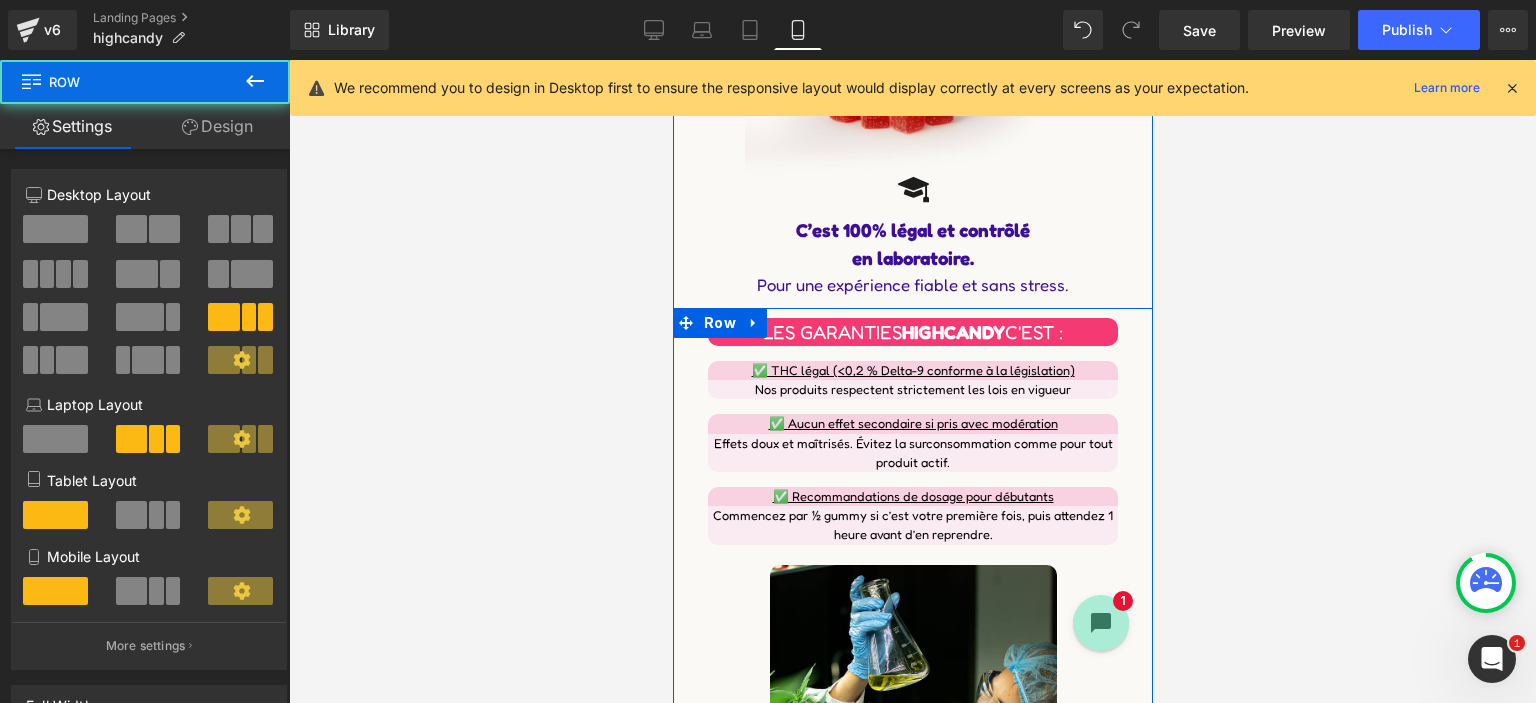 drag, startPoint x: 1136, startPoint y: 426, endPoint x: 1137, endPoint y: 398, distance: 28.01785 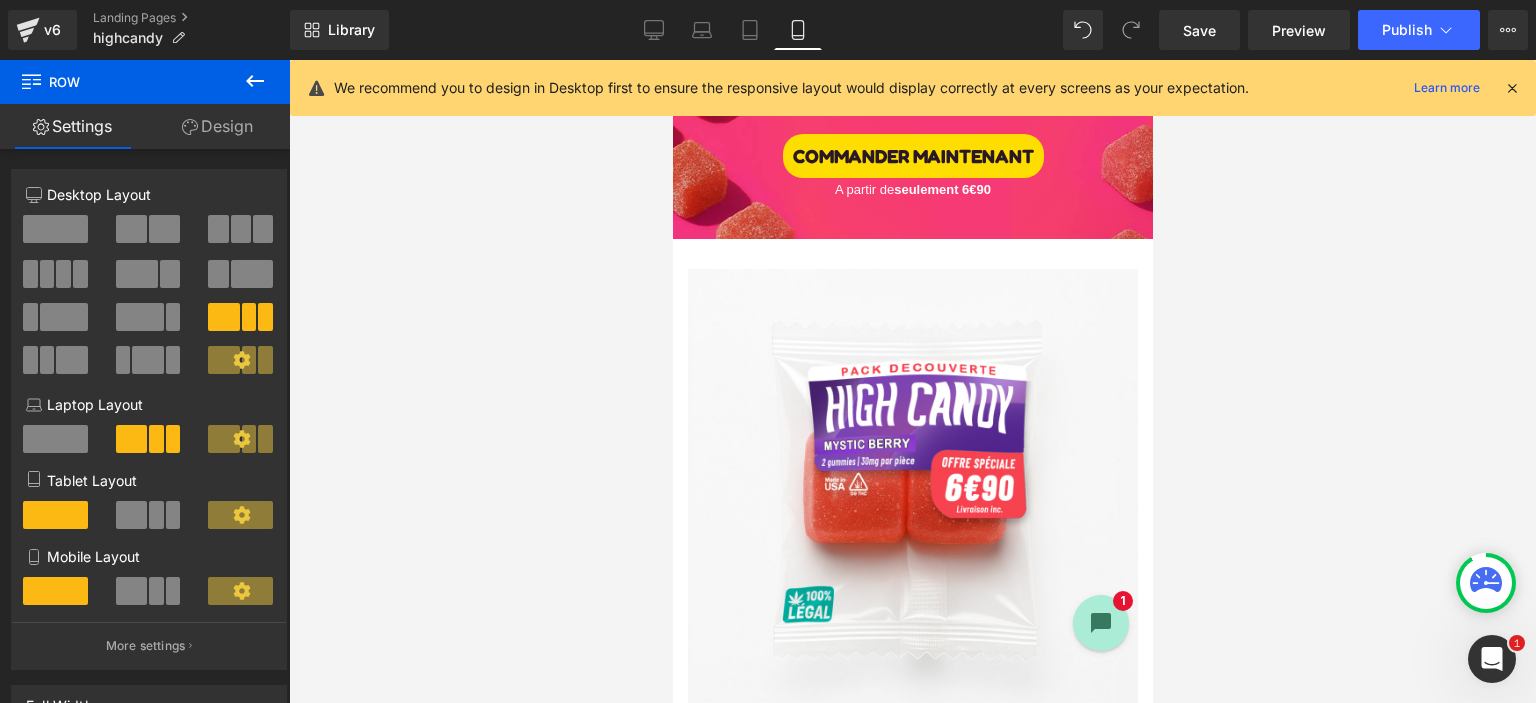 drag, startPoint x: 1145, startPoint y: 427, endPoint x: 1834, endPoint y: 188, distance: 729.27496 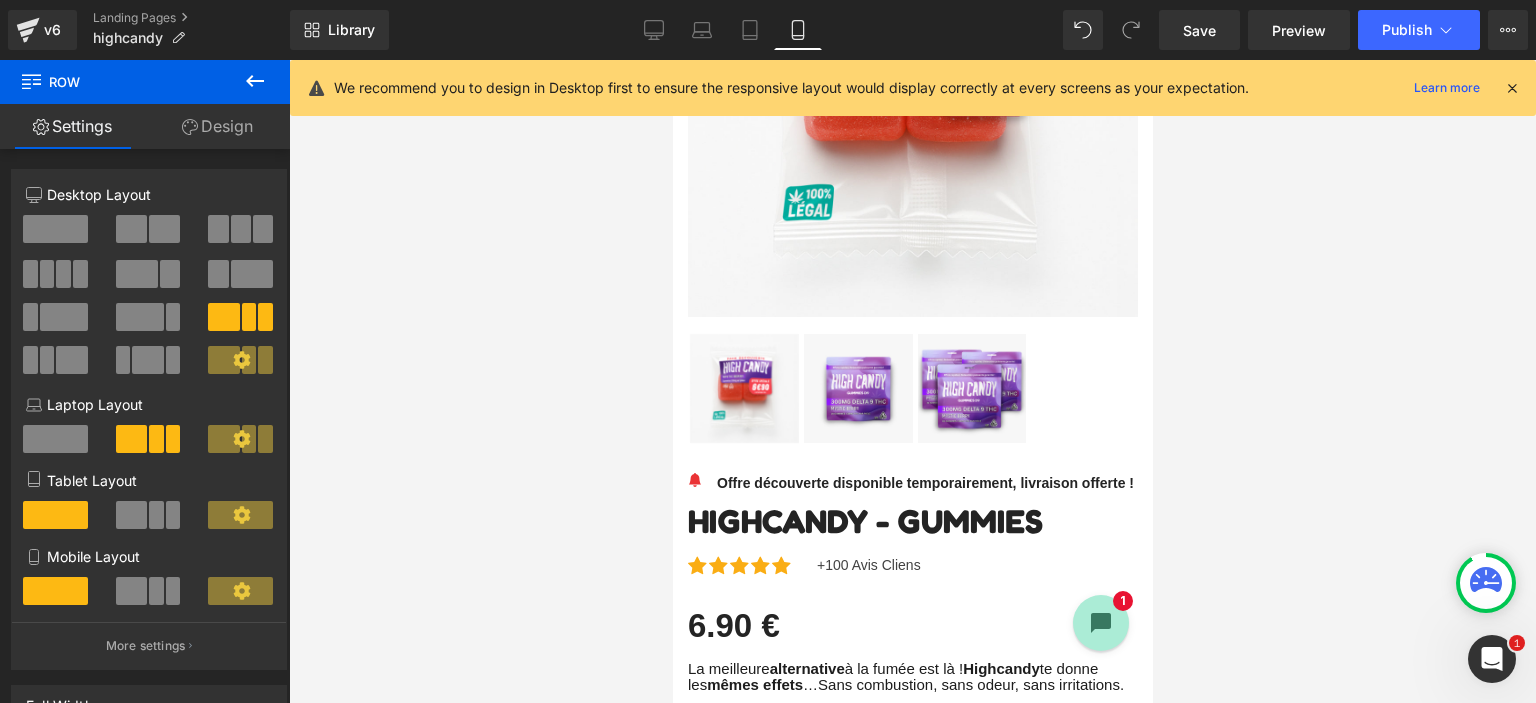 scroll, scrollTop: 888, scrollLeft: 0, axis: vertical 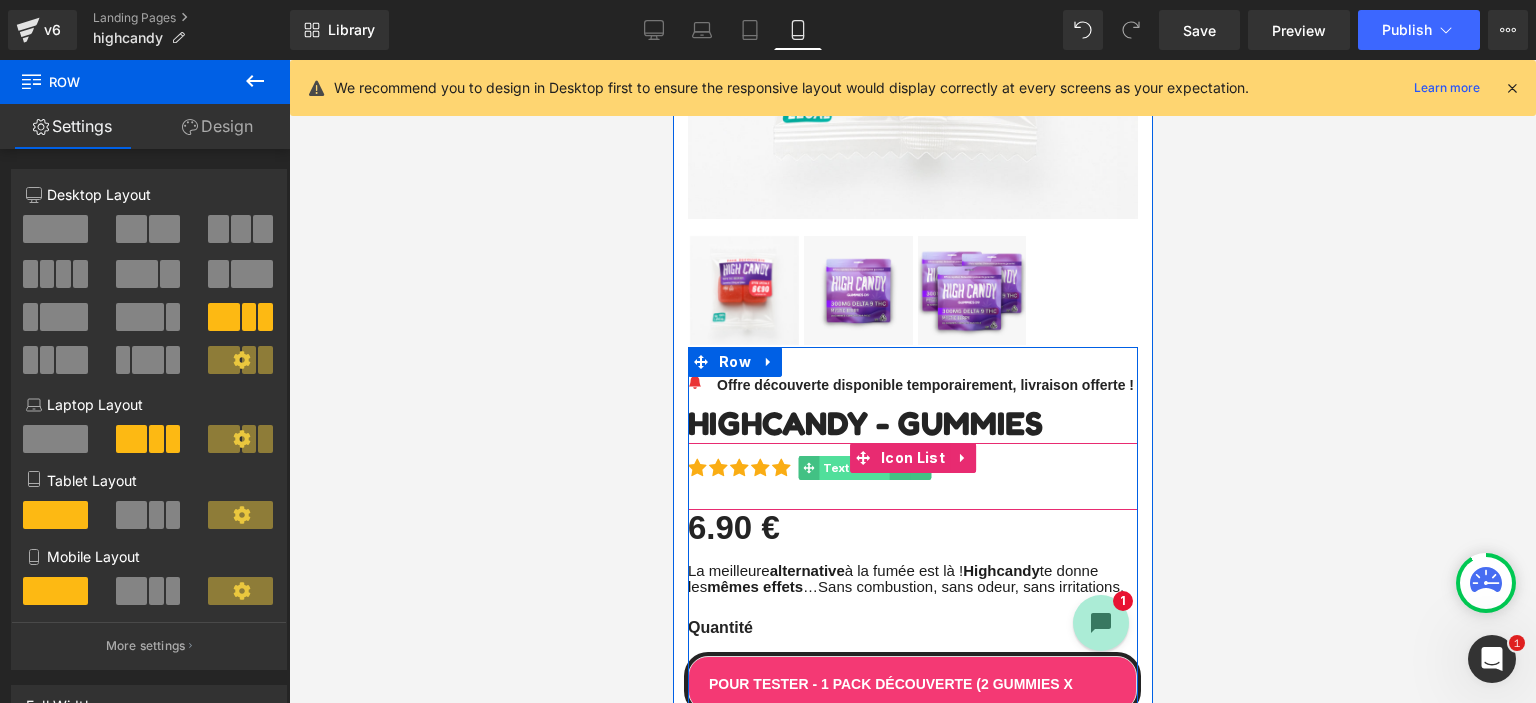 click on "Text Block" at bounding box center (854, 468) 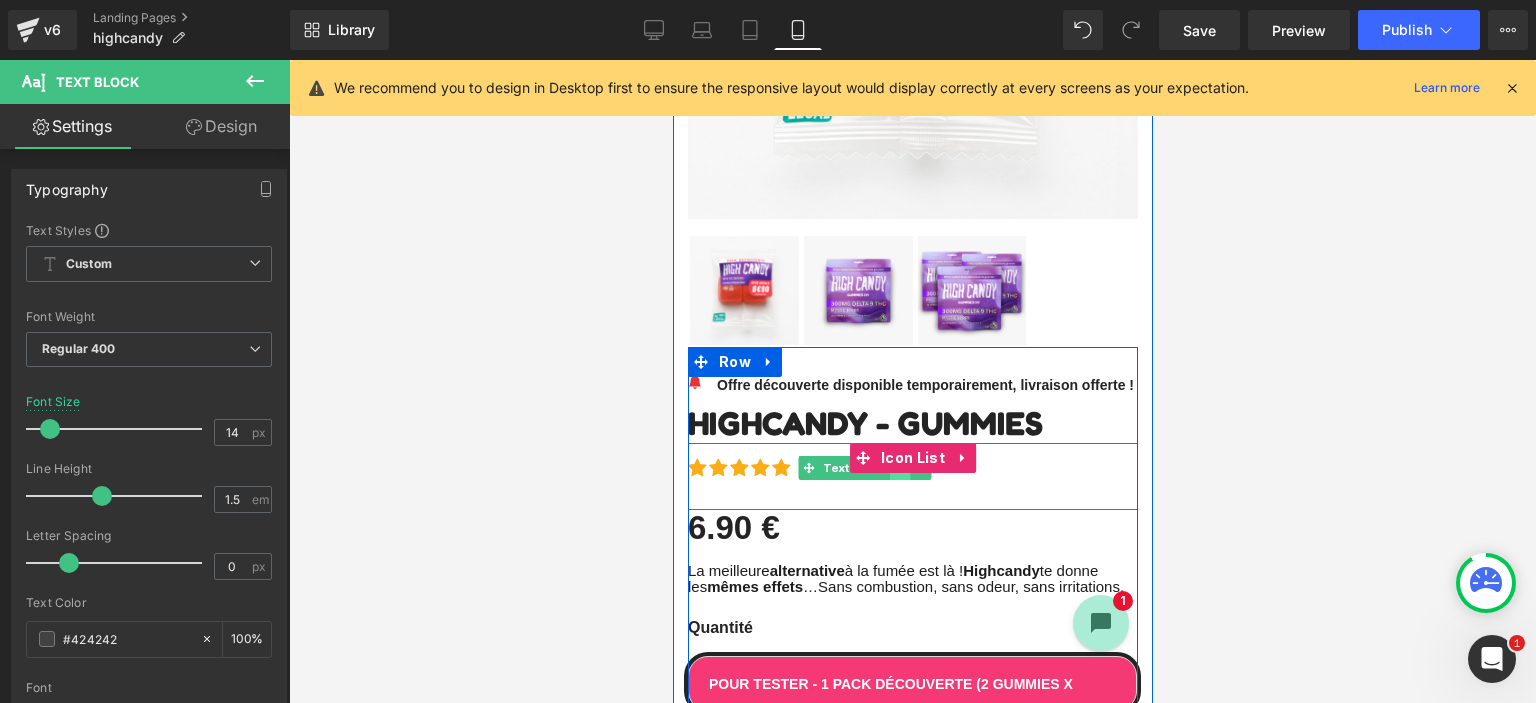 click at bounding box center [899, 468] 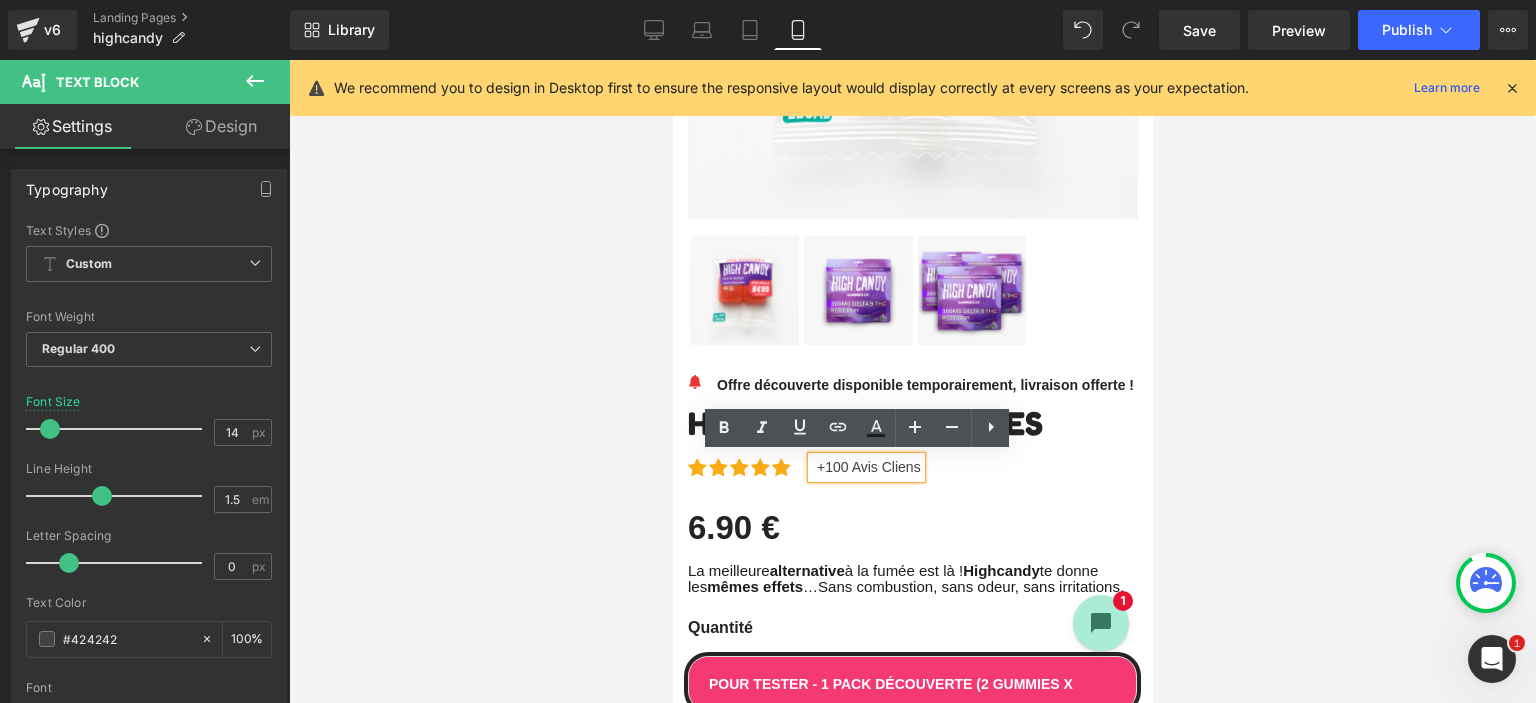 click on "+100 Avis Cliens" at bounding box center [868, 467] 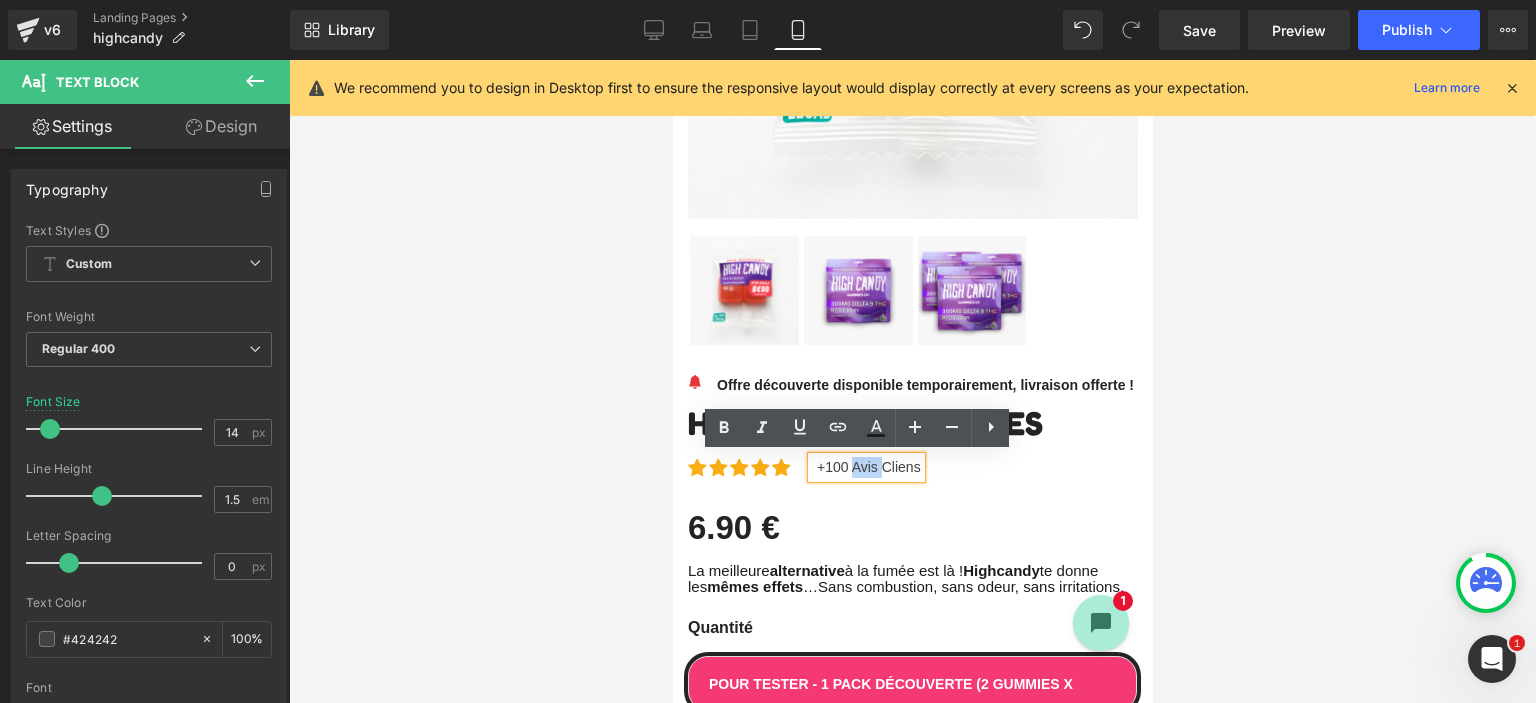 click on "+100 Avis Cliens" at bounding box center [868, 467] 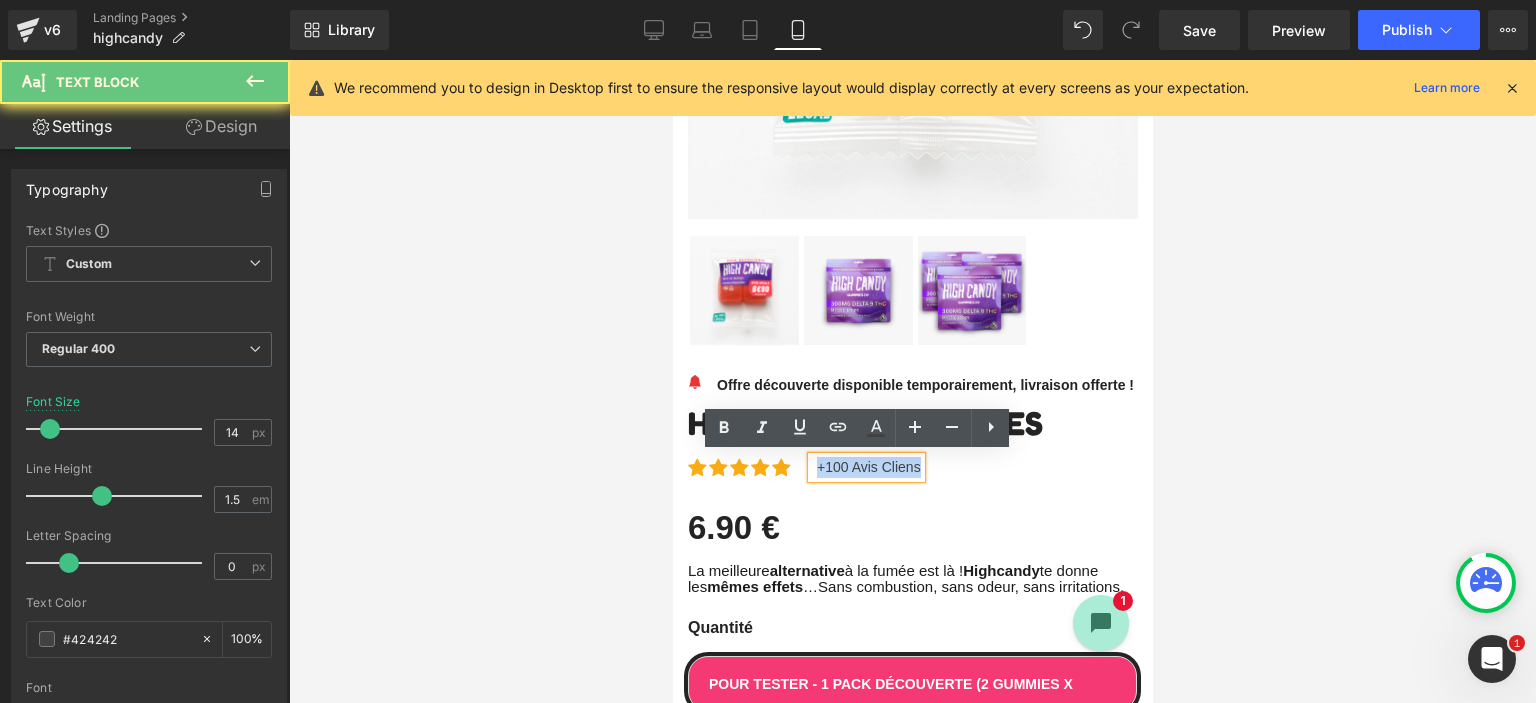 click on "+100 Avis Cliens" at bounding box center (868, 467) 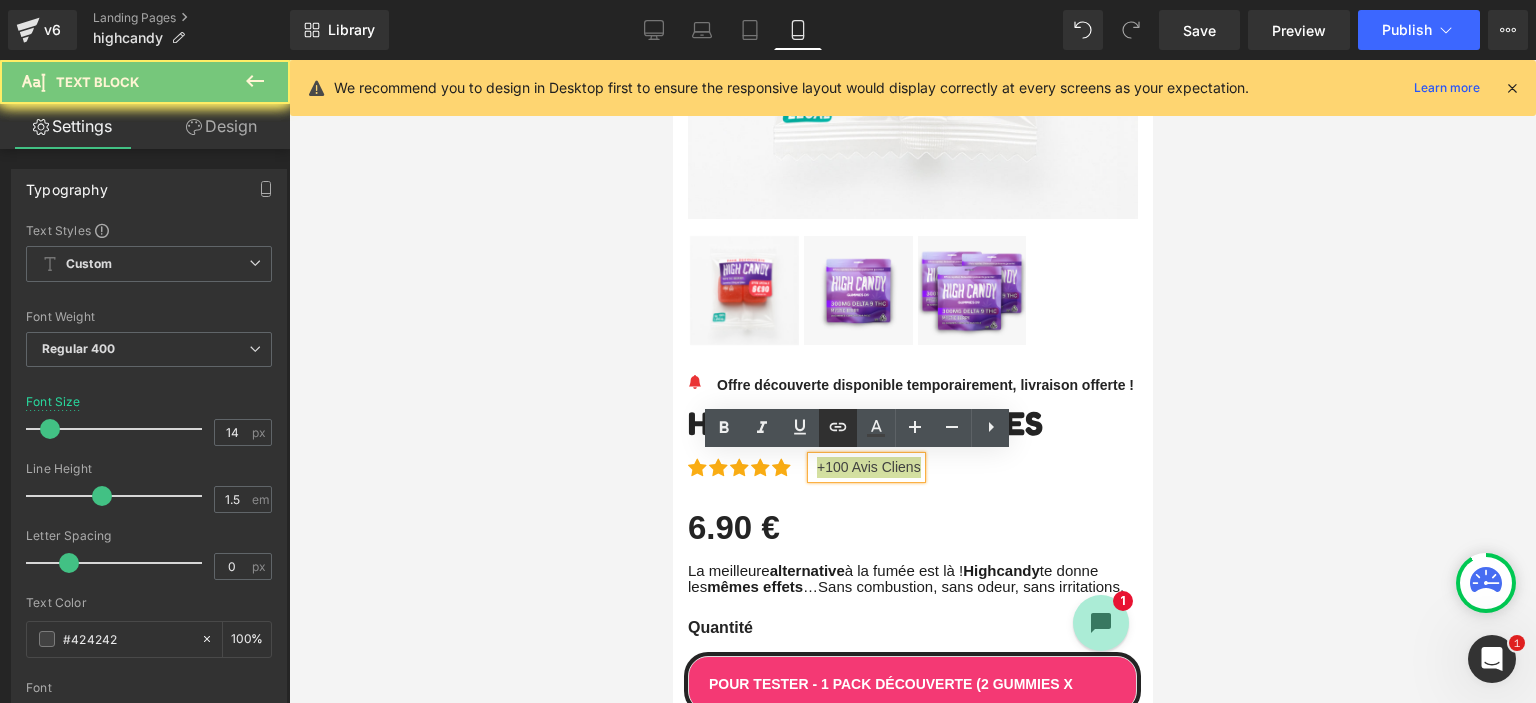 click at bounding box center (838, 428) 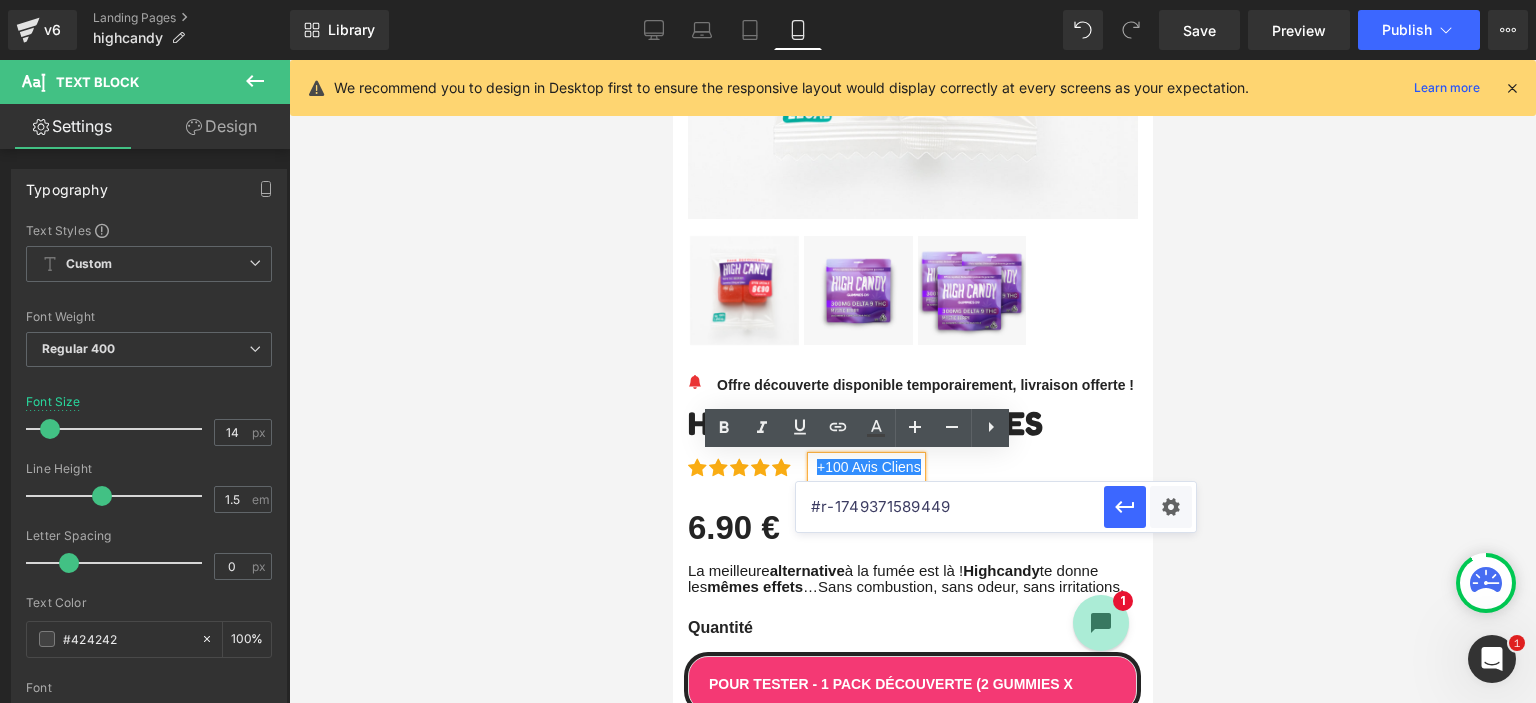 drag, startPoint x: 866, startPoint y: 490, endPoint x: 1055, endPoint y: 509, distance: 189.95262 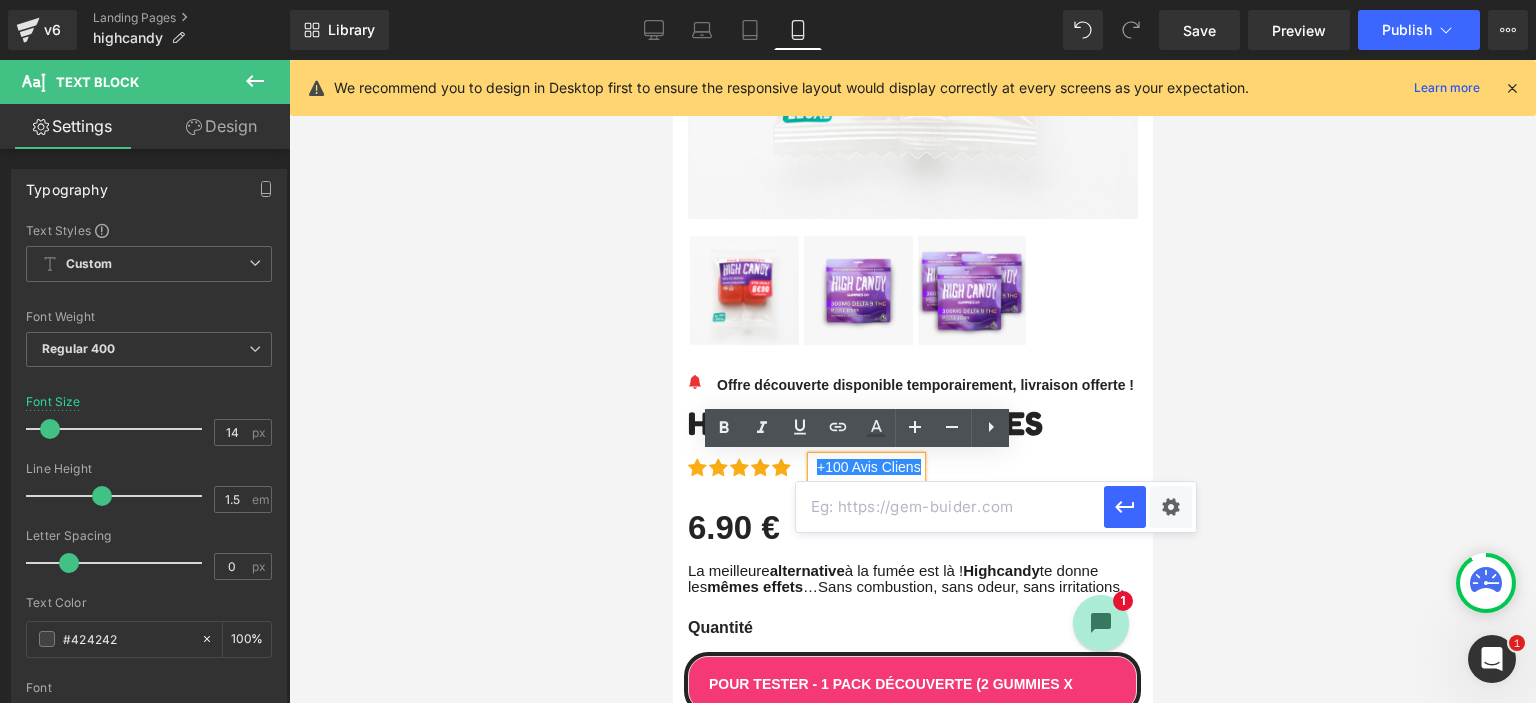 paste on "#r-1749371589449" 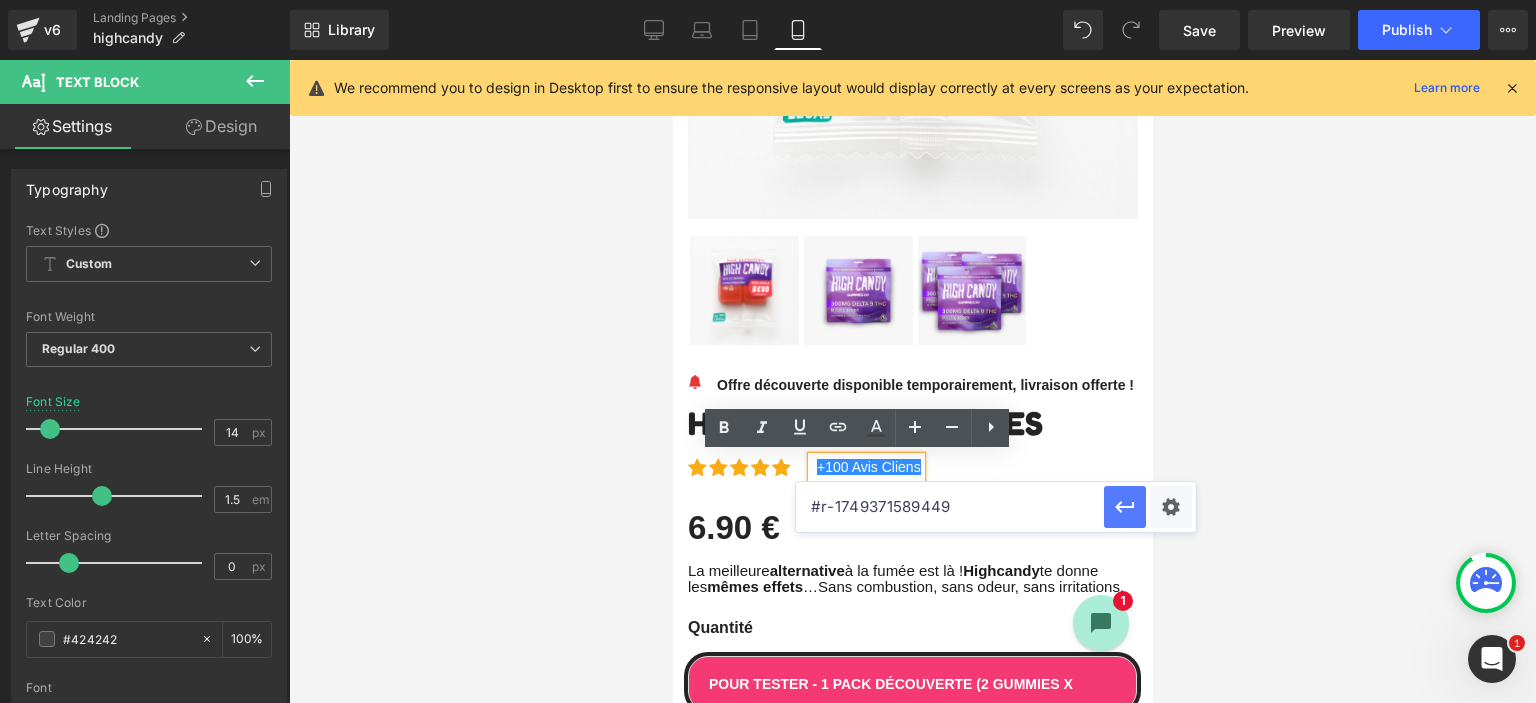 type on "#r-1749371589449" 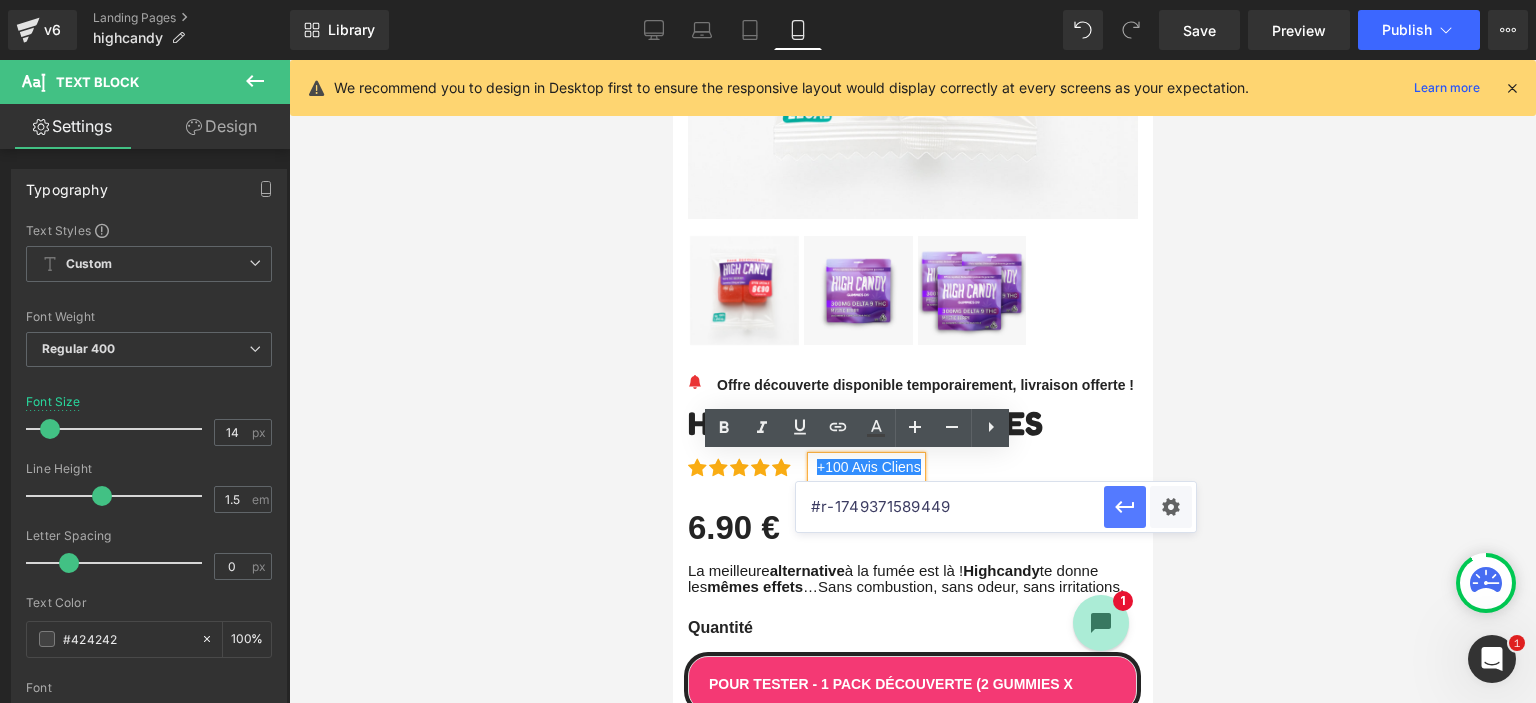 click 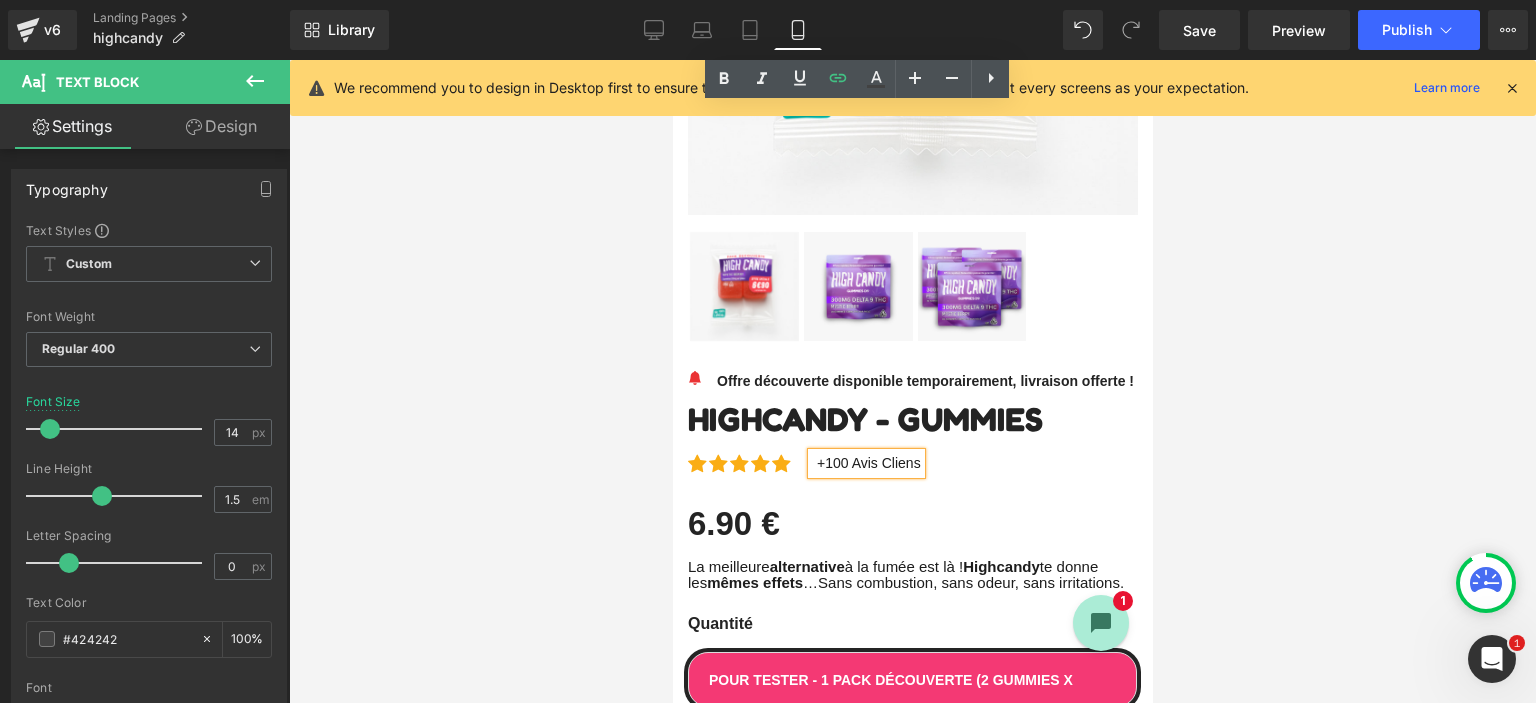 scroll, scrollTop: 788, scrollLeft: 0, axis: vertical 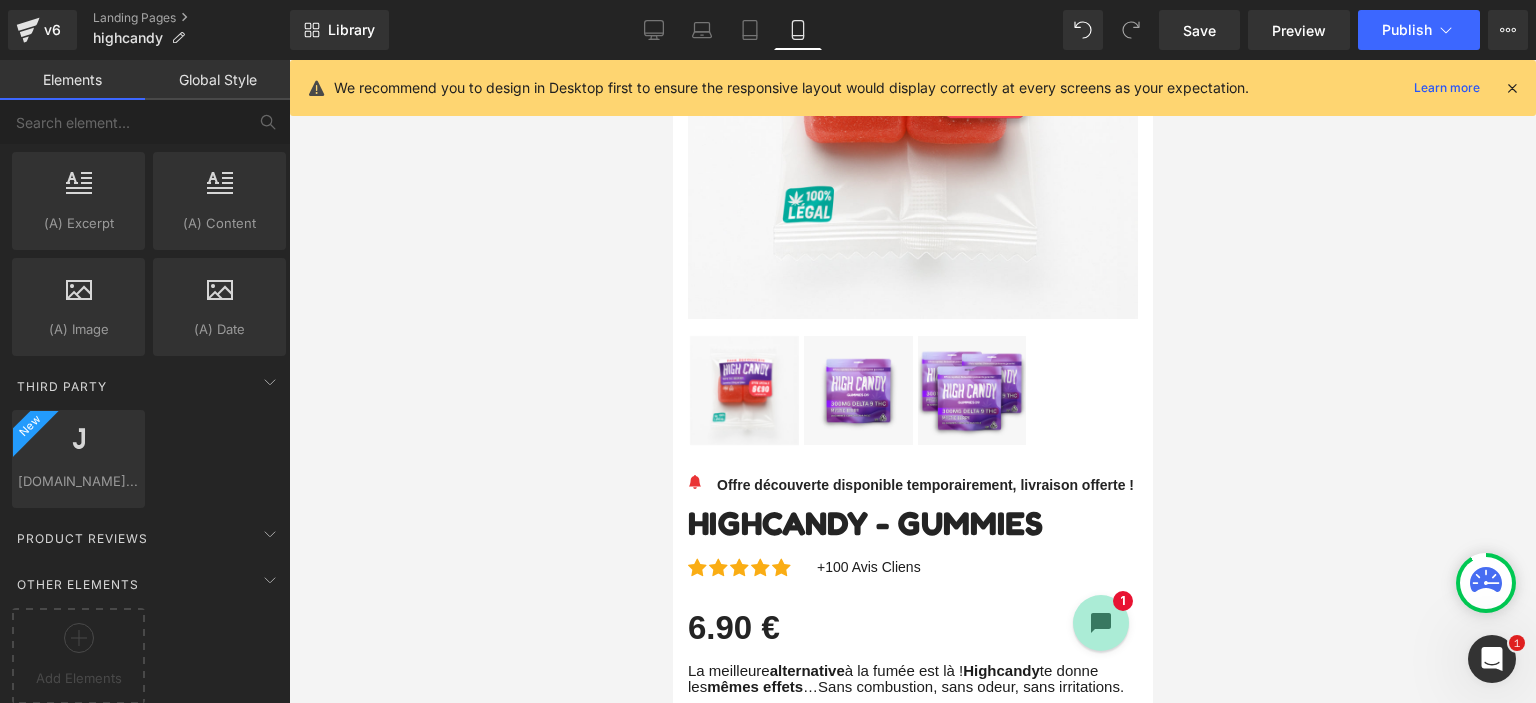 click at bounding box center (912, 381) 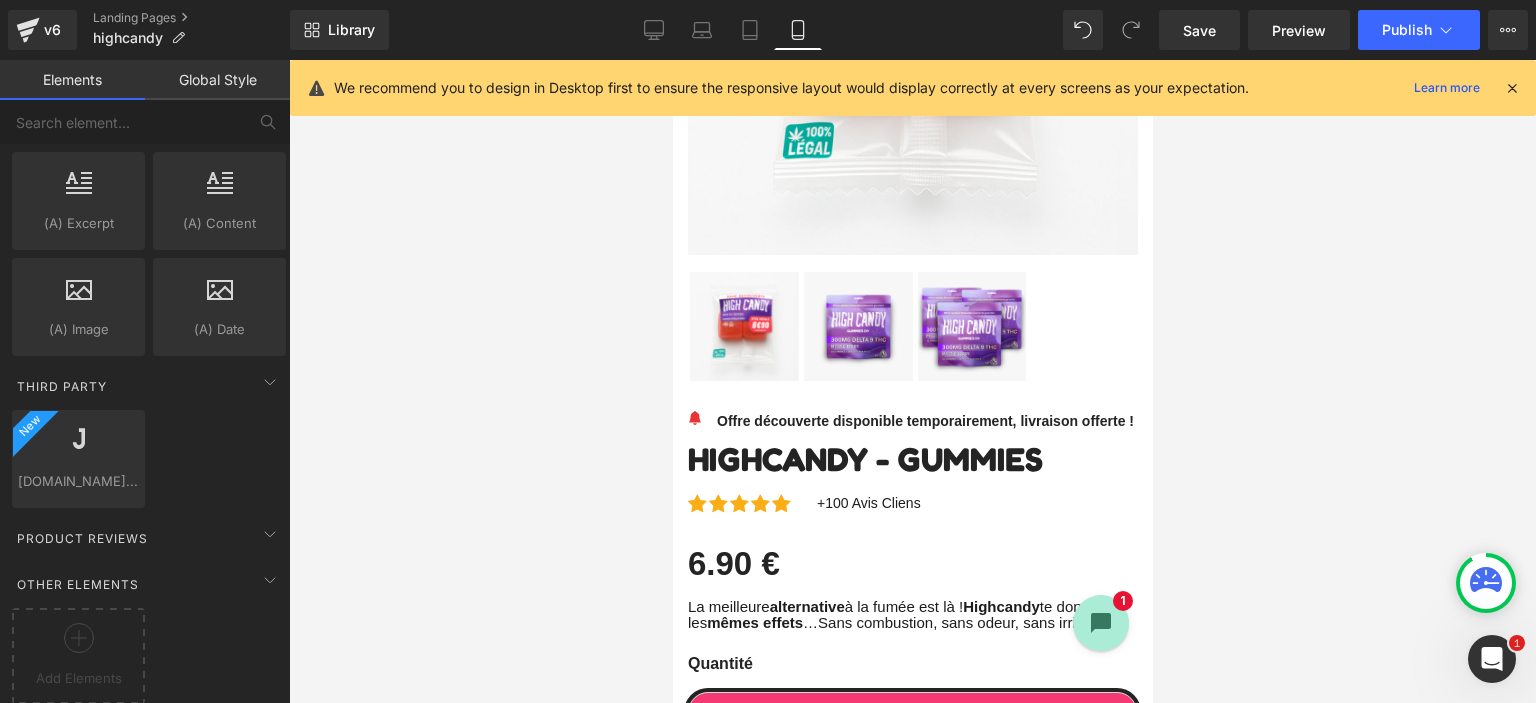 scroll, scrollTop: 888, scrollLeft: 0, axis: vertical 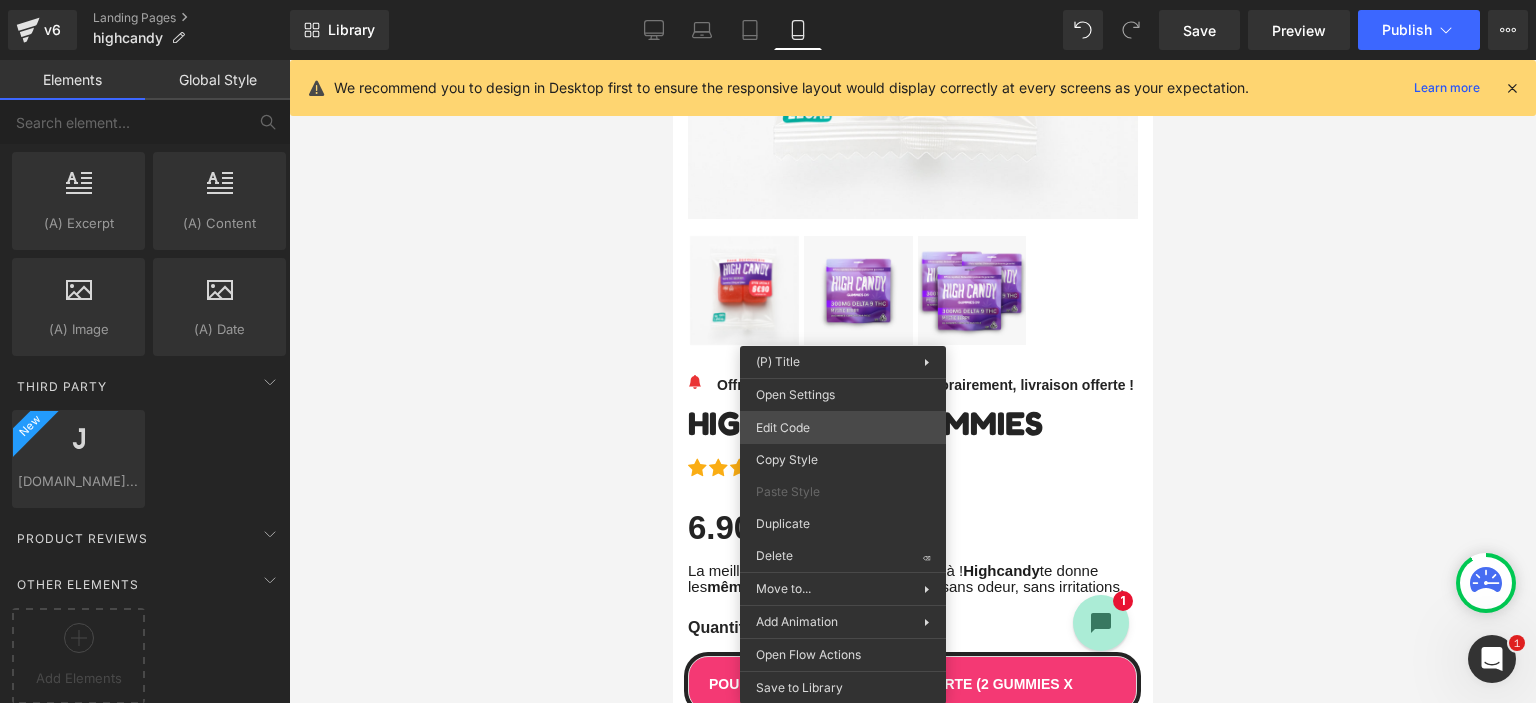 click on "Text Block  You are previewing how the   will restyle your page. You can not edit Elements in Preset Preview Mode.  v6 Landing Pages highcandy Library Mobile Desktop Laptop Tablet Mobile Save Preview Publish Scheduled Upgrade Plan View Live Page View with current Template Save Template to Library Schedule Publish  Optimize  Publish Settings Shortcuts We recommend you to design in Desktop first to ensure the responsive layout would display correctly at every screens as your expectation. Learn more  Your page can’t be published   You've reached the maximum number of published pages on your plan  (1/1).  You need to upgrade your plan or unpublish all your pages to get 1 publish slot.   Unpublish pages   Upgrade plan  Elements Global Style Base Row  rows, columns, layouts, div Heading  headings, titles, h1,h2,h3,h4,h5,h6 Text Block  texts, paragraphs, contents, blocks Image  images, photos, alts, uploads Icon  icons, symbols Button  button, call to action, cta Separator  separators, dividers, horizontal lines" at bounding box center (768, 0) 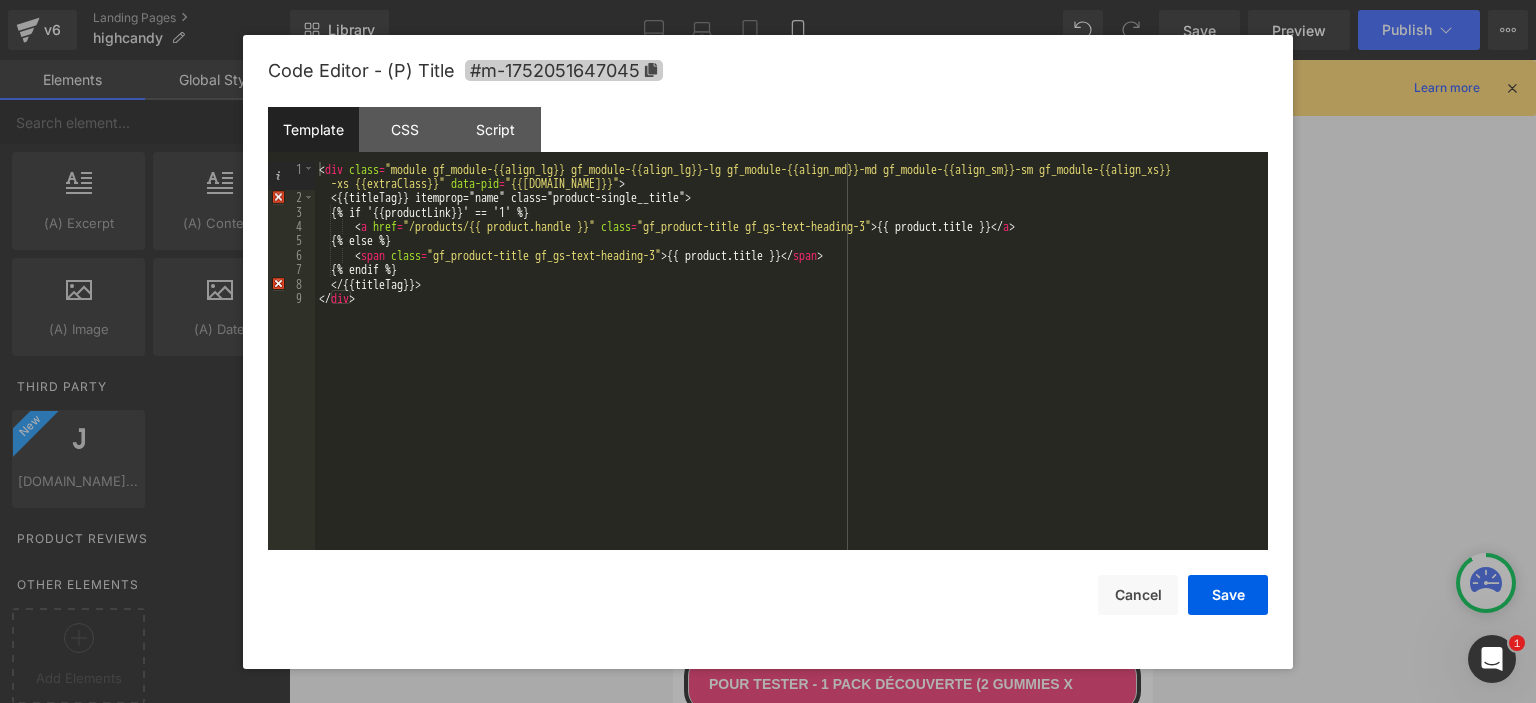click on "#m-1752051647045" at bounding box center [564, 70] 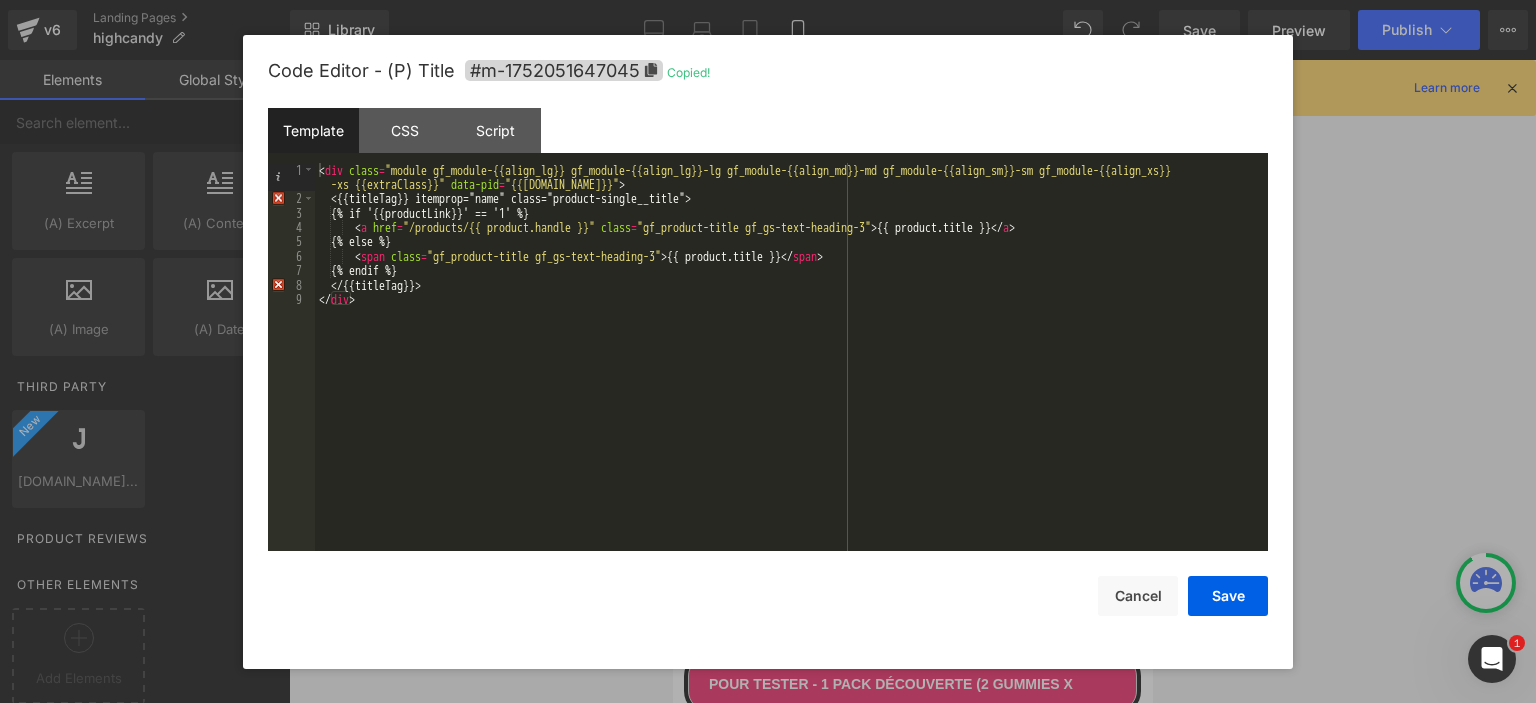 click at bounding box center (768, 351) 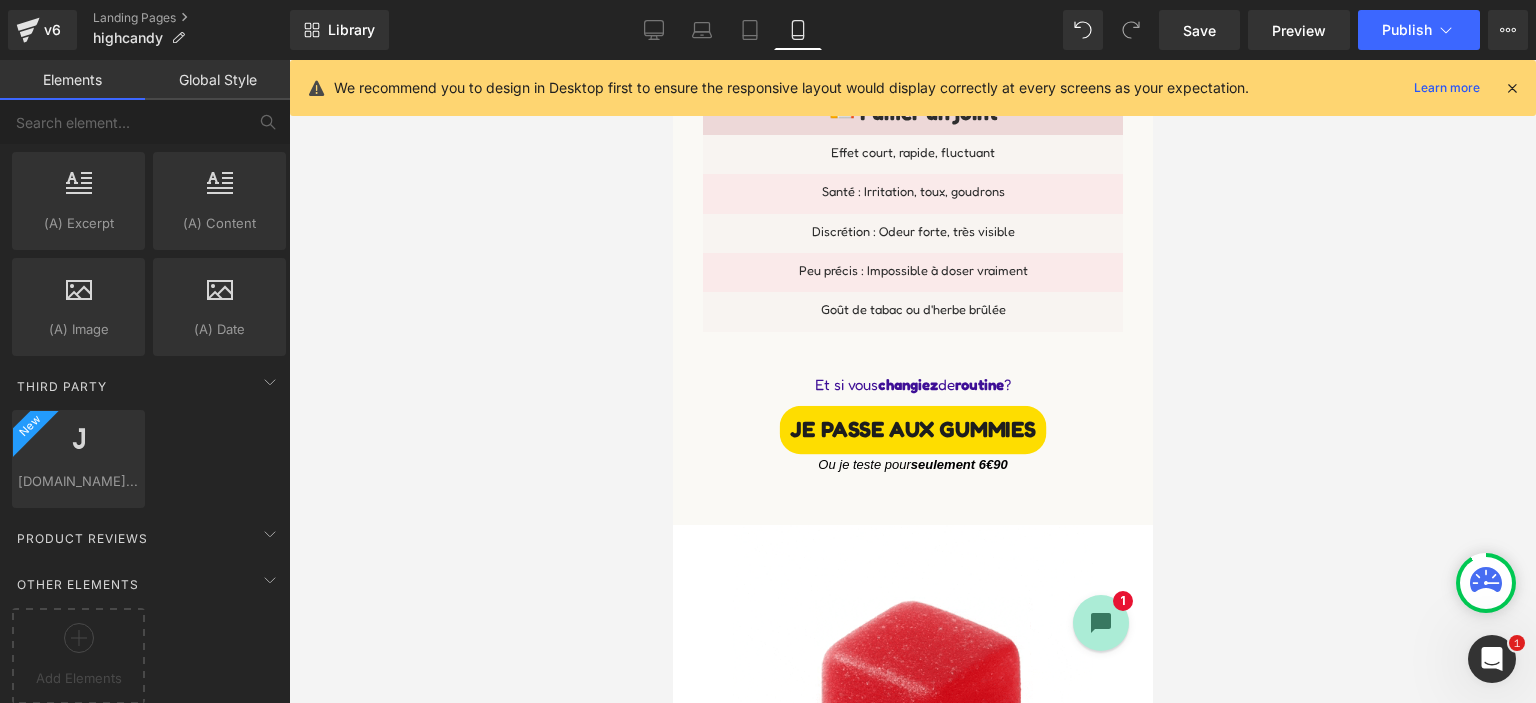 scroll, scrollTop: 2388, scrollLeft: 0, axis: vertical 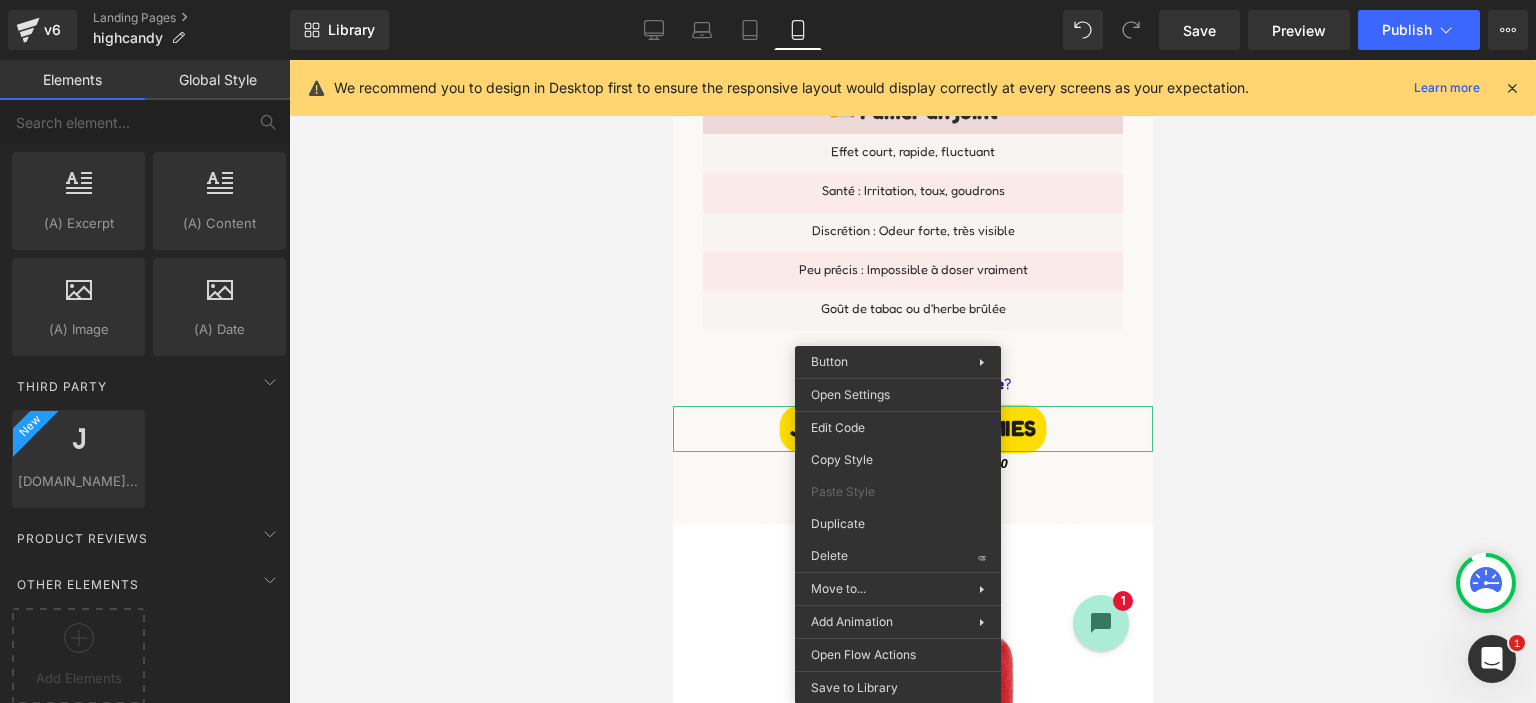 click on "Je passe aux gummies" at bounding box center [912, 429] 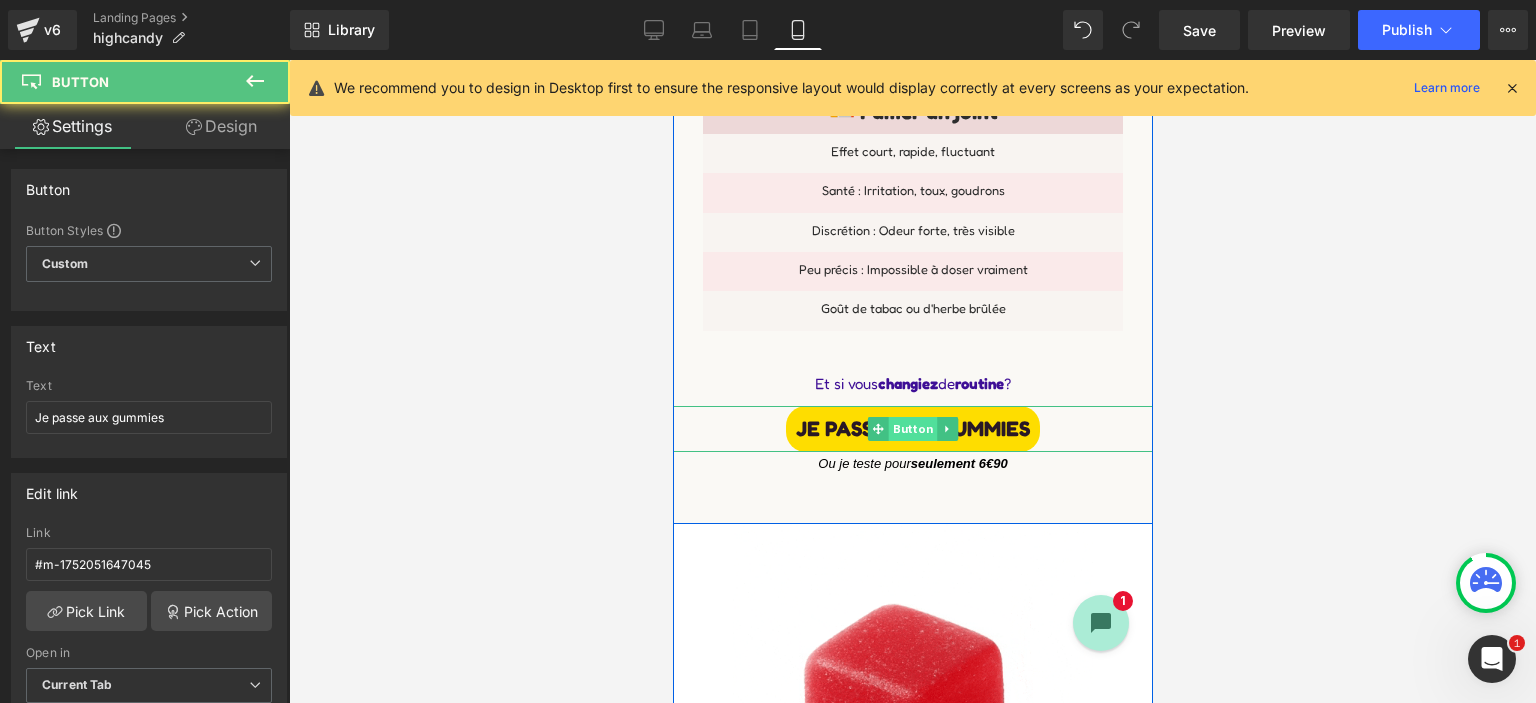 click on "Button" at bounding box center (912, 429) 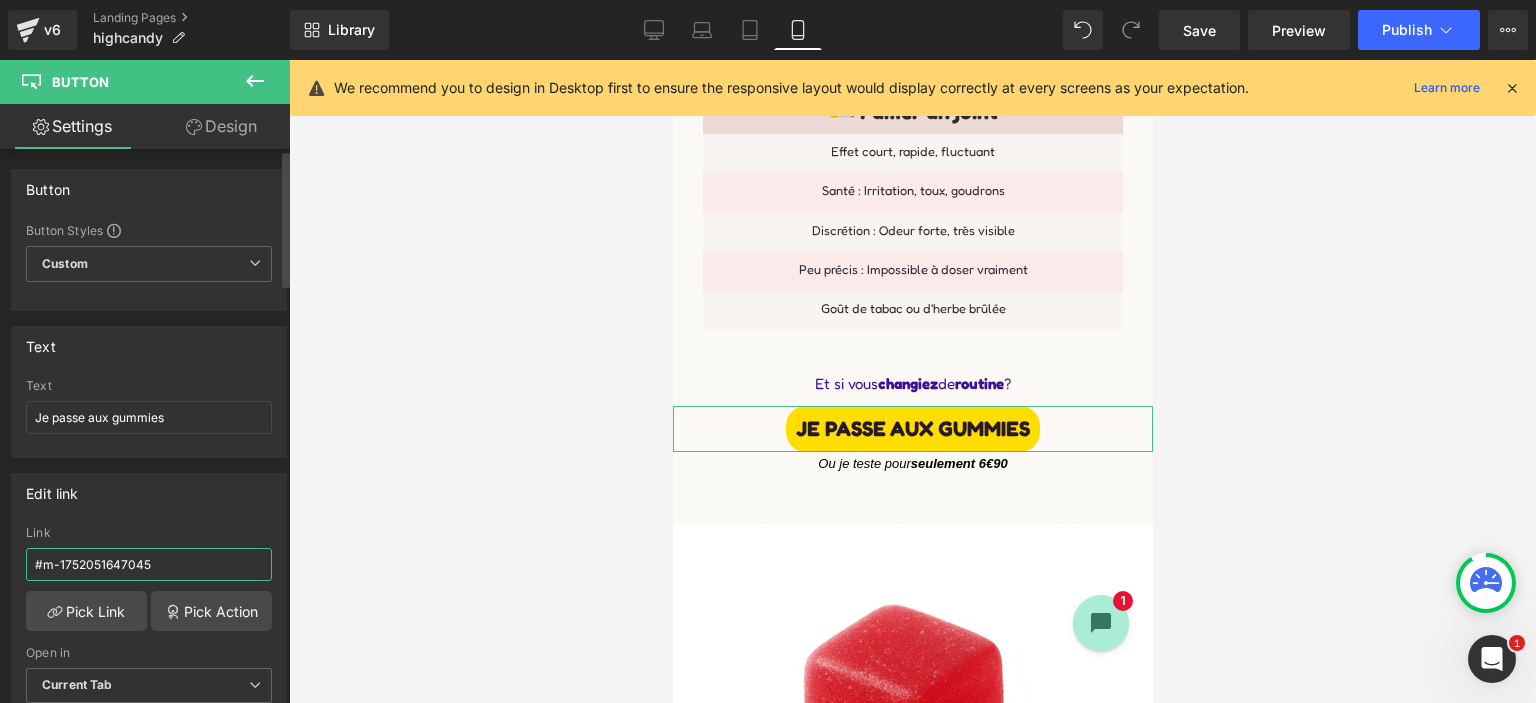 click on "#m-1752051647045" at bounding box center (149, 564) 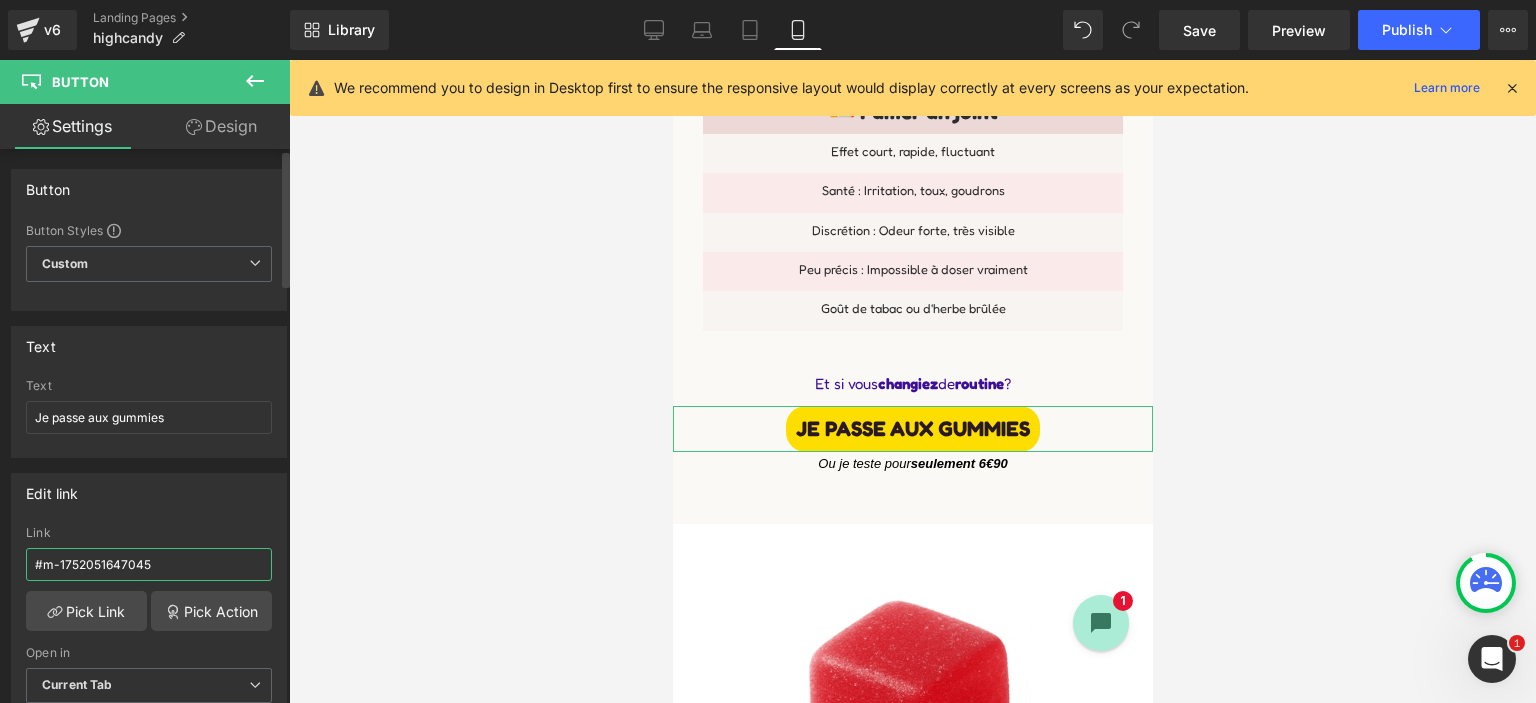 click on "#m-1752051647045" at bounding box center [149, 564] 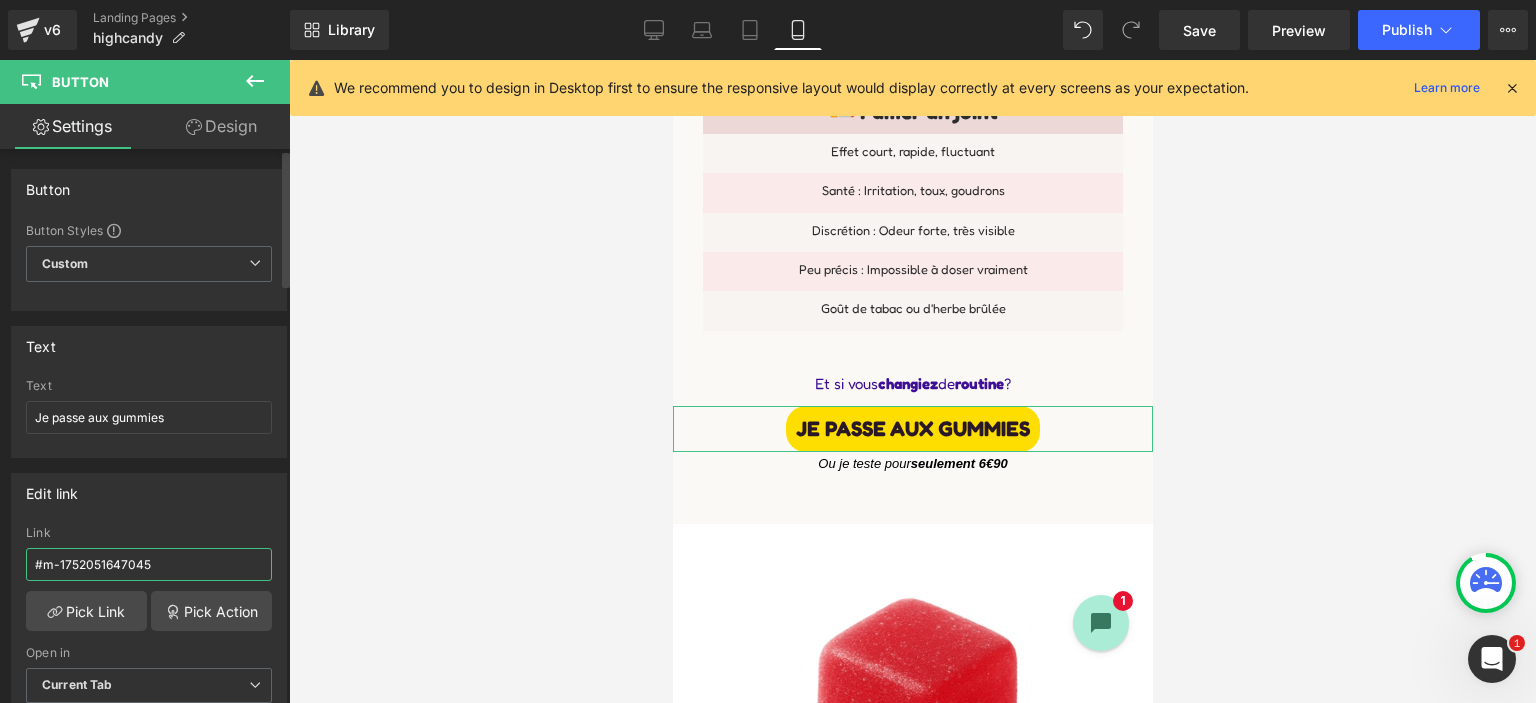 click on "#m-1752051647045" at bounding box center (149, 564) 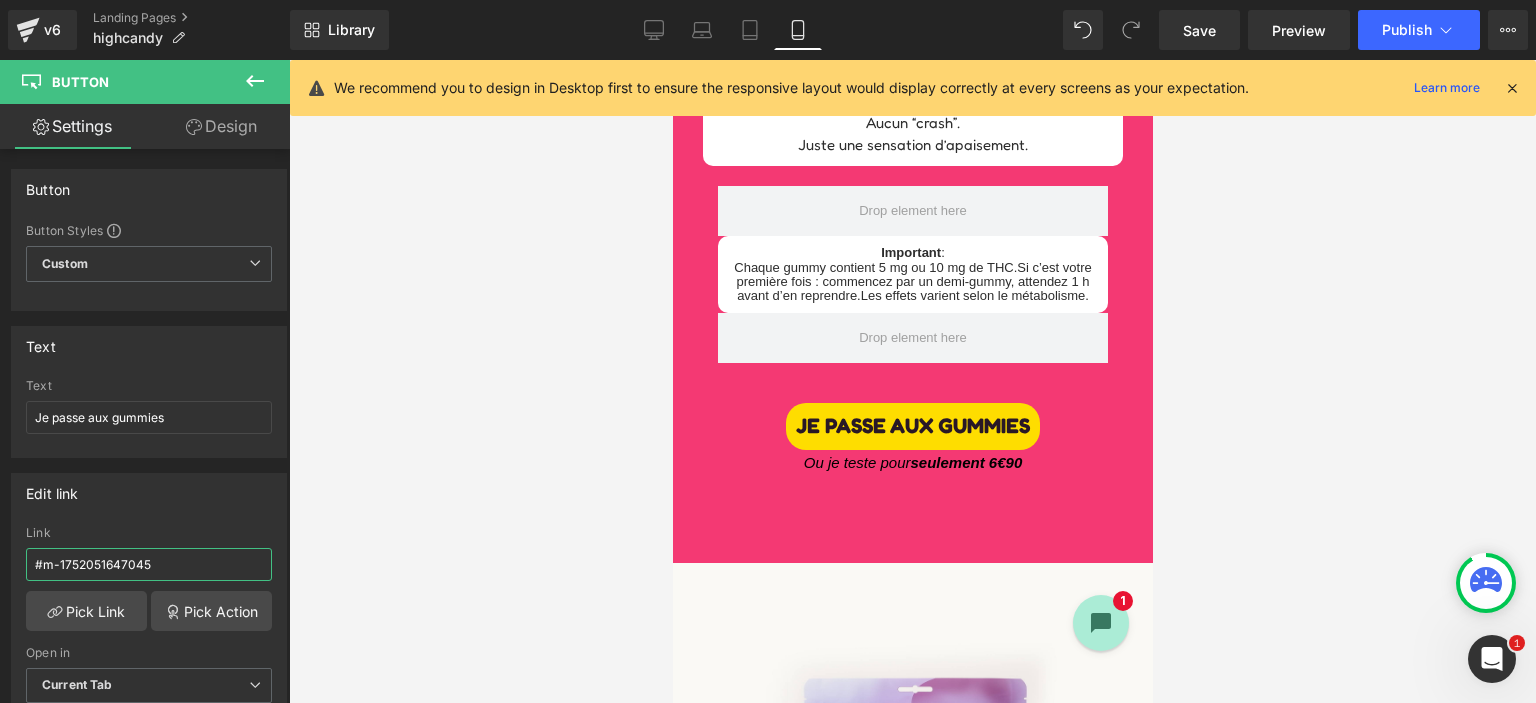 scroll, scrollTop: 4388, scrollLeft: 0, axis: vertical 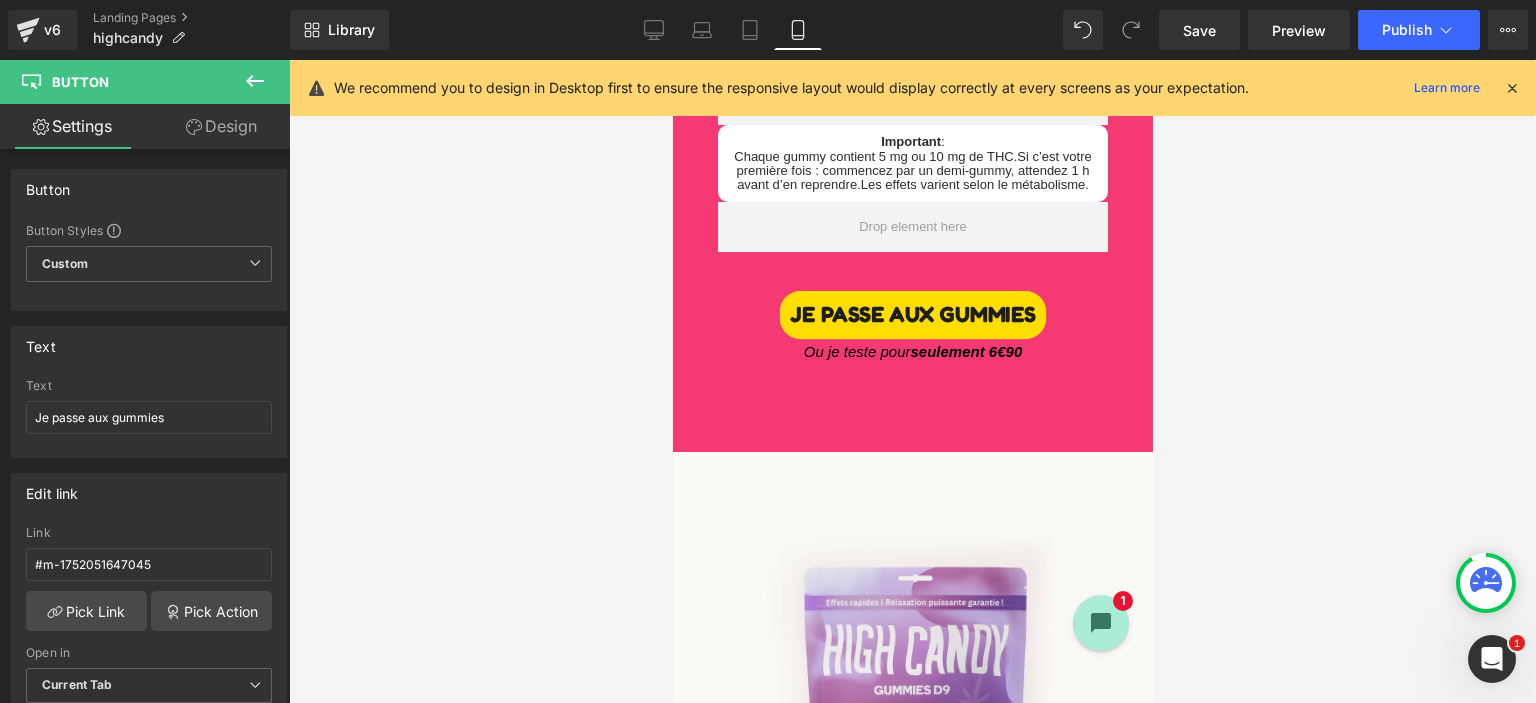 click on "[PERSON_NAME] aux gummies Button" at bounding box center (912, 315) 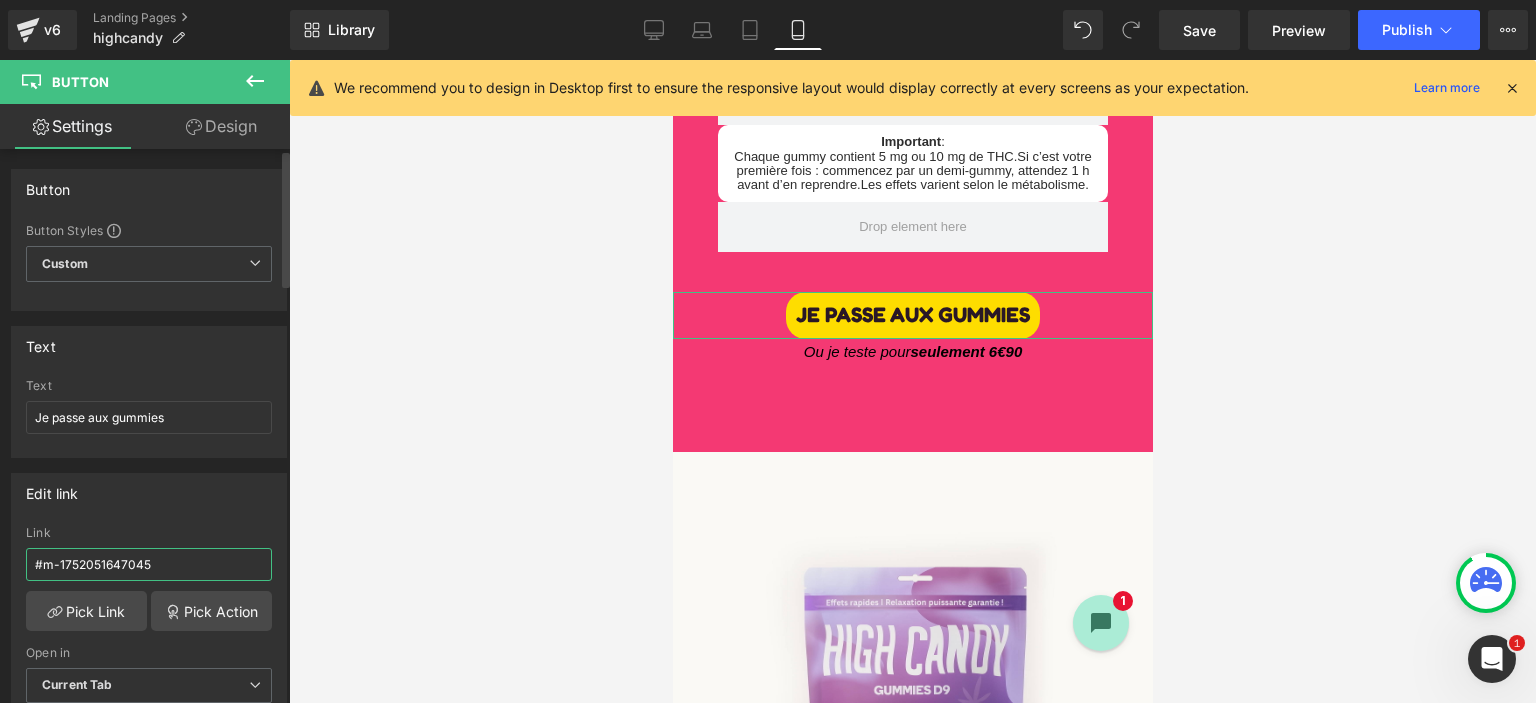 click on "#m-1752051647045" at bounding box center (149, 564) 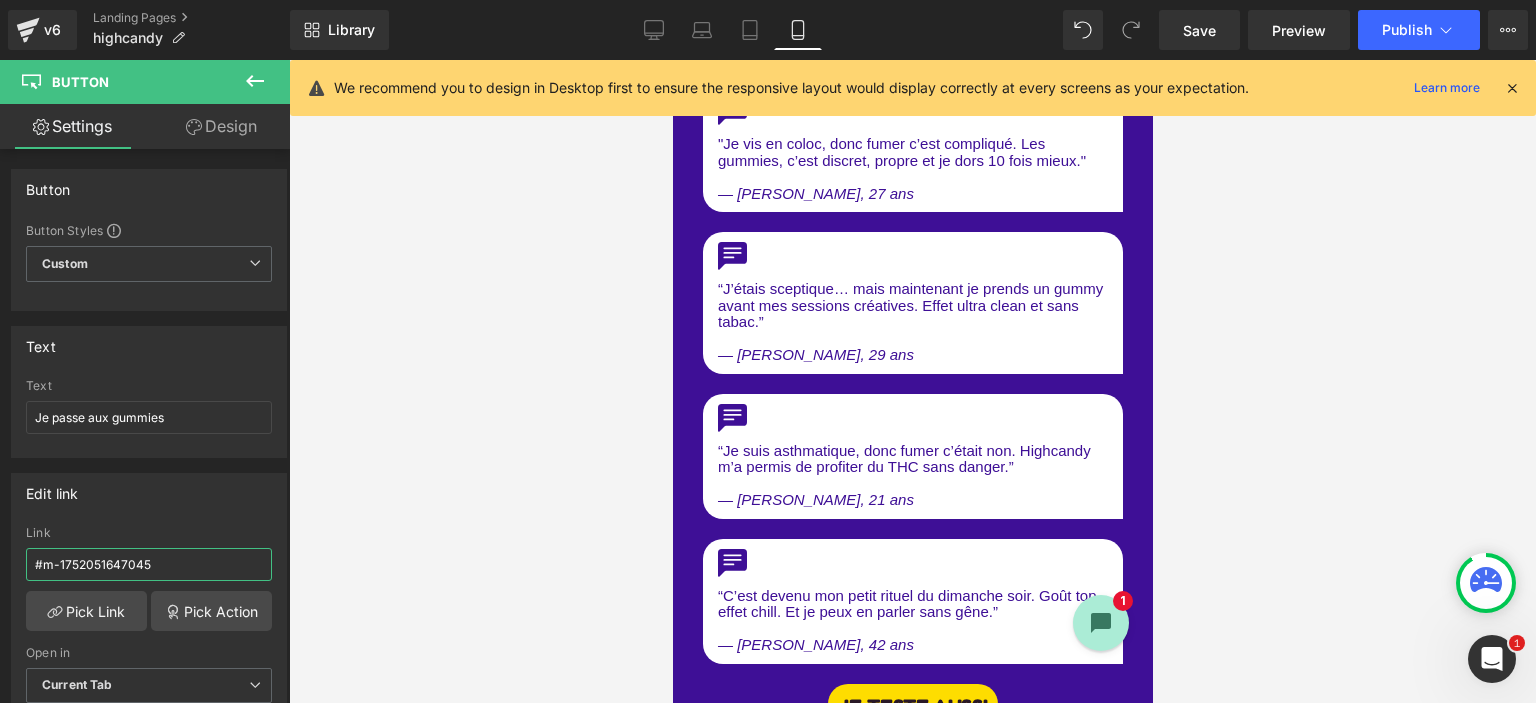 scroll, scrollTop: 6488, scrollLeft: 0, axis: vertical 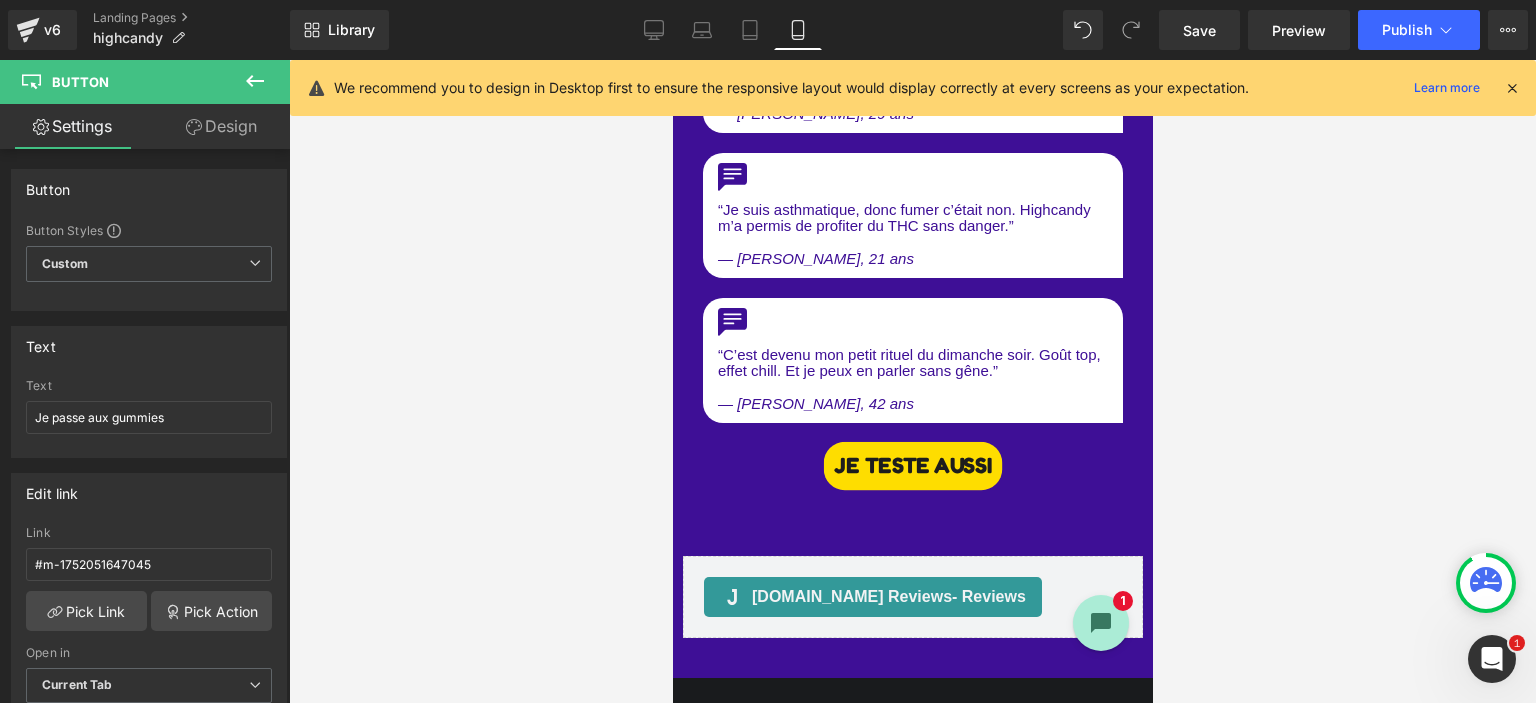 click on "Je teste aussi Button" at bounding box center (912, 466) 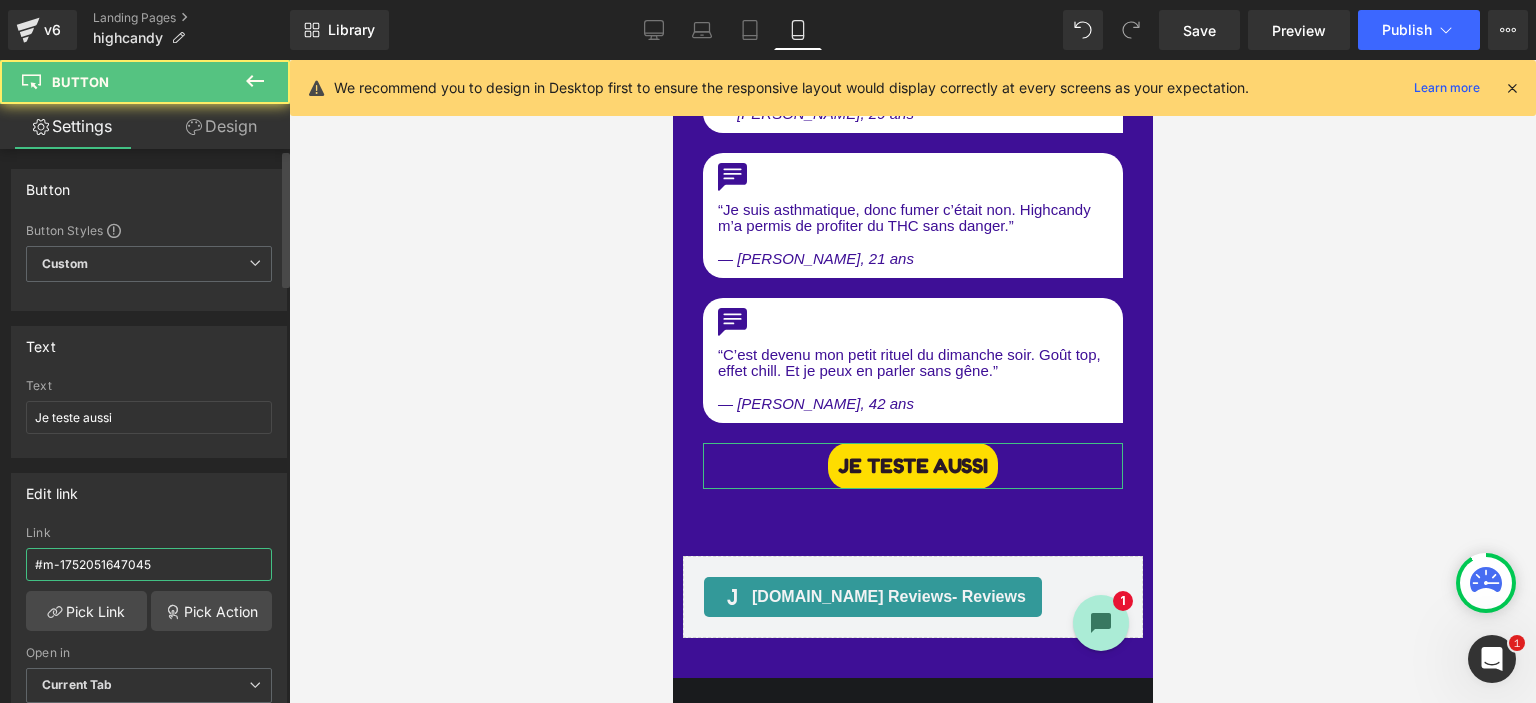 click on "#m-1752051647045" at bounding box center (149, 564) 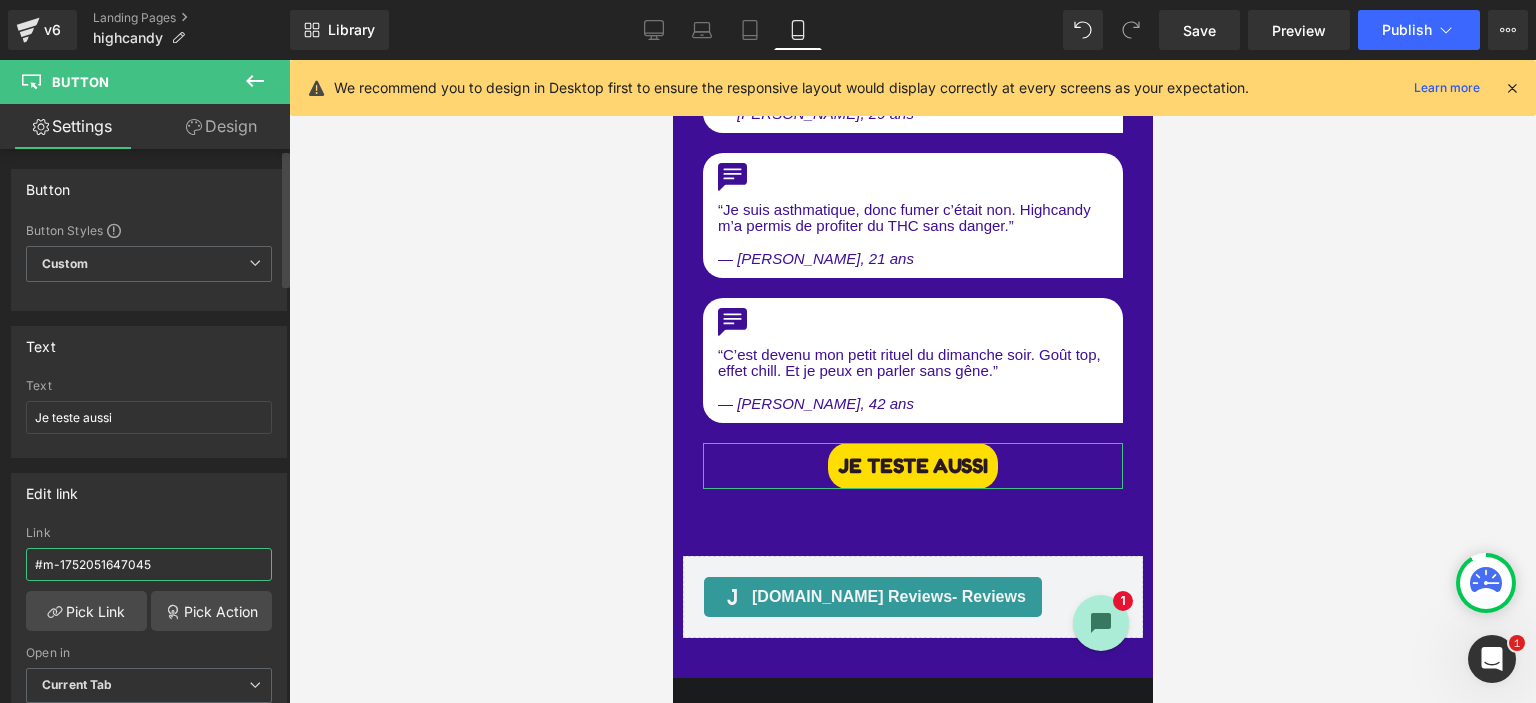 click on "#m-1752051647045" at bounding box center (149, 564) 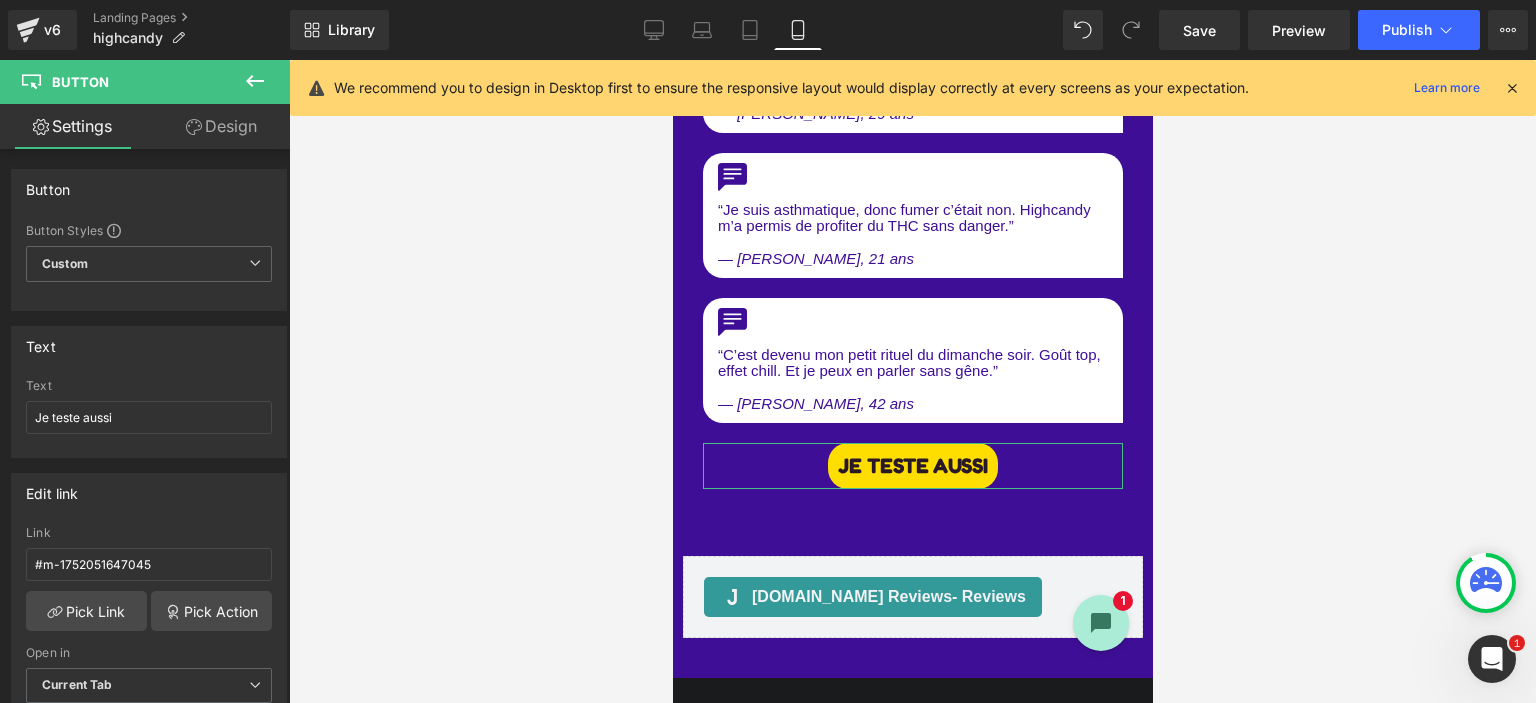 click at bounding box center [912, 381] 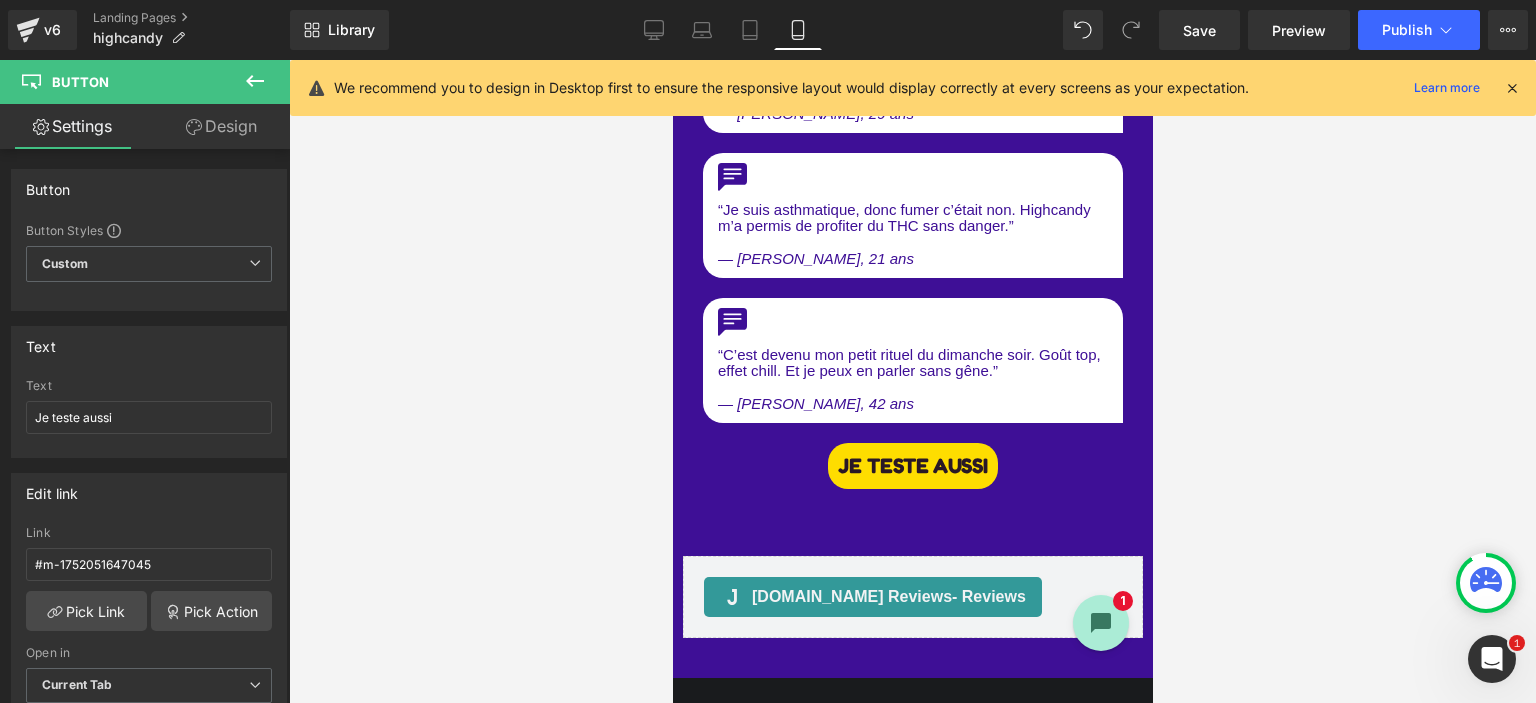 scroll, scrollTop: 7088, scrollLeft: 0, axis: vertical 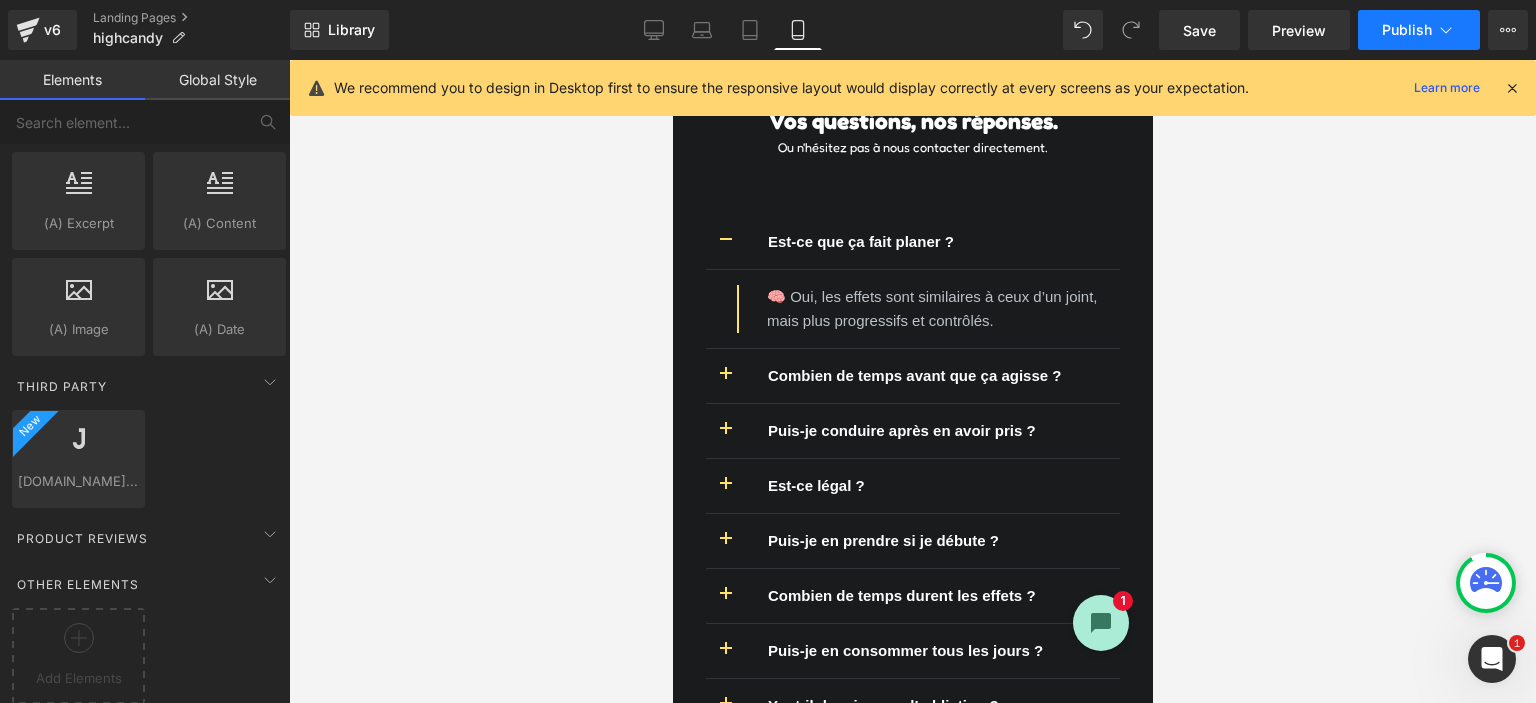 click on "Publish" at bounding box center [1407, 30] 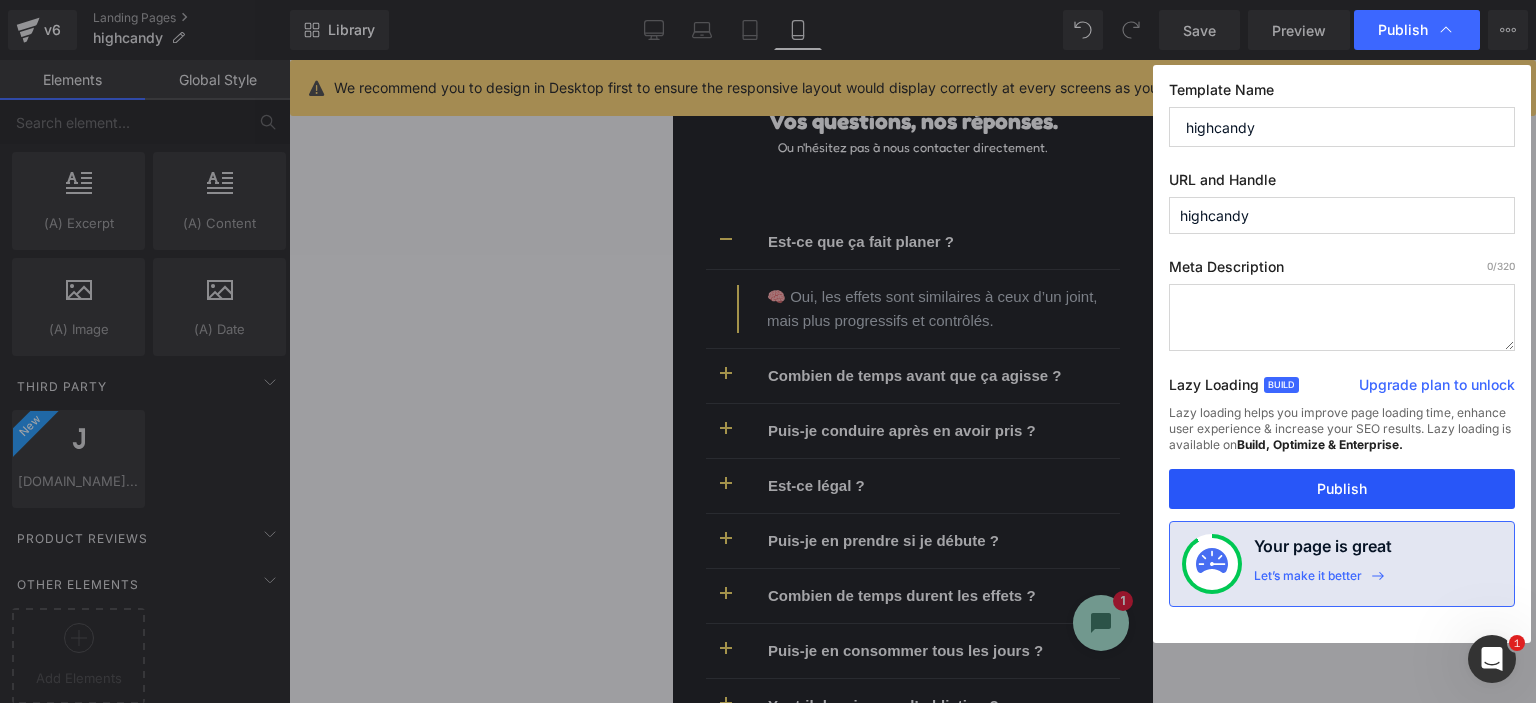 click on "Publish" at bounding box center [1342, 489] 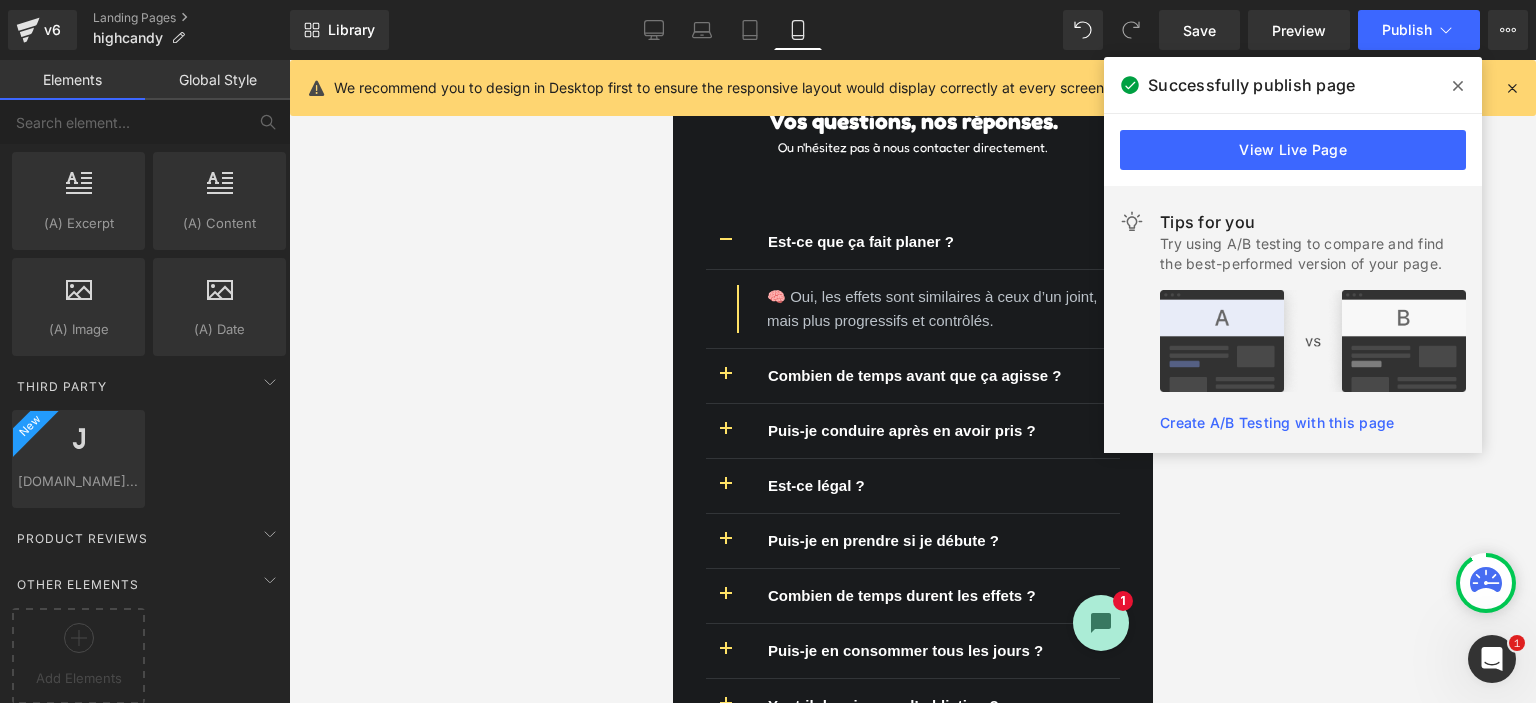 click at bounding box center [1458, 86] 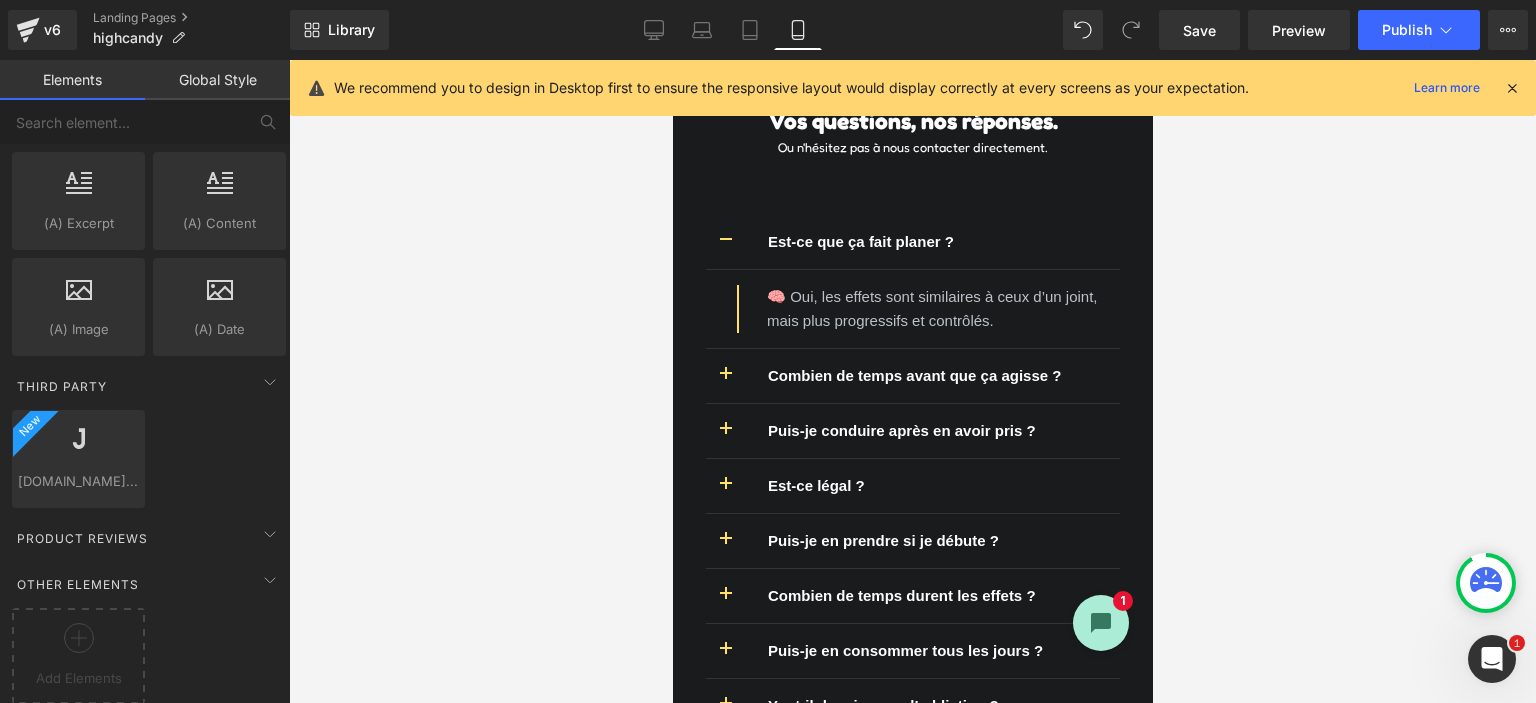click at bounding box center [1512, 88] 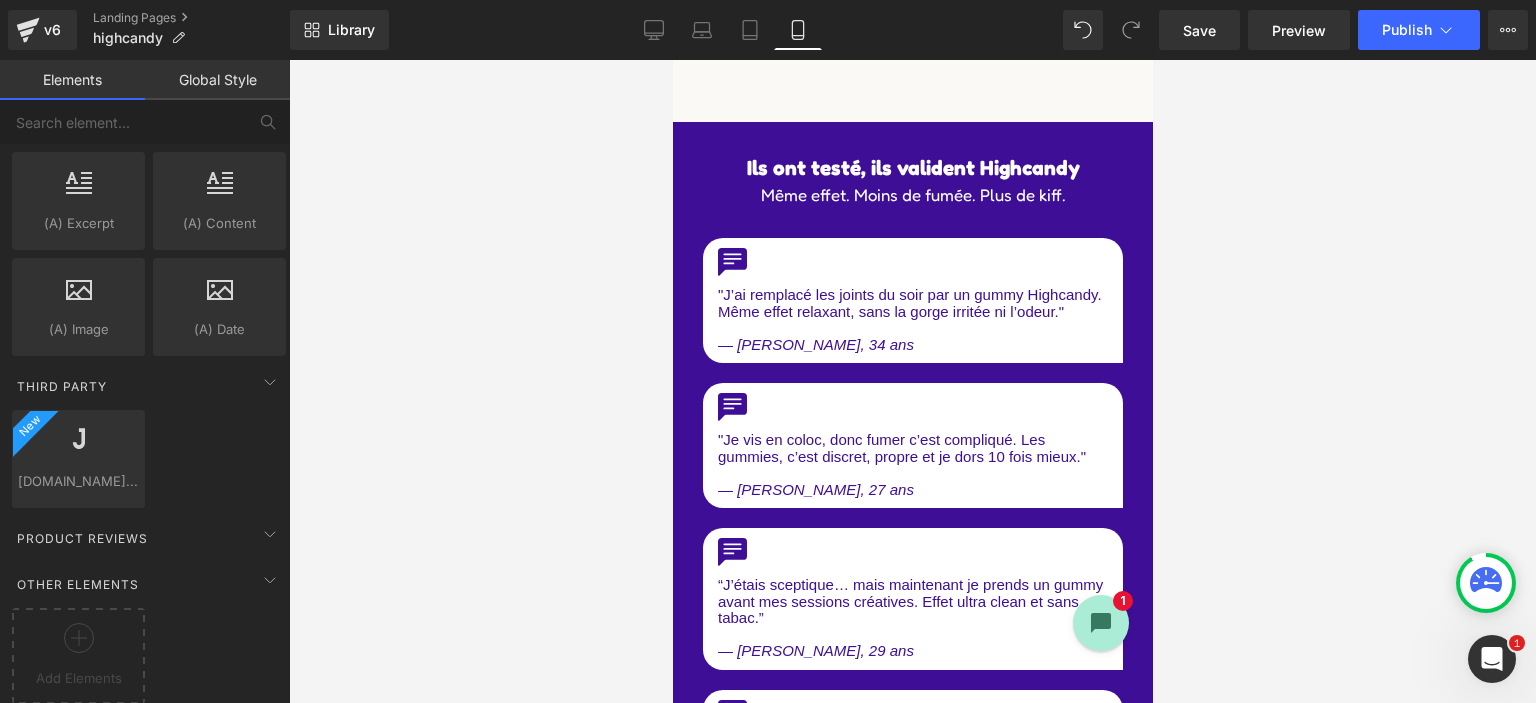 scroll, scrollTop: 5788, scrollLeft: 0, axis: vertical 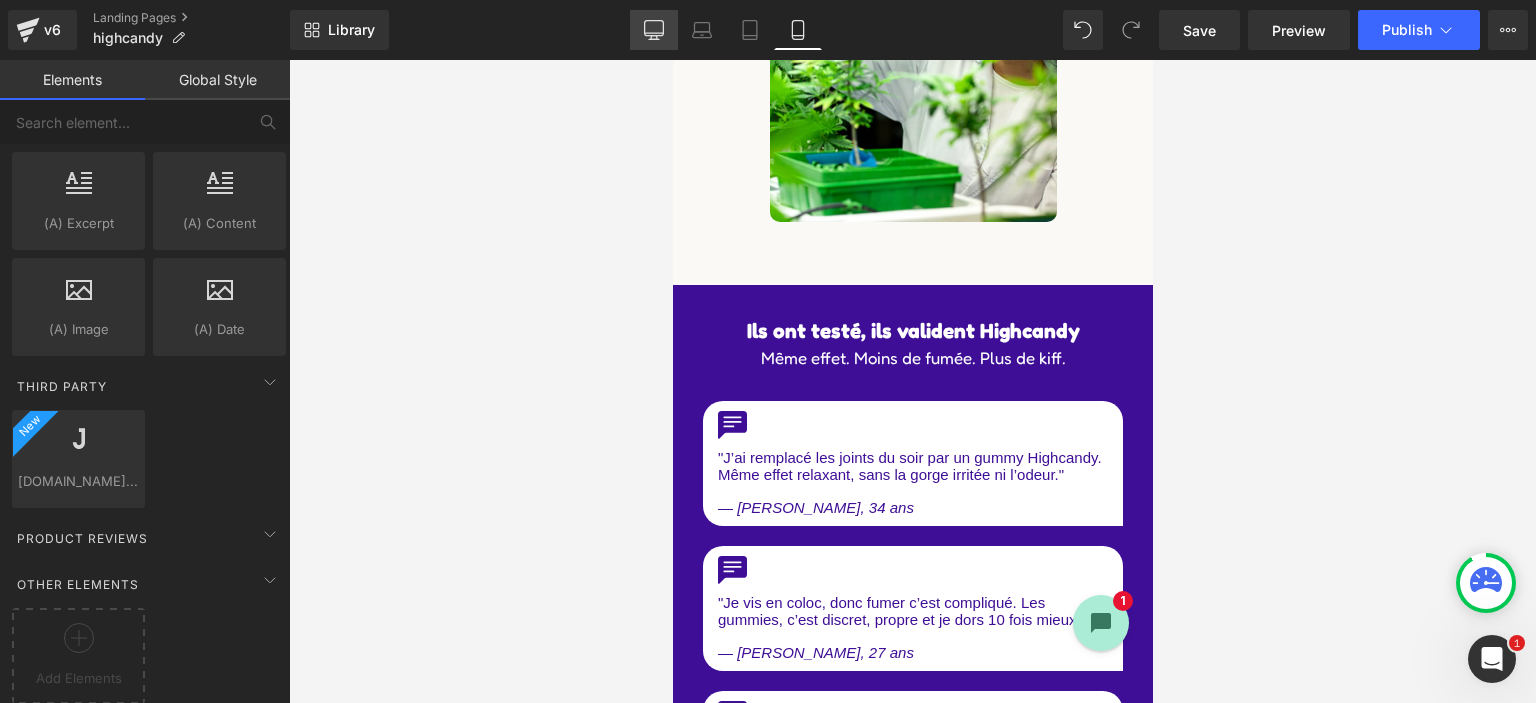 click on "Desktop" at bounding box center (654, 30) 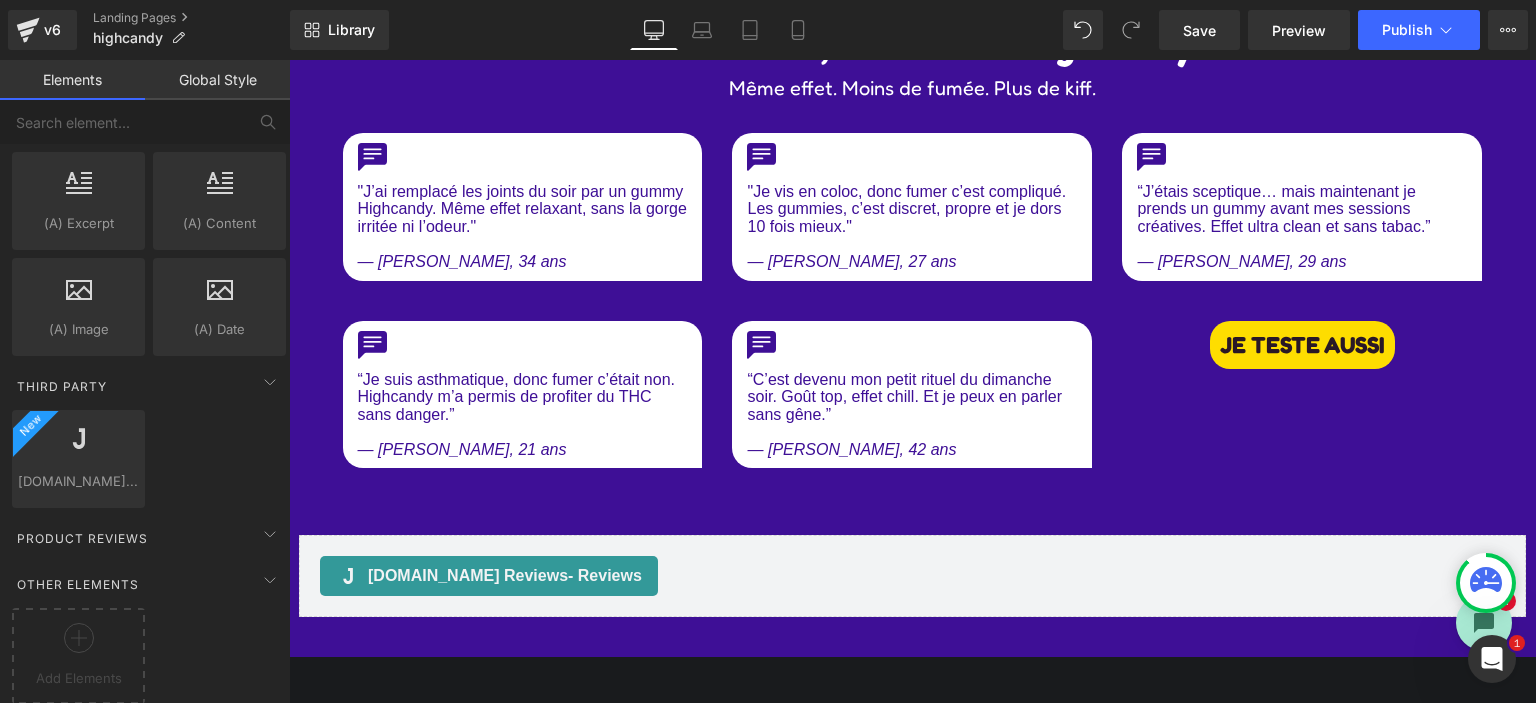 scroll, scrollTop: 5032, scrollLeft: 0, axis: vertical 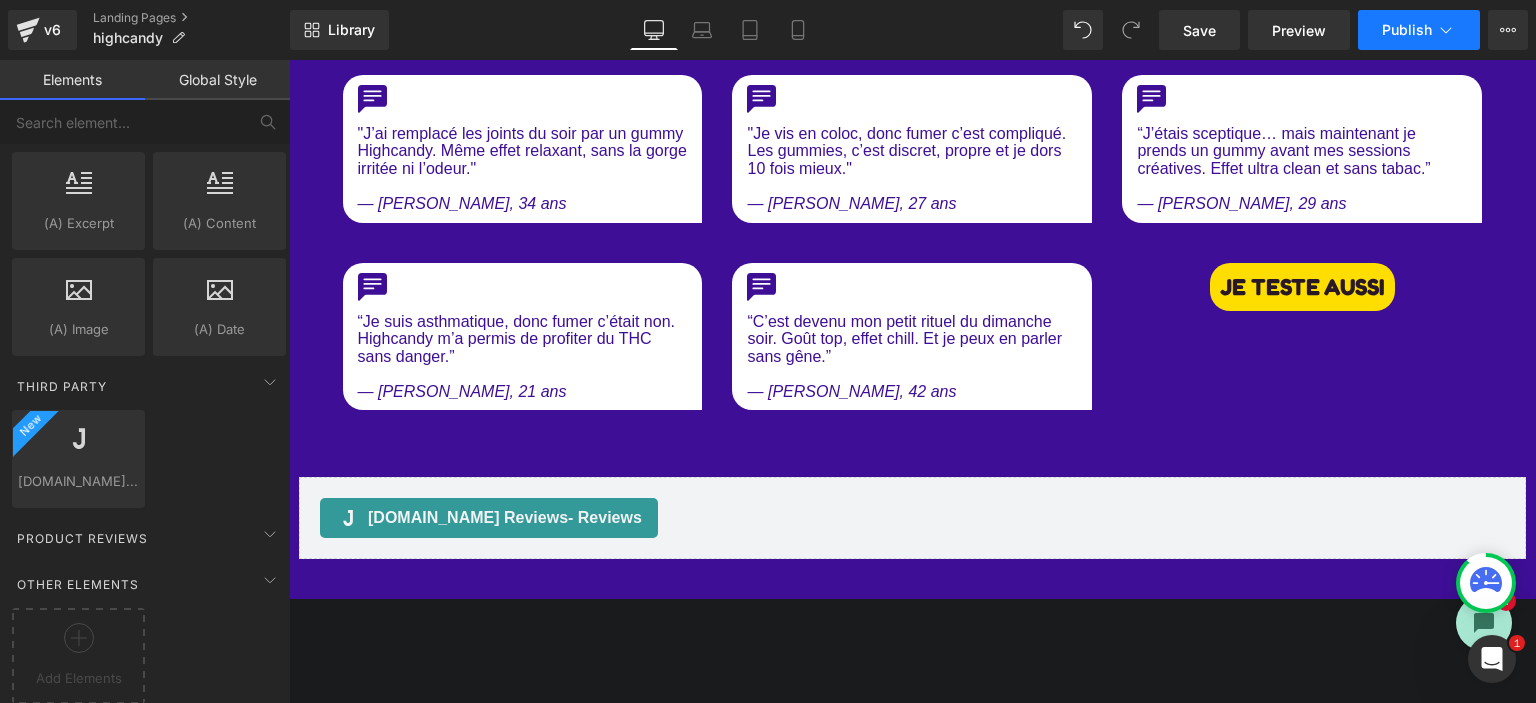 click 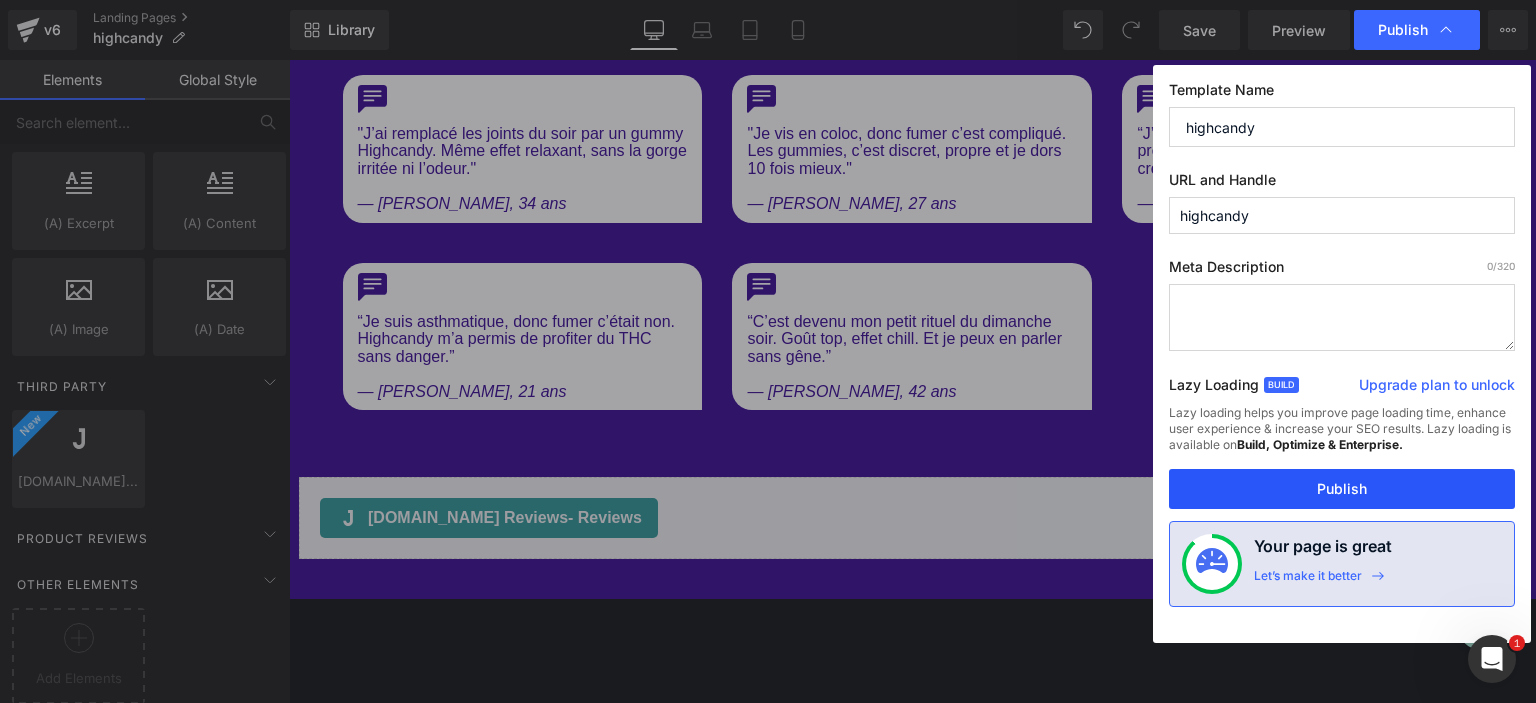 click on "Publish" at bounding box center (1342, 489) 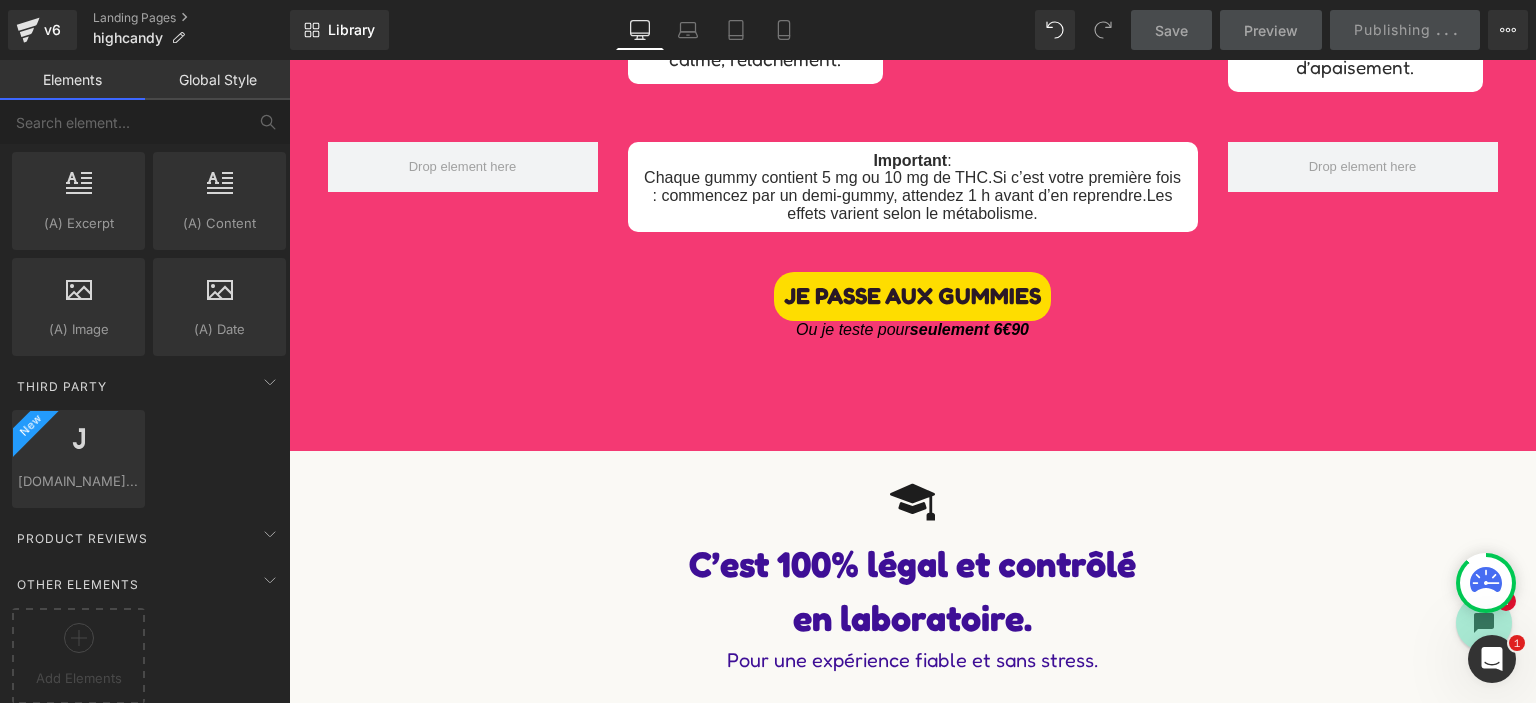 scroll, scrollTop: 170, scrollLeft: 0, axis: vertical 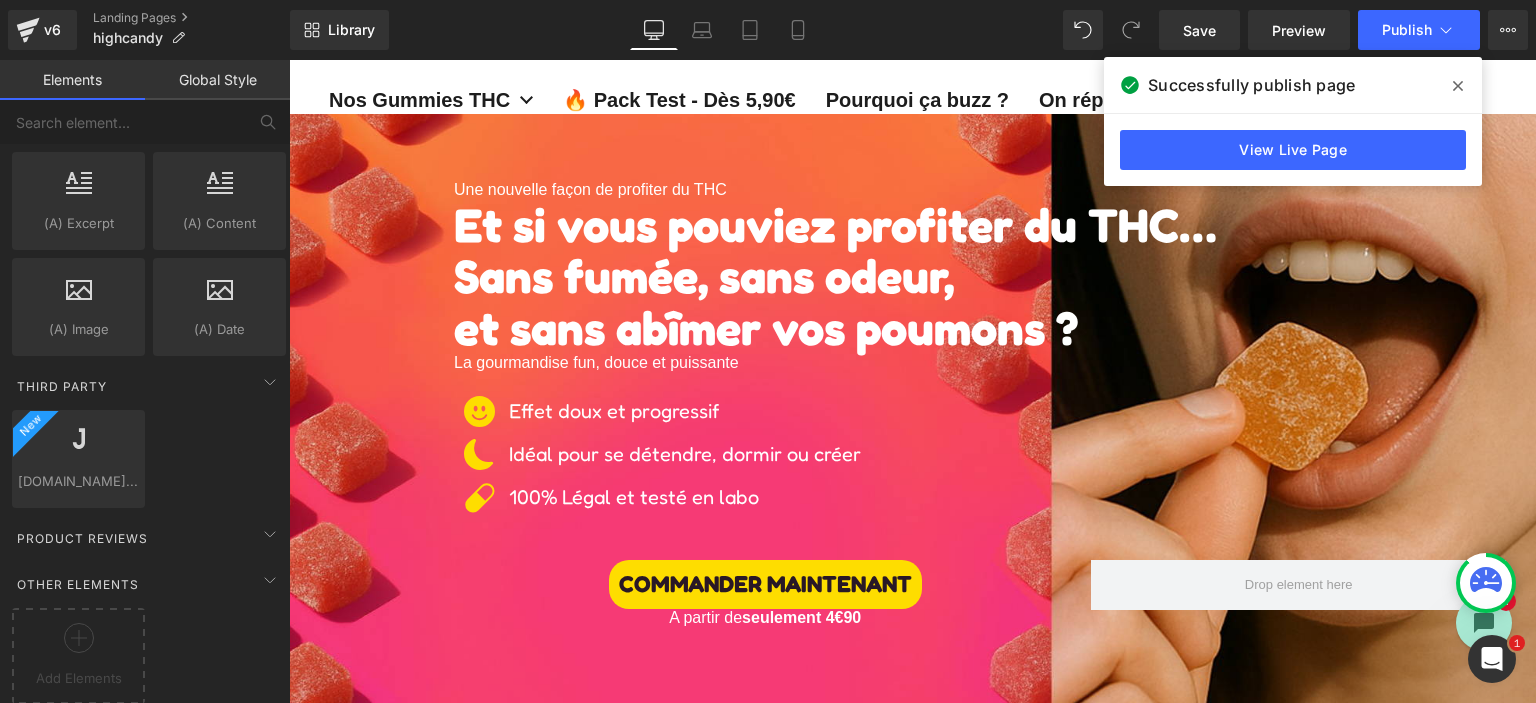 click 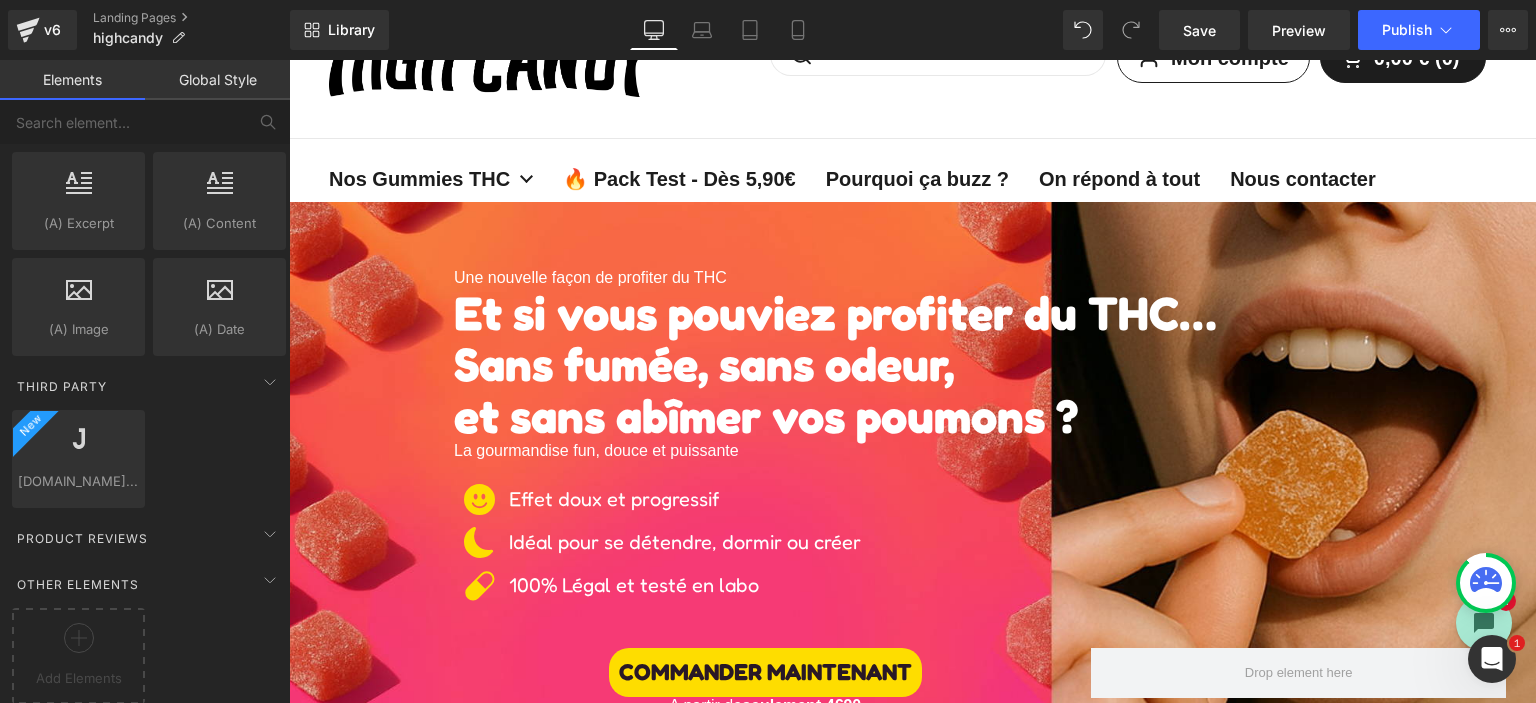 scroll, scrollTop: 0, scrollLeft: 0, axis: both 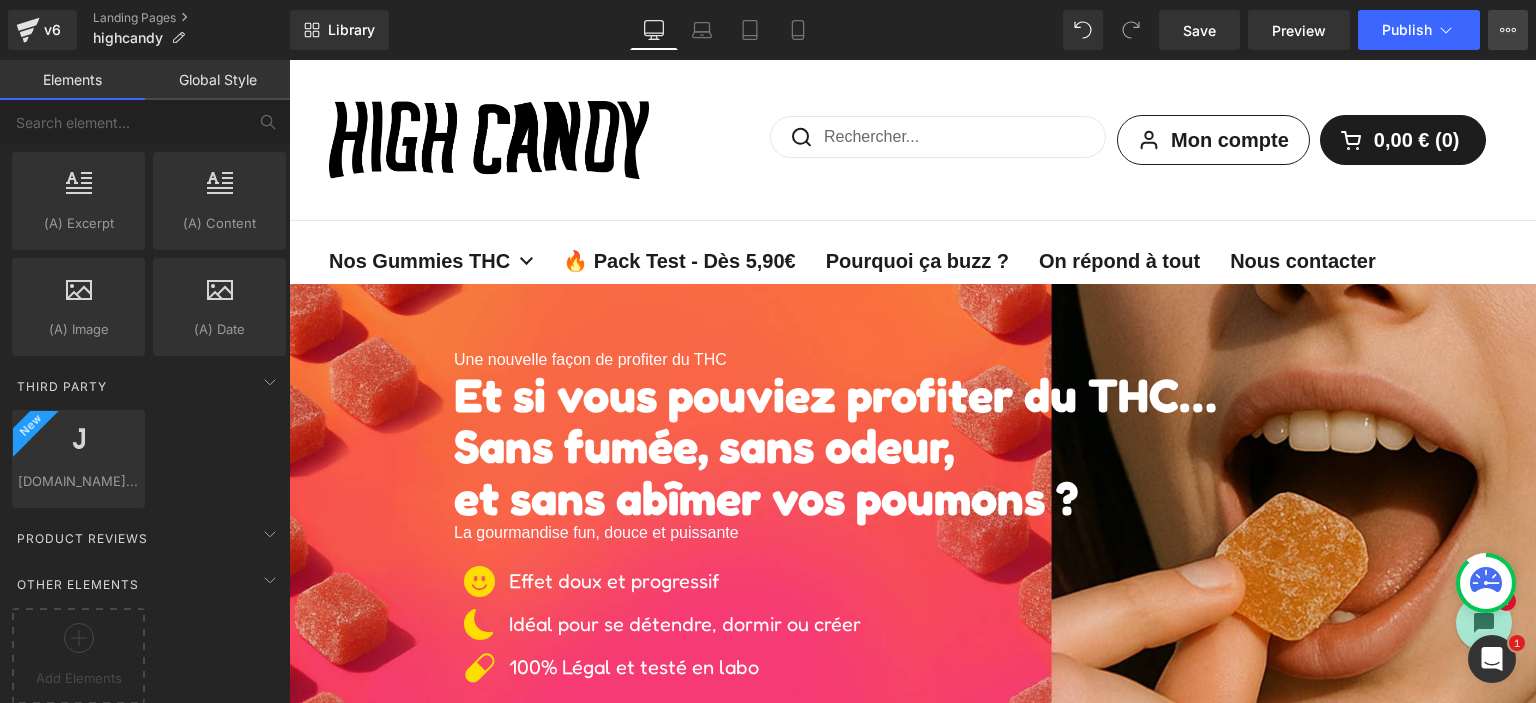 click on "Upgrade Plan View Live Page View with current Template Save Template to Library Schedule Publish  Optimize  Publish Settings Shortcuts" at bounding box center (1508, 30) 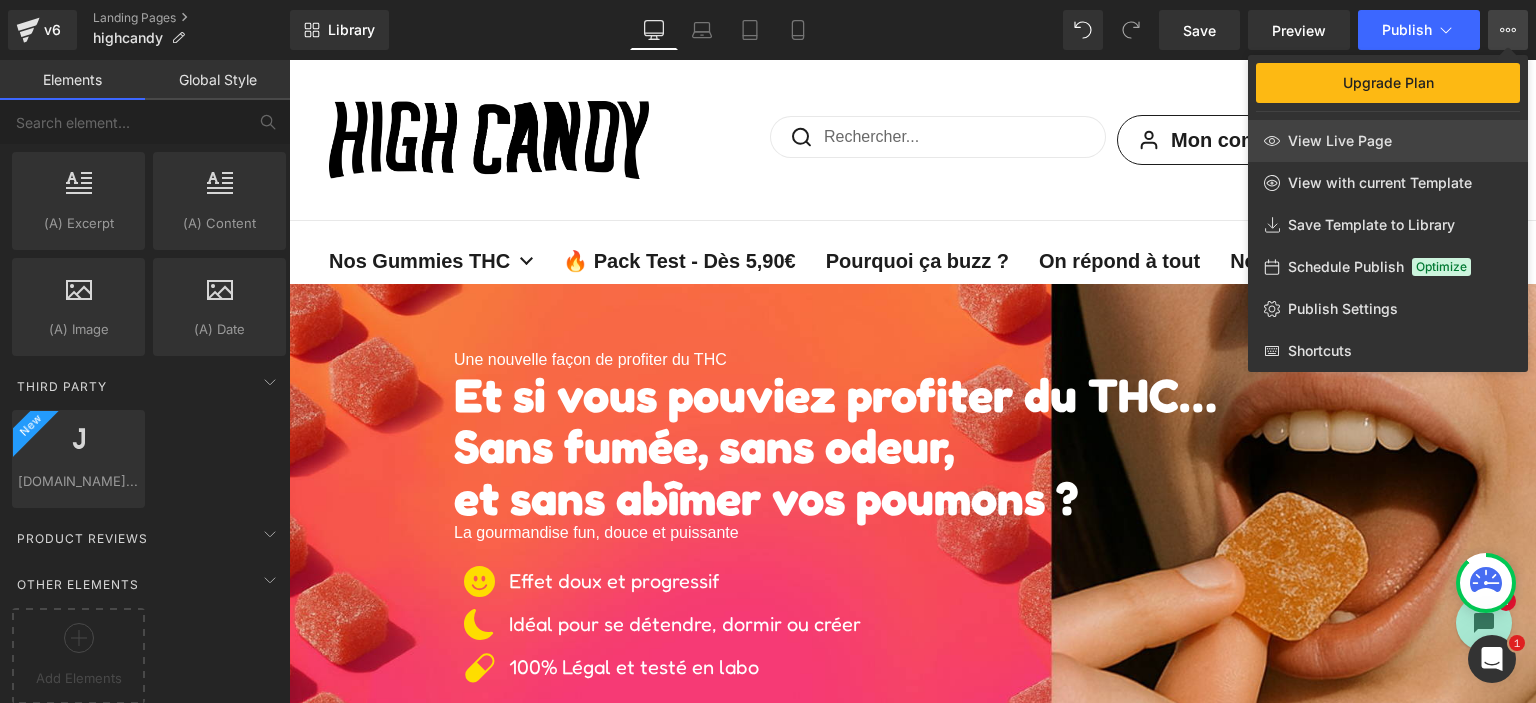 click on "View Live Page" 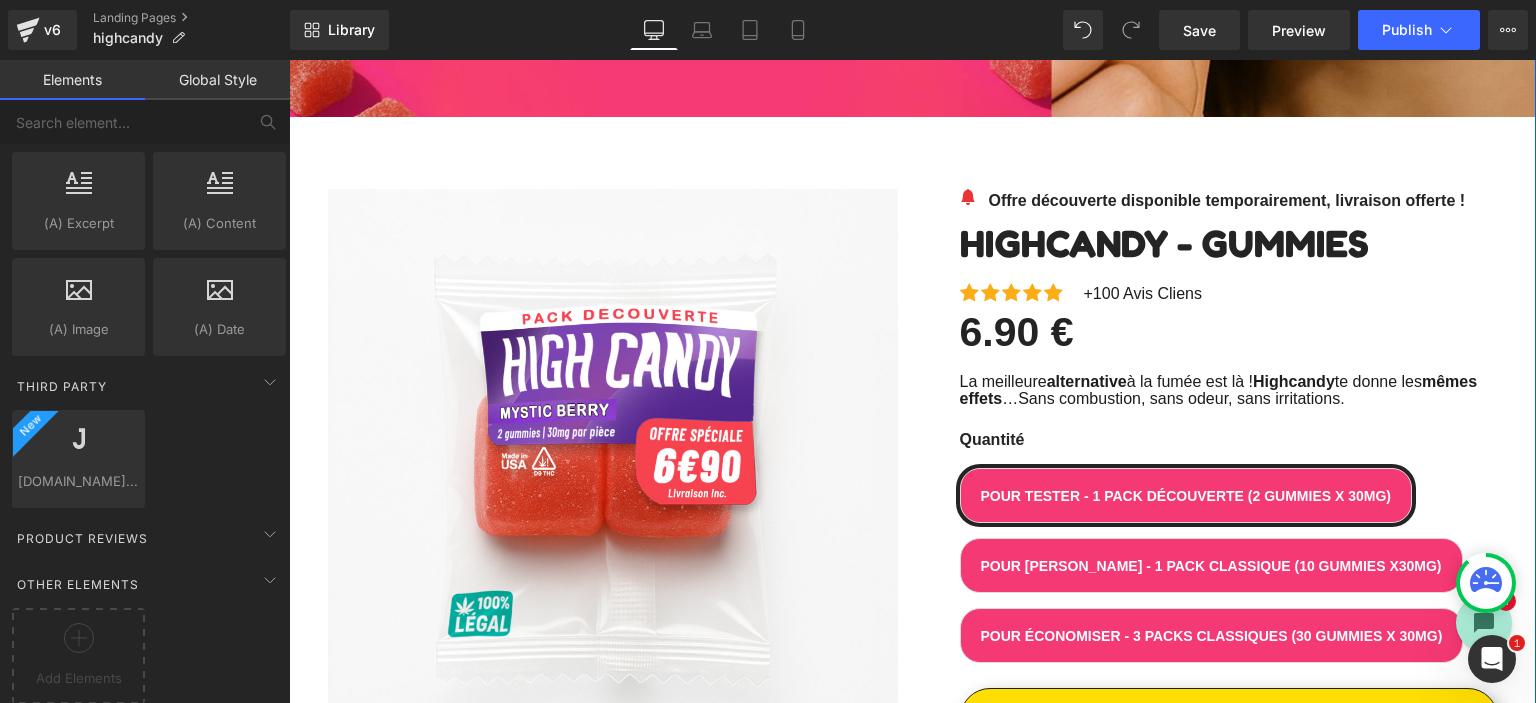 scroll, scrollTop: 800, scrollLeft: 0, axis: vertical 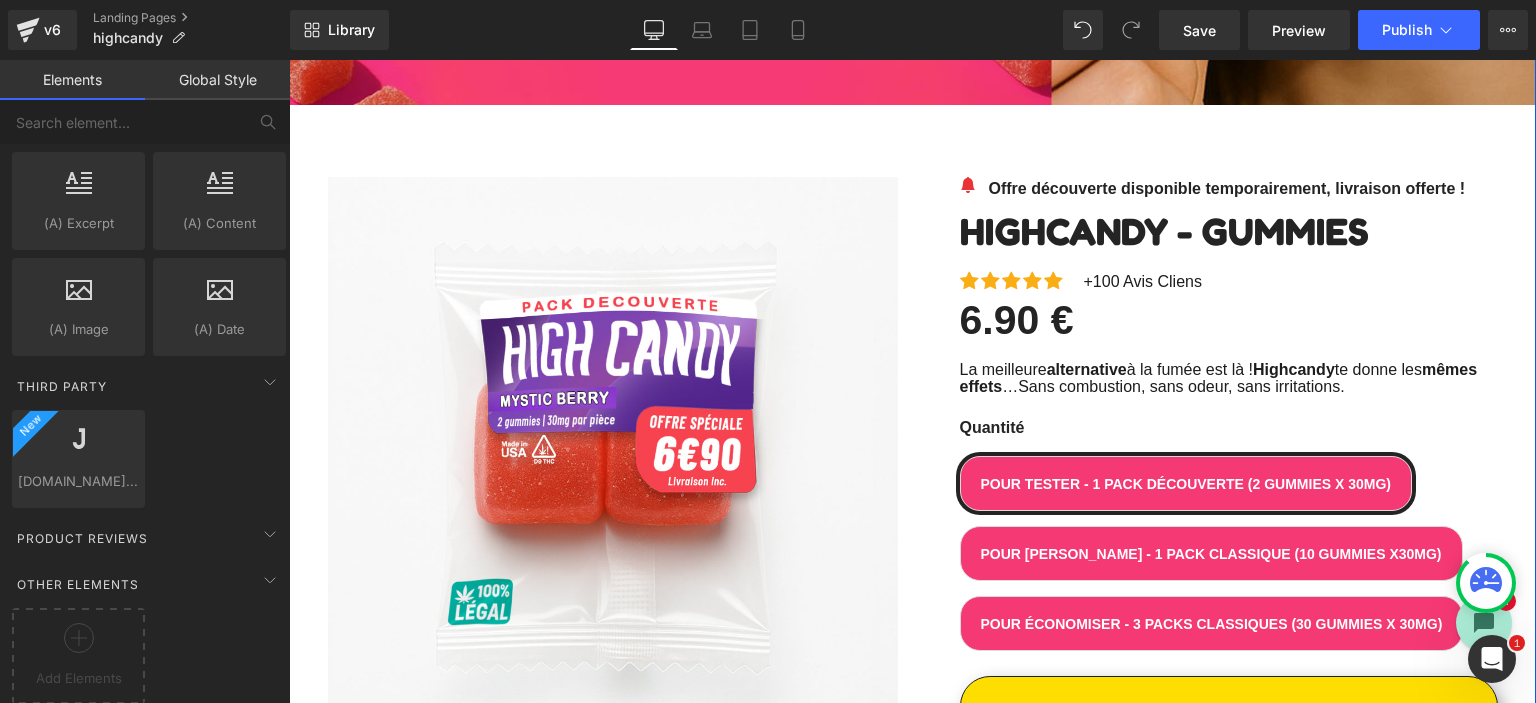 click on "Highcandy - Gummies
(P) Title" at bounding box center [1229, 232] 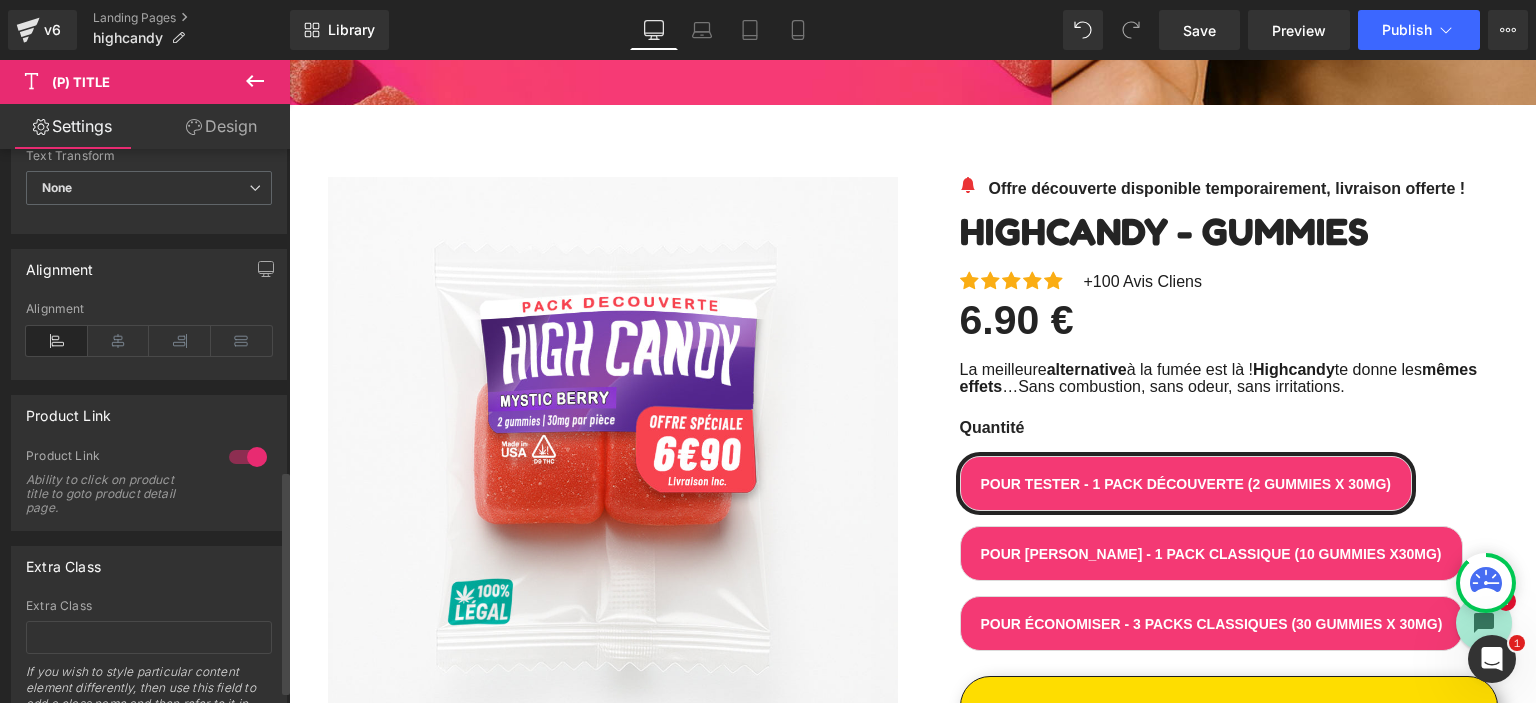 scroll, scrollTop: 800, scrollLeft: 0, axis: vertical 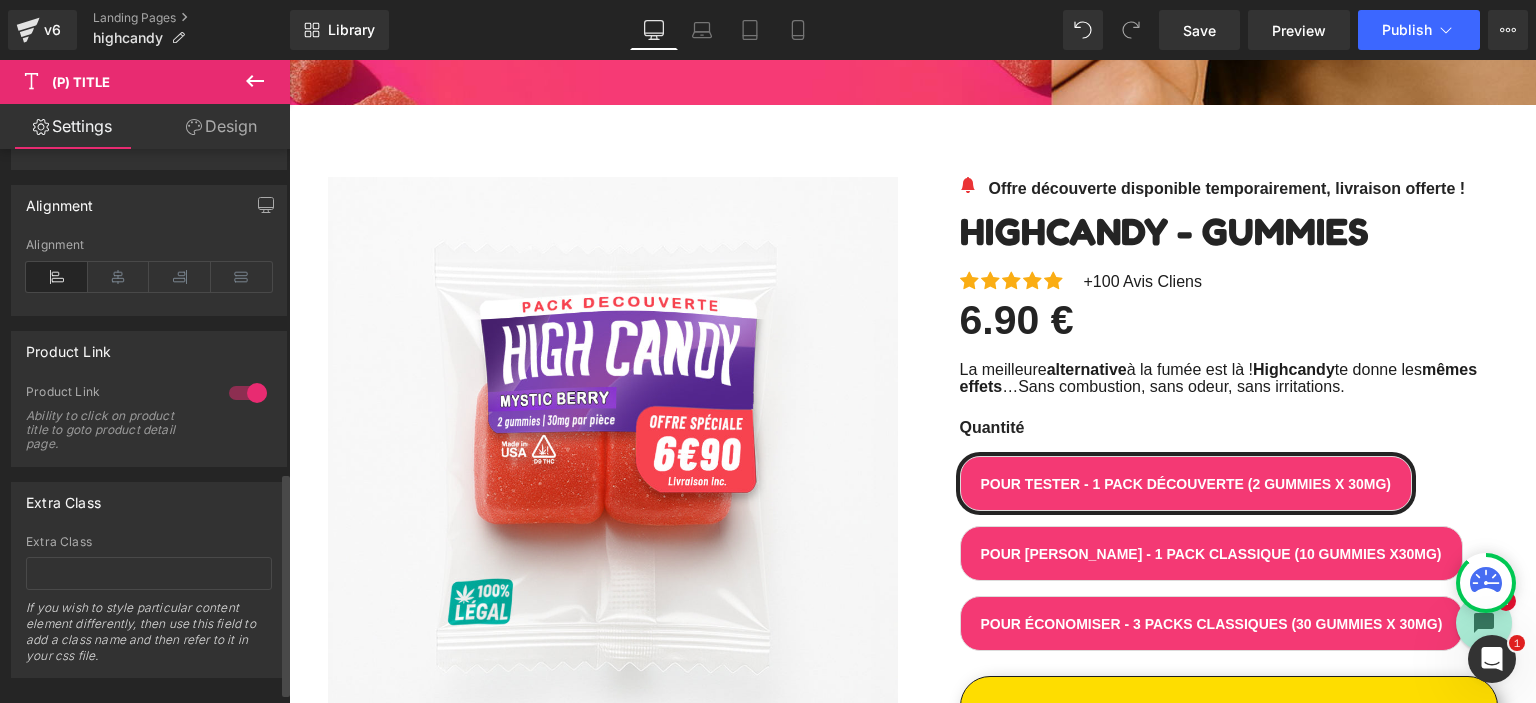 click at bounding box center (248, 393) 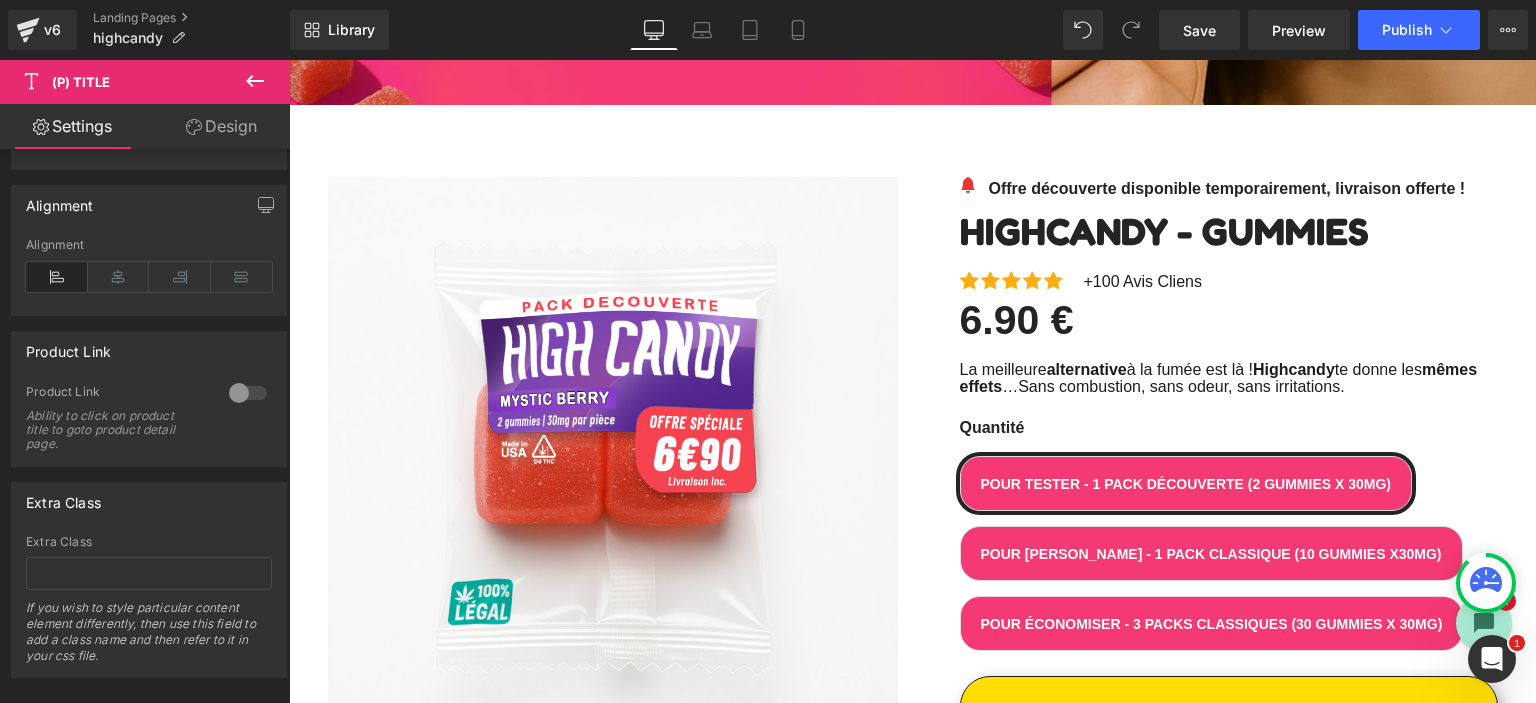 click at bounding box center (613, 462) 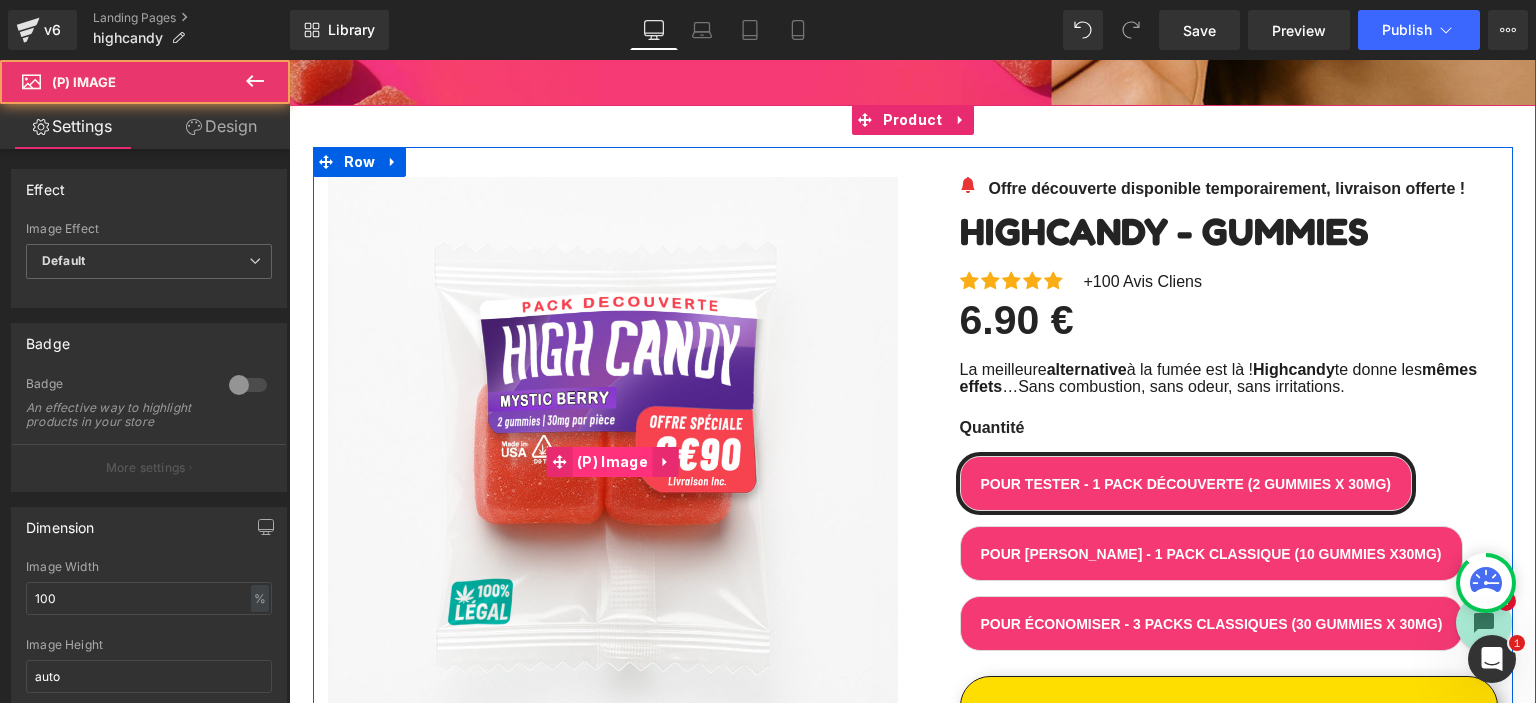 click on "(P) Image" at bounding box center [599, 462] 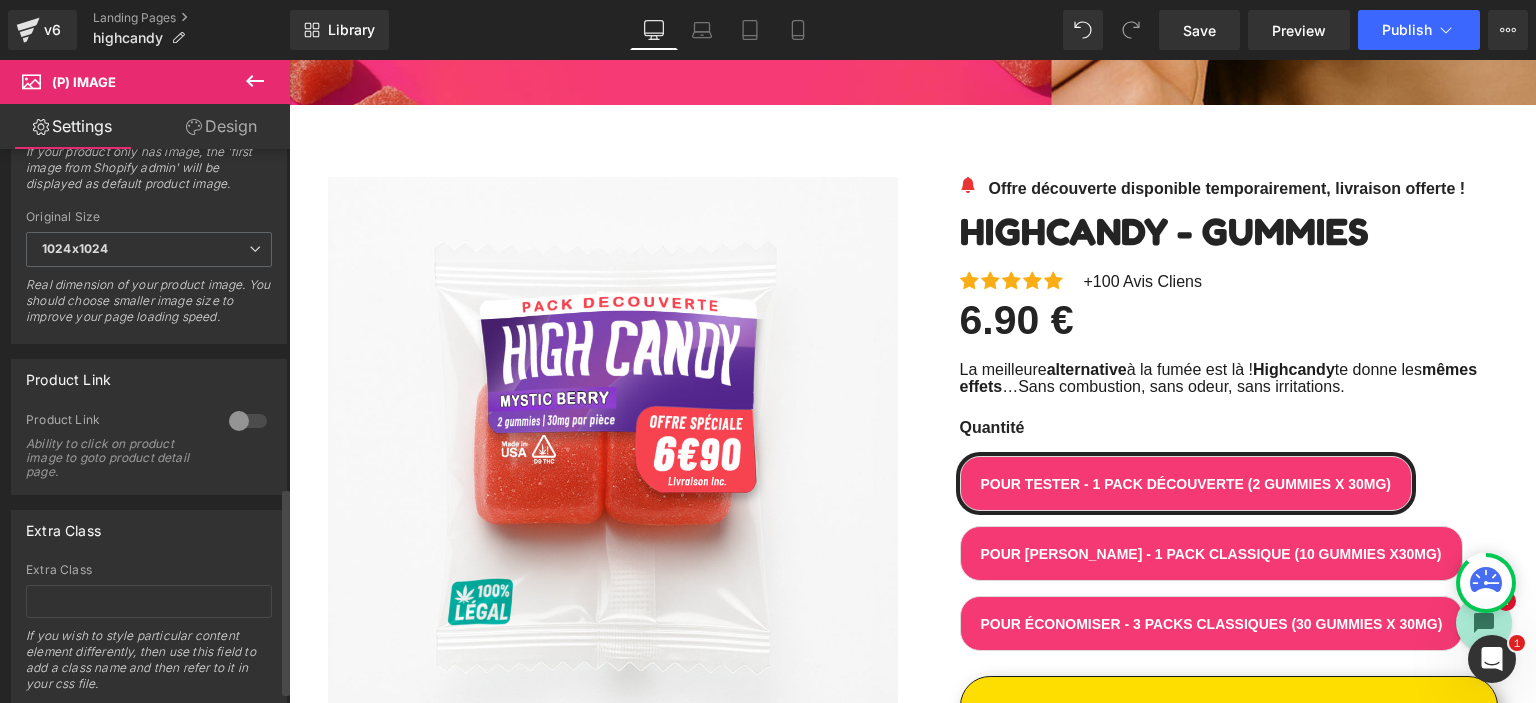scroll, scrollTop: 938, scrollLeft: 0, axis: vertical 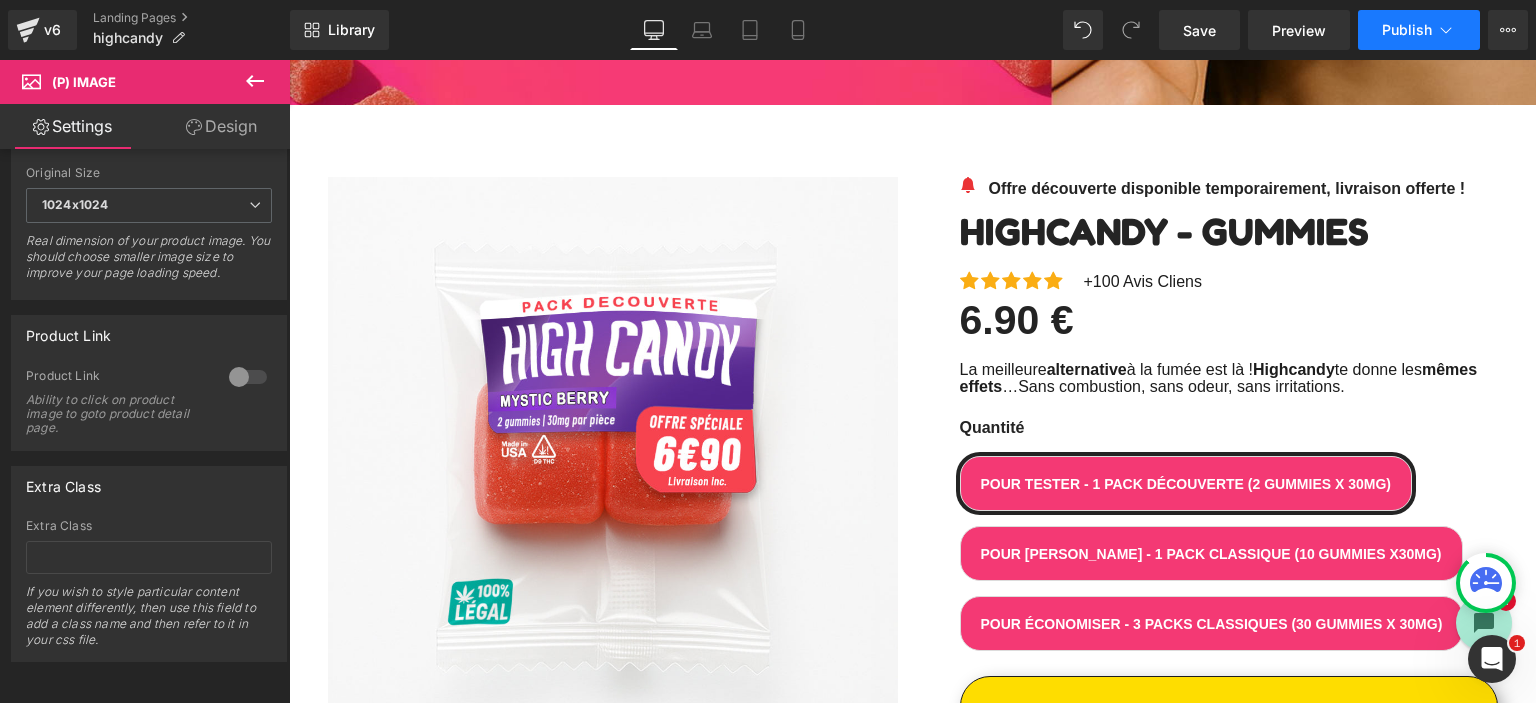 click on "Publish" at bounding box center [1407, 30] 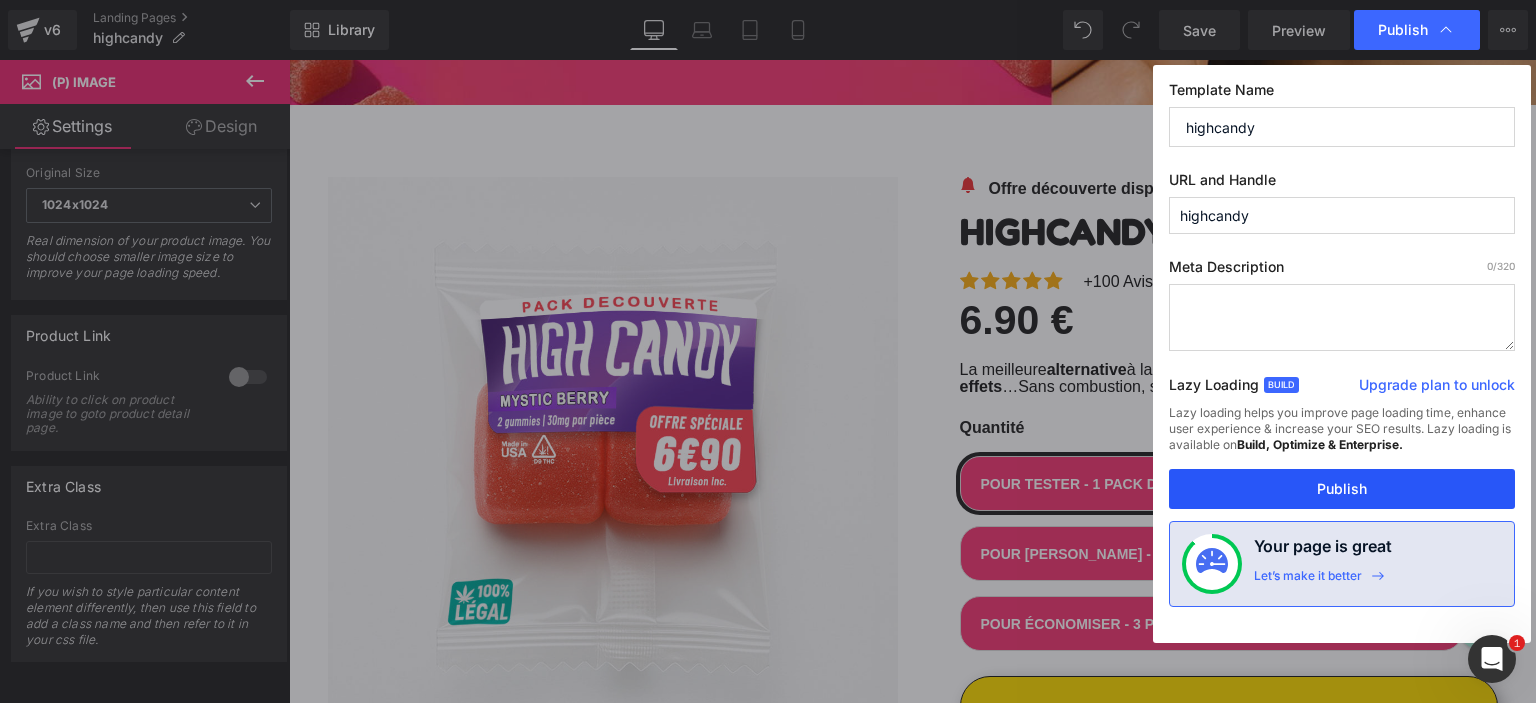 click on "Publish" at bounding box center [1342, 489] 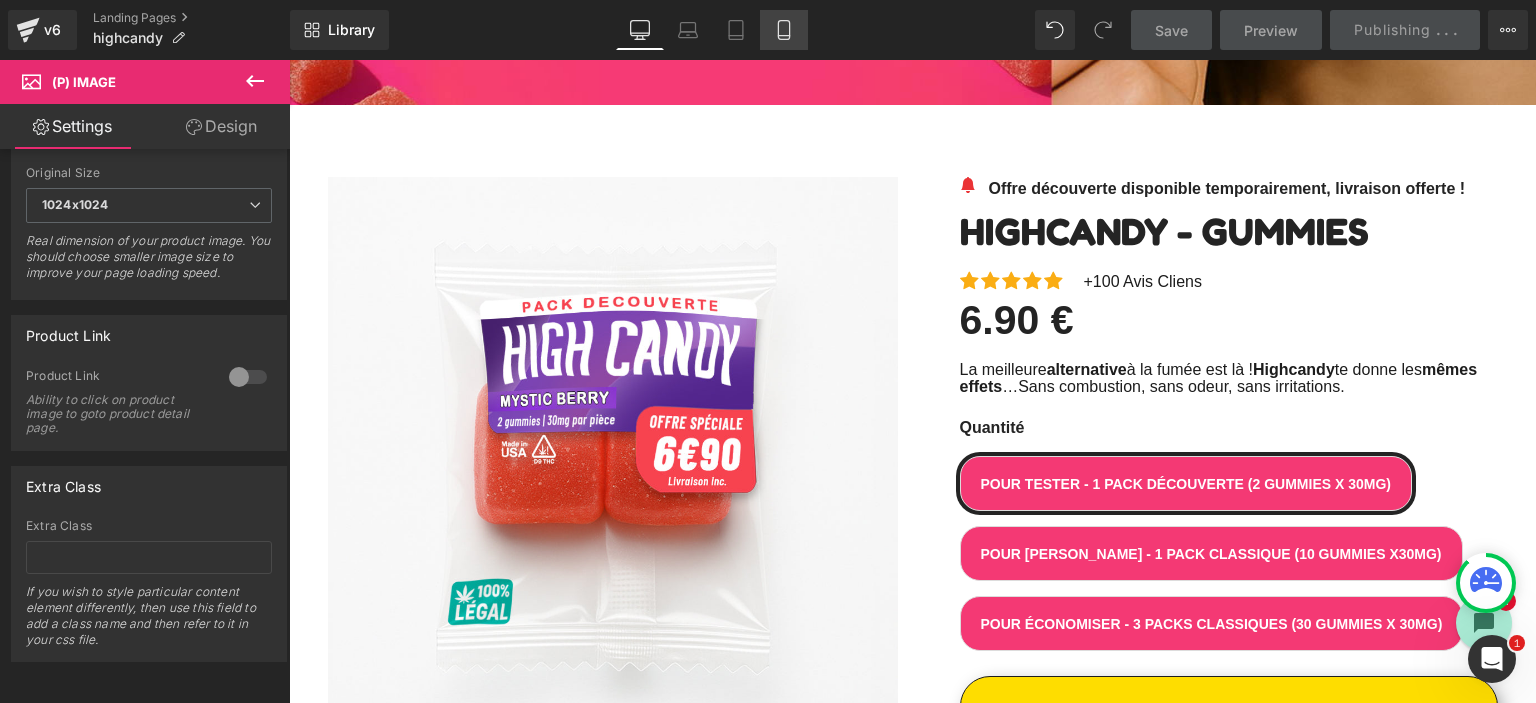 click 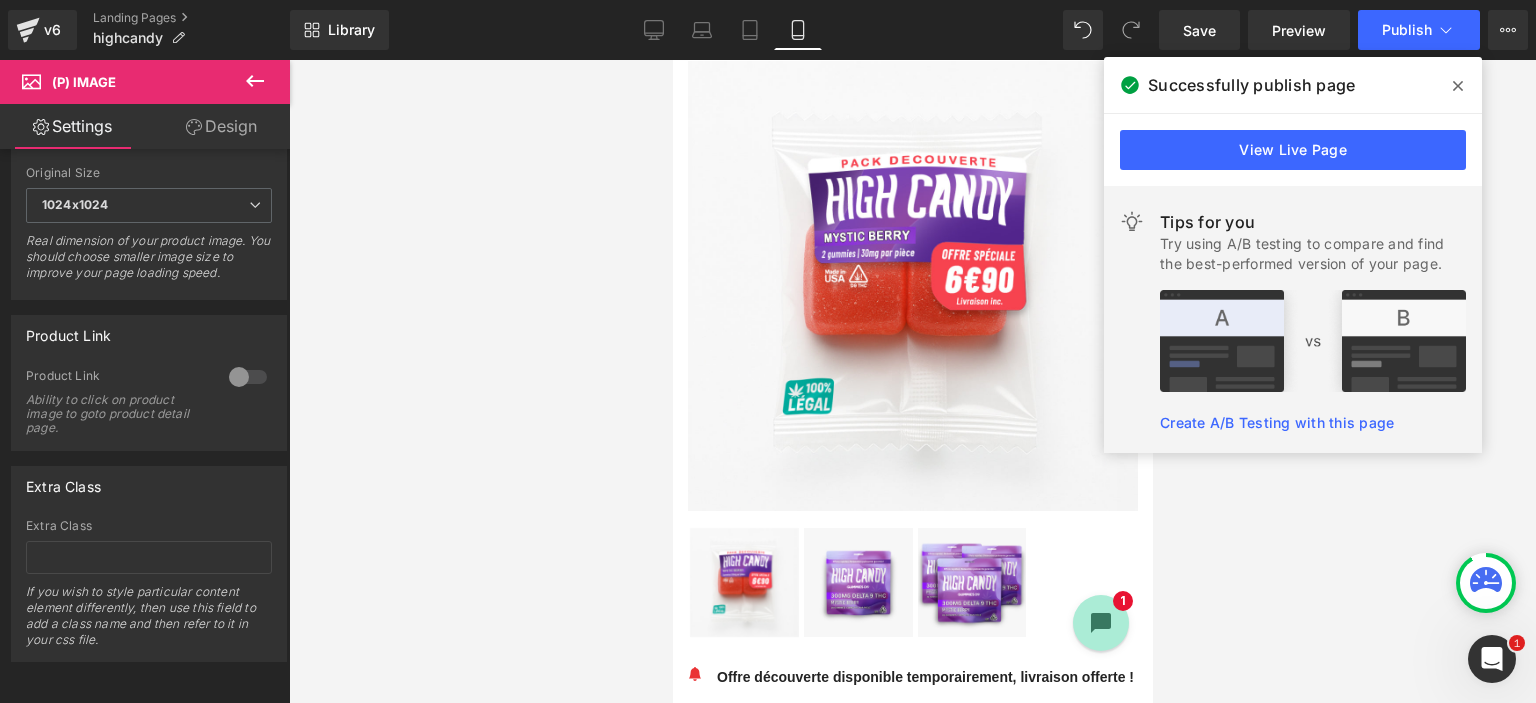scroll, scrollTop: 800, scrollLeft: 0, axis: vertical 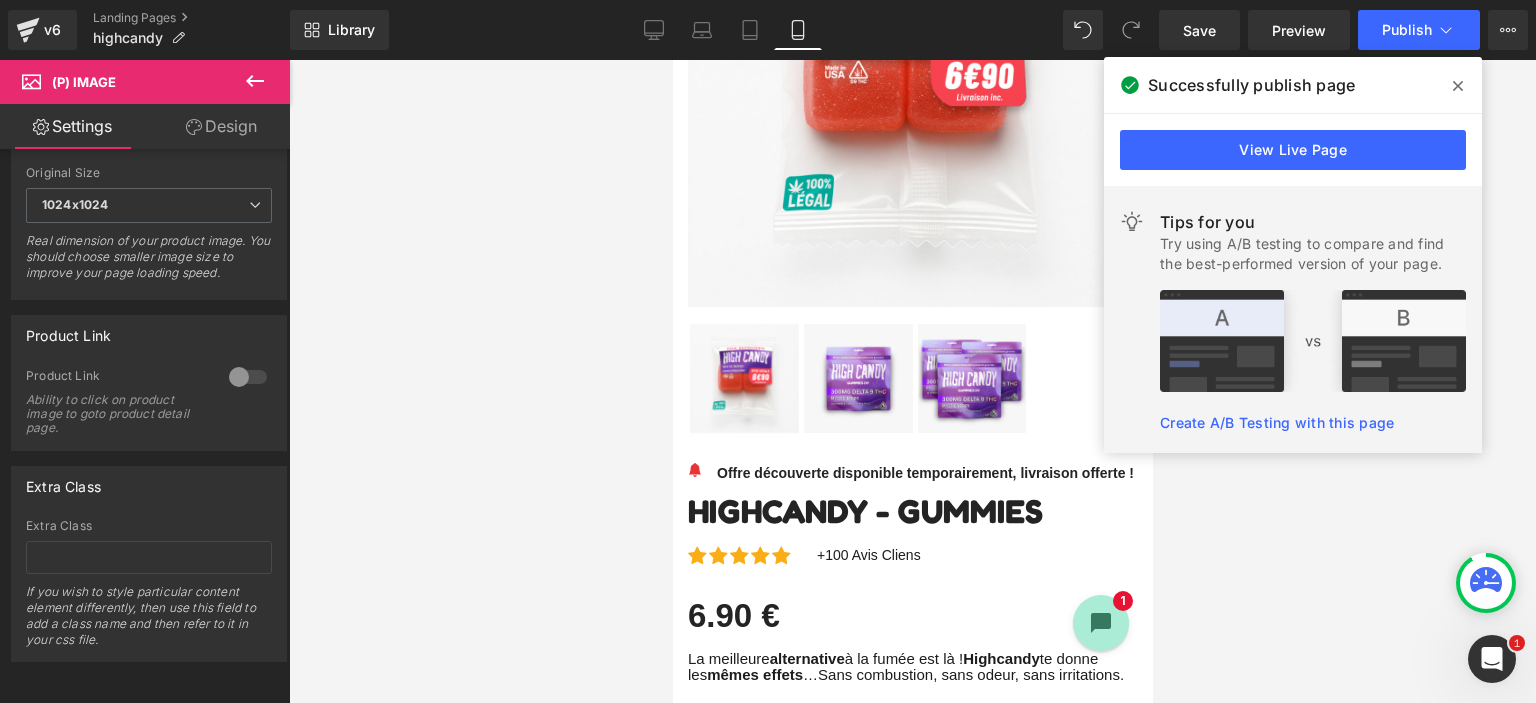 click 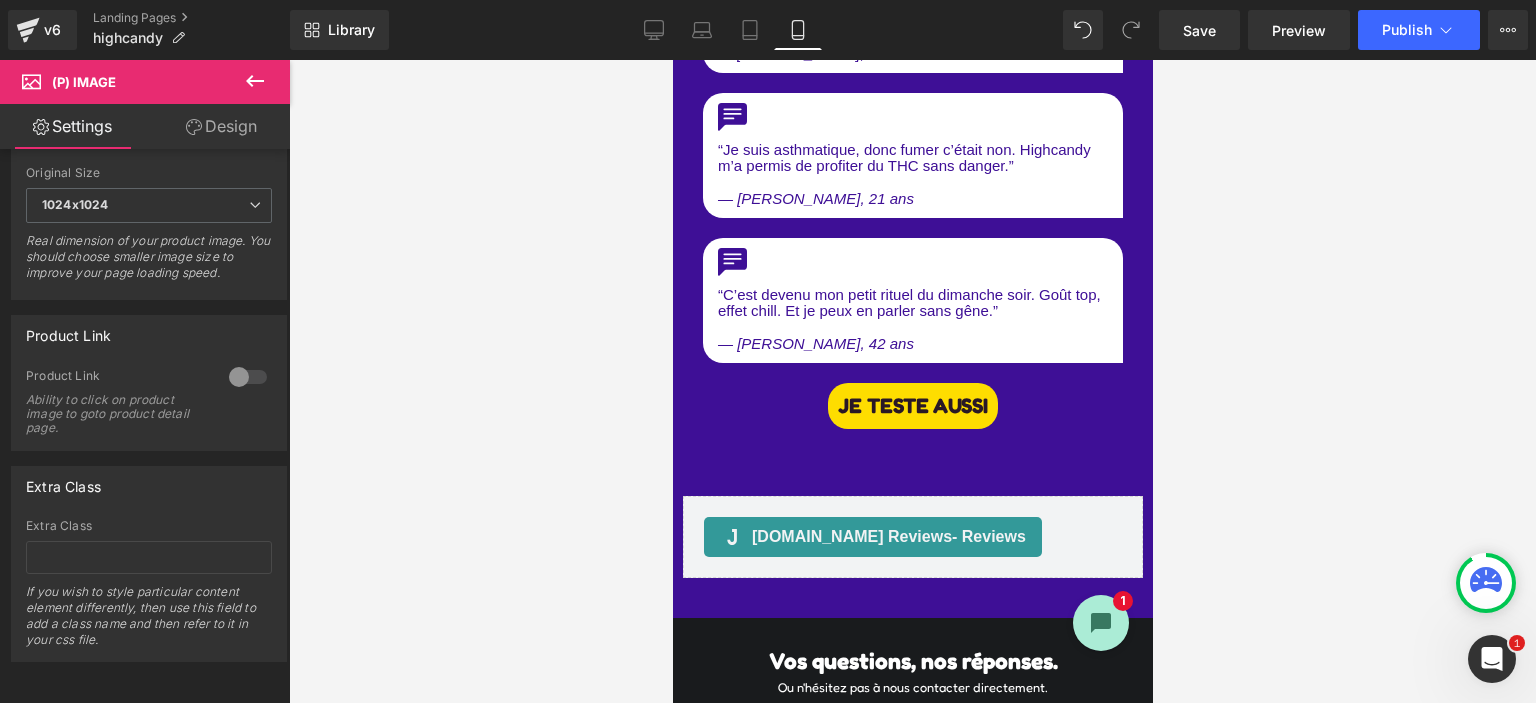 scroll, scrollTop: 6536, scrollLeft: 0, axis: vertical 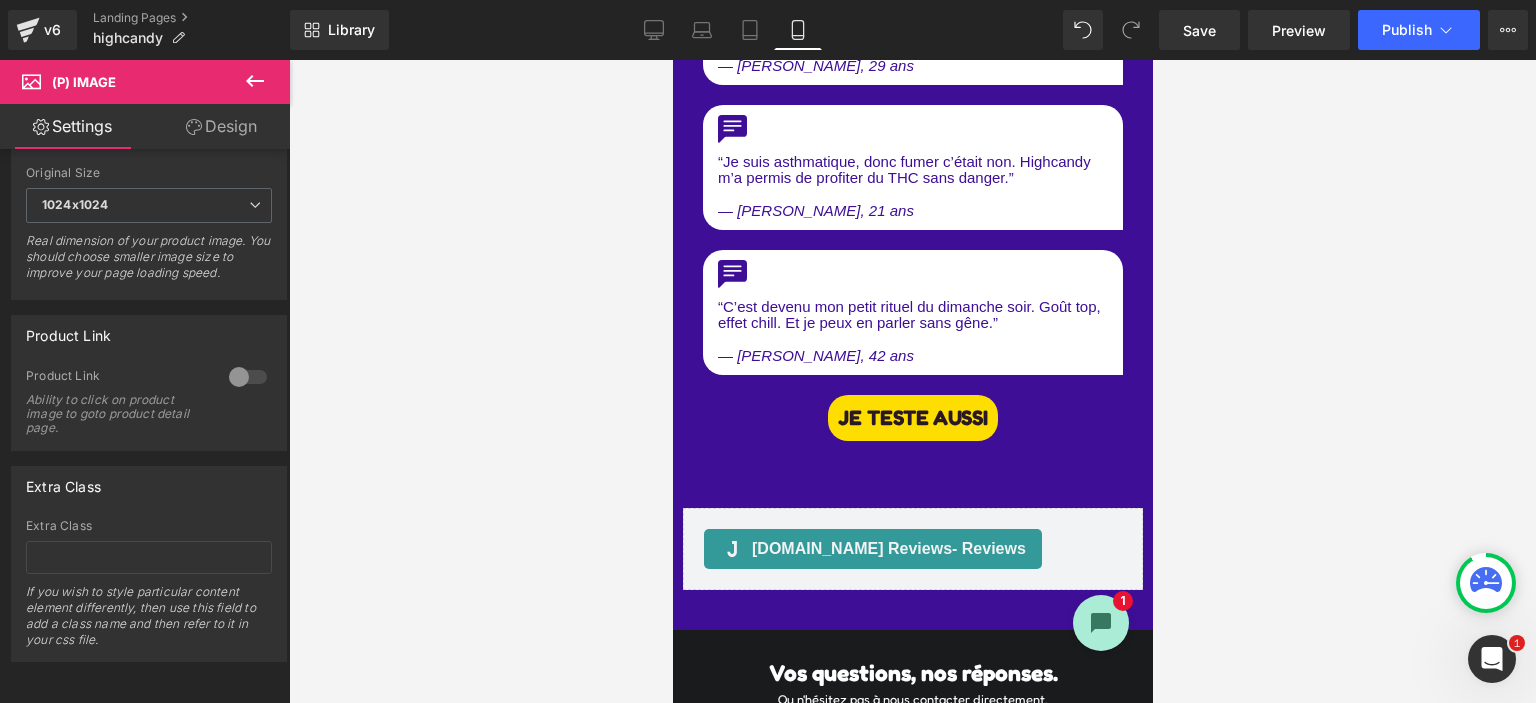 click on "[DOMAIN_NAME] Reviews  - Reviews [DOMAIN_NAME] Reviews
Product" at bounding box center (912, 549) 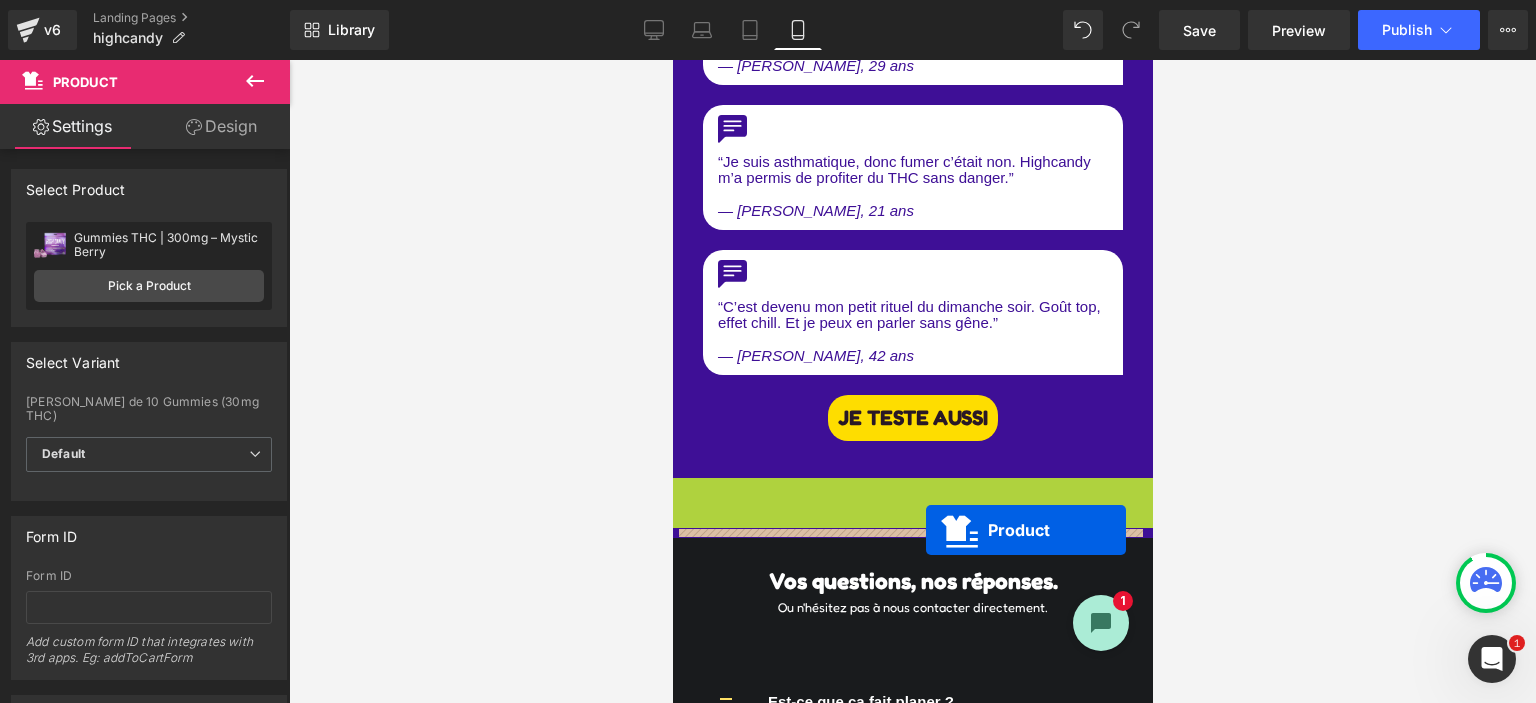 drag, startPoint x: 862, startPoint y: 483, endPoint x: 925, endPoint y: 528, distance: 77.42093 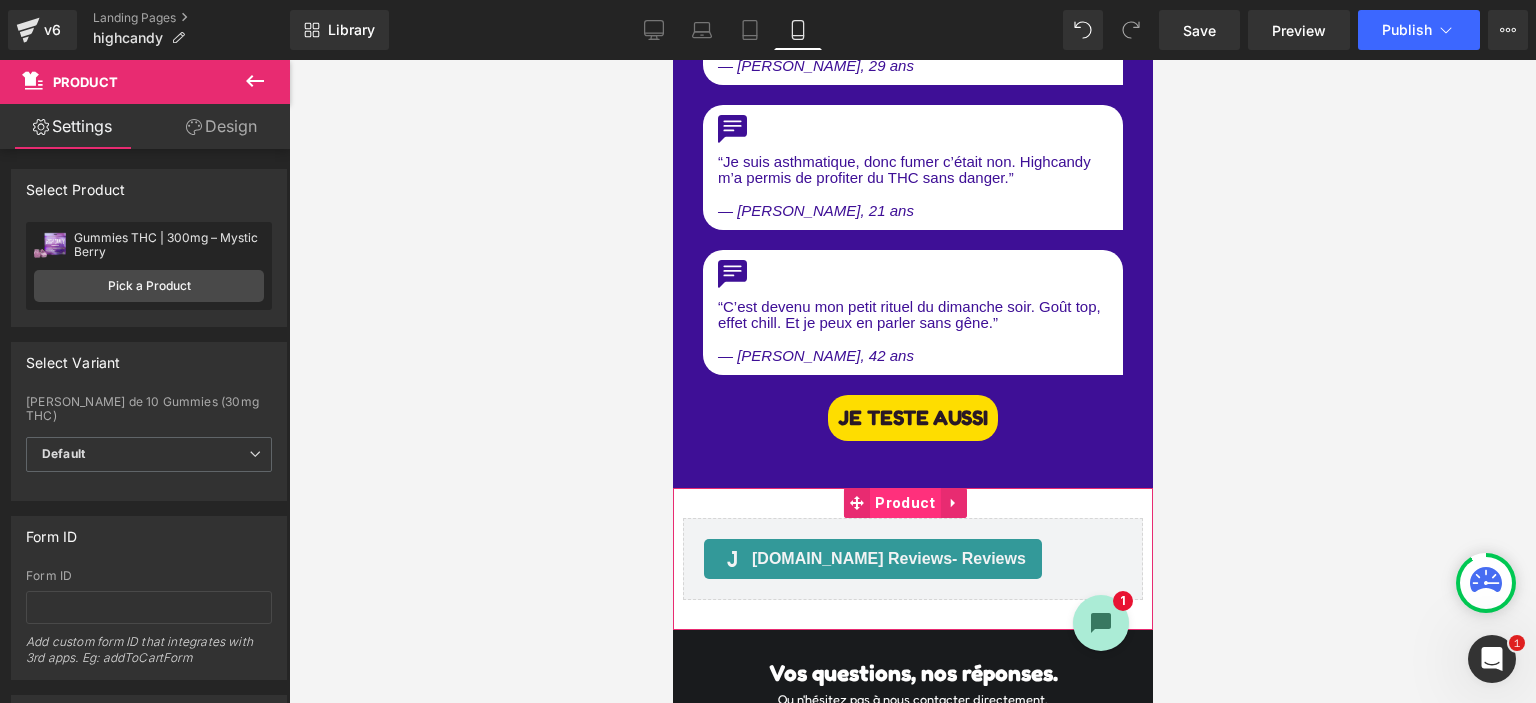 click on "Product" at bounding box center (904, 503) 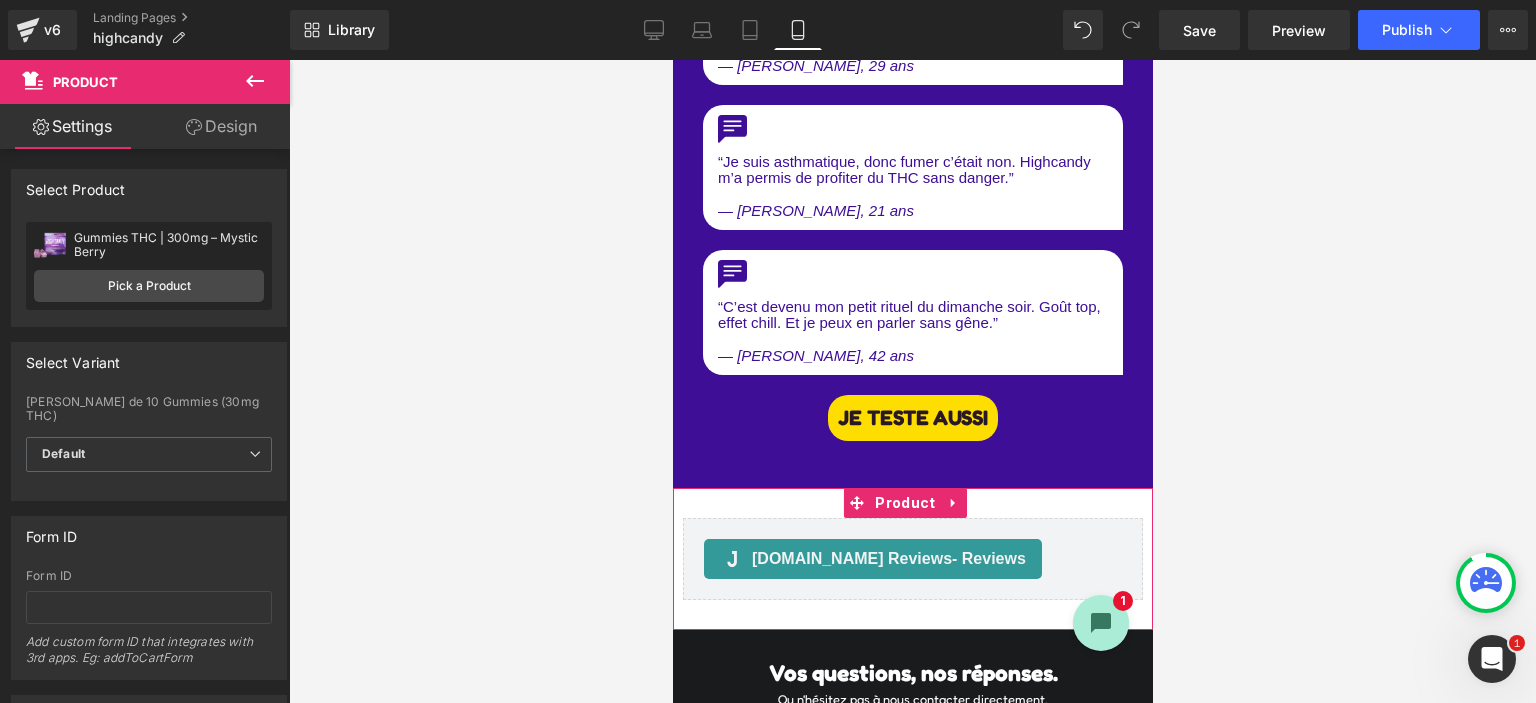 click on "Design" at bounding box center (221, 126) 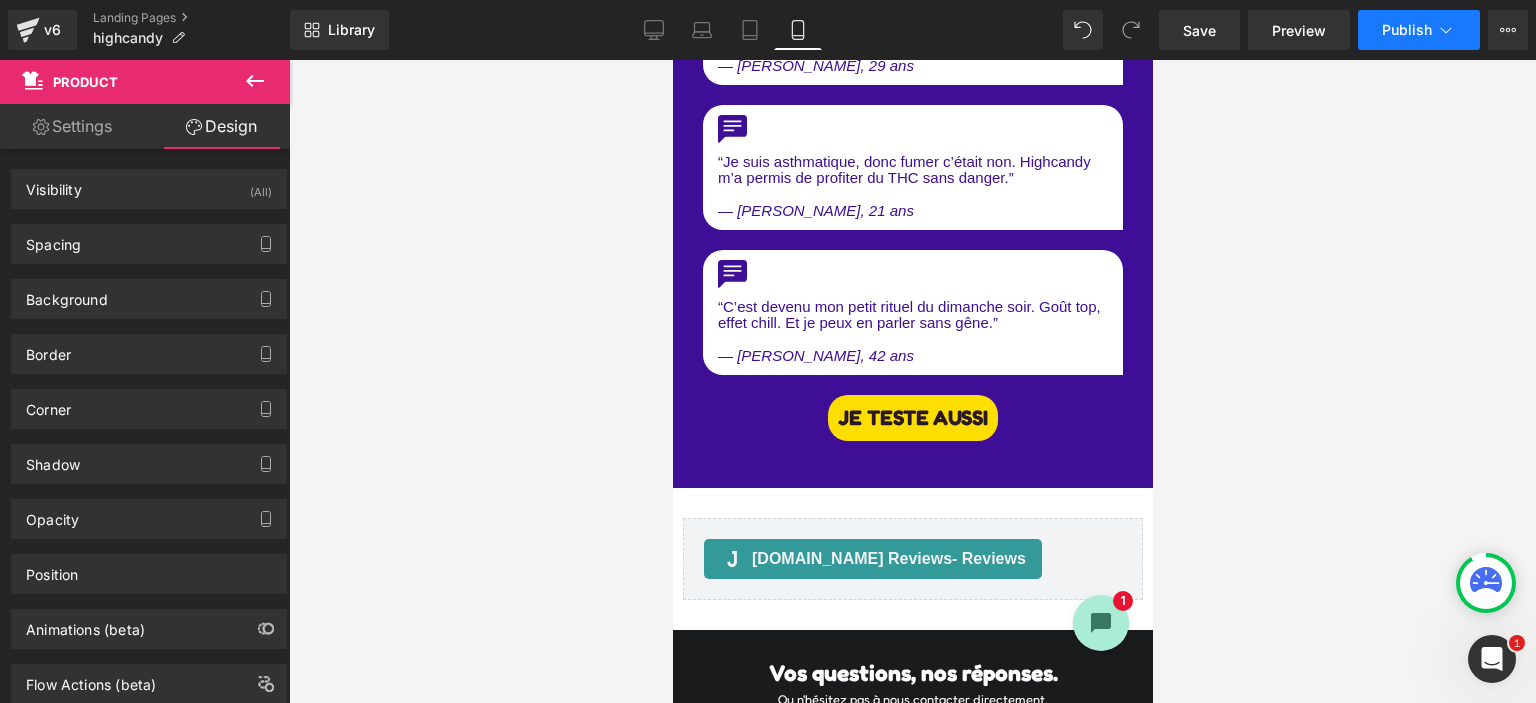 click on "Publish" at bounding box center (1407, 30) 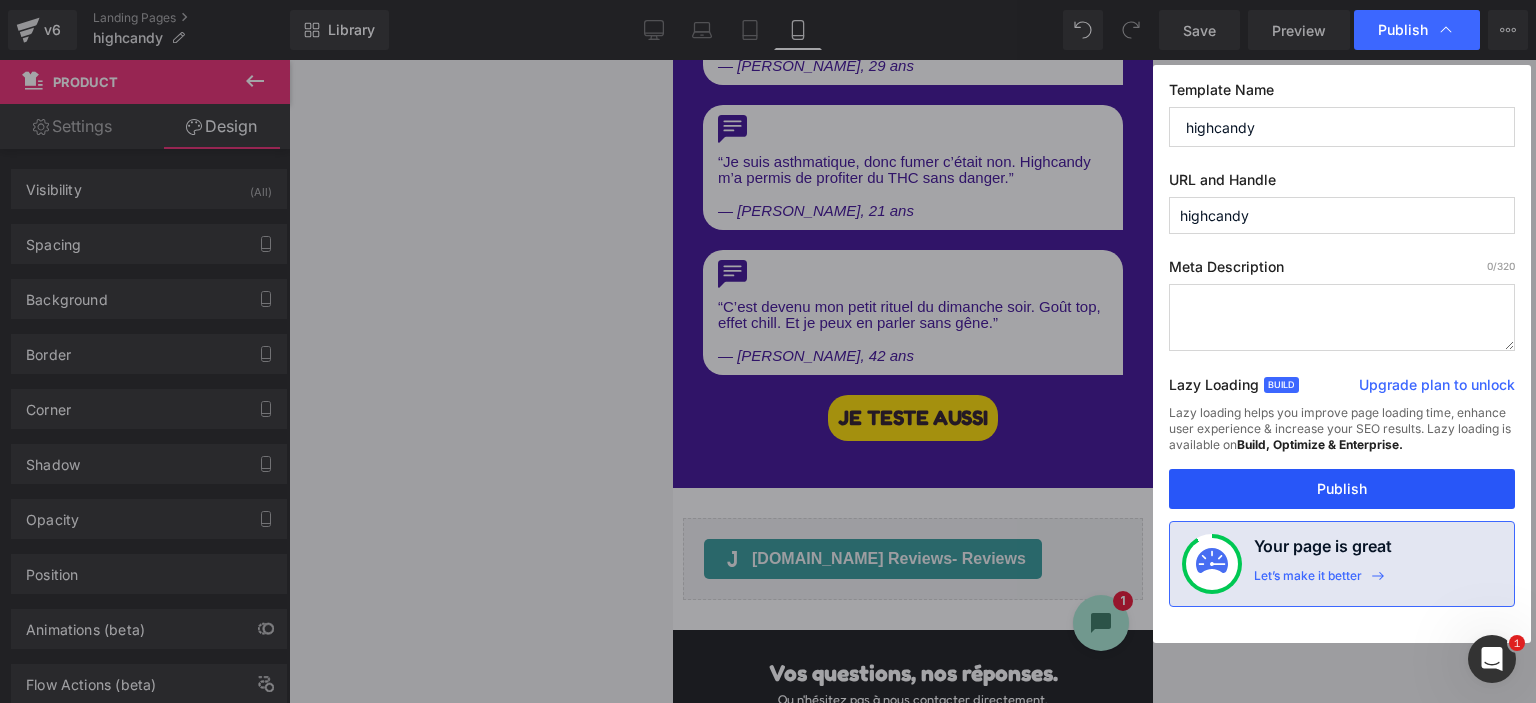 click on "Publish" at bounding box center (1342, 489) 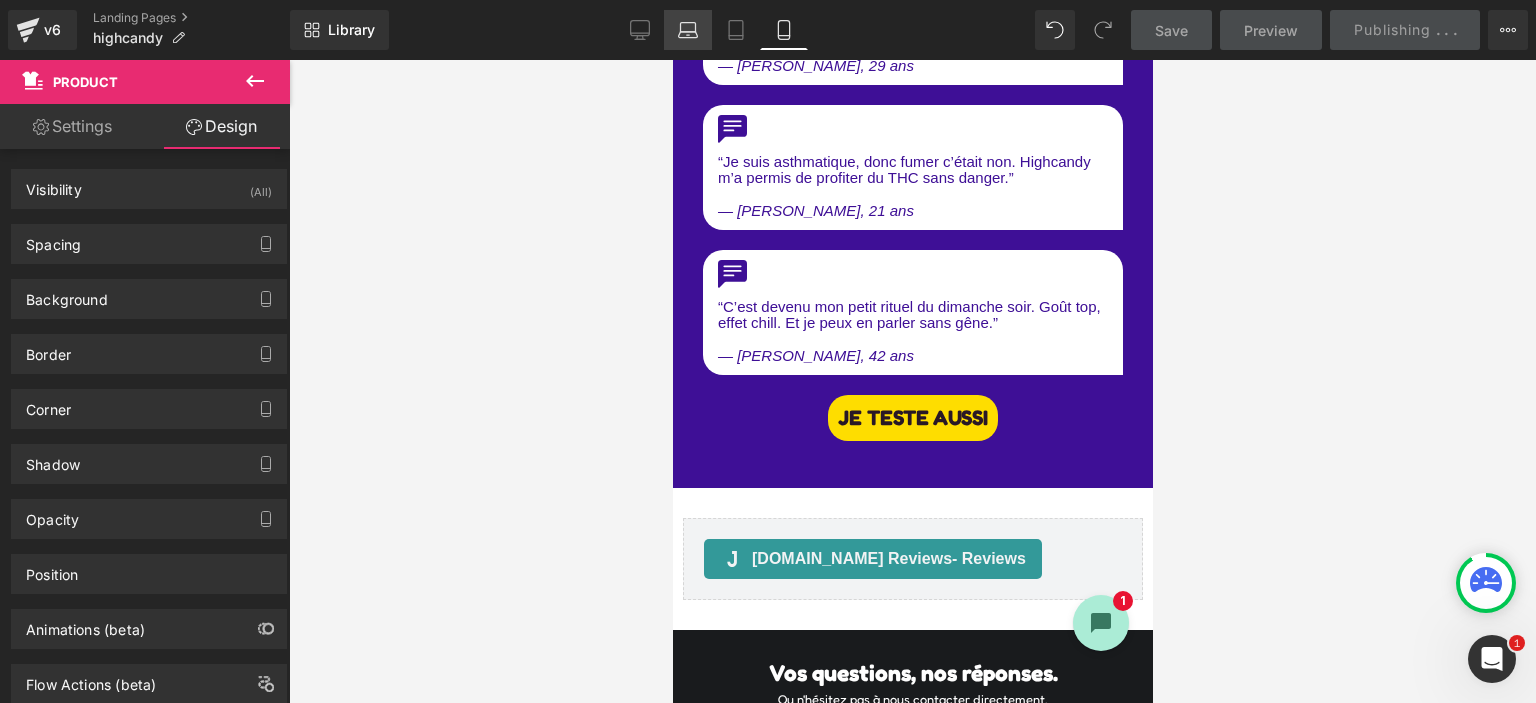 click on "Laptop" at bounding box center (688, 30) 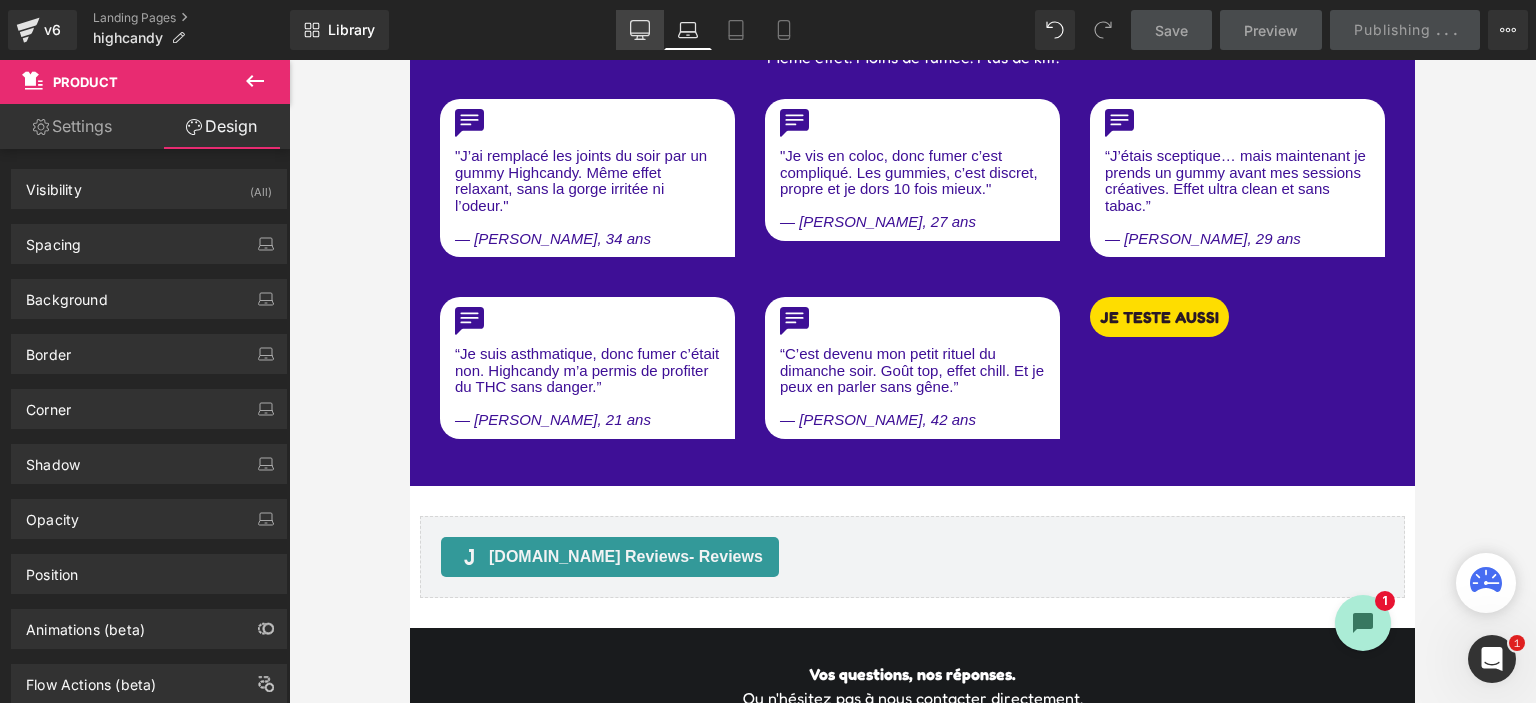 click on "Desktop" at bounding box center [640, 30] 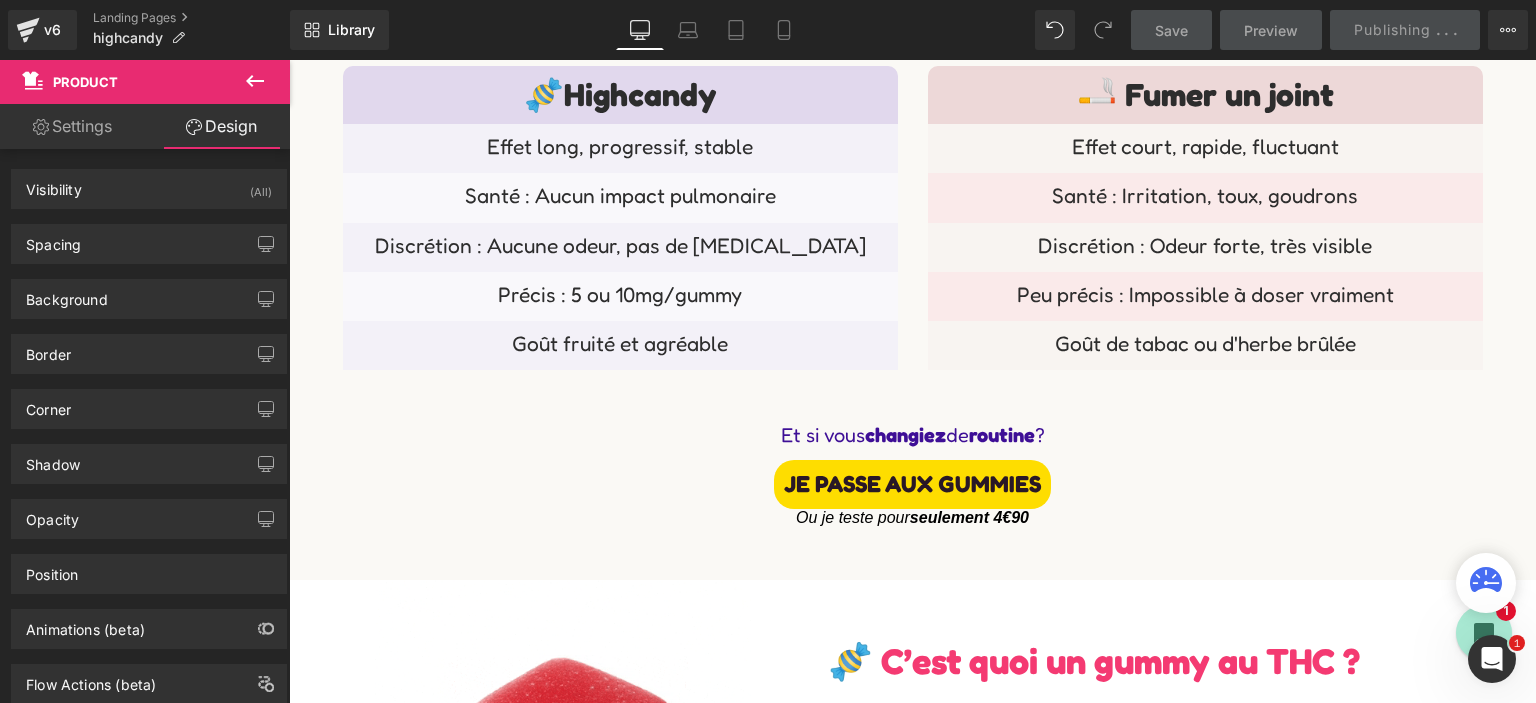 scroll, scrollTop: 5001, scrollLeft: 0, axis: vertical 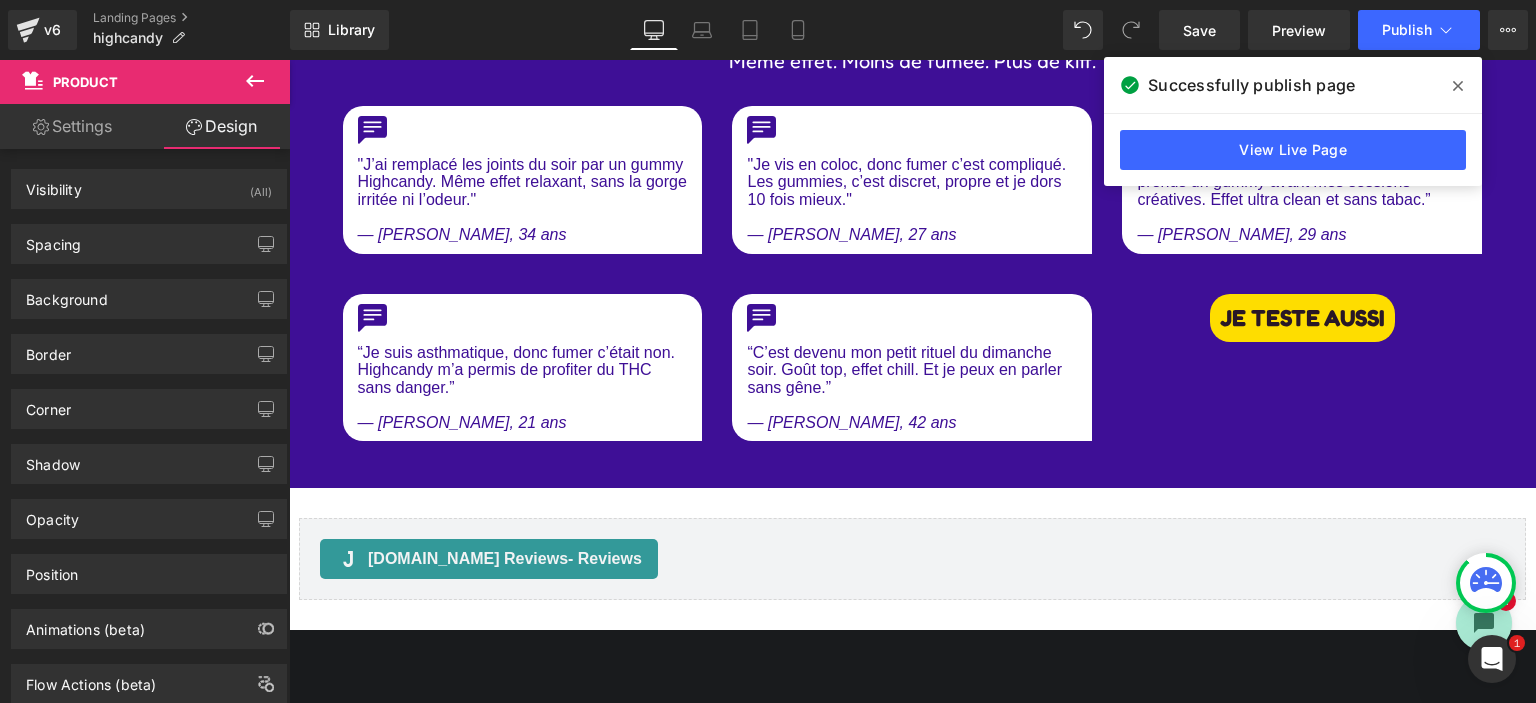 click at bounding box center [1458, 86] 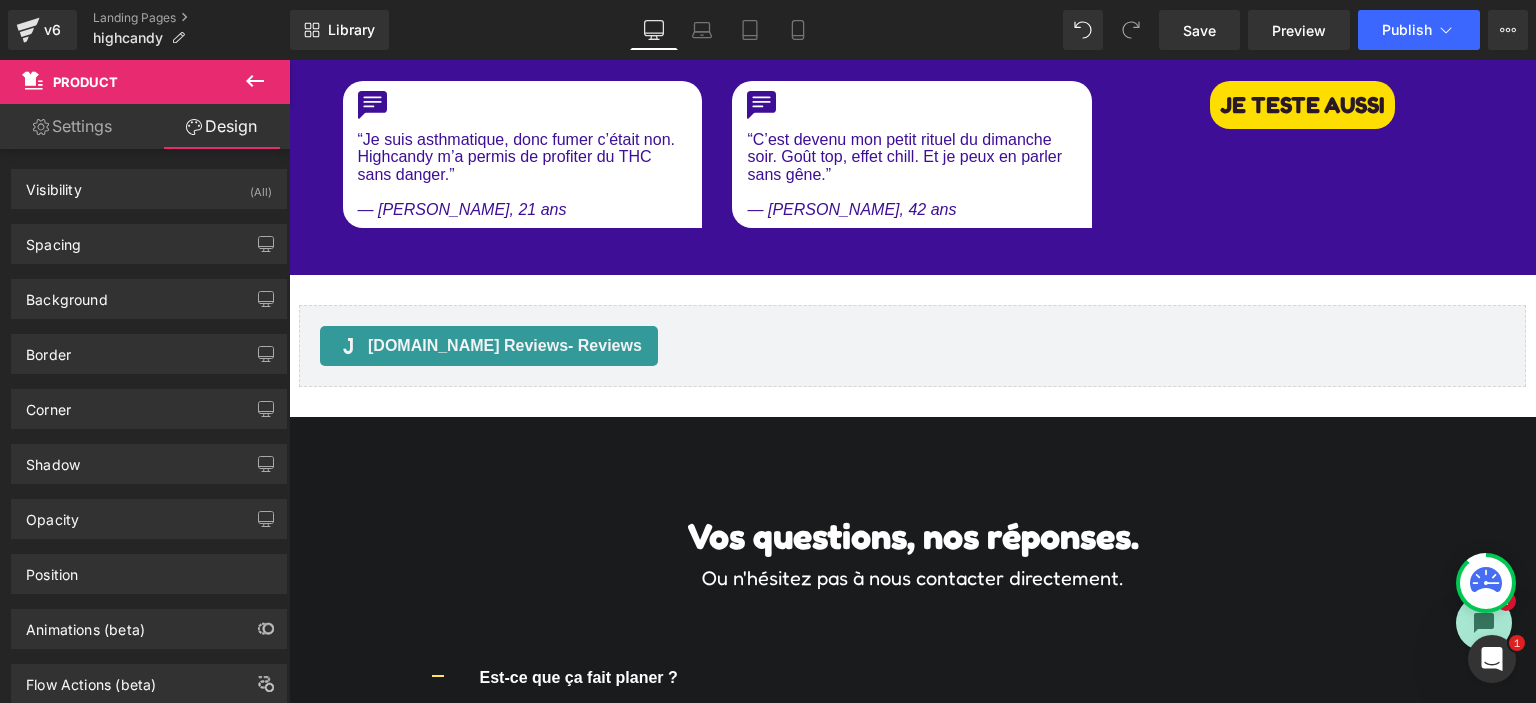 scroll, scrollTop: 5101, scrollLeft: 0, axis: vertical 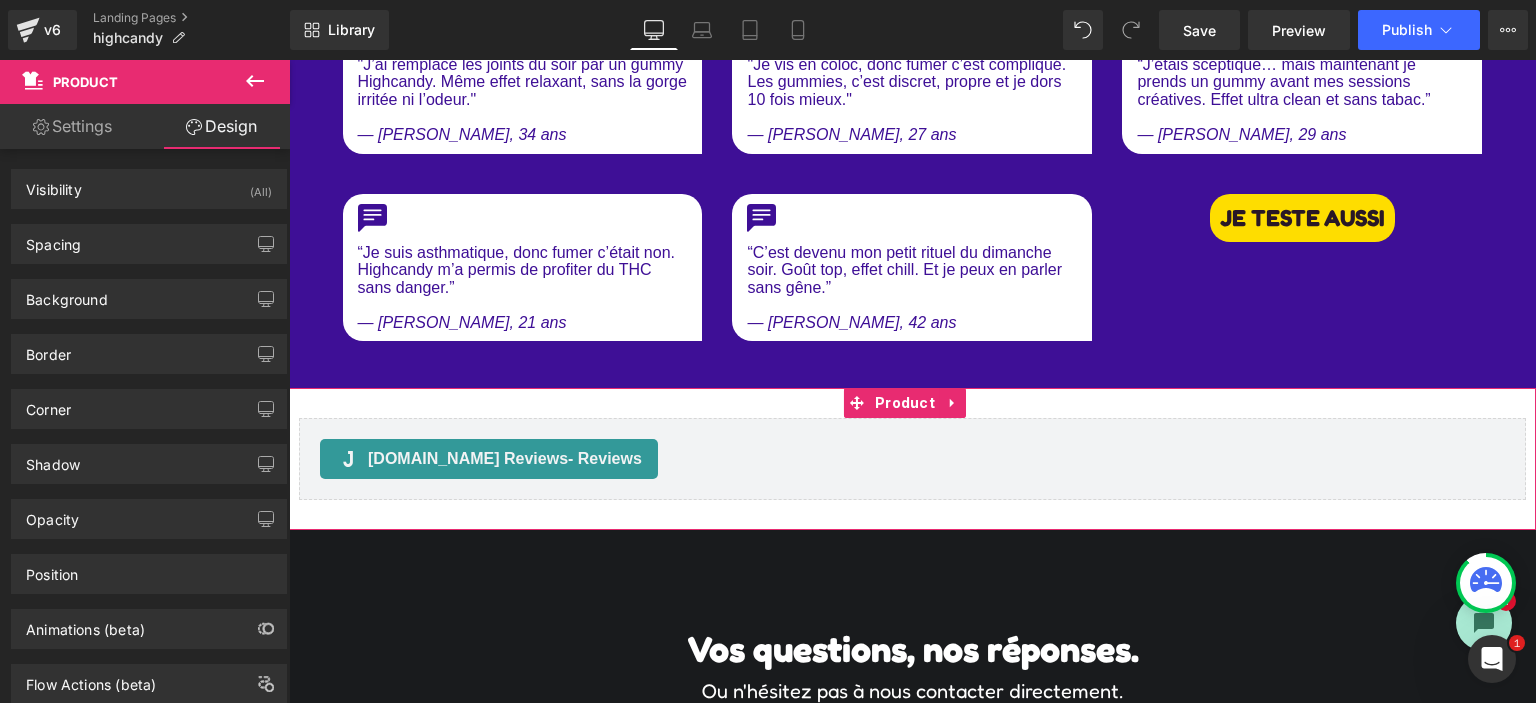 click at bounding box center [255, 82] 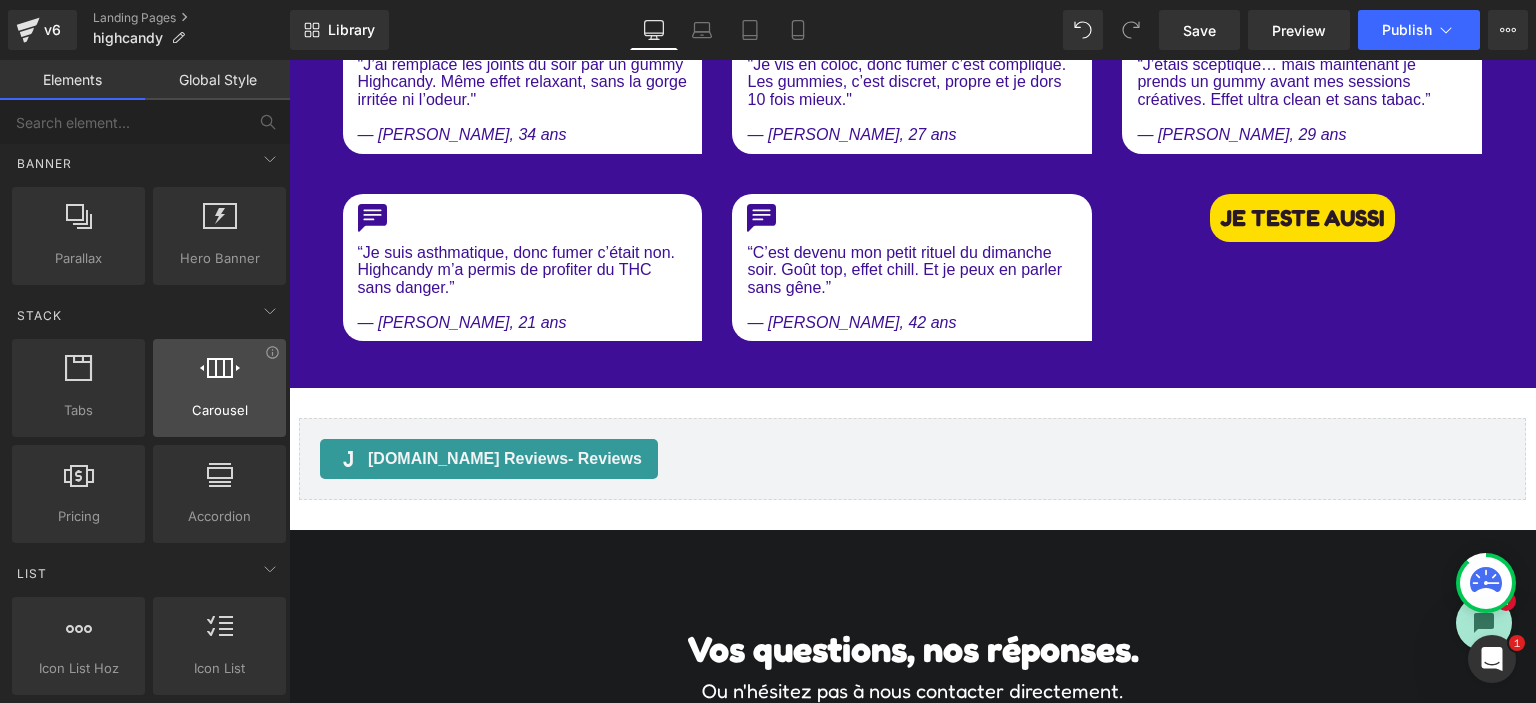 scroll, scrollTop: 500, scrollLeft: 0, axis: vertical 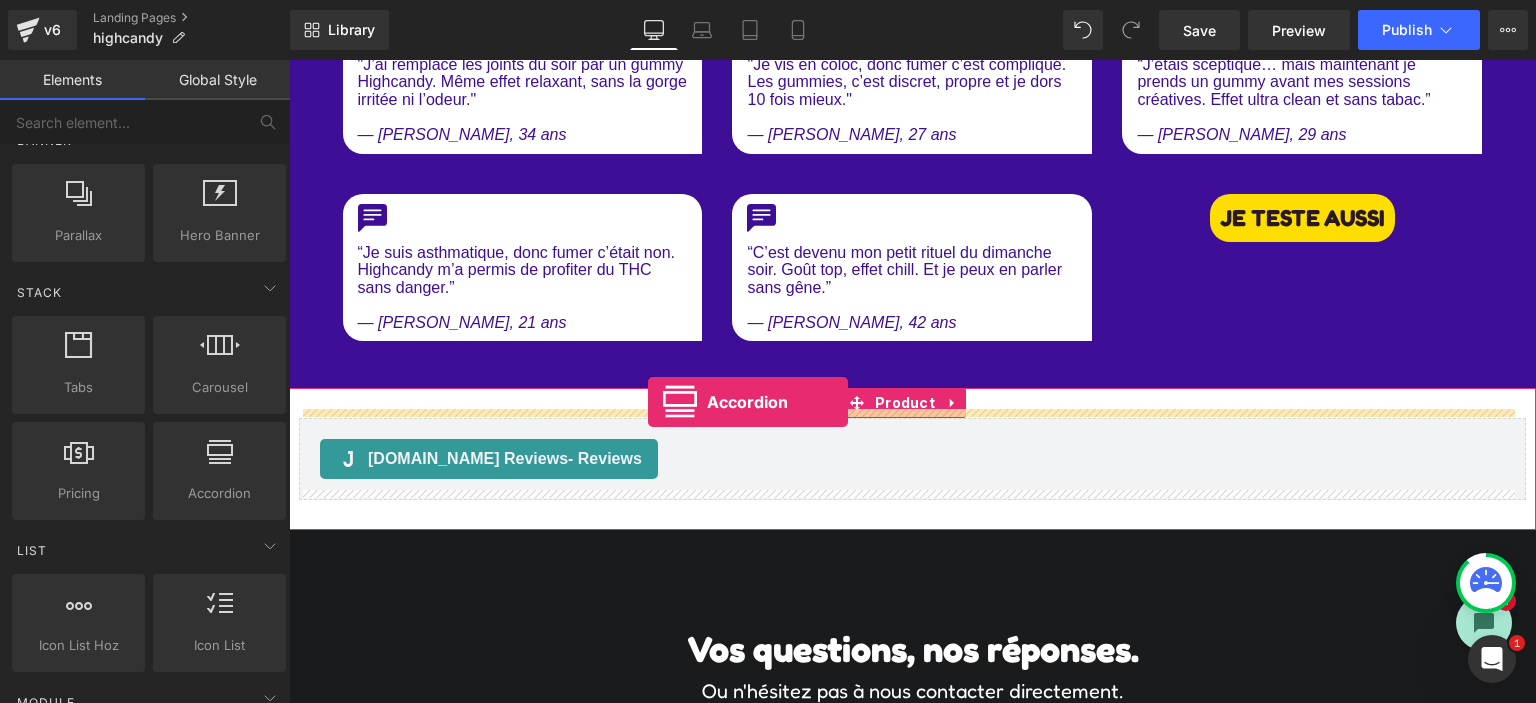drag, startPoint x: 519, startPoint y: 537, endPoint x: 648, endPoint y: 403, distance: 186.00269 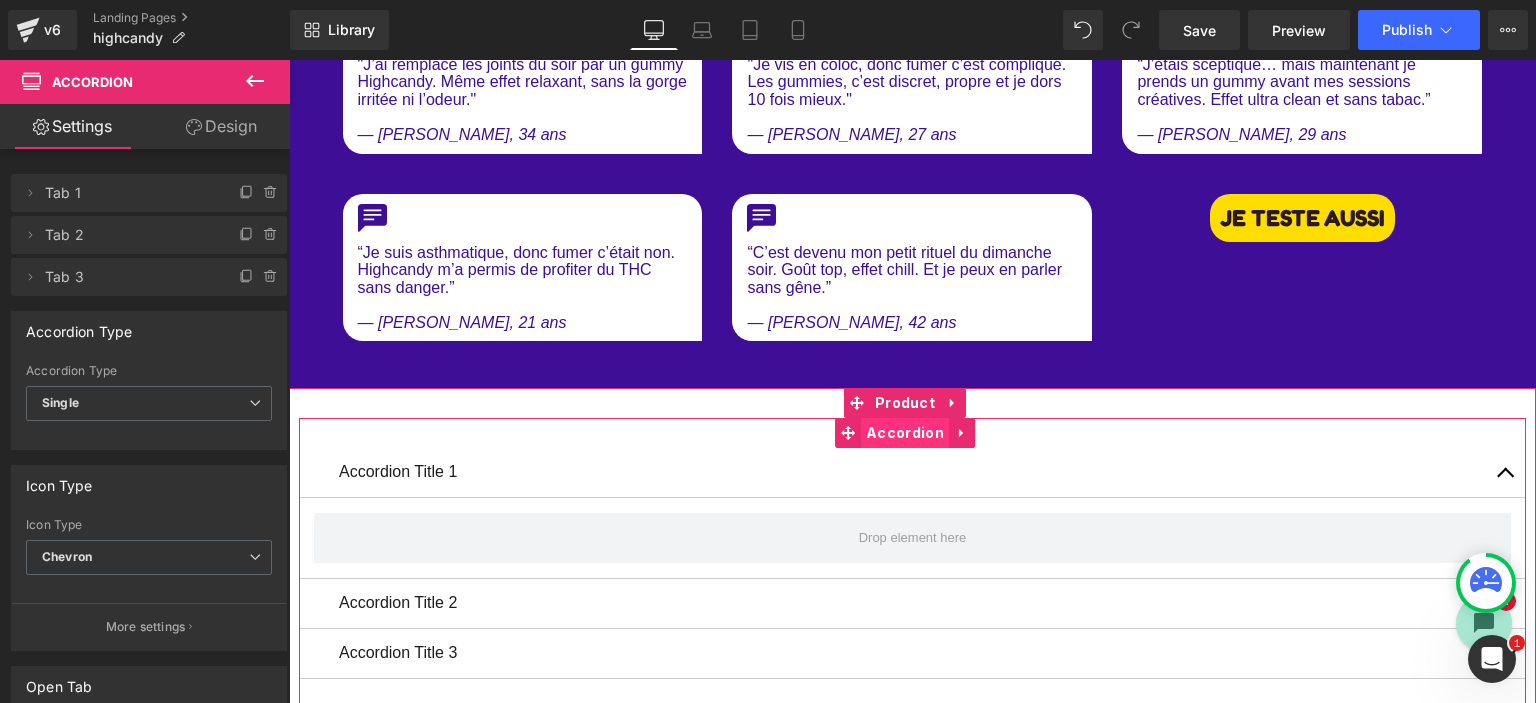 click on "Accordion" at bounding box center (905, 433) 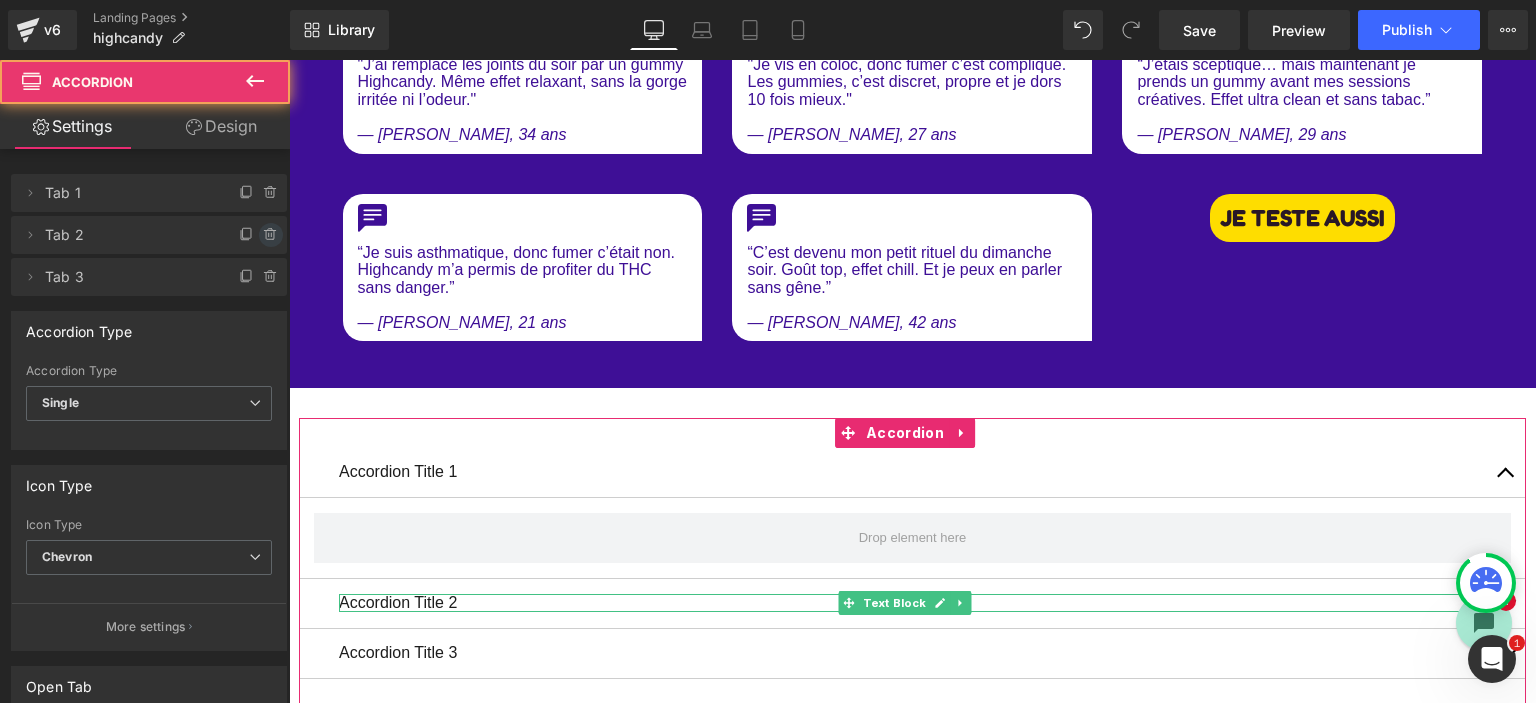 click 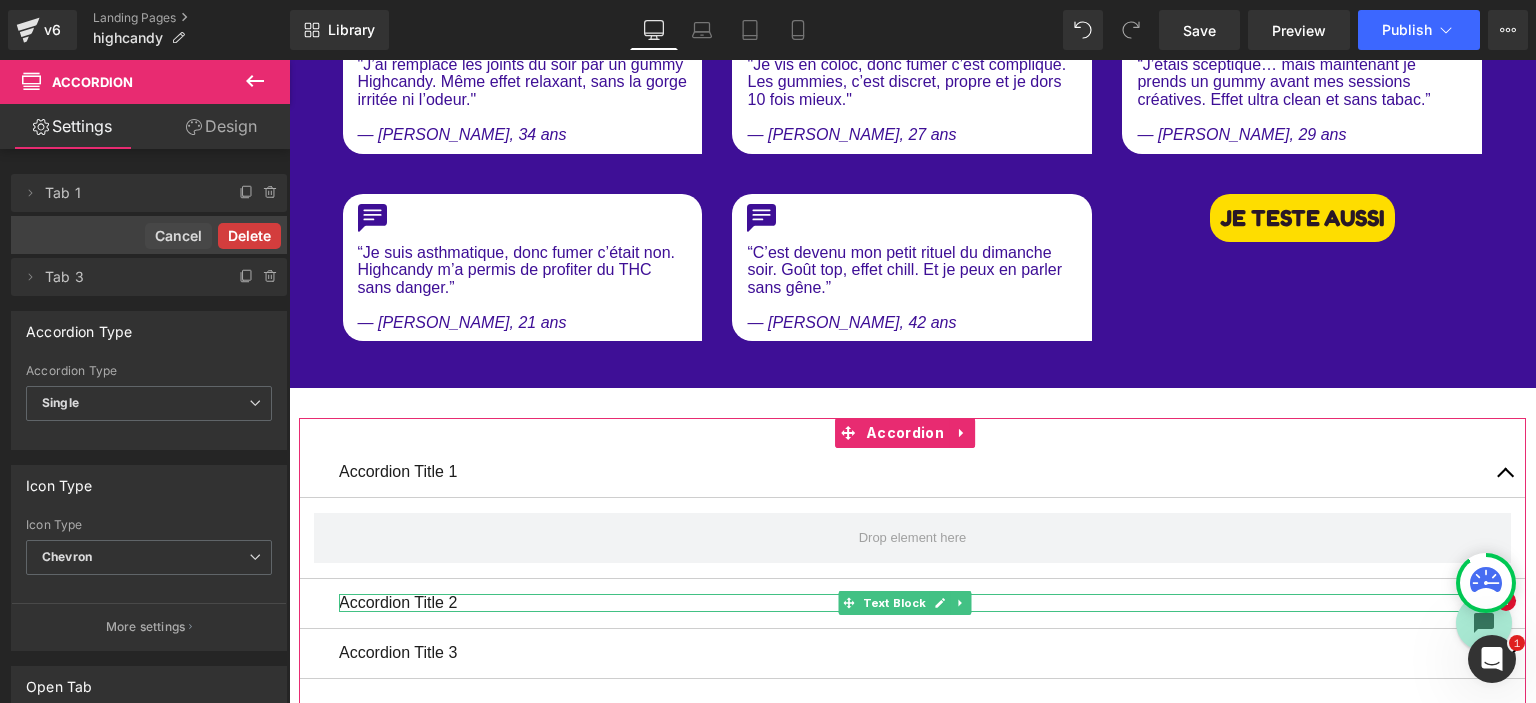 click on "Delete" at bounding box center (249, 236) 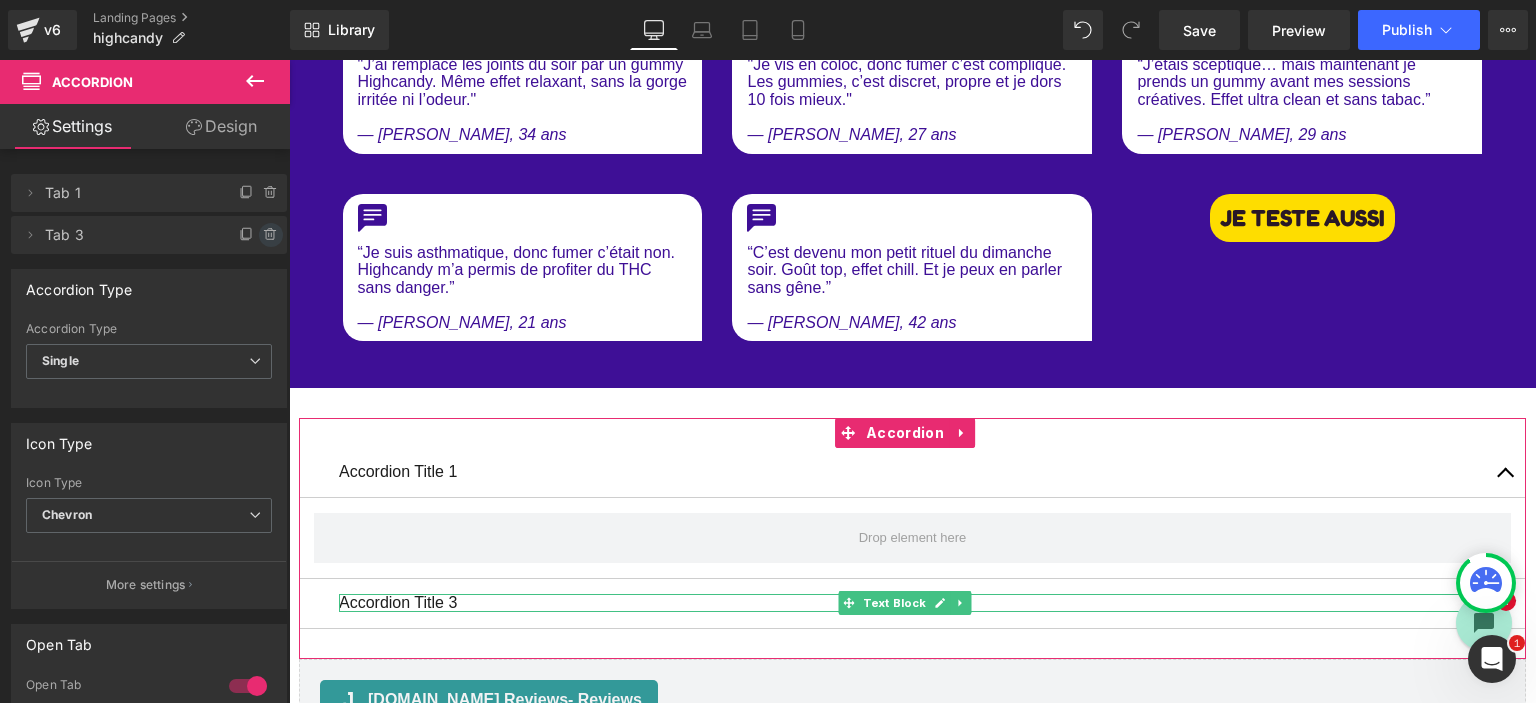 click 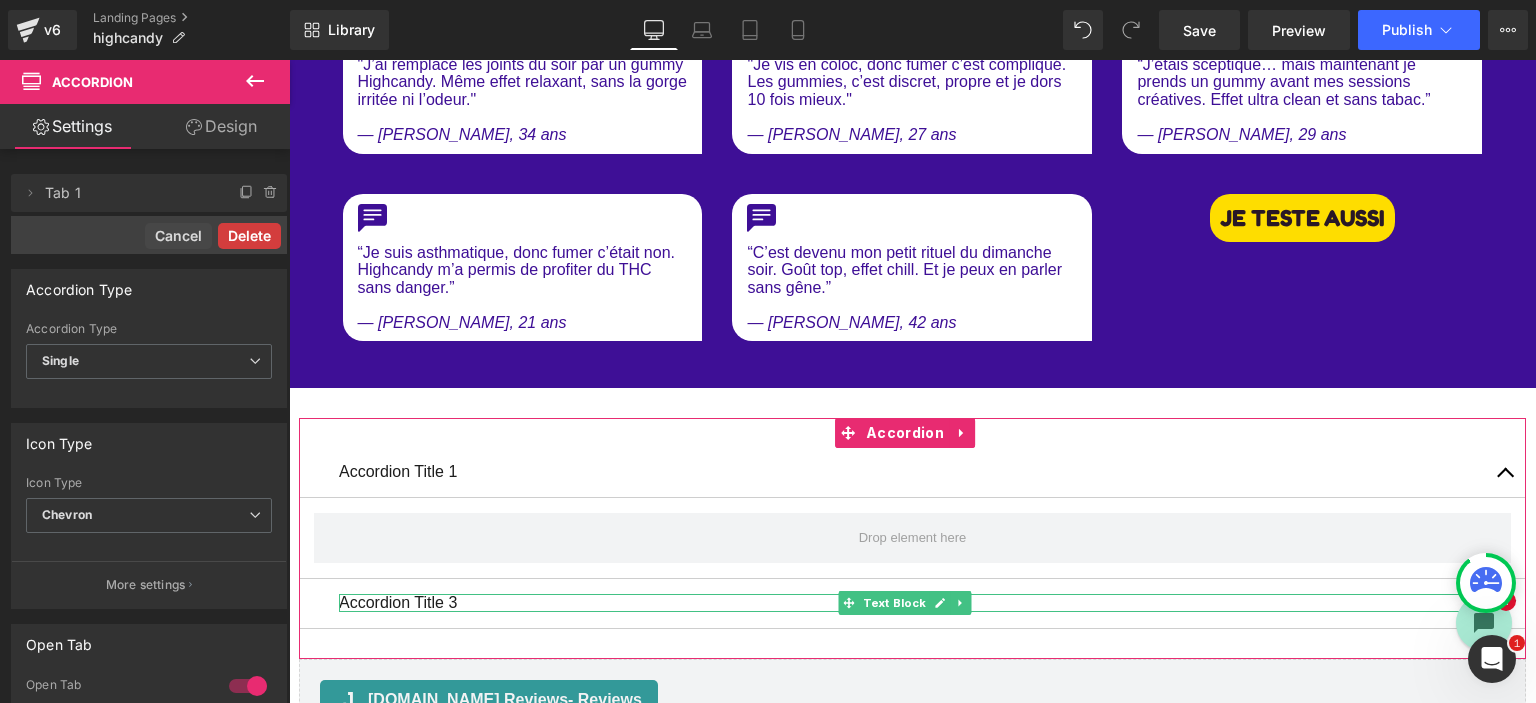 click on "Delete" at bounding box center [249, 236] 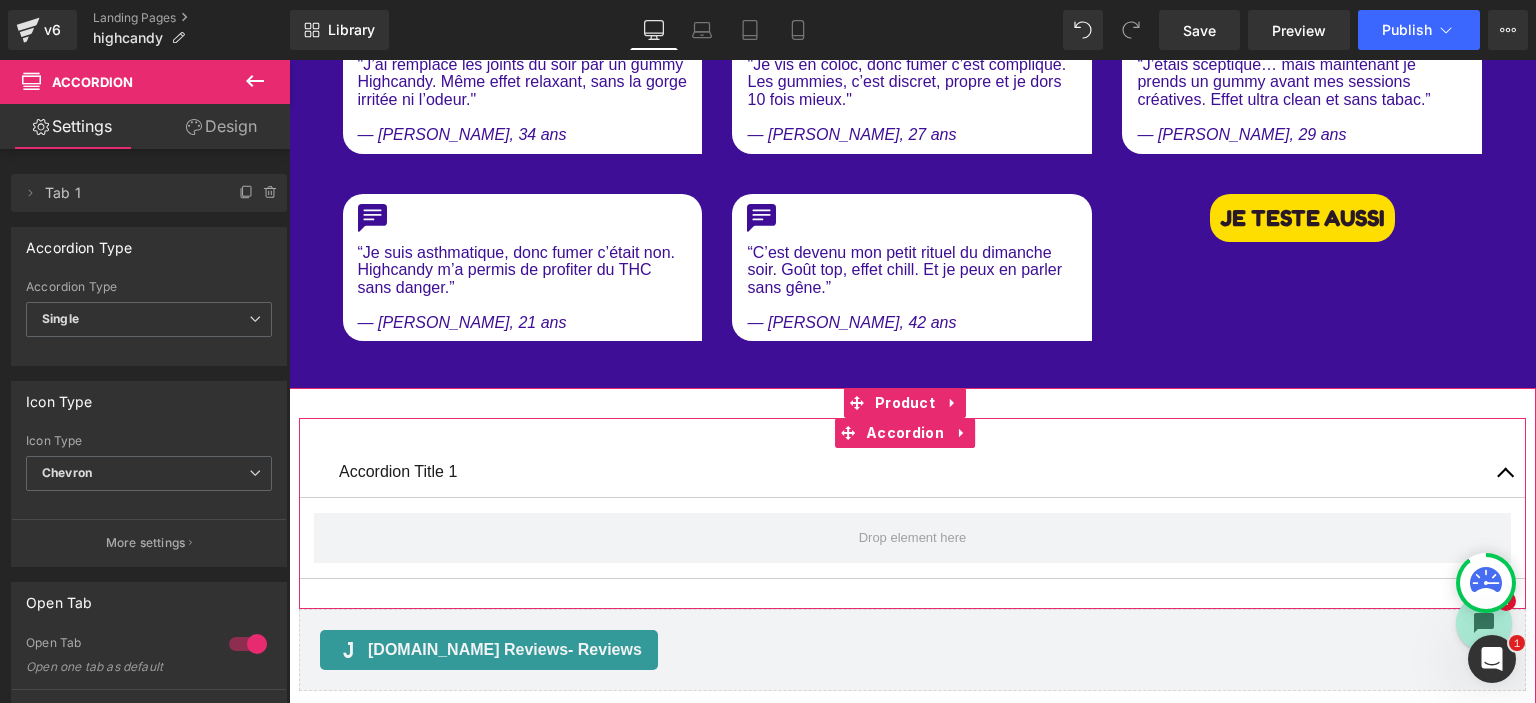 click on "Accordion Title 1
Text Block" at bounding box center (912, 473) 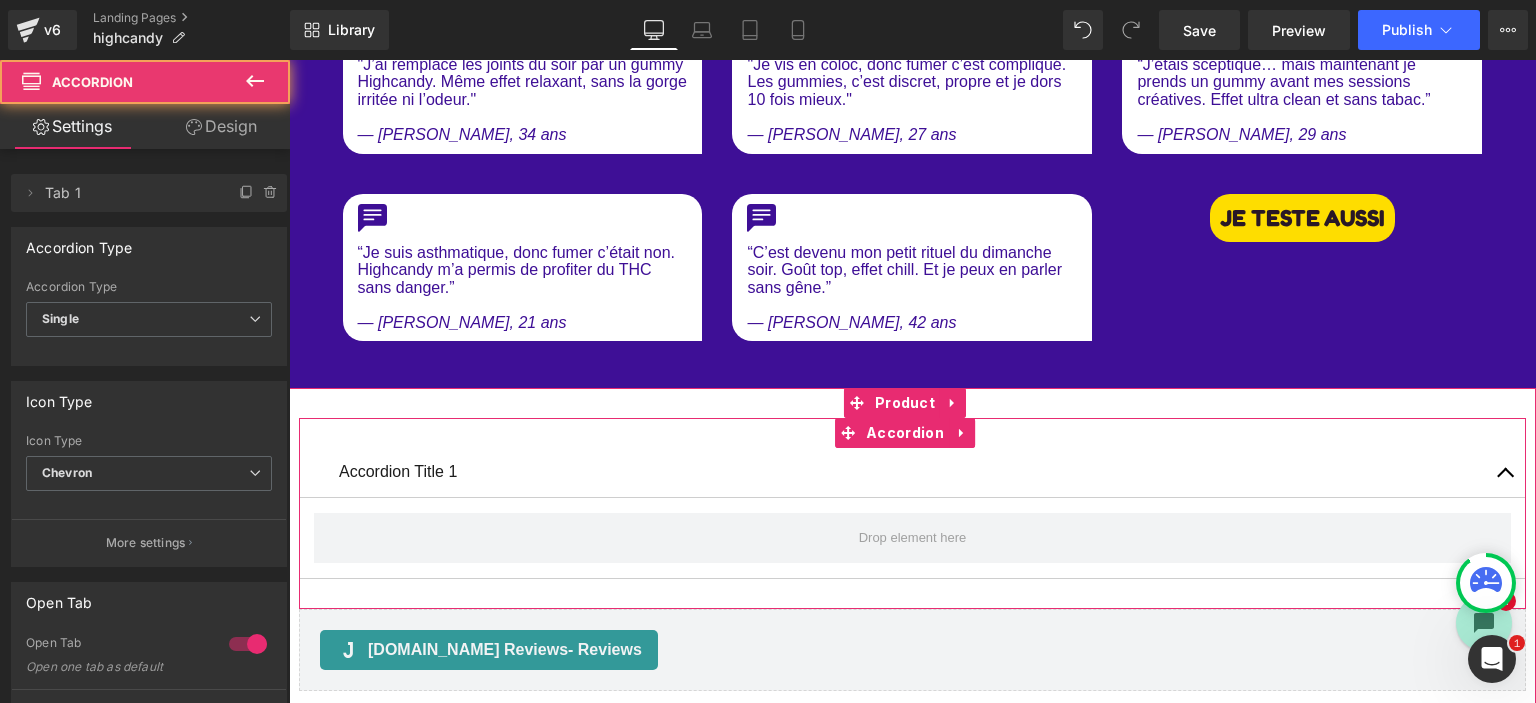 click on "Accordion Title 1" at bounding box center (912, 472) 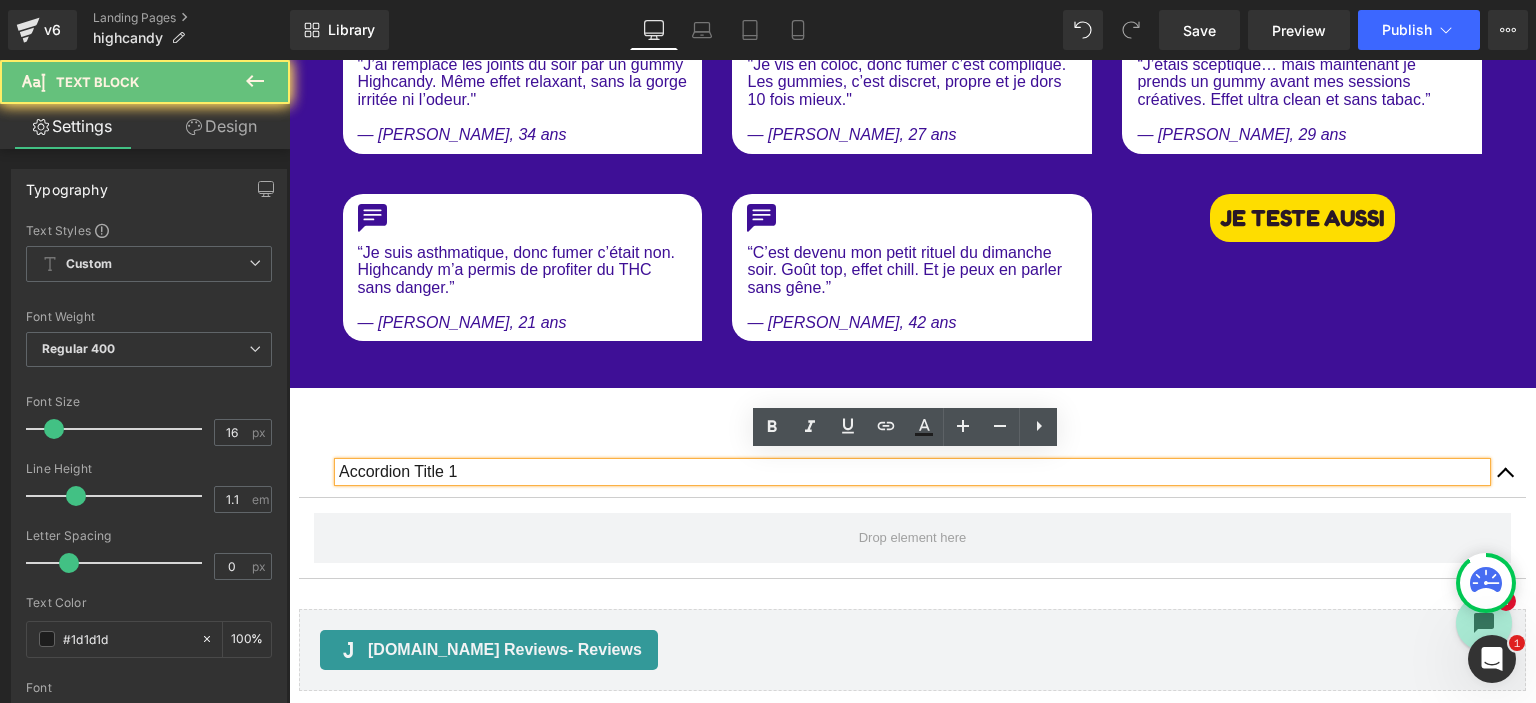 click on "Accordion Title 1" at bounding box center (912, 472) 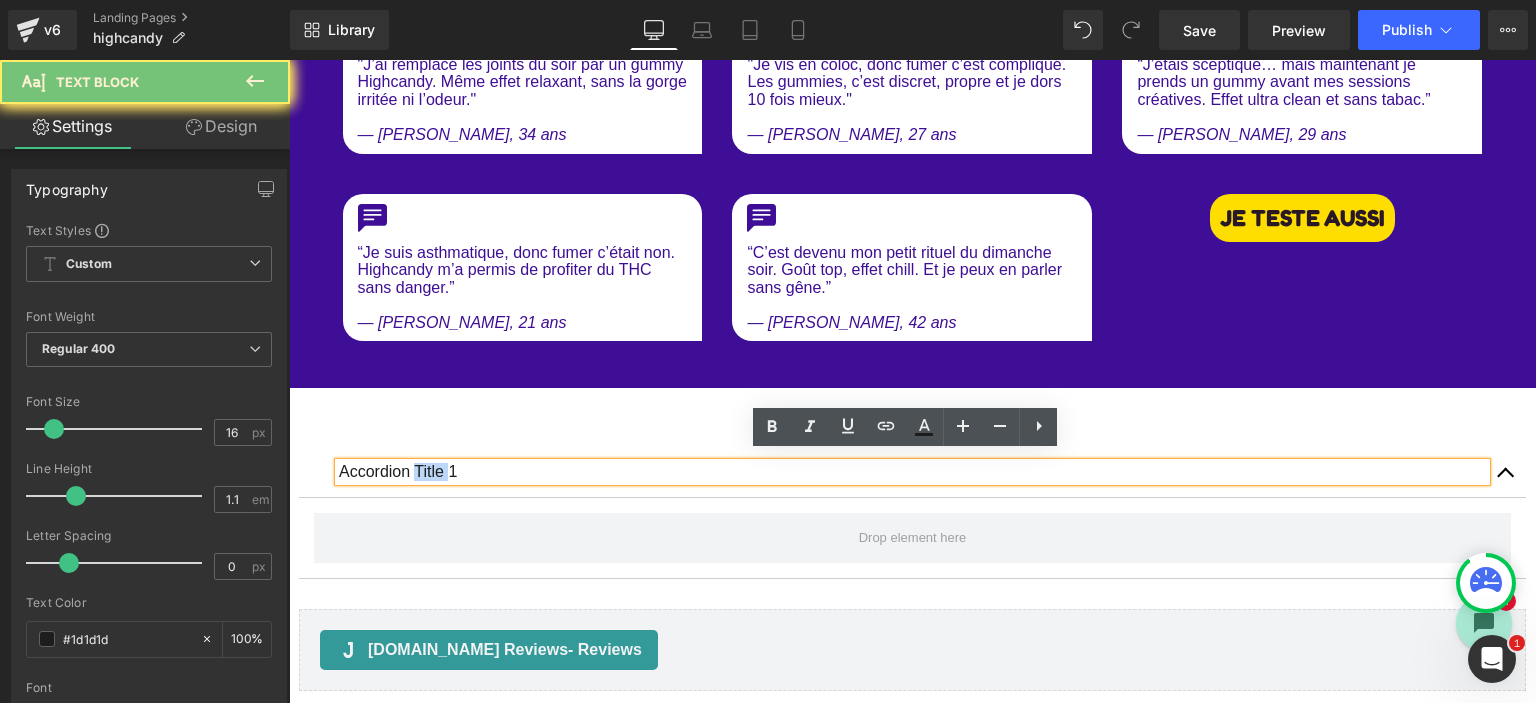 click on "Accordion Title 1" at bounding box center [912, 472] 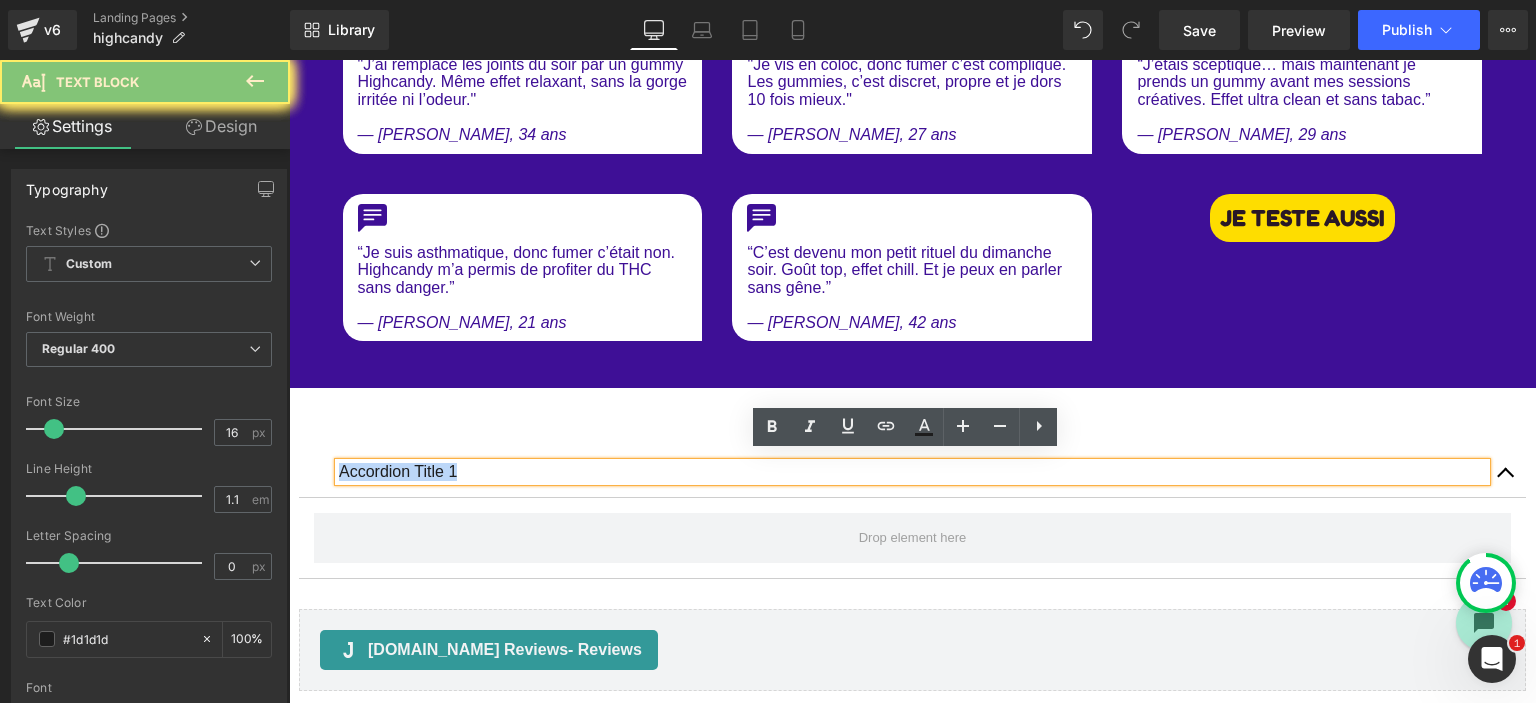 click on "Accordion Title 1" at bounding box center [912, 472] 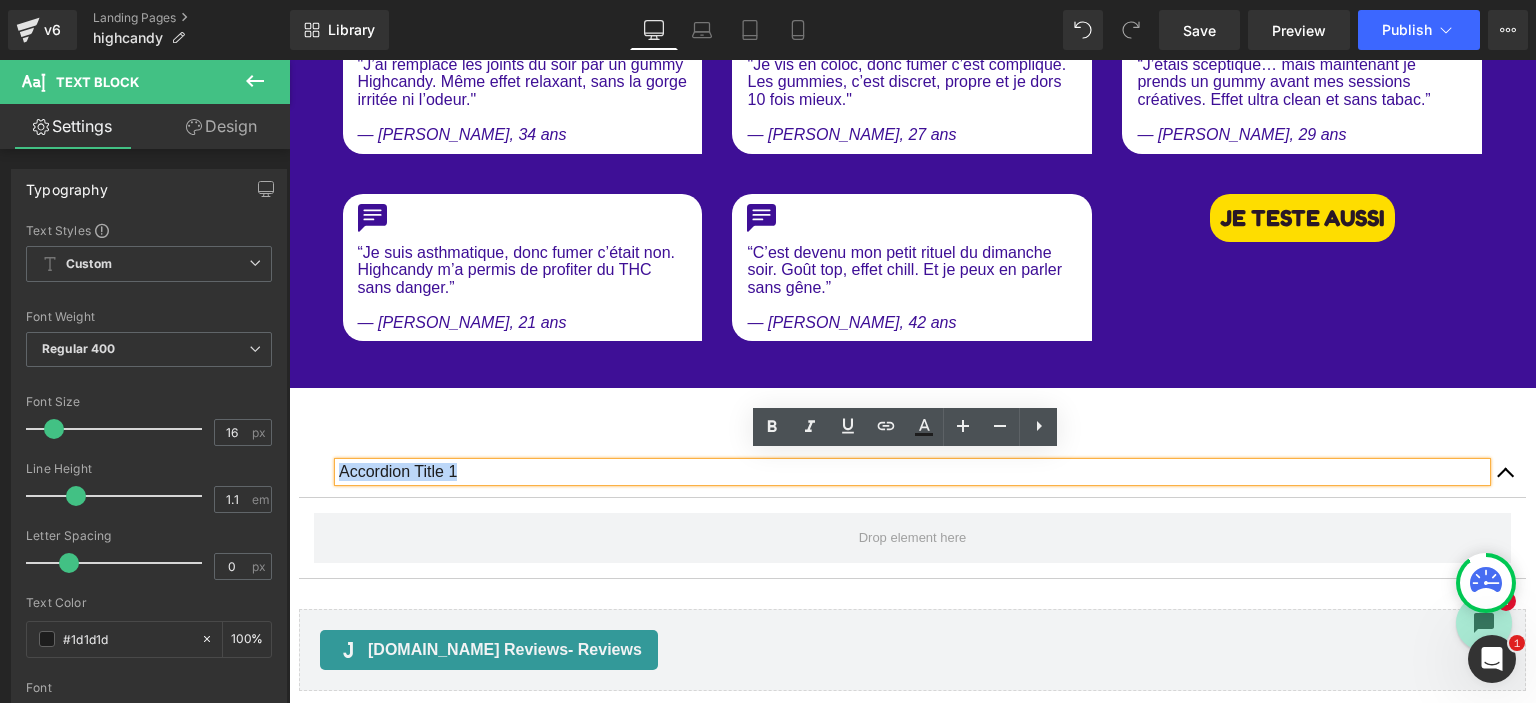 type 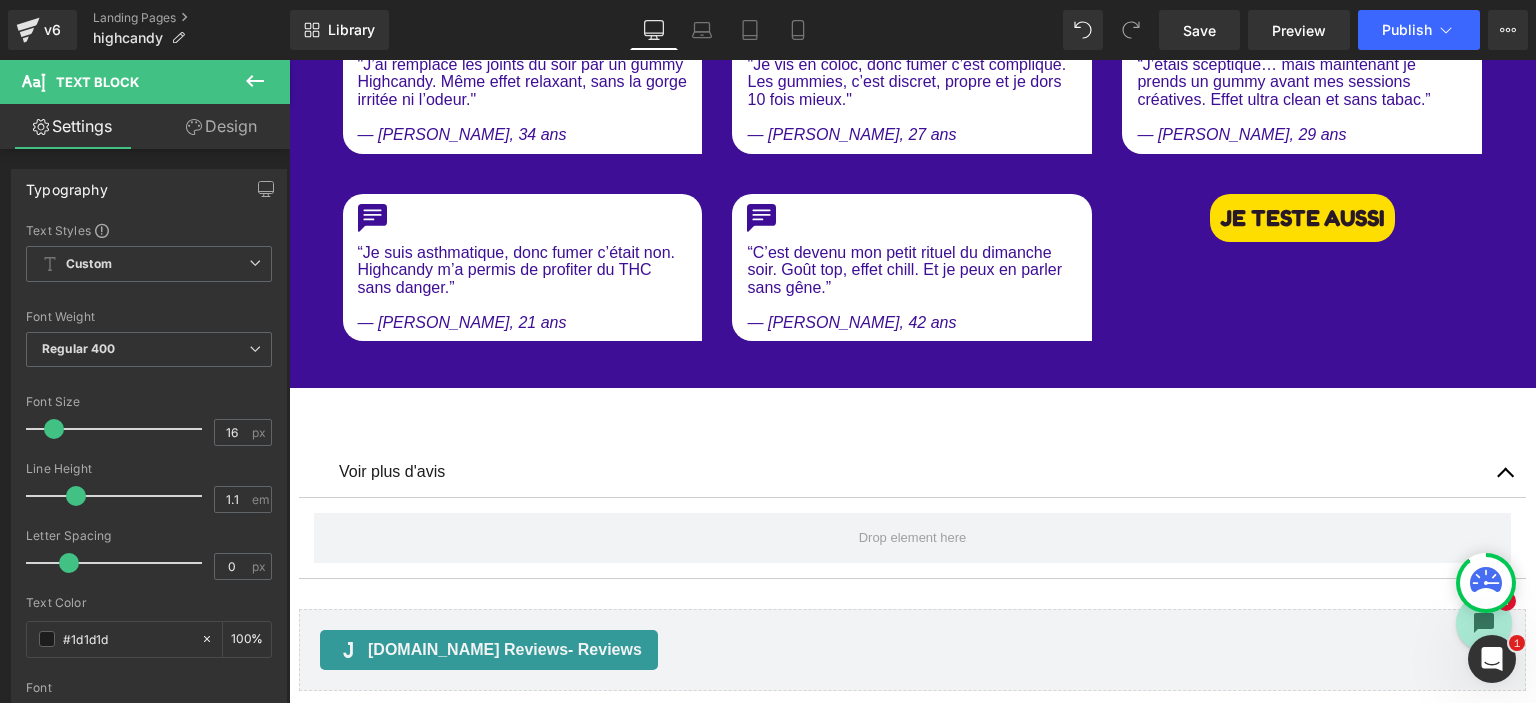 click on "Loading Product" at bounding box center [768, 624] 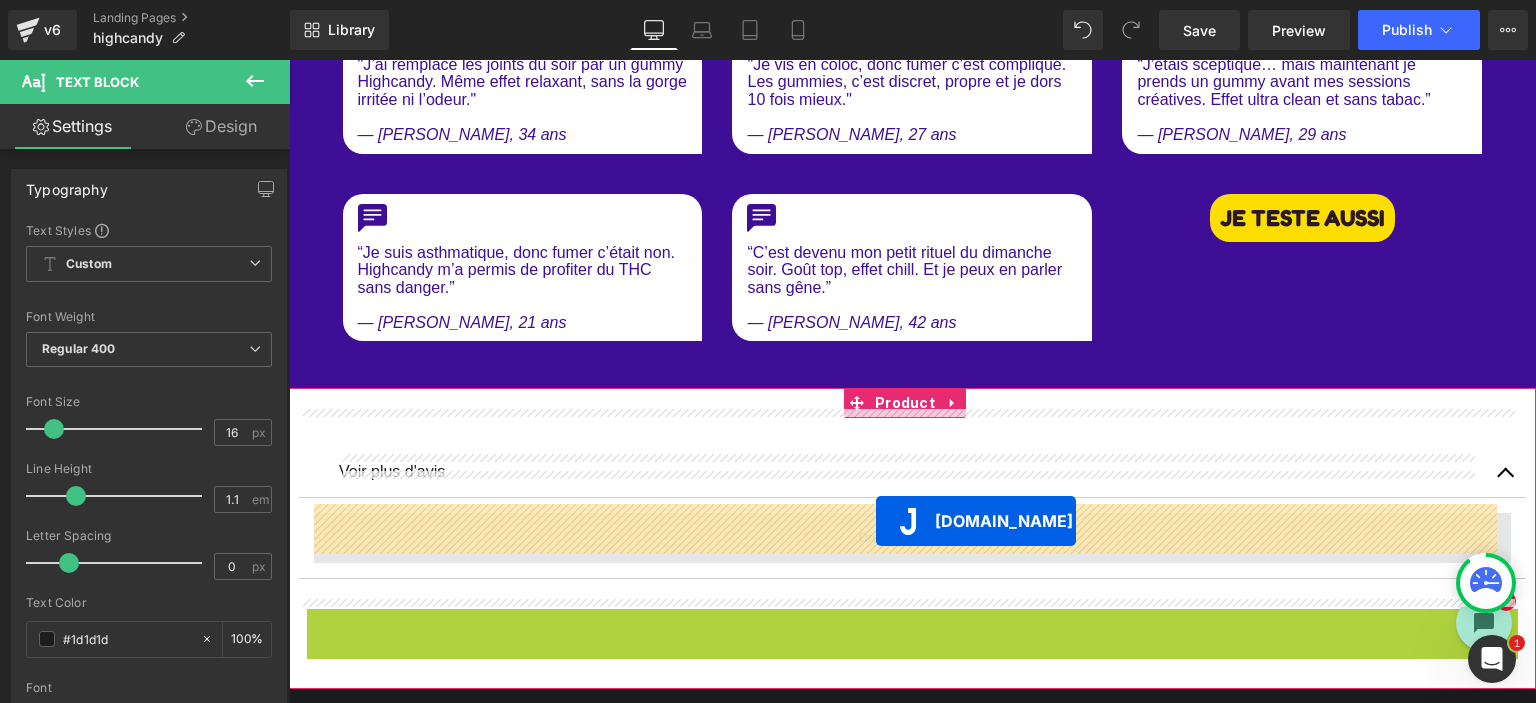 drag, startPoint x: 825, startPoint y: 610, endPoint x: 876, endPoint y: 522, distance: 101.71037 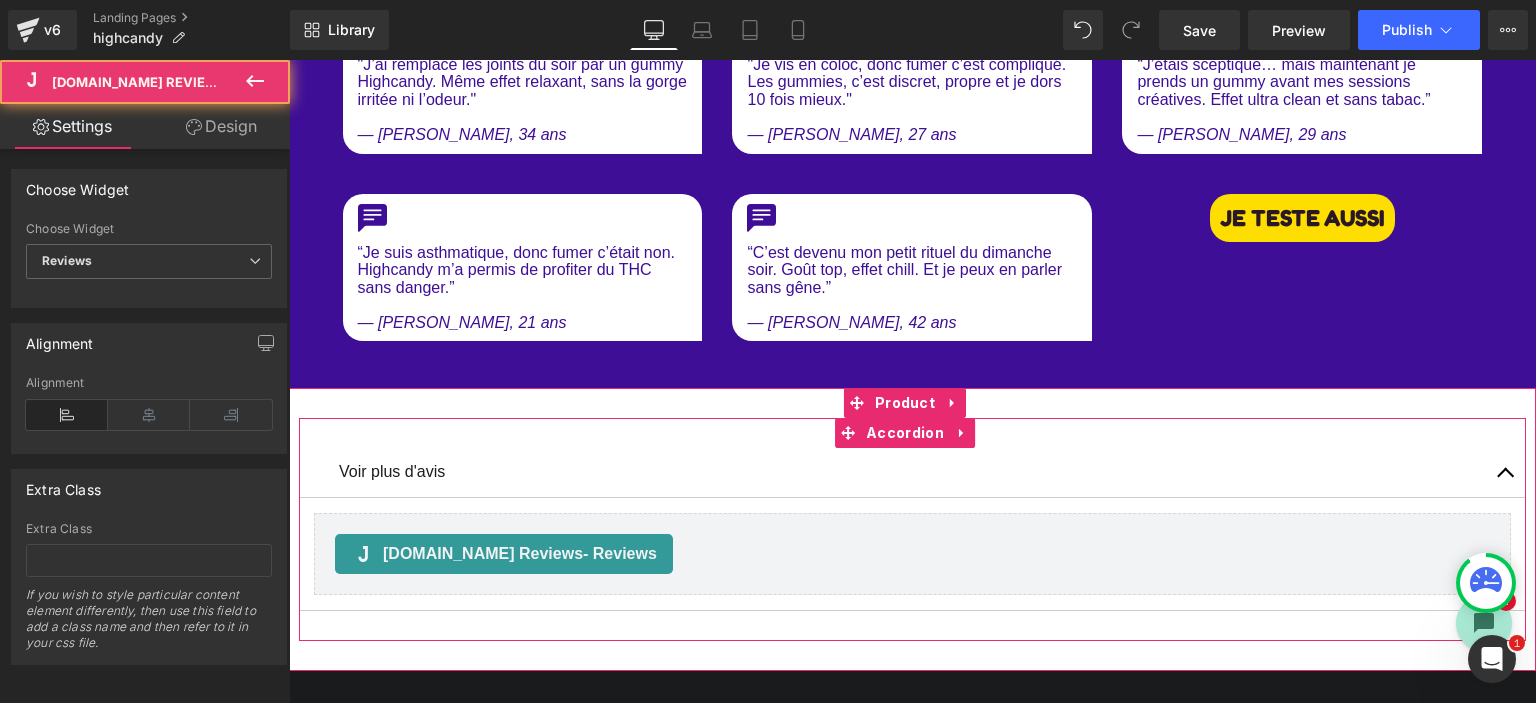 click on "Voir plus d'avis" at bounding box center (912, 472) 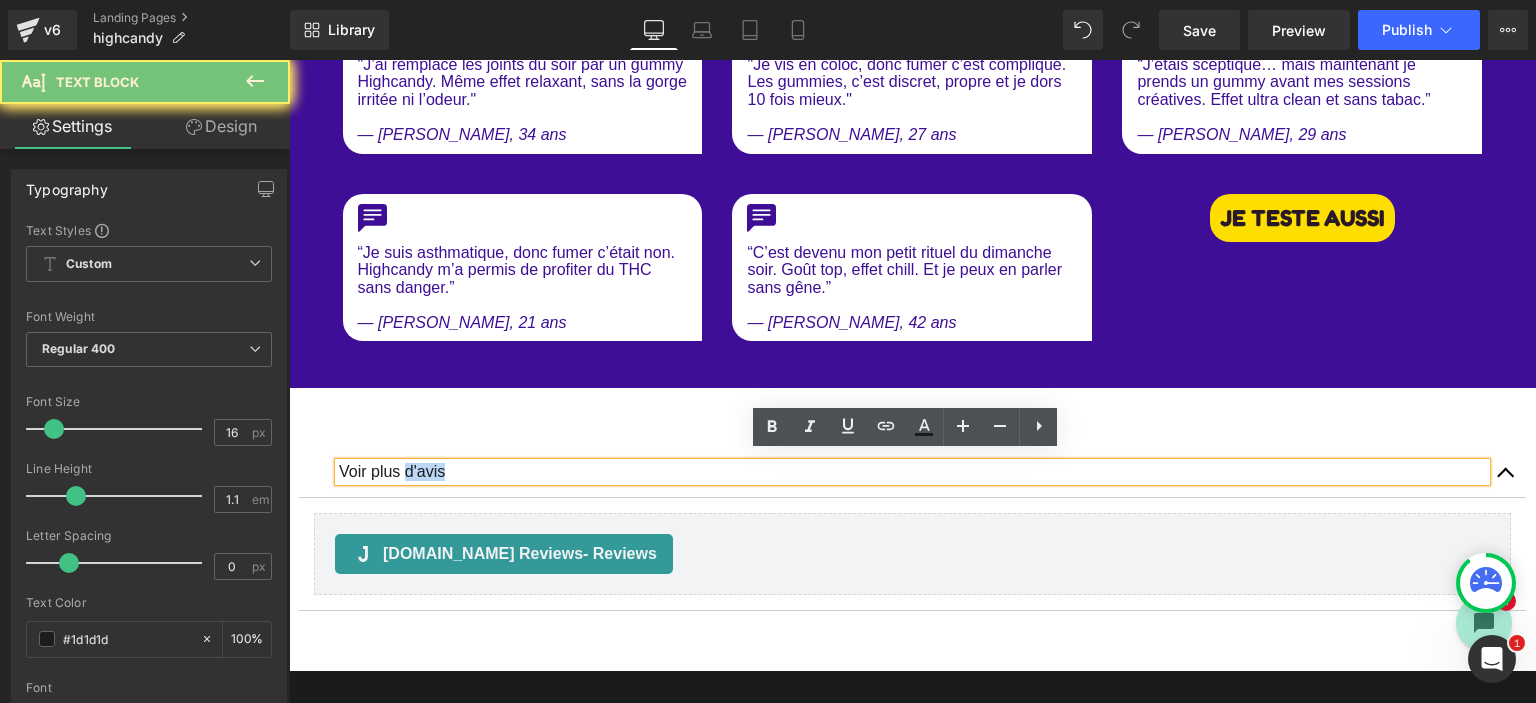 click on "Voir plus d'avis" at bounding box center (912, 472) 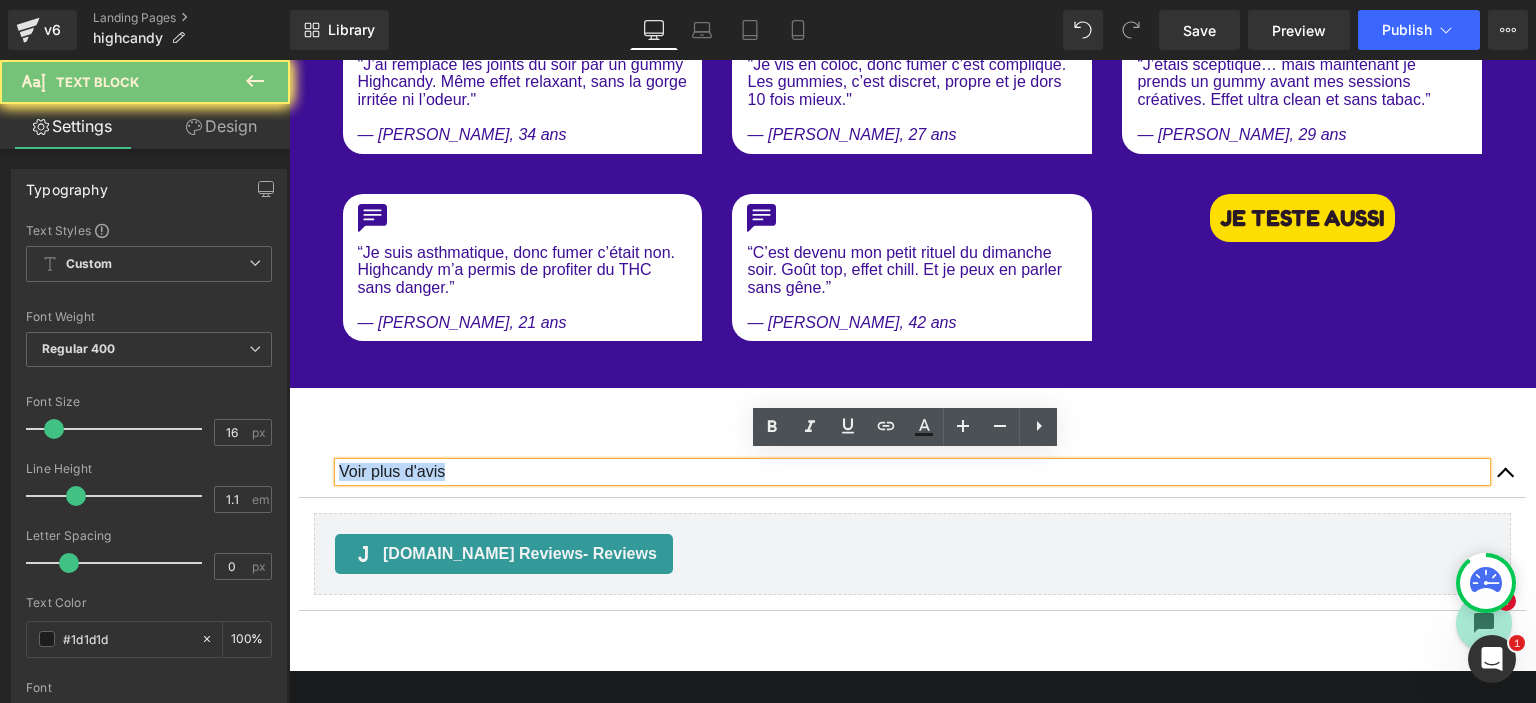 click on "Voir plus d'avis" at bounding box center (912, 472) 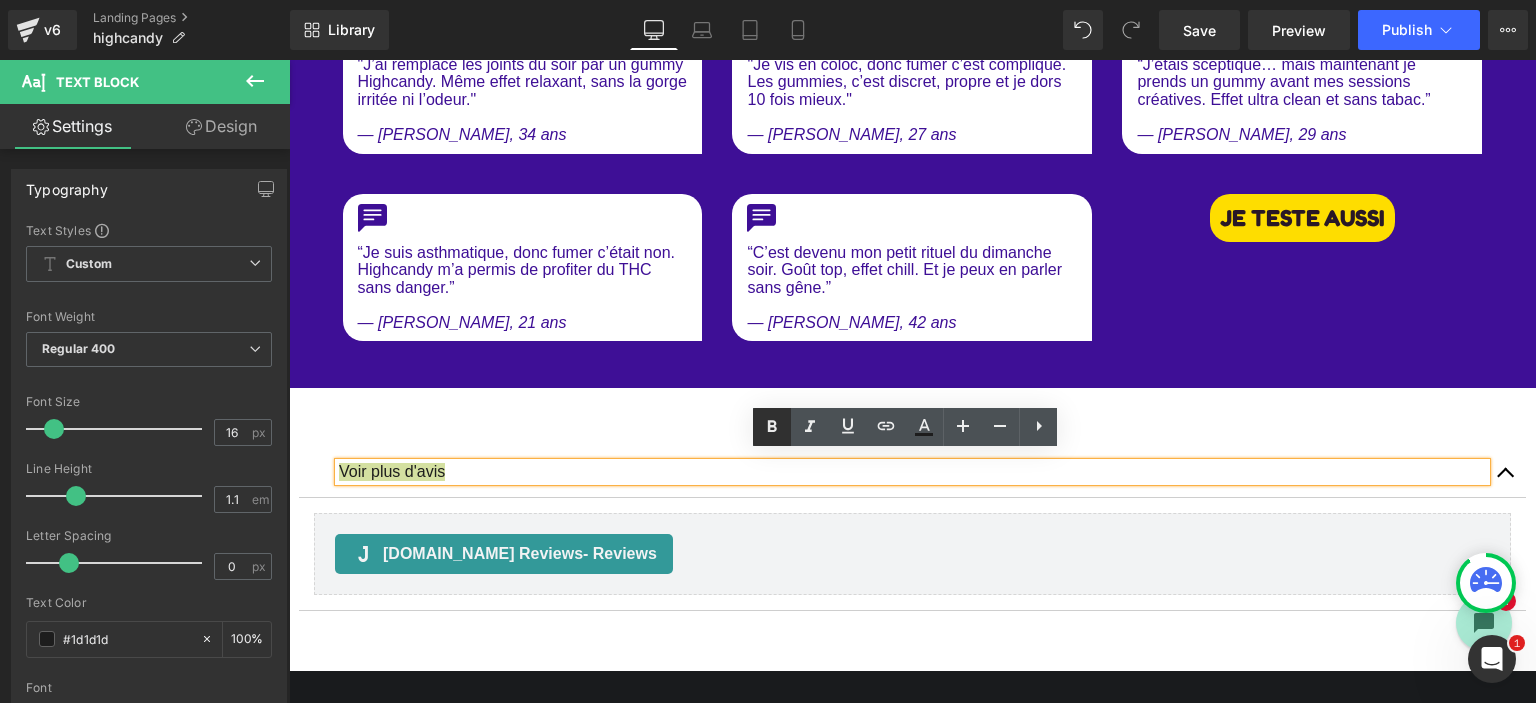 click 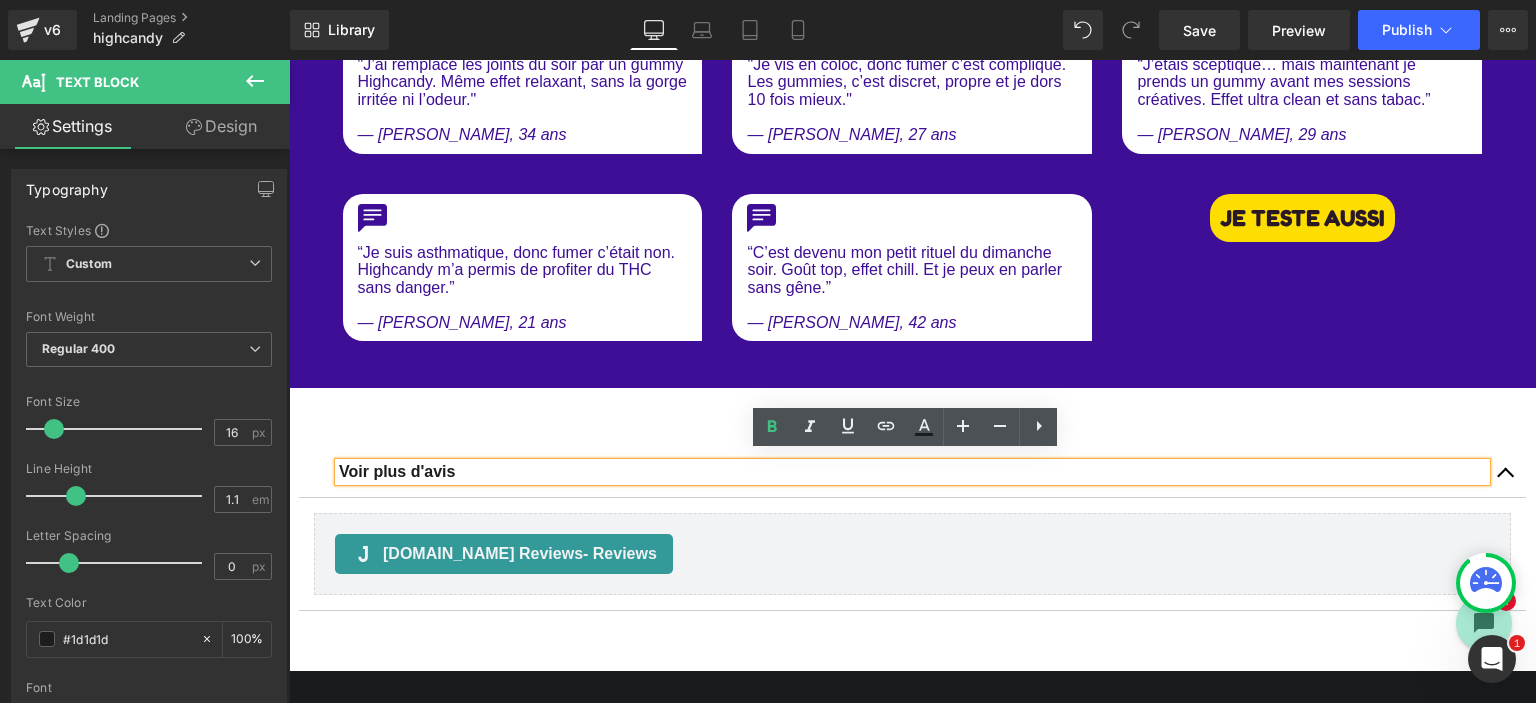 click on "Voir plus d'avis
Text Block
[DOMAIN_NAME] Reviews  - Reviews [DOMAIN_NAME] Reviews
Accordion" at bounding box center [912, 529] 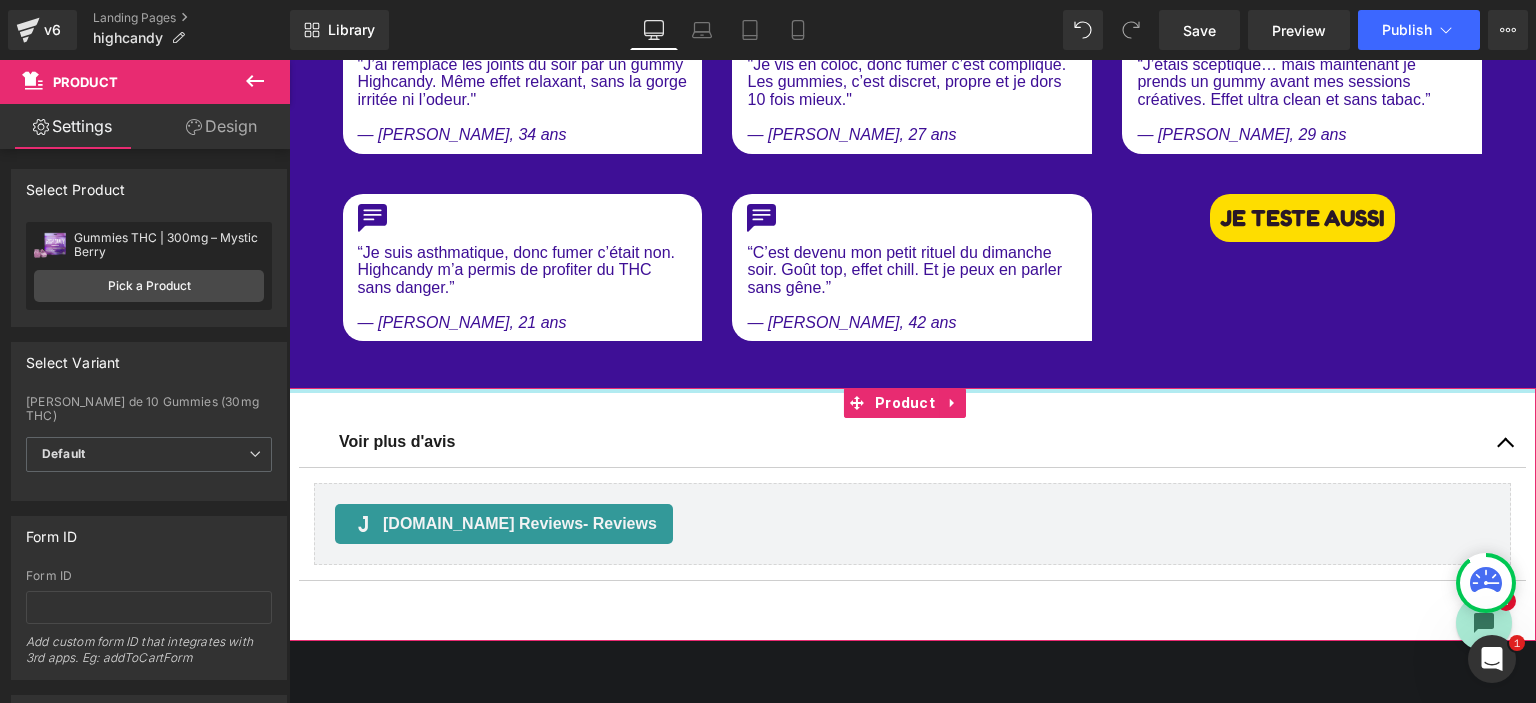 drag, startPoint x: 797, startPoint y: 390, endPoint x: 823, endPoint y: 258, distance: 134.53624 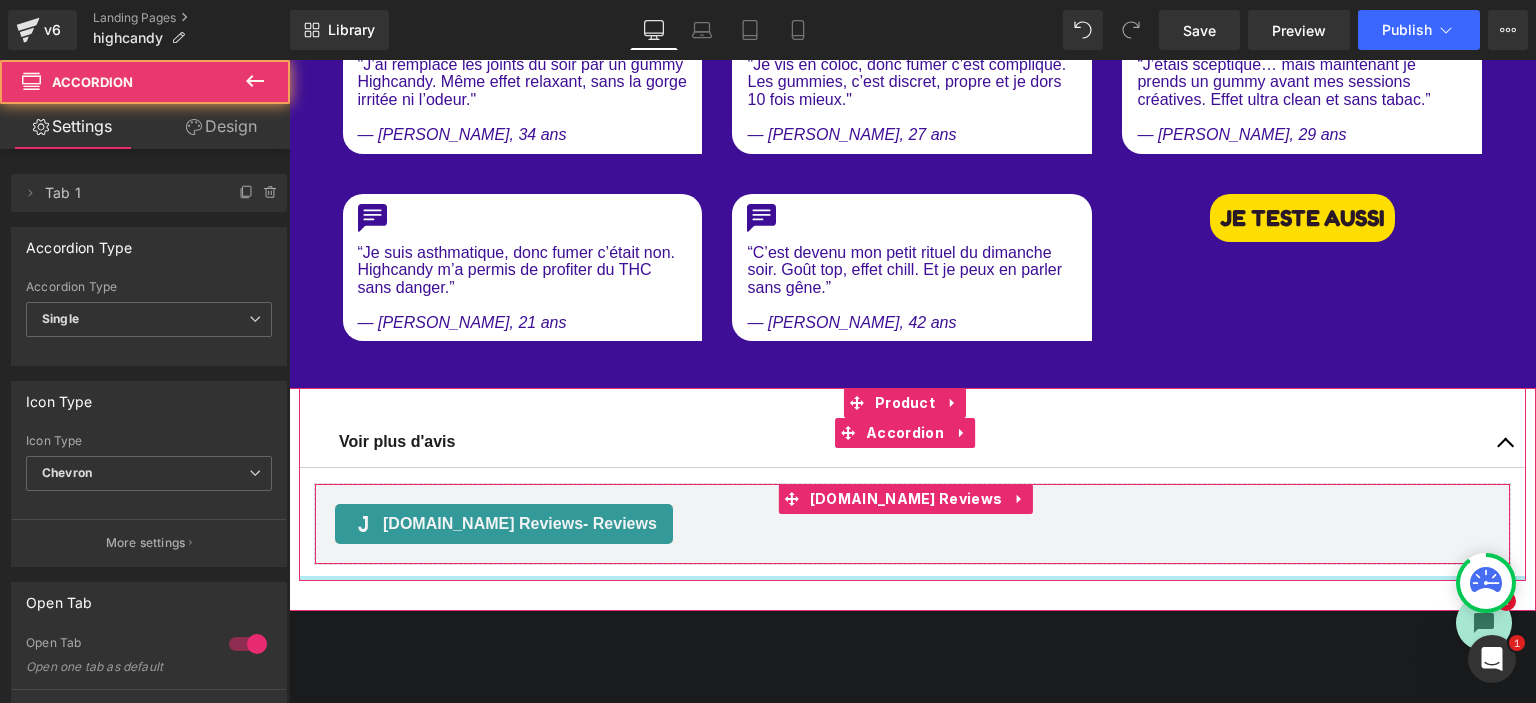 drag, startPoint x: 669, startPoint y: 598, endPoint x: 713, endPoint y: 532, distance: 79.32213 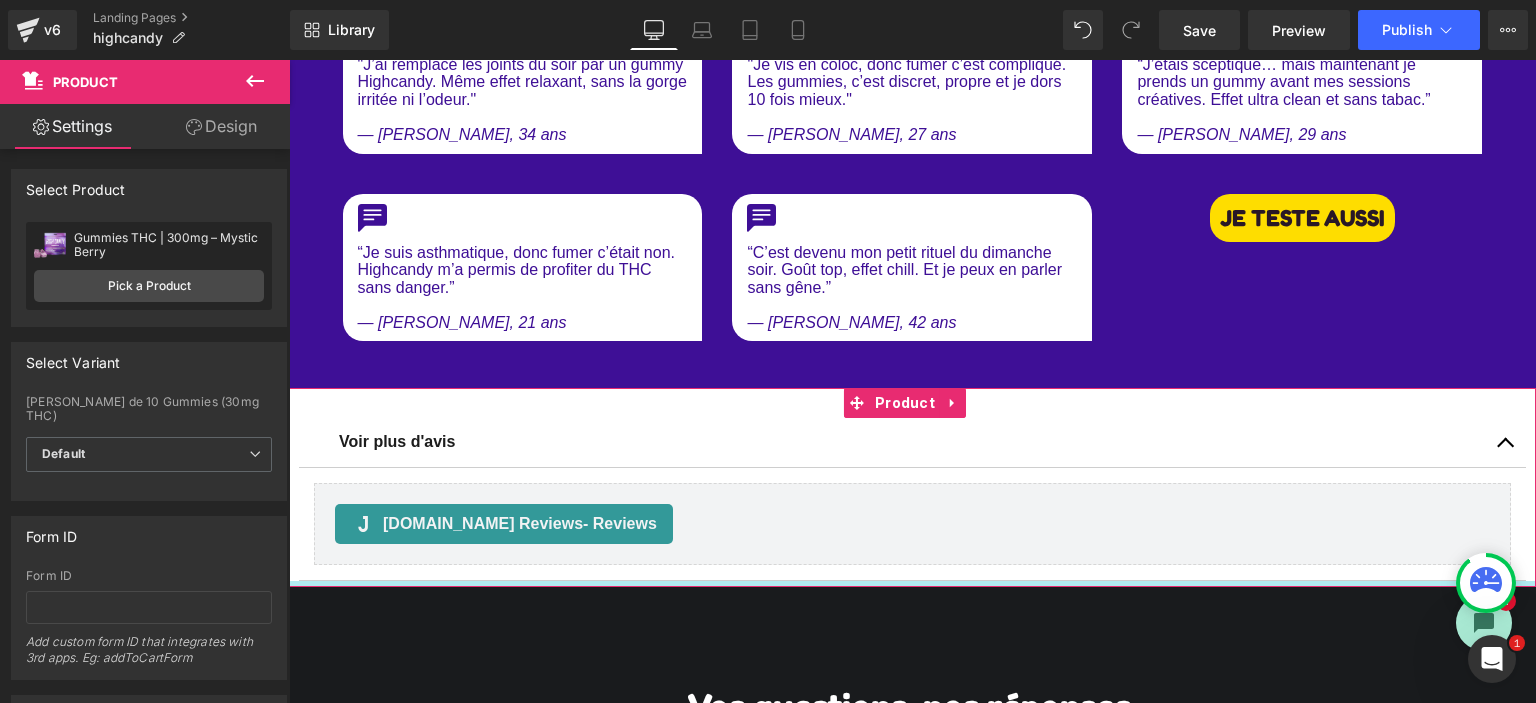 drag, startPoint x: 660, startPoint y: 582, endPoint x: 674, endPoint y: 558, distance: 27.784887 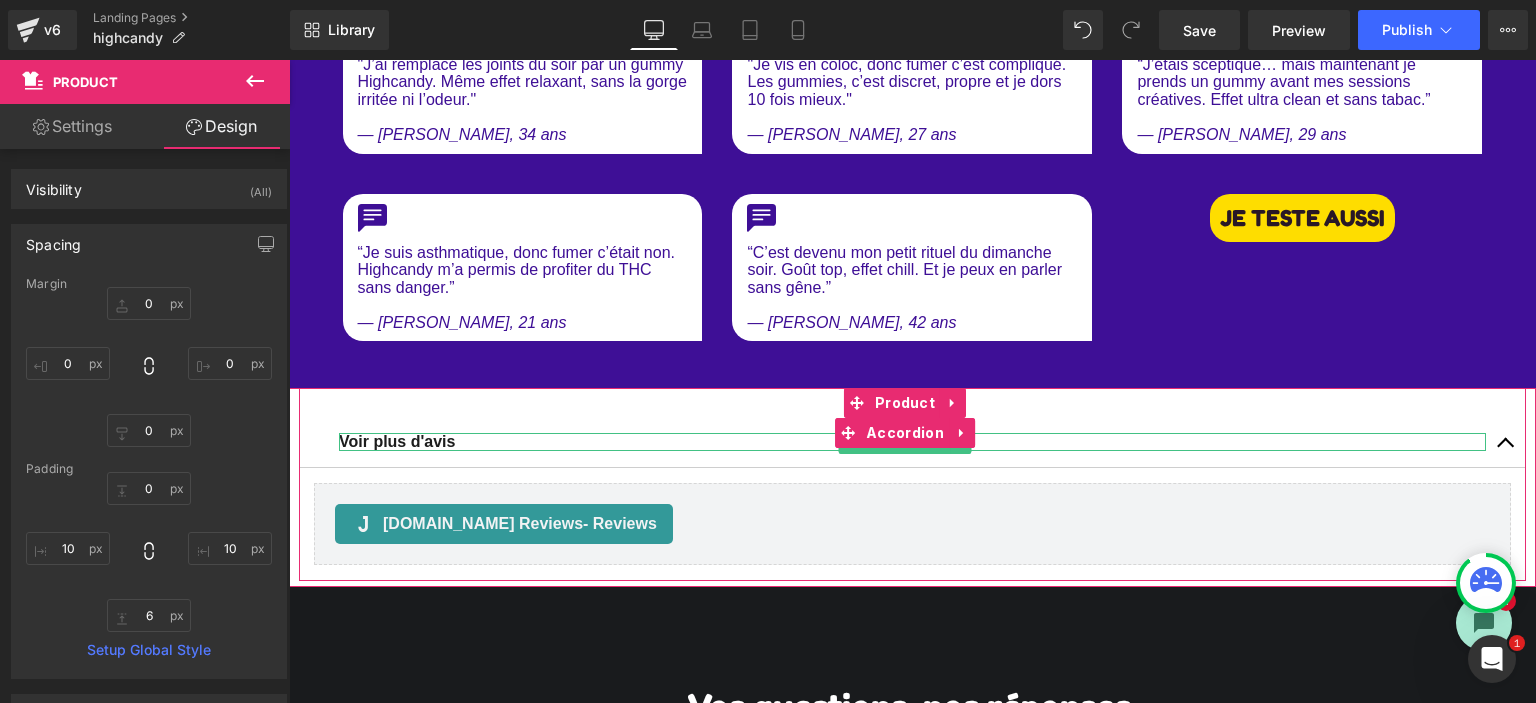 click on "Voir plus d'avis" at bounding box center [397, 441] 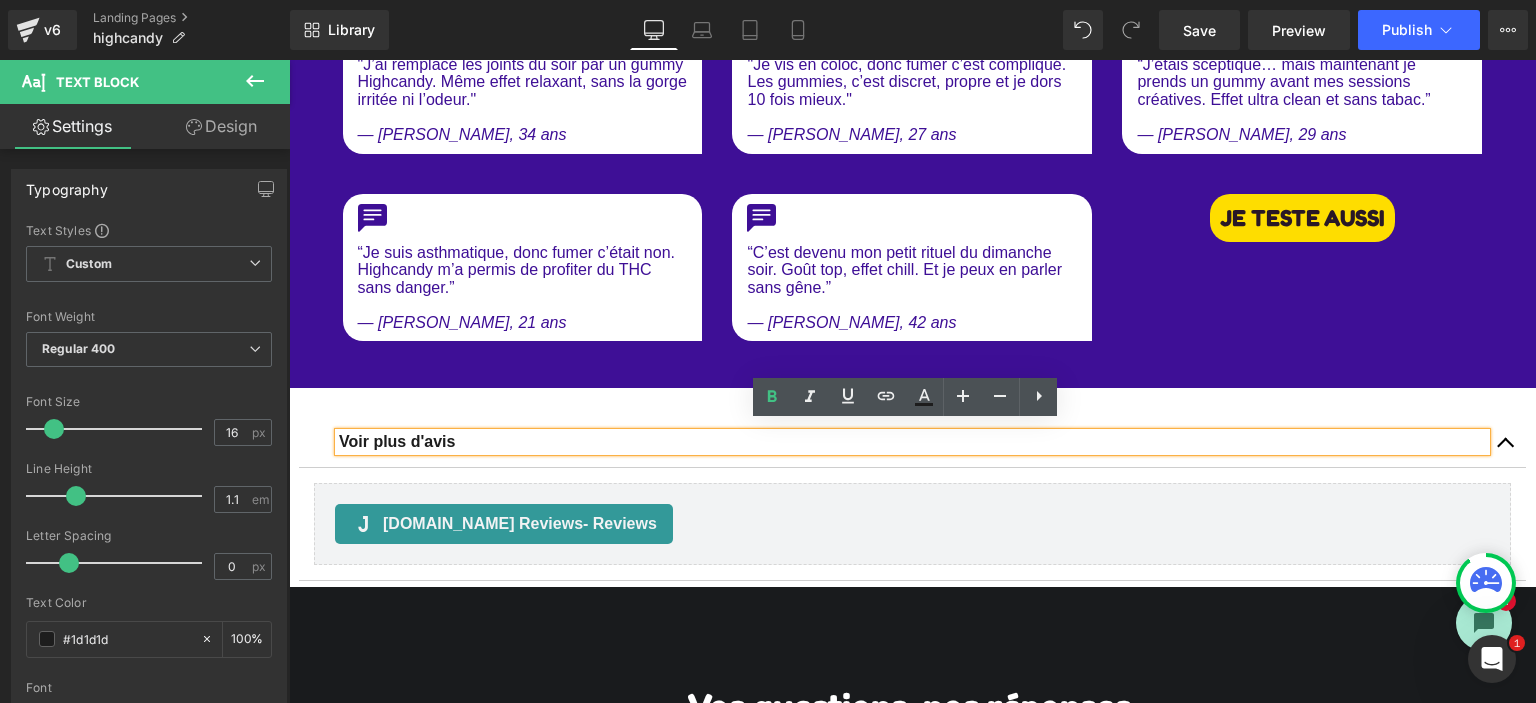 click on "Voir plus d'avis" at bounding box center [912, 442] 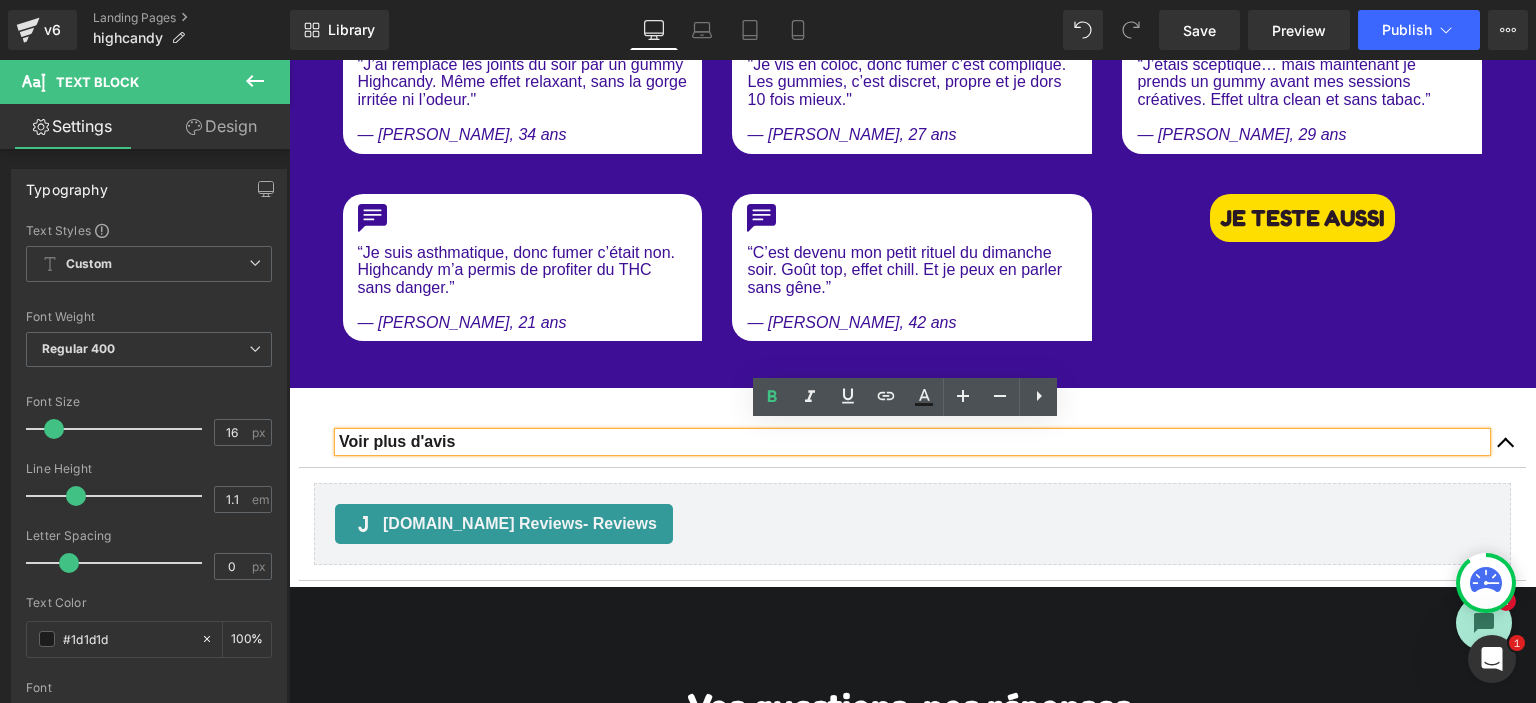 click on "Voir plus d'avis
Text Block
[DOMAIN_NAME] Reviews  - Reviews [DOMAIN_NAME] Reviews
Accordion" at bounding box center [912, 484] 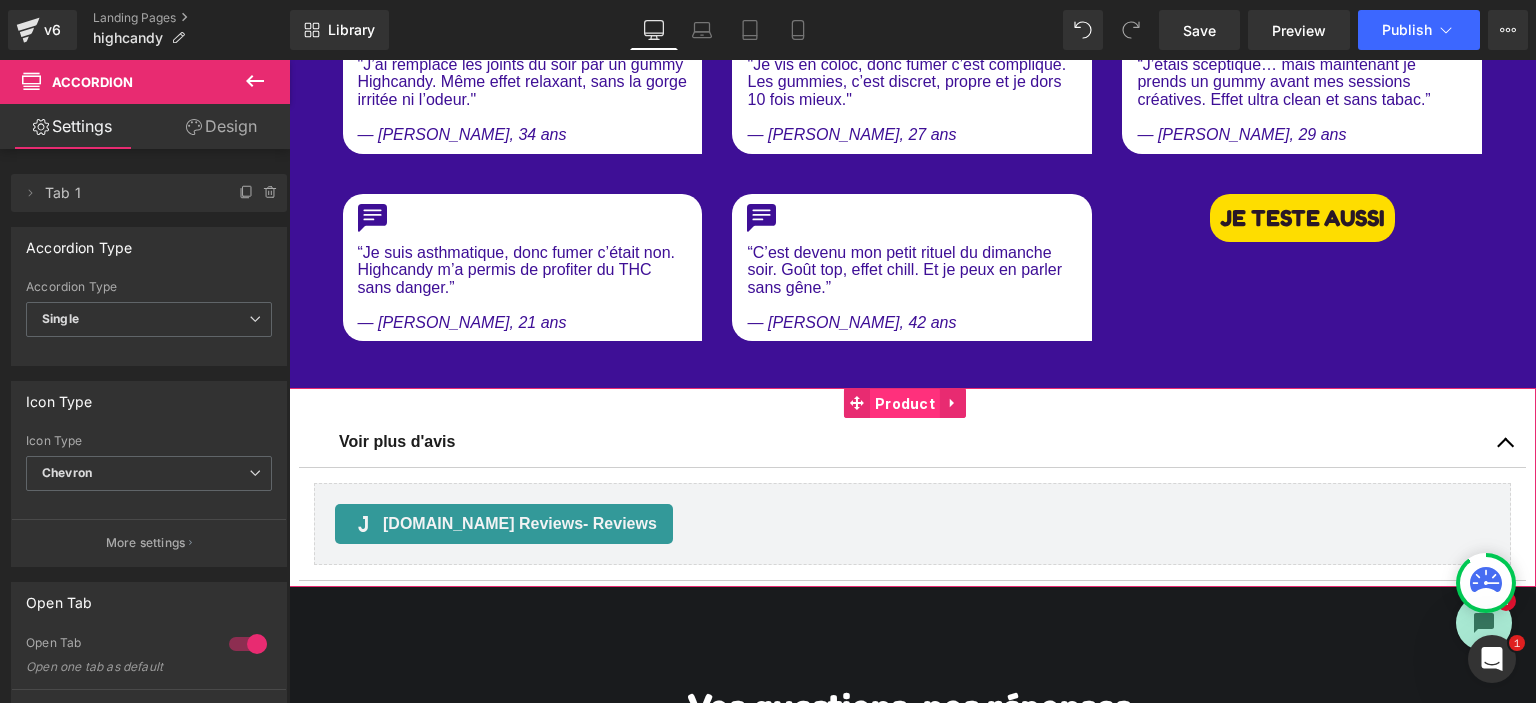 click on "Product" at bounding box center [905, 404] 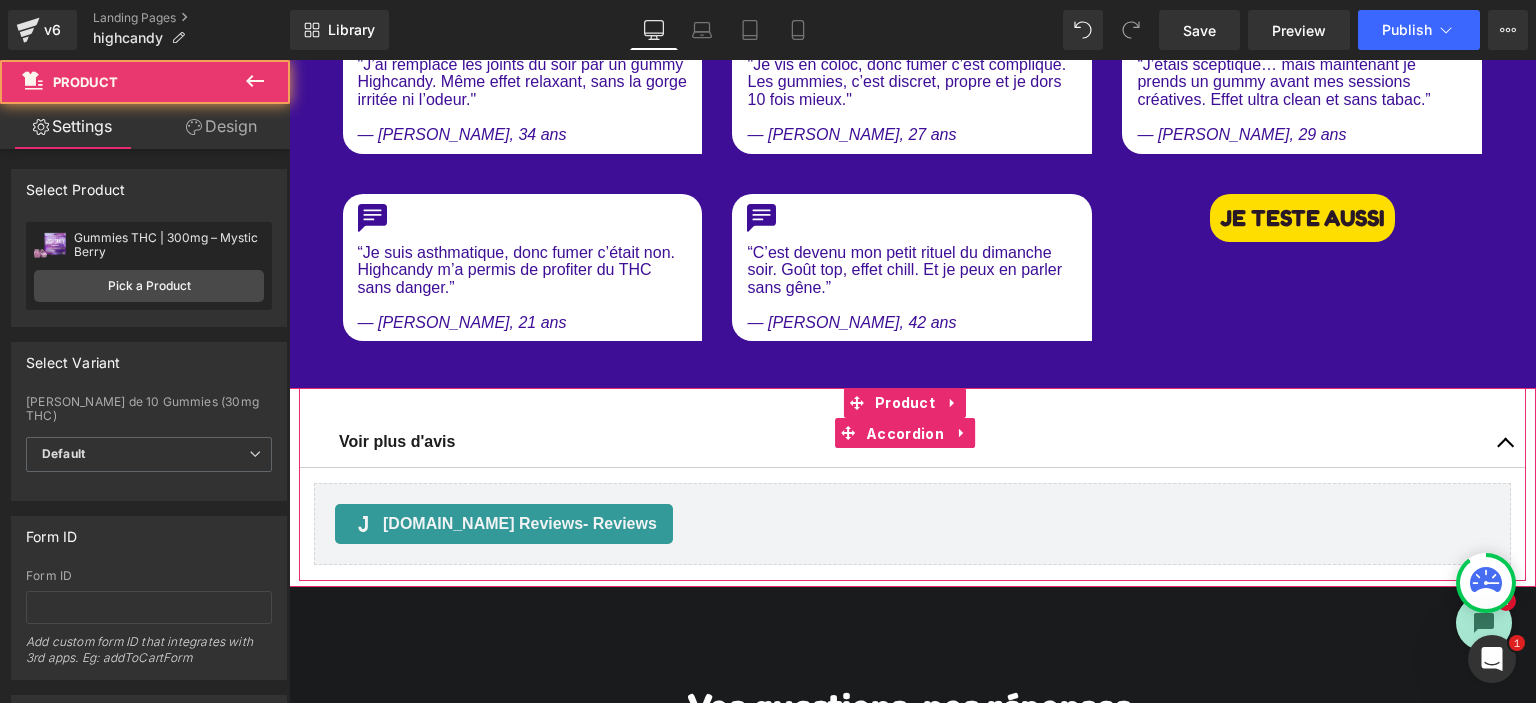 click on "Accordion" at bounding box center [905, 434] 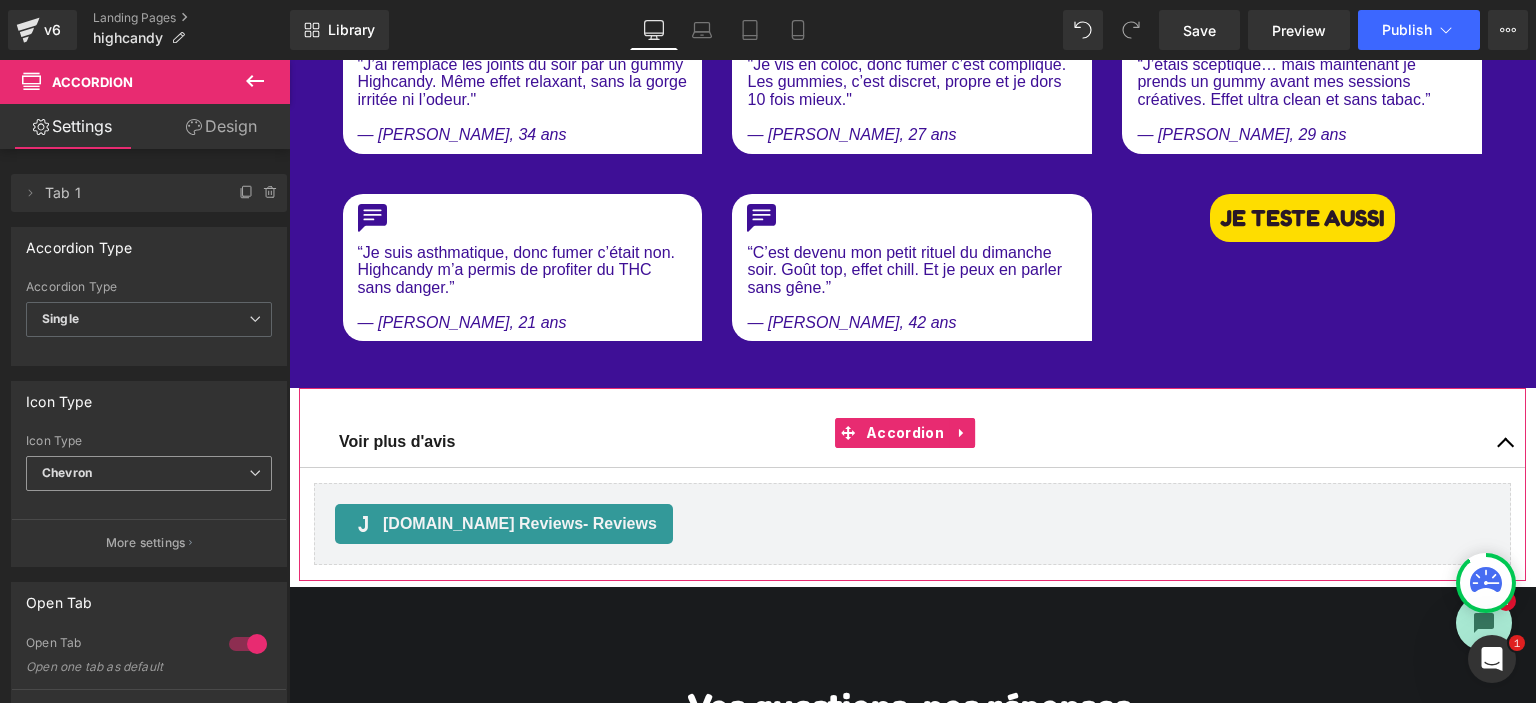 click on "Chevron" at bounding box center (149, 473) 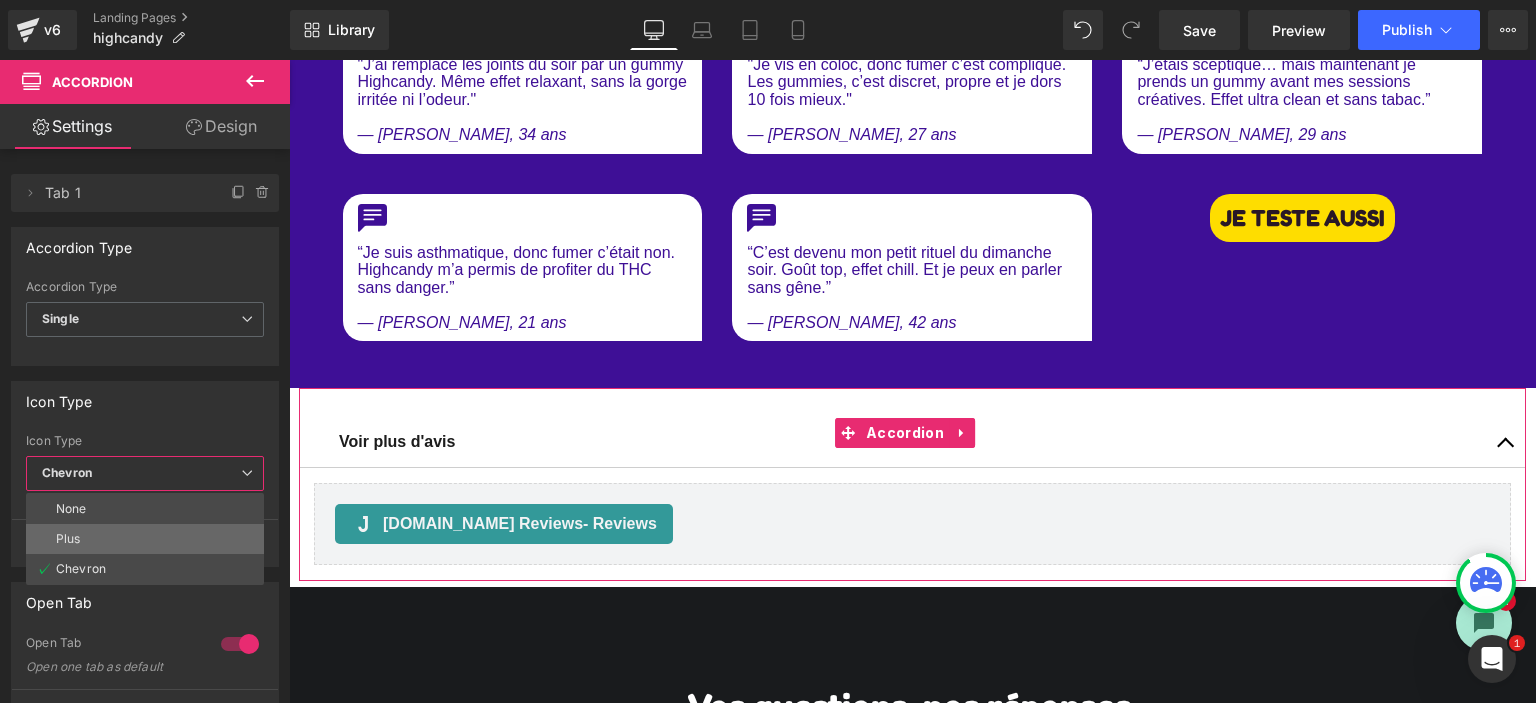 click on "Plus" at bounding box center [145, 539] 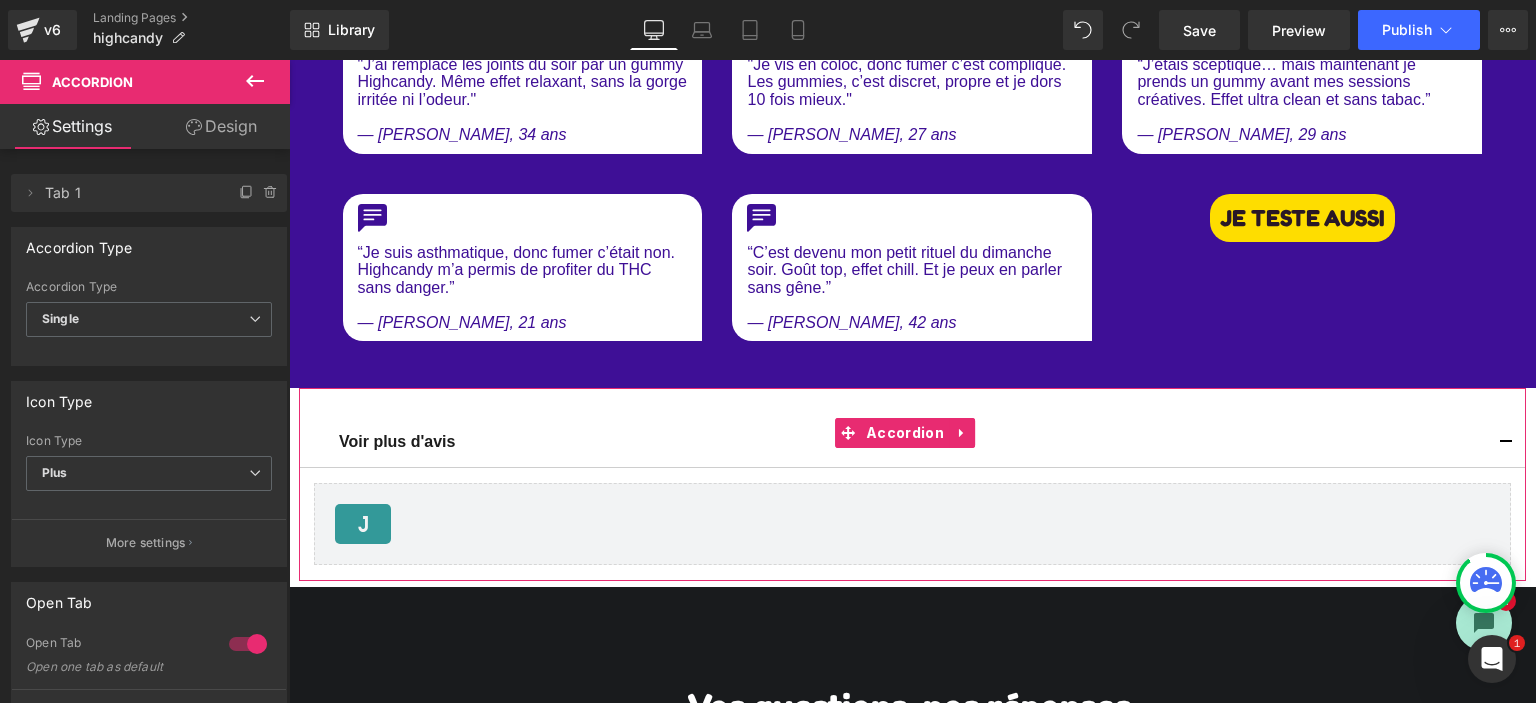 click at bounding box center [248, 644] 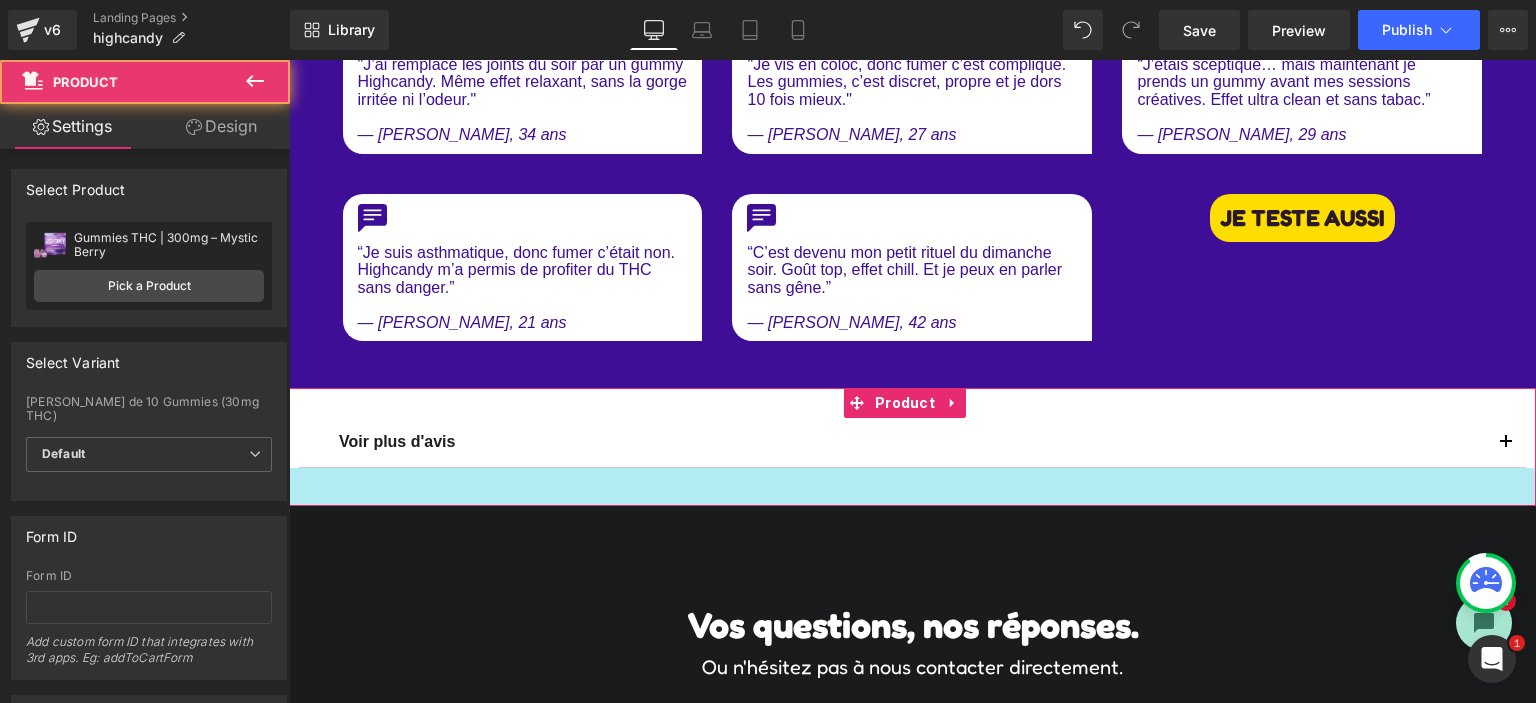 drag, startPoint x: 795, startPoint y: 461, endPoint x: 494, endPoint y: 241, distance: 372.82837 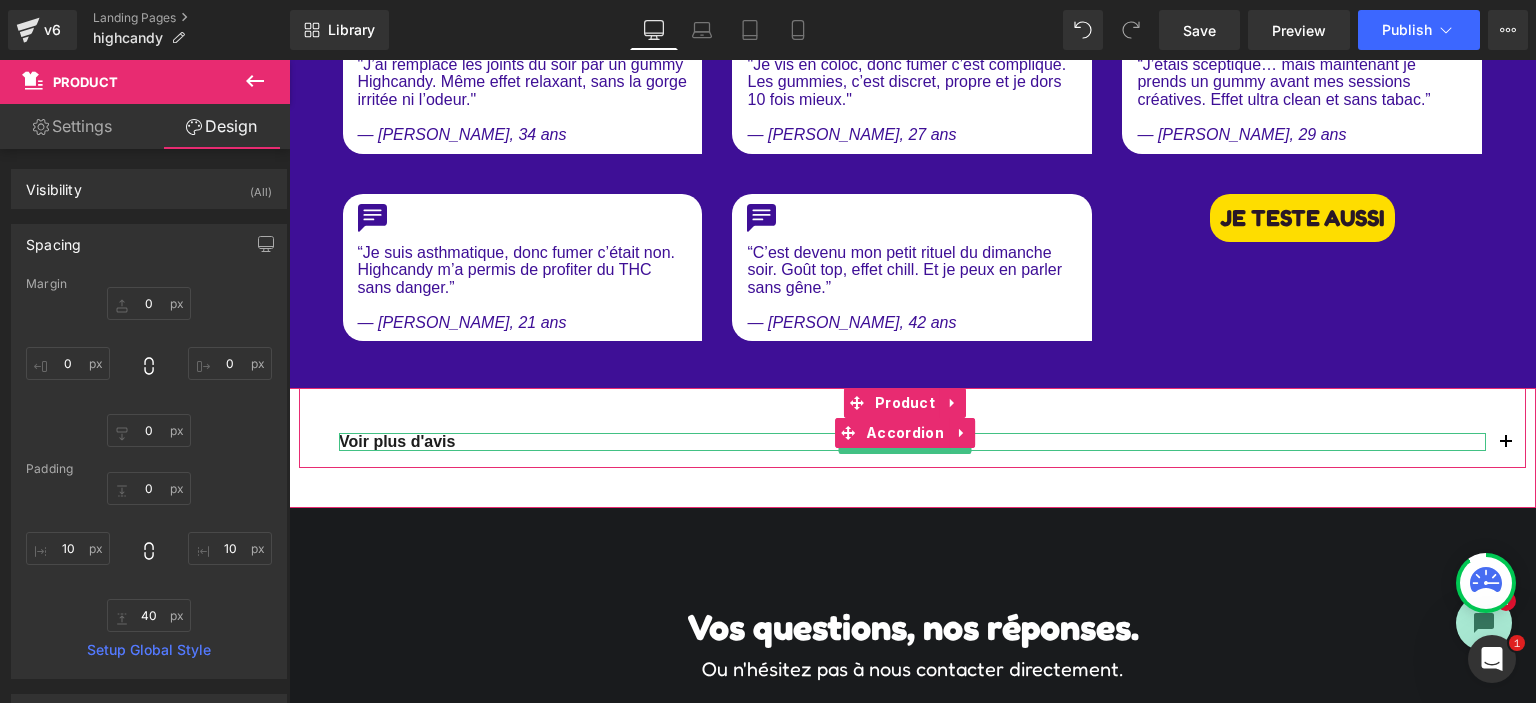 click on "Voir plus d'avis" at bounding box center (397, 441) 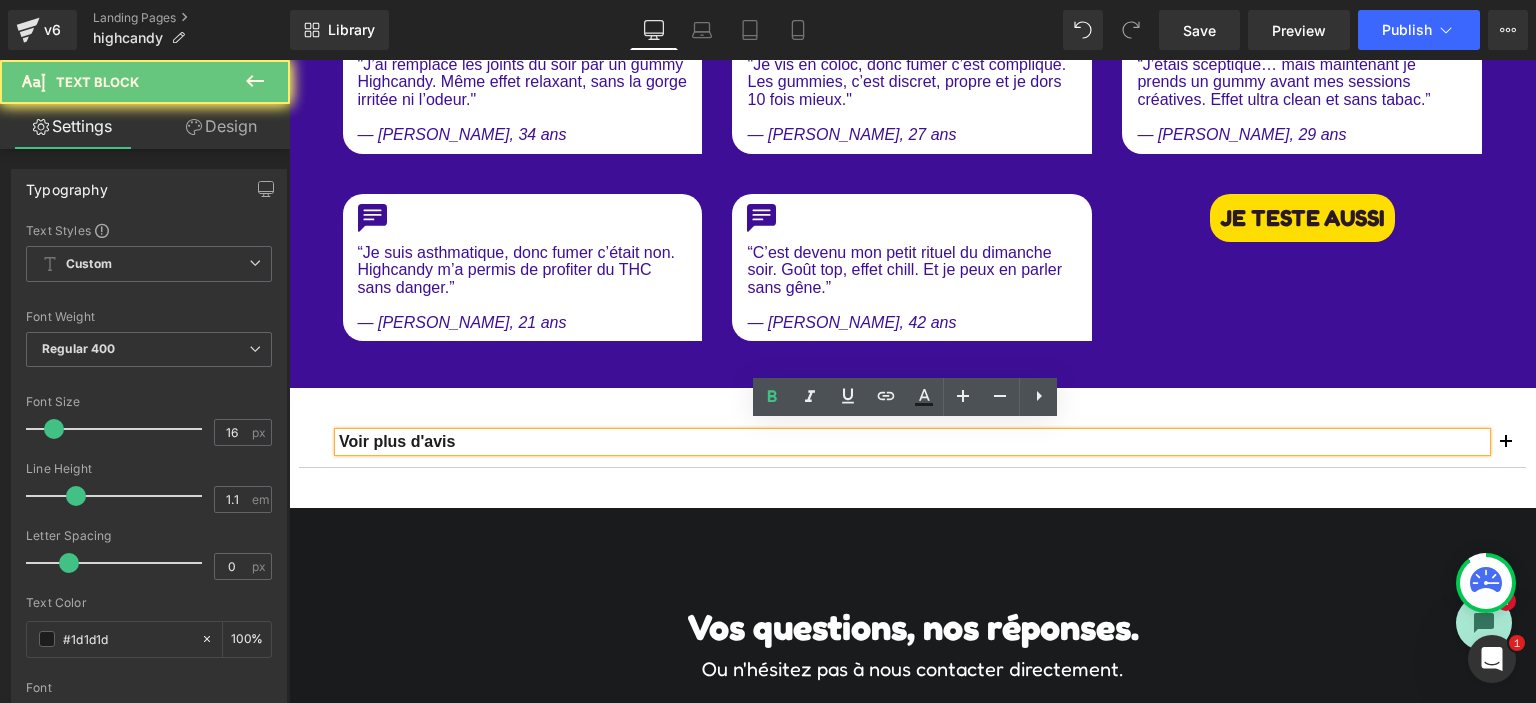 drag, startPoint x: 430, startPoint y: 429, endPoint x: 424, endPoint y: 562, distance: 133.13527 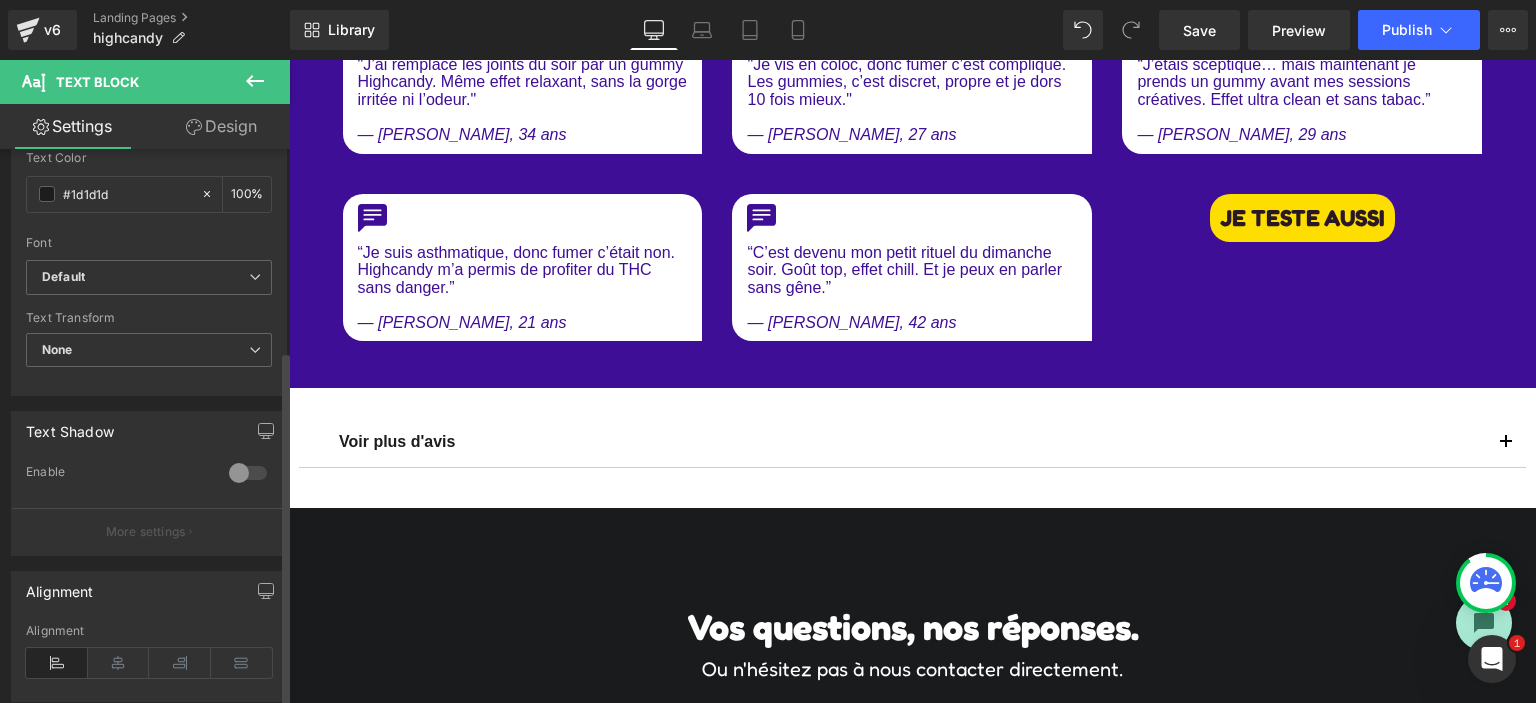 scroll, scrollTop: 500, scrollLeft: 0, axis: vertical 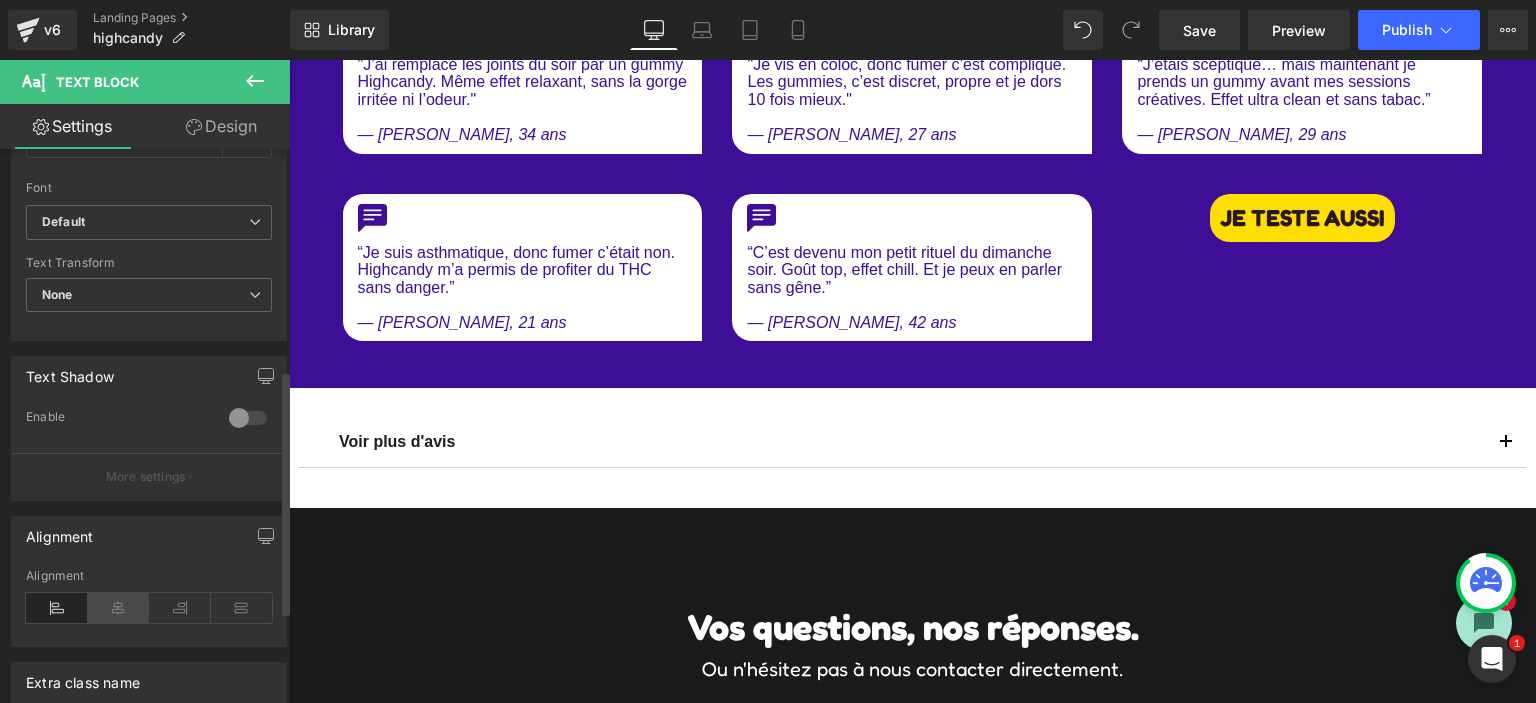 click at bounding box center [119, 608] 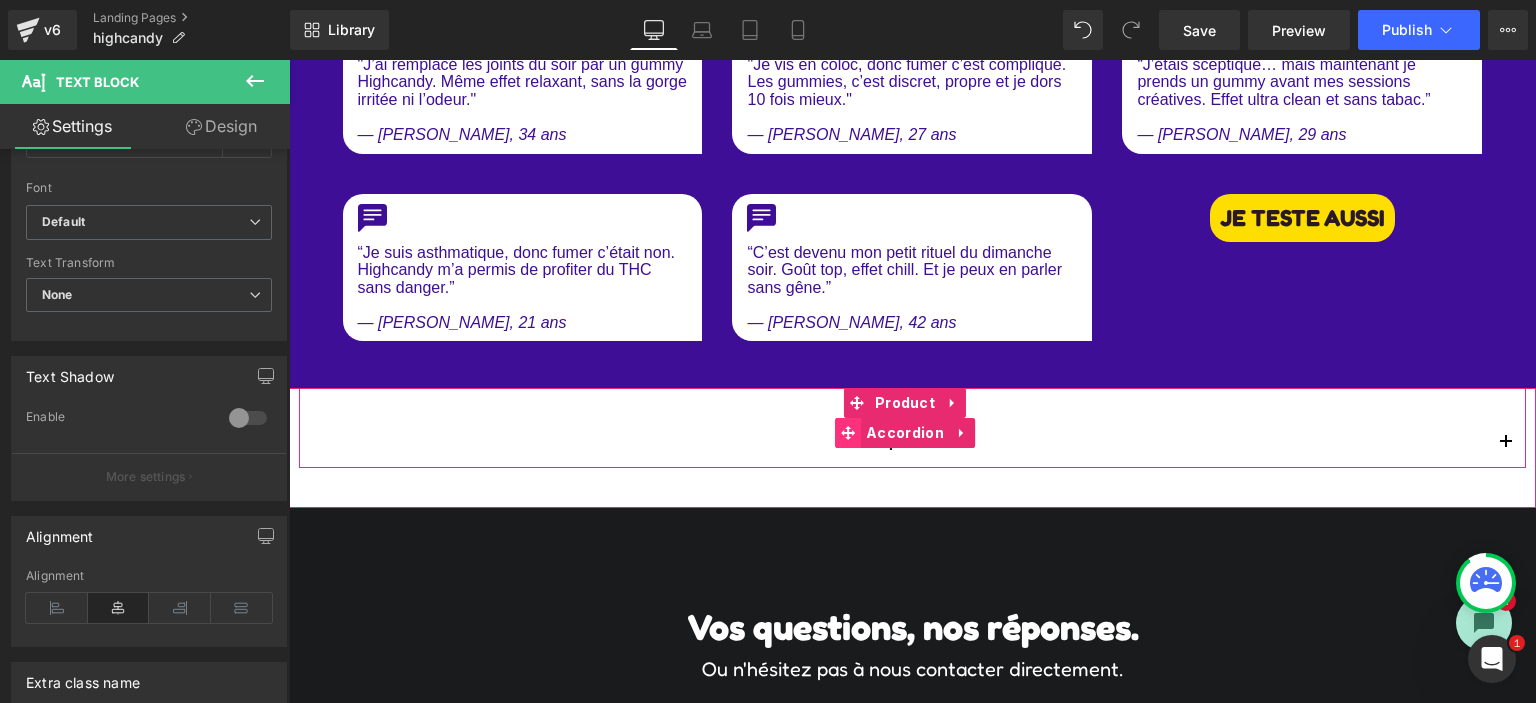 click at bounding box center (848, 433) 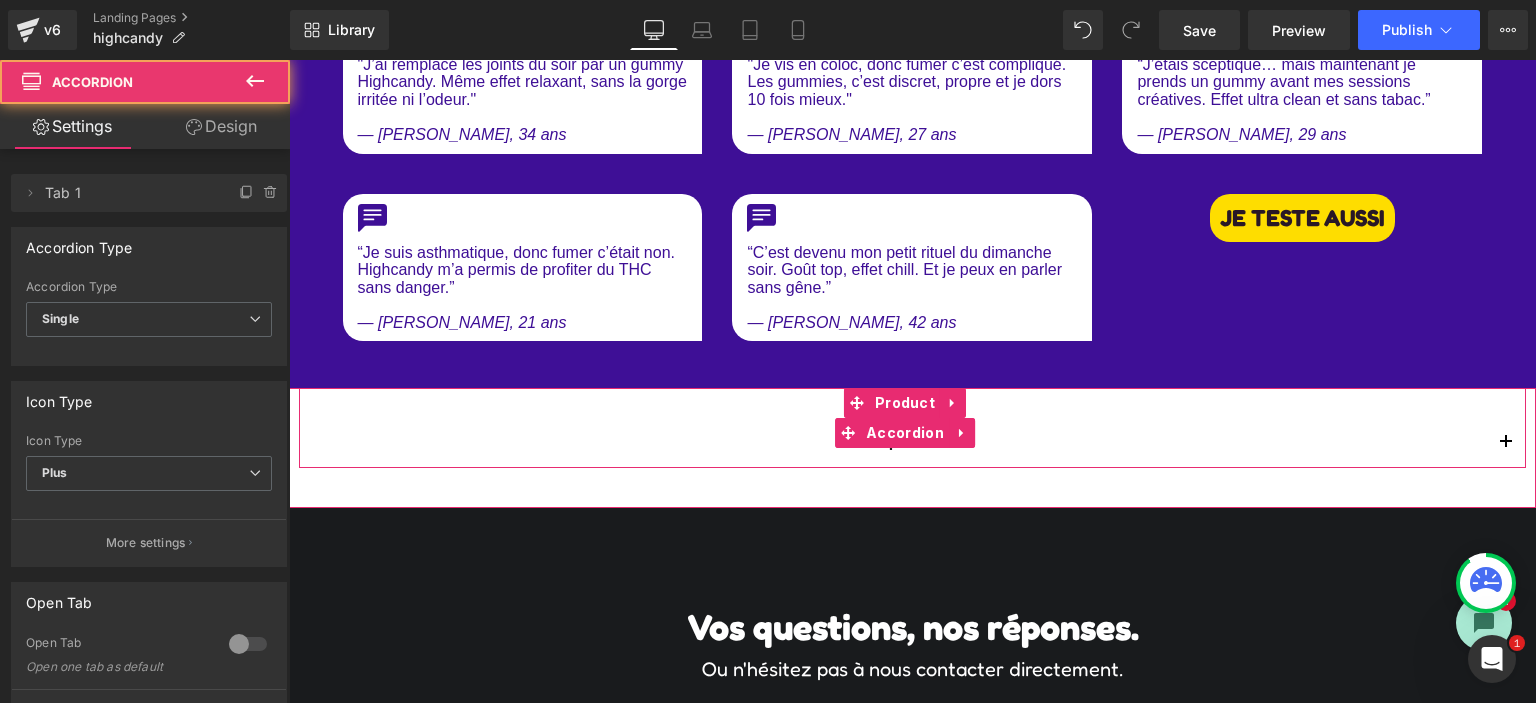 click on "Voir plus d'avis
Text Block" at bounding box center [912, 442] 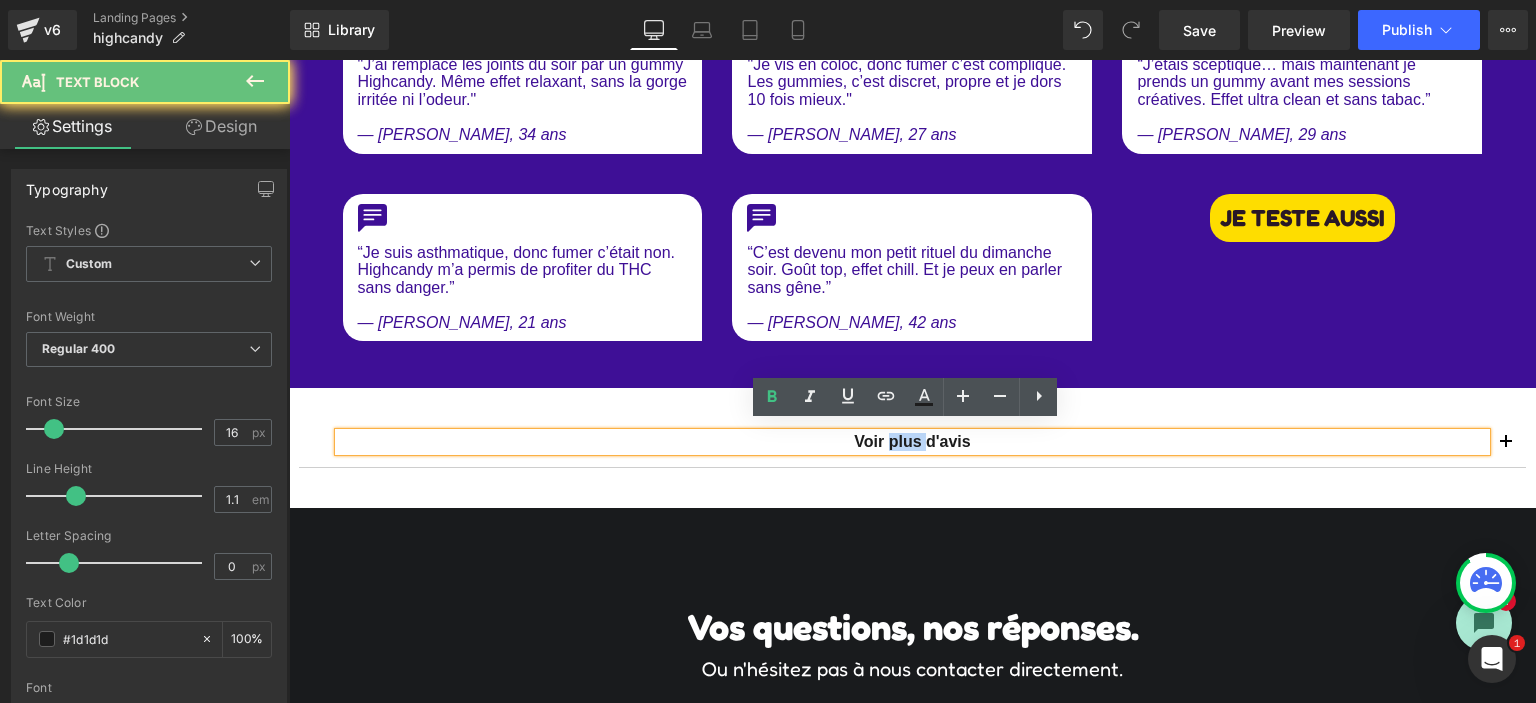 click on "Voir plus d'avis" at bounding box center (912, 441) 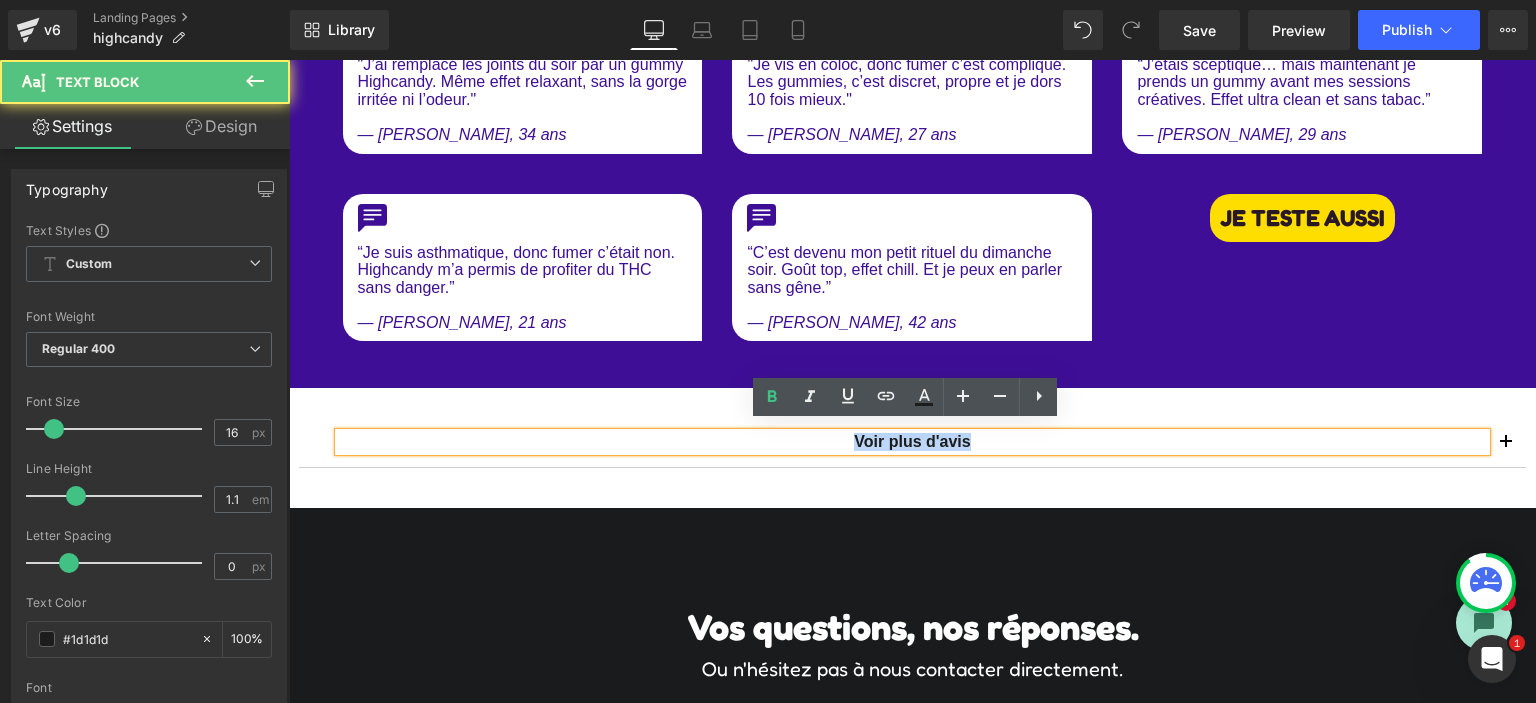 click on "Voir plus d'avis" at bounding box center [912, 441] 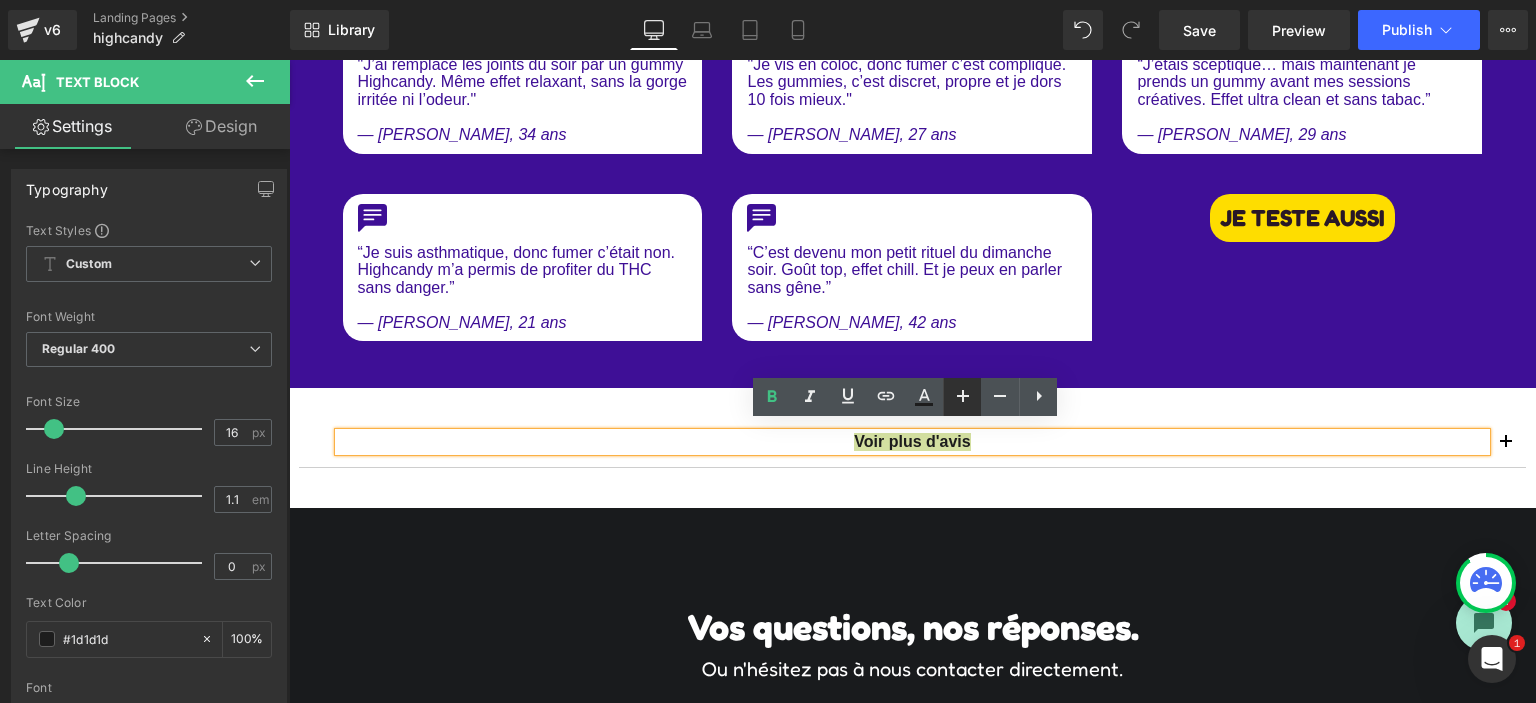 click at bounding box center (962, 397) 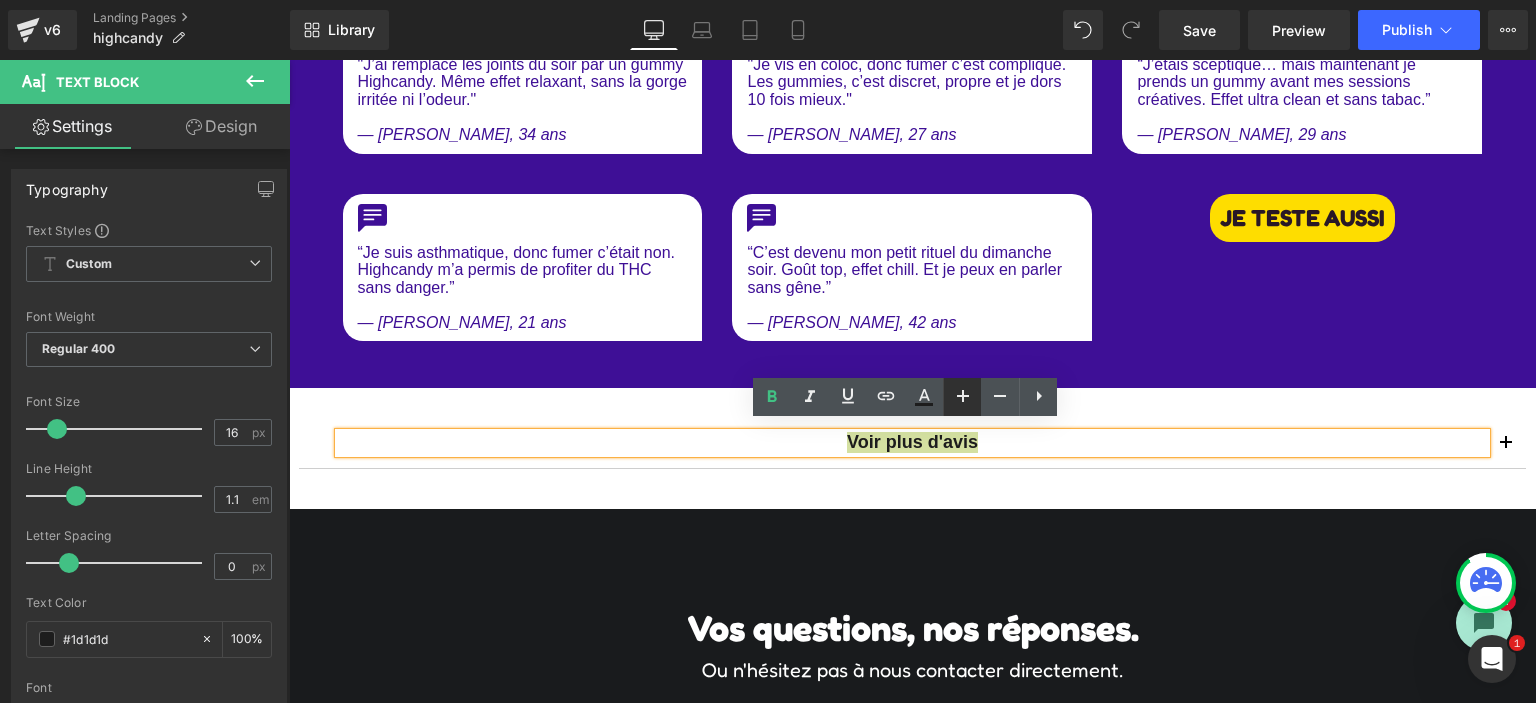 click 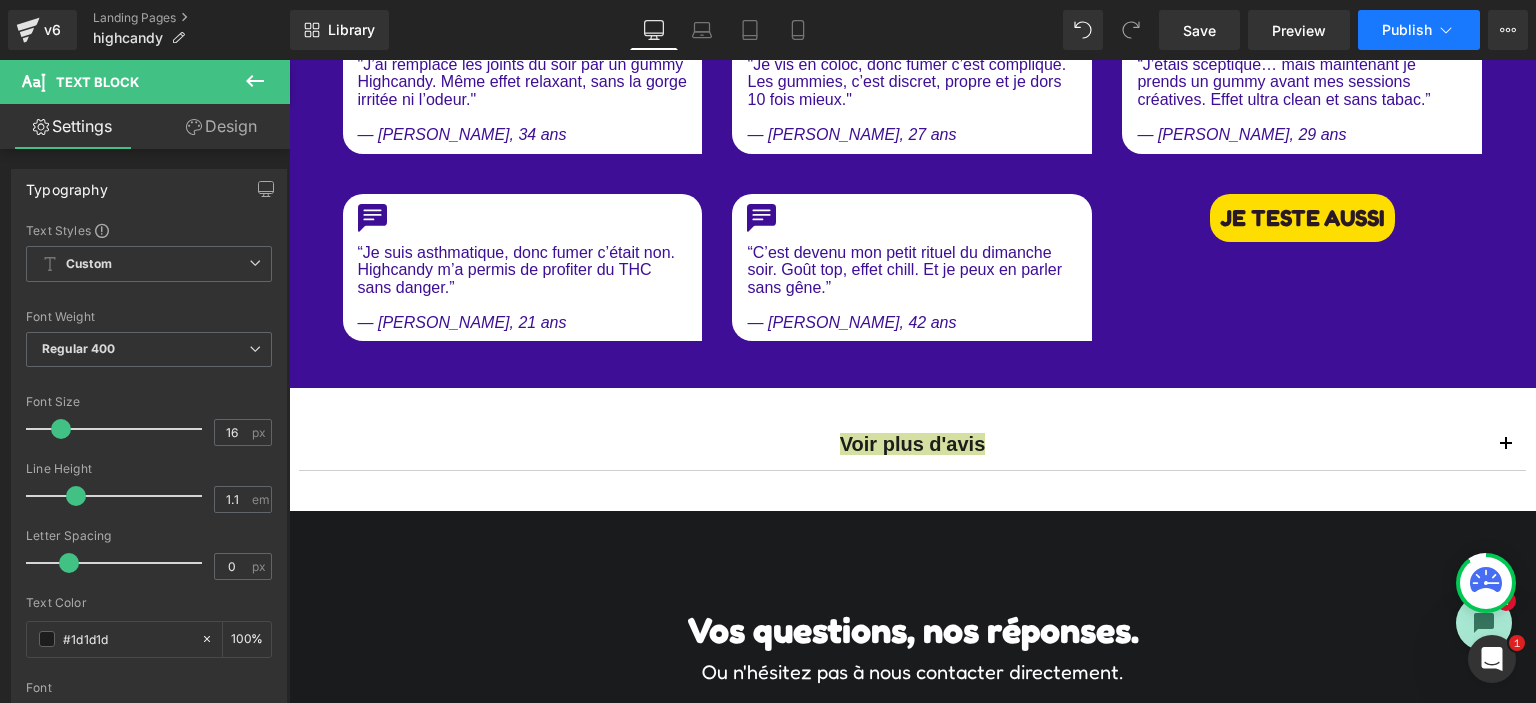 click on "Publish" at bounding box center [1407, 30] 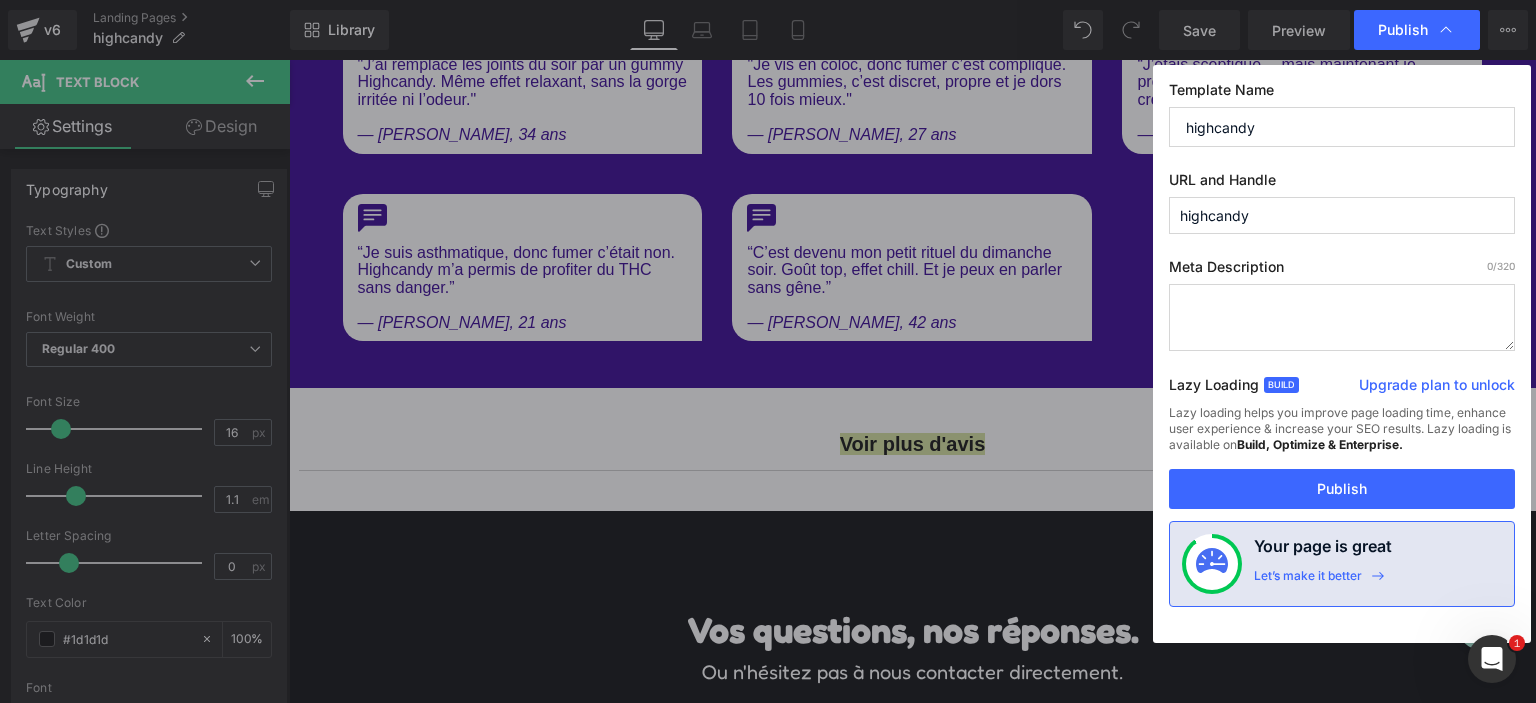 drag, startPoint x: 1320, startPoint y: 509, endPoint x: 1332, endPoint y: 512, distance: 12.369317 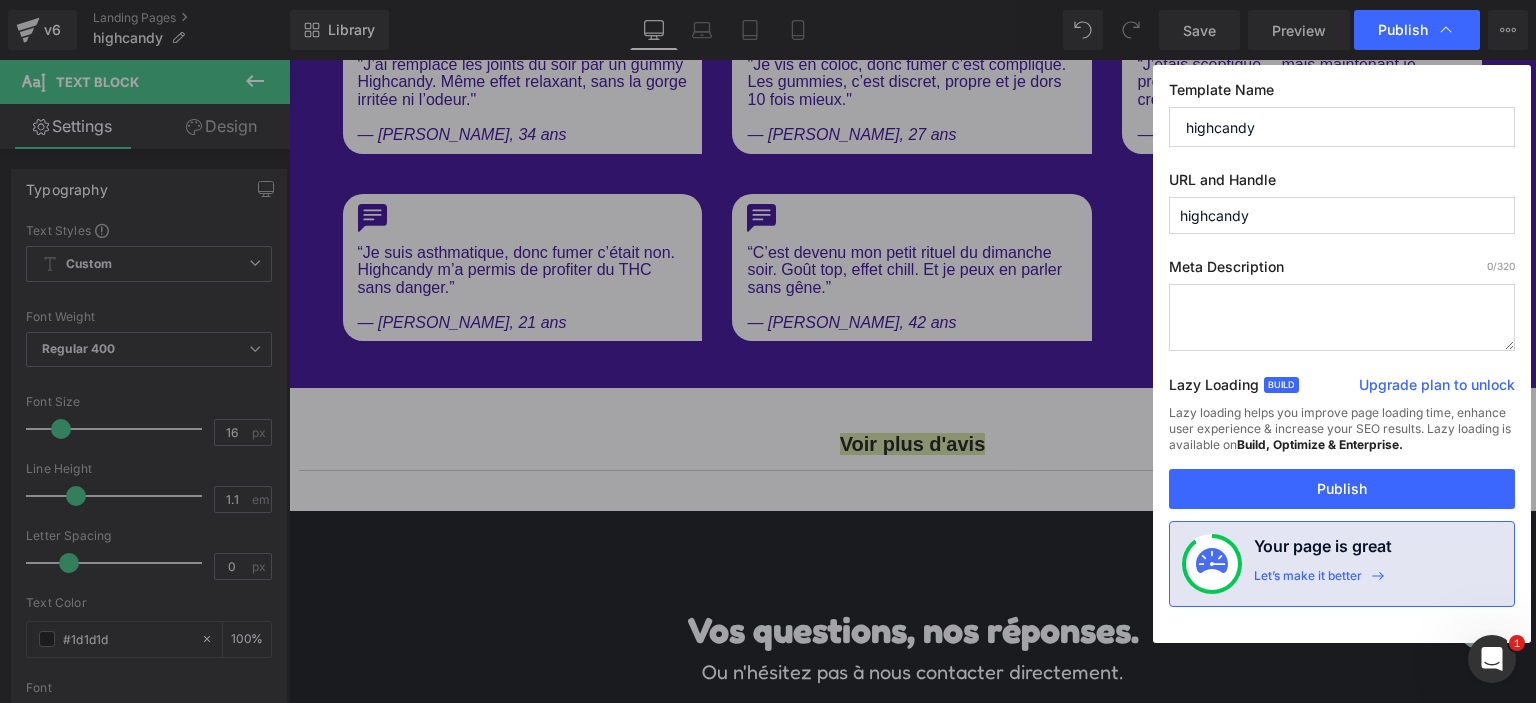 click on "Template Name highcandy URL and Handle highcandy Meta Description 0 /320
Lazy Loading
Build
Upgrade plan to unlock
Lazy loading helps you improve page loading time, enhance user experience & increase your SEO results.
Lazy loading is available on  Build, Optimize & Enterprise.
You’ve reached the maximum published page number of your plan  (1/1) .
Upgrade plan to unlock more pages
Publish
Your page is great
Let’s make it better" at bounding box center [1342, 354] 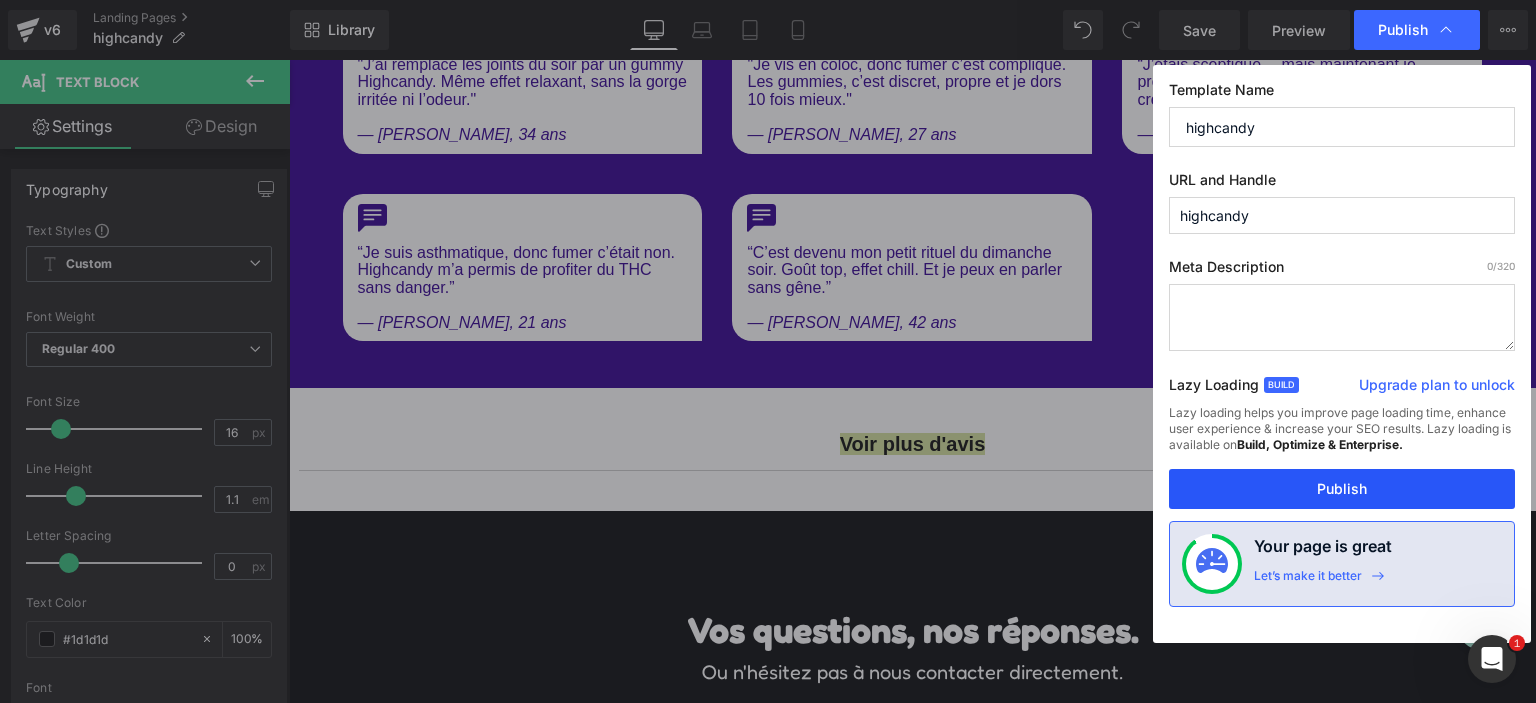 click on "Publish" at bounding box center [1342, 489] 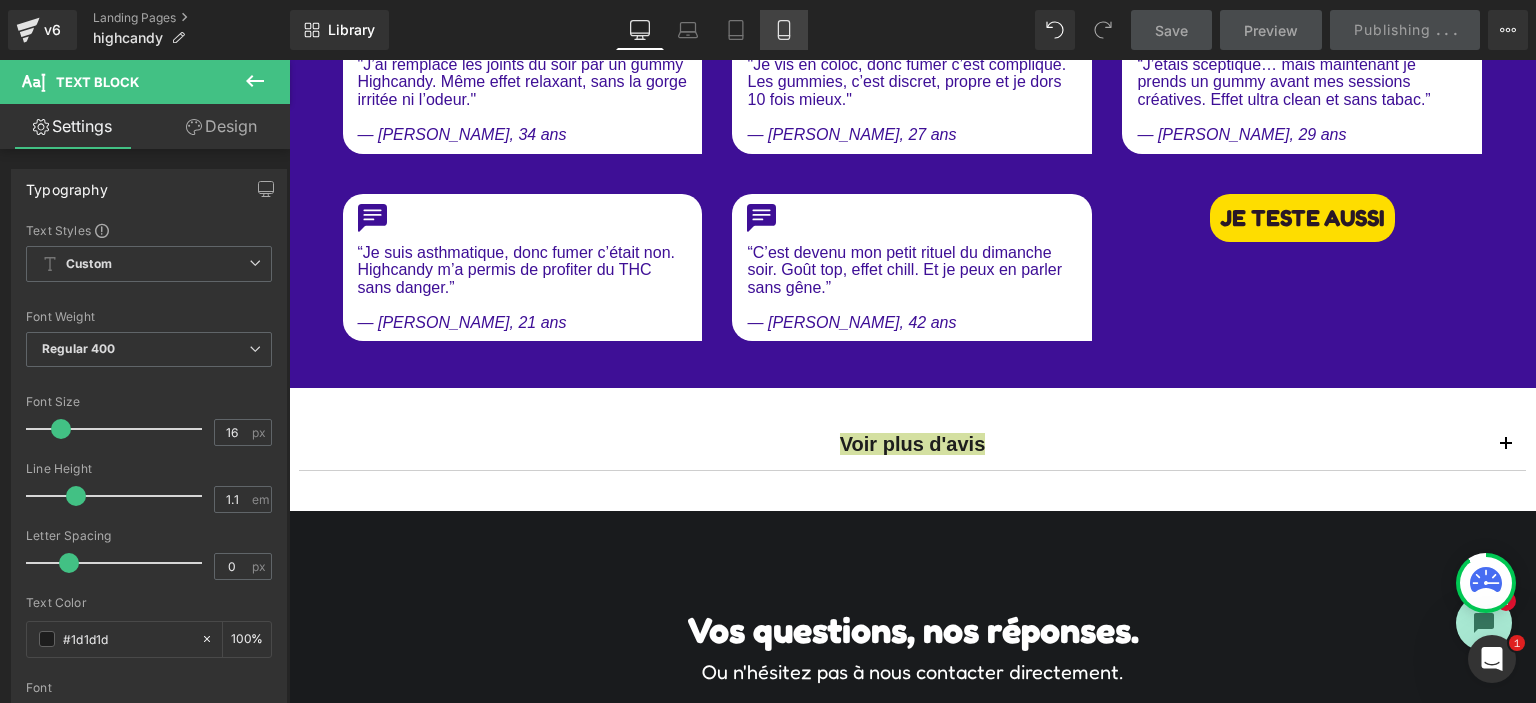 click on "Mobile" at bounding box center (784, 30) 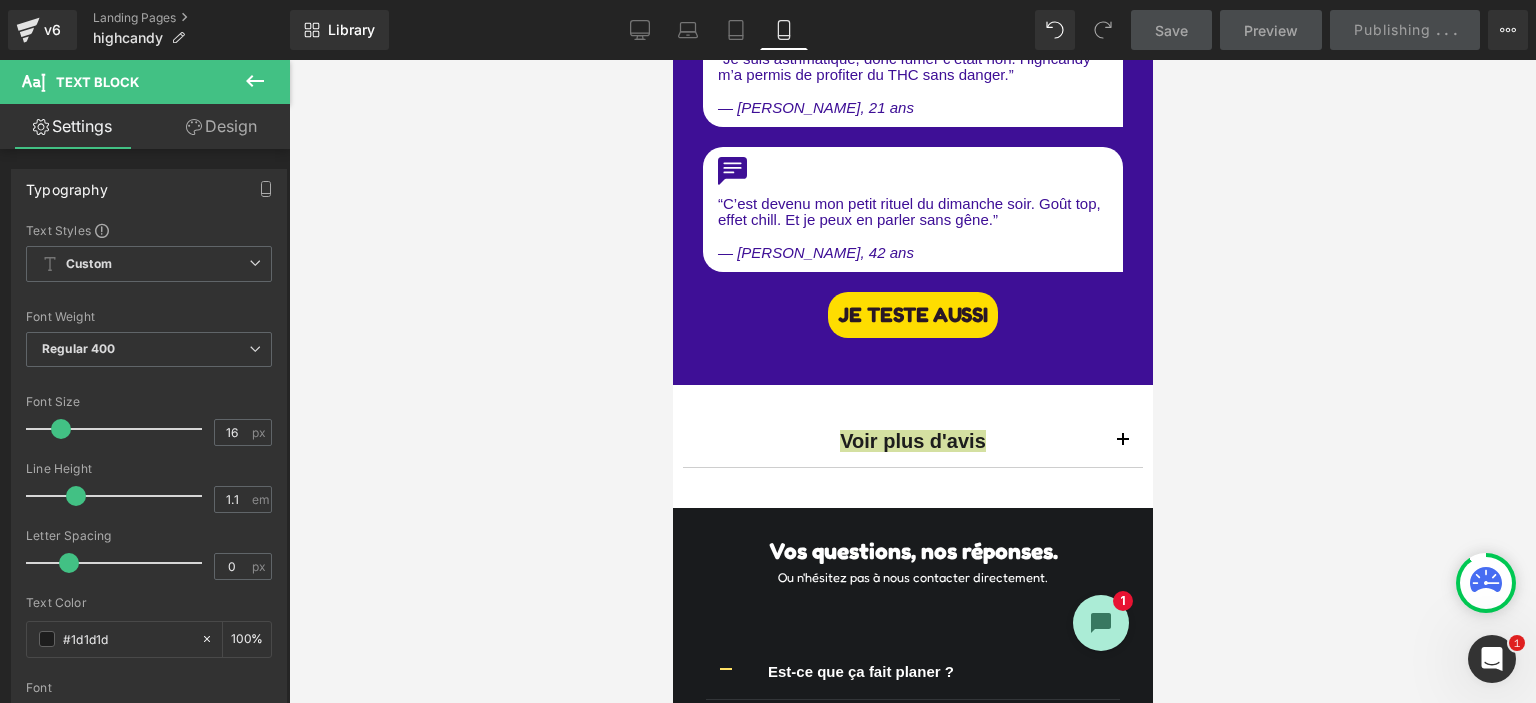 scroll, scrollTop: 6638, scrollLeft: 0, axis: vertical 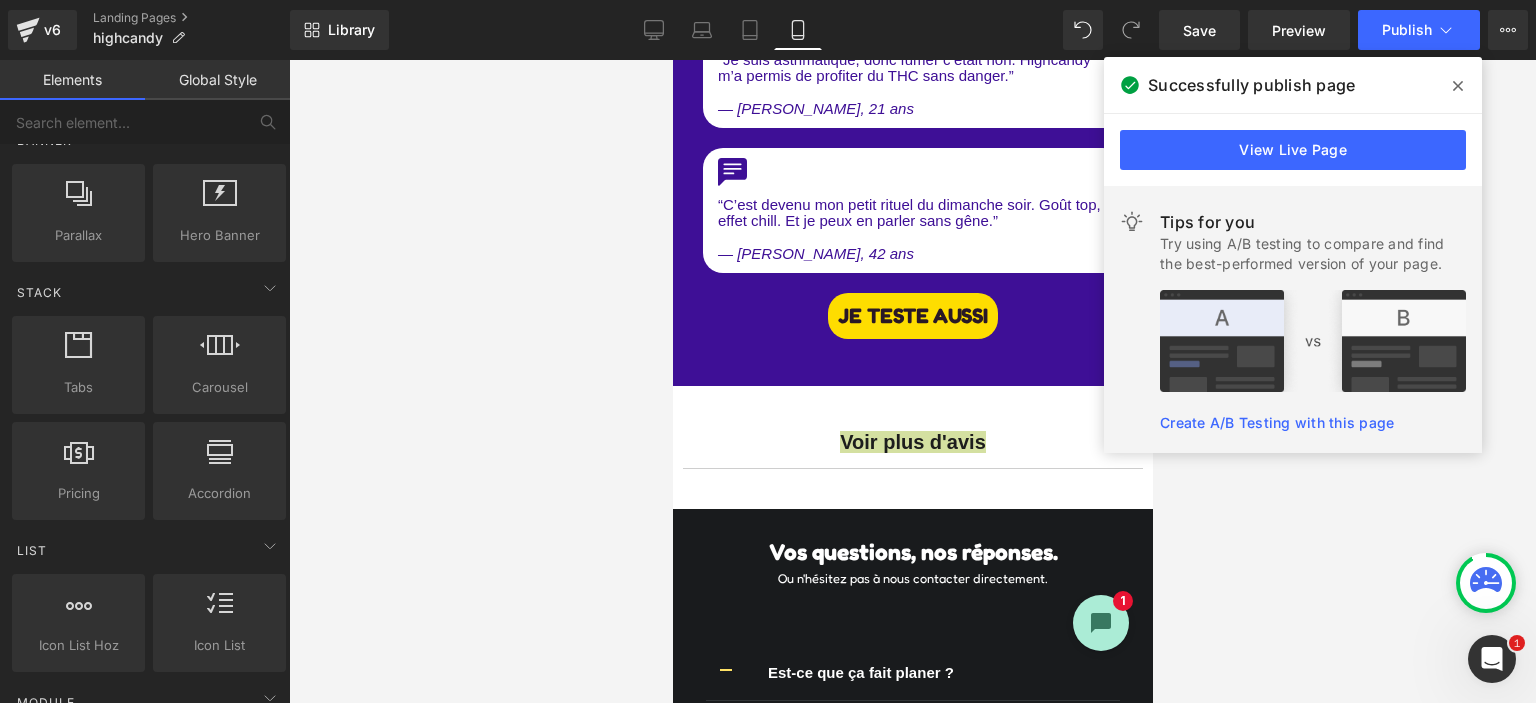 click at bounding box center [912, 381] 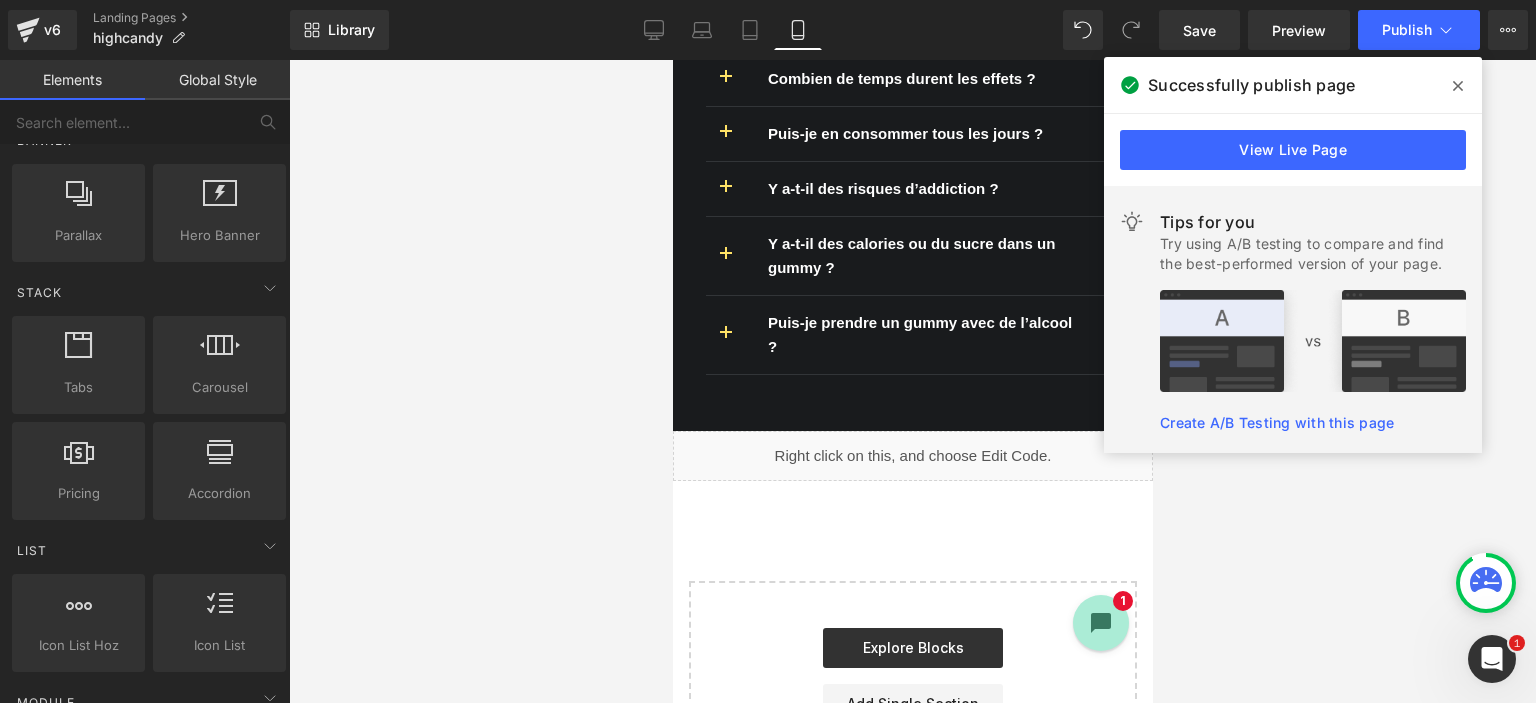 scroll, scrollTop: 7638, scrollLeft: 0, axis: vertical 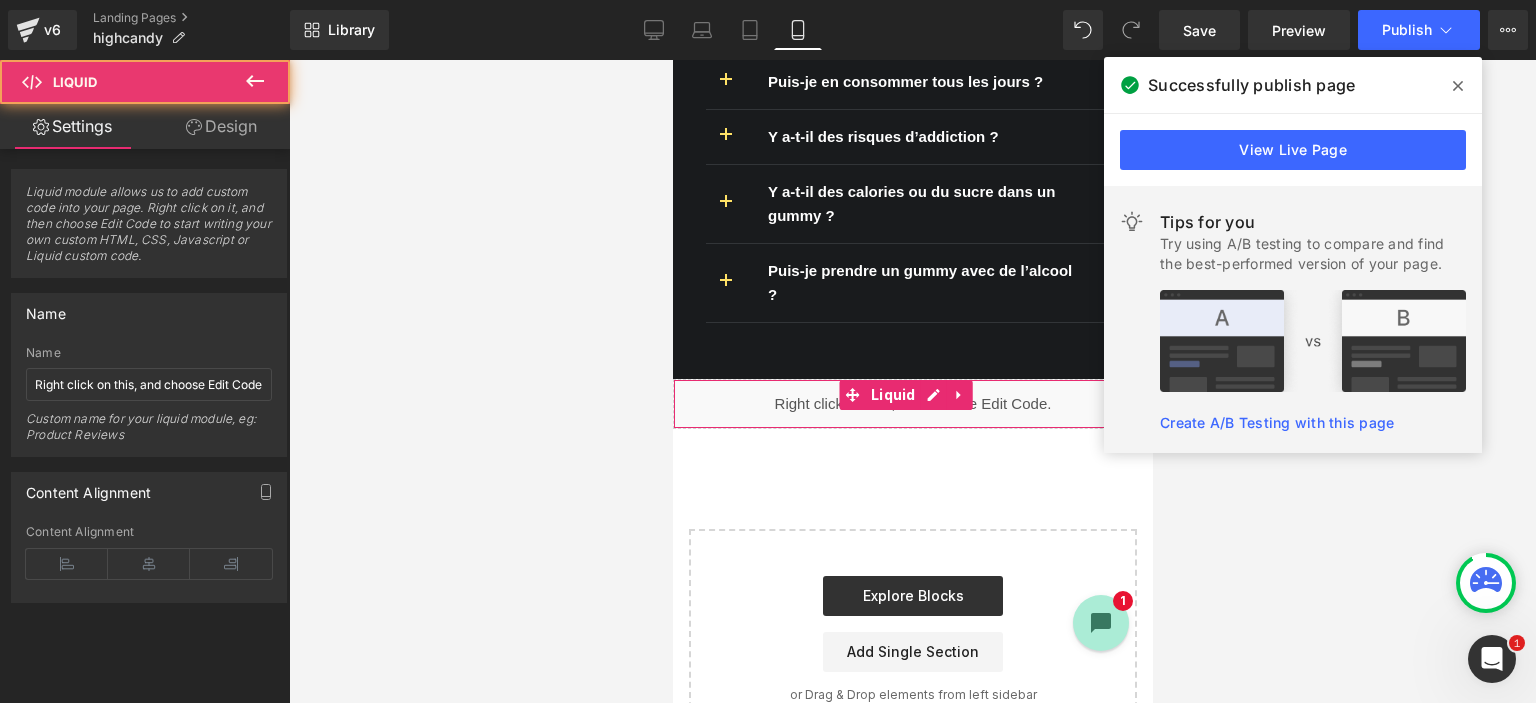 click on "Liquid" at bounding box center [912, 404] 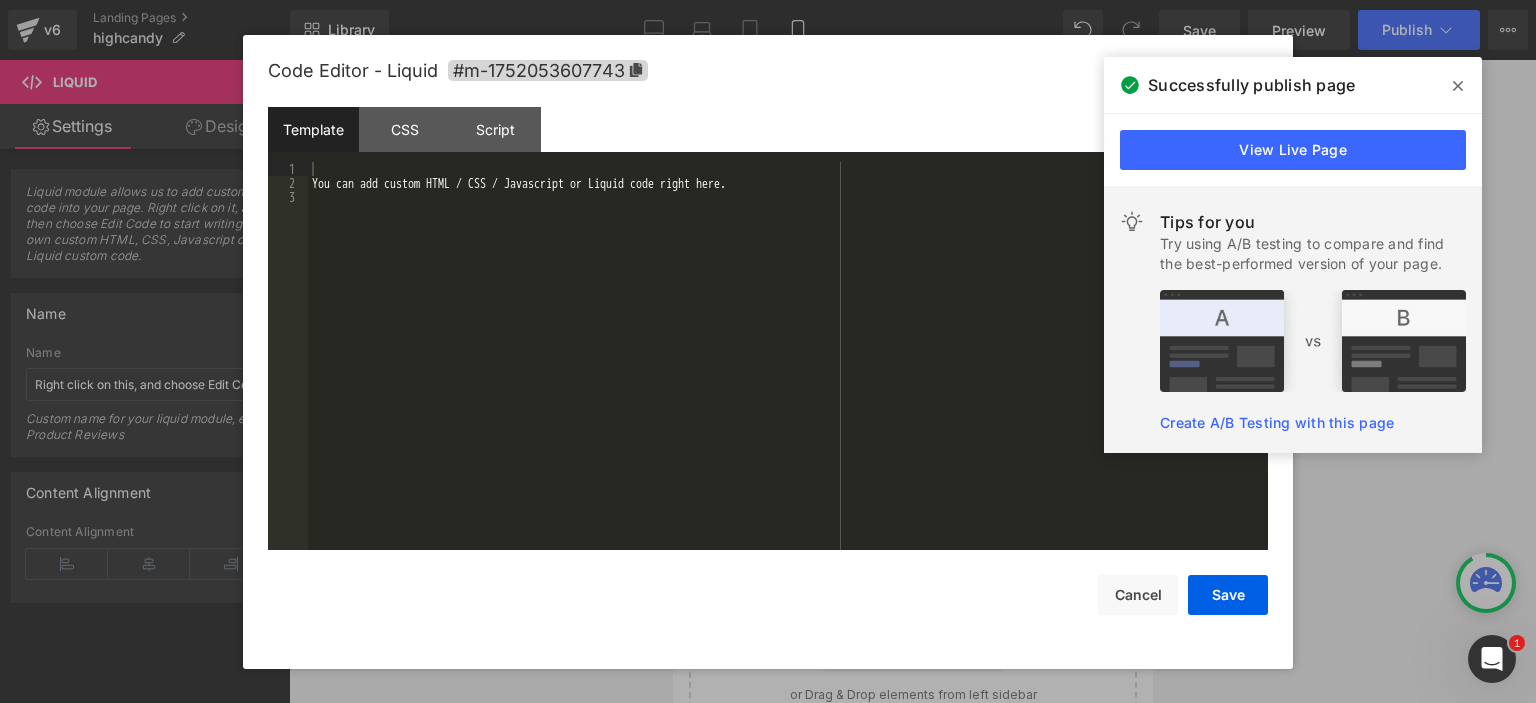 click on "Accordion  You are previewing how the   will restyle your page. You can not edit Elements in Preset Preview Mode.  v6 Landing Pages highcandy Library Mobile Desktop Laptop Tablet Mobile Save Preview Publish Scheduled Upgrade Plan View Live Page View with current Template Save Template to Library Schedule Publish  Optimize  Publish Settings Shortcuts  Your page can’t be published   You've reached the maximum number of published pages on your plan  (1/1).  You need to upgrade your plan or unpublish all your pages to get 1 publish slot.   Unpublish pages   Upgrade plan  Elements Global Style Base Row  rows, columns, layouts, div Heading  headings, titles, h1,h2,h3,h4,h5,h6 Text Block  texts, paragraphs, contents, blocks Image  images, photos, alts, uploads Icon  icons, symbols Button  button, call to action, cta Separator  separators, dividers, horizontal lines Liquid  liquid, custom code, html, javascript, css, reviews, apps, applications, embeded, iframe Banner Parallax  Hero Banner  Stack Tabs  Carousel" at bounding box center (768, 0) 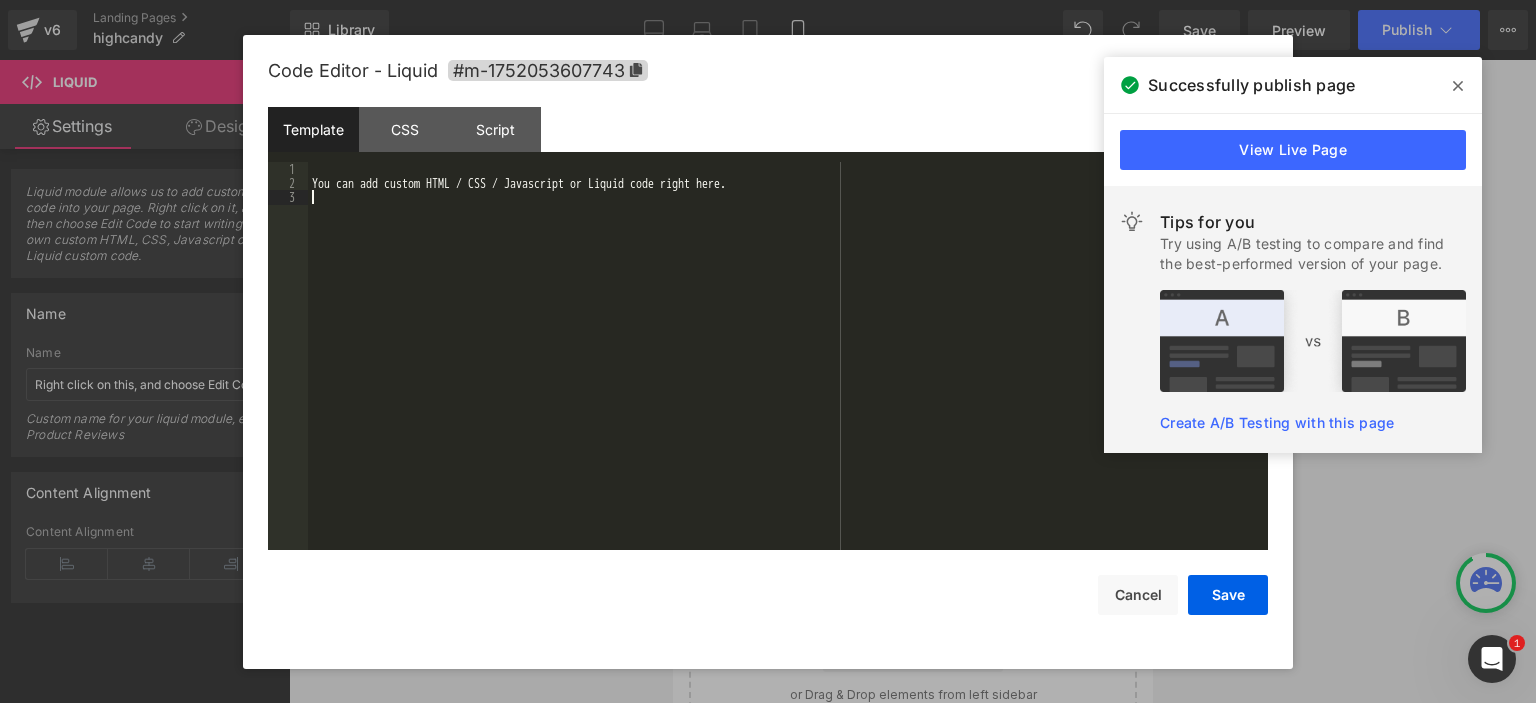 click on "You can add custom HTML / CSS / Javascript or Liquid code right here." at bounding box center [788, 371] 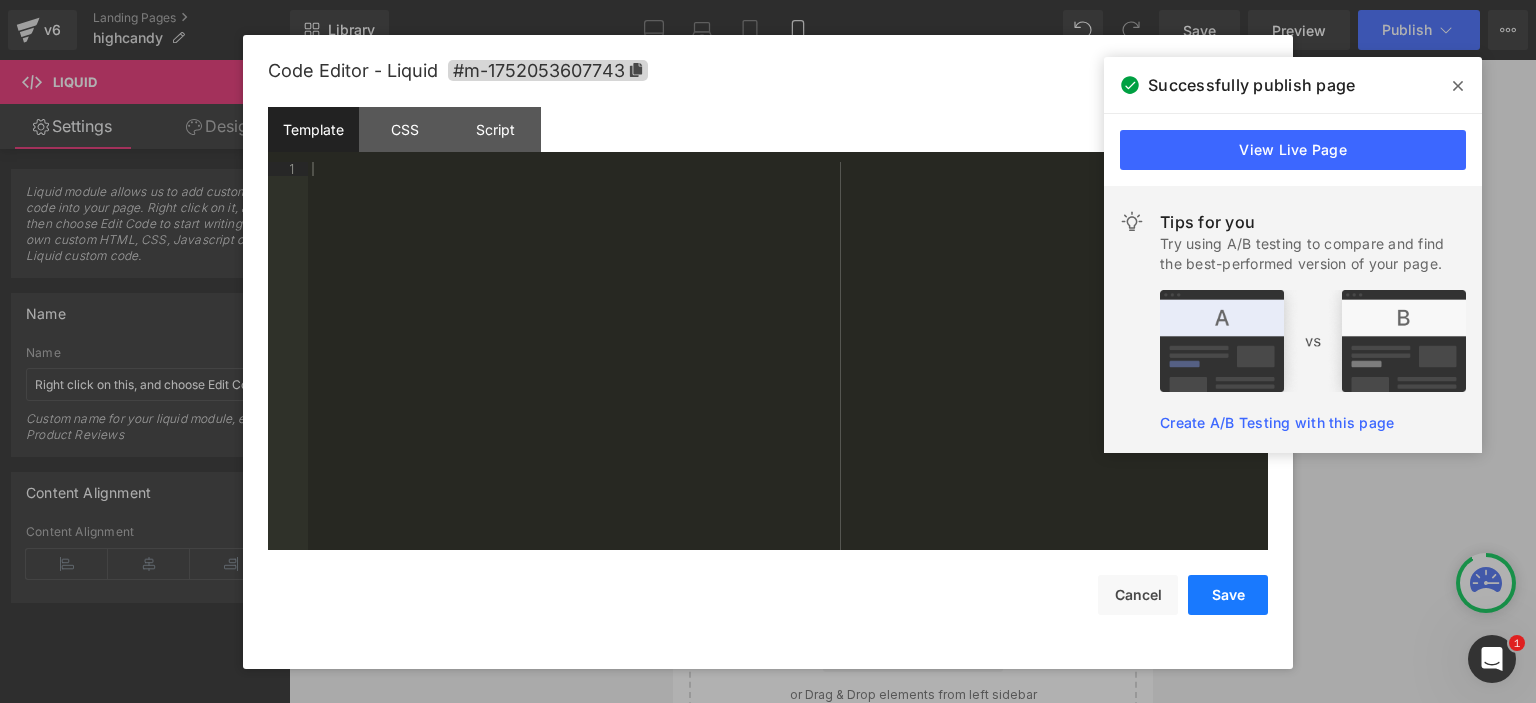 click on "Save" at bounding box center (1228, 595) 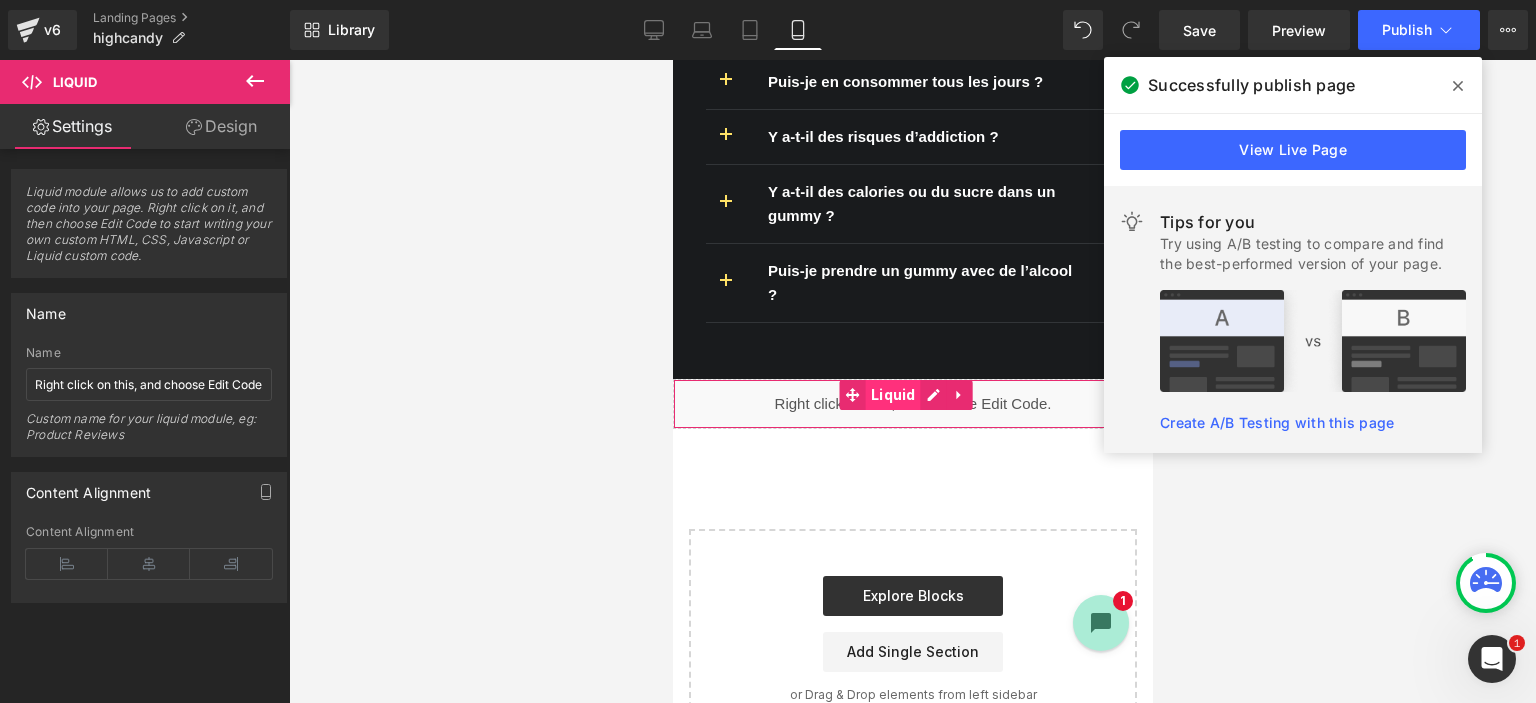 click on "Liquid" at bounding box center (892, 395) 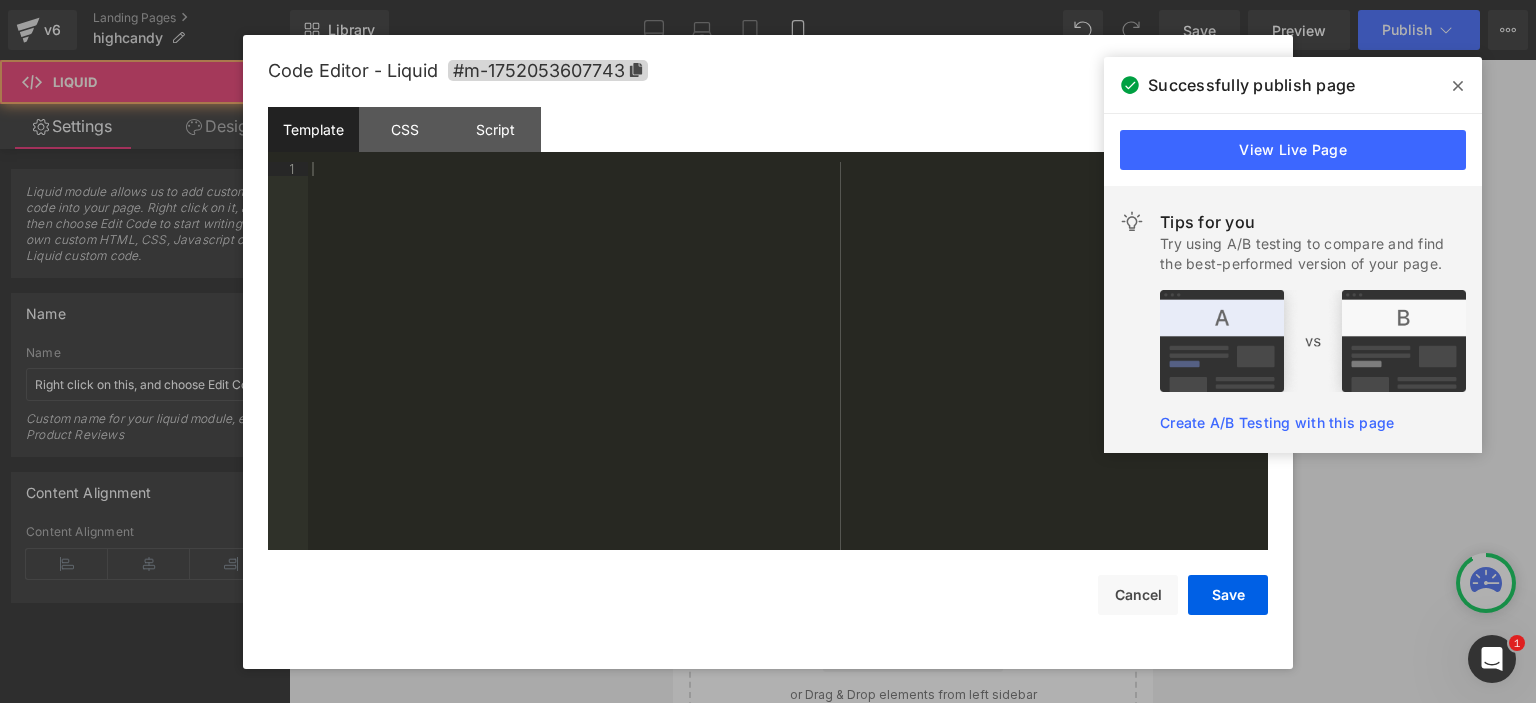click on "Liquid" at bounding box center [912, 404] 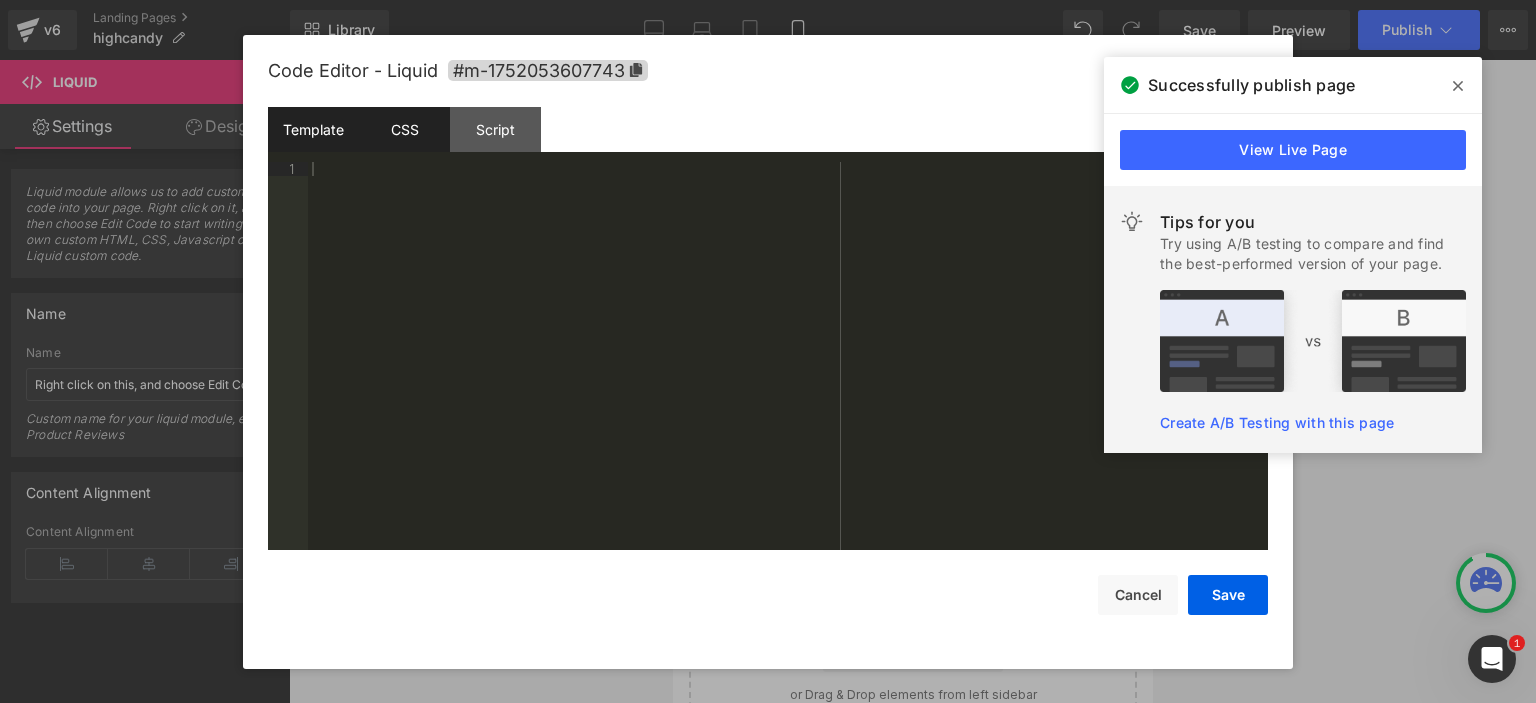 click on "CSS" at bounding box center (404, 129) 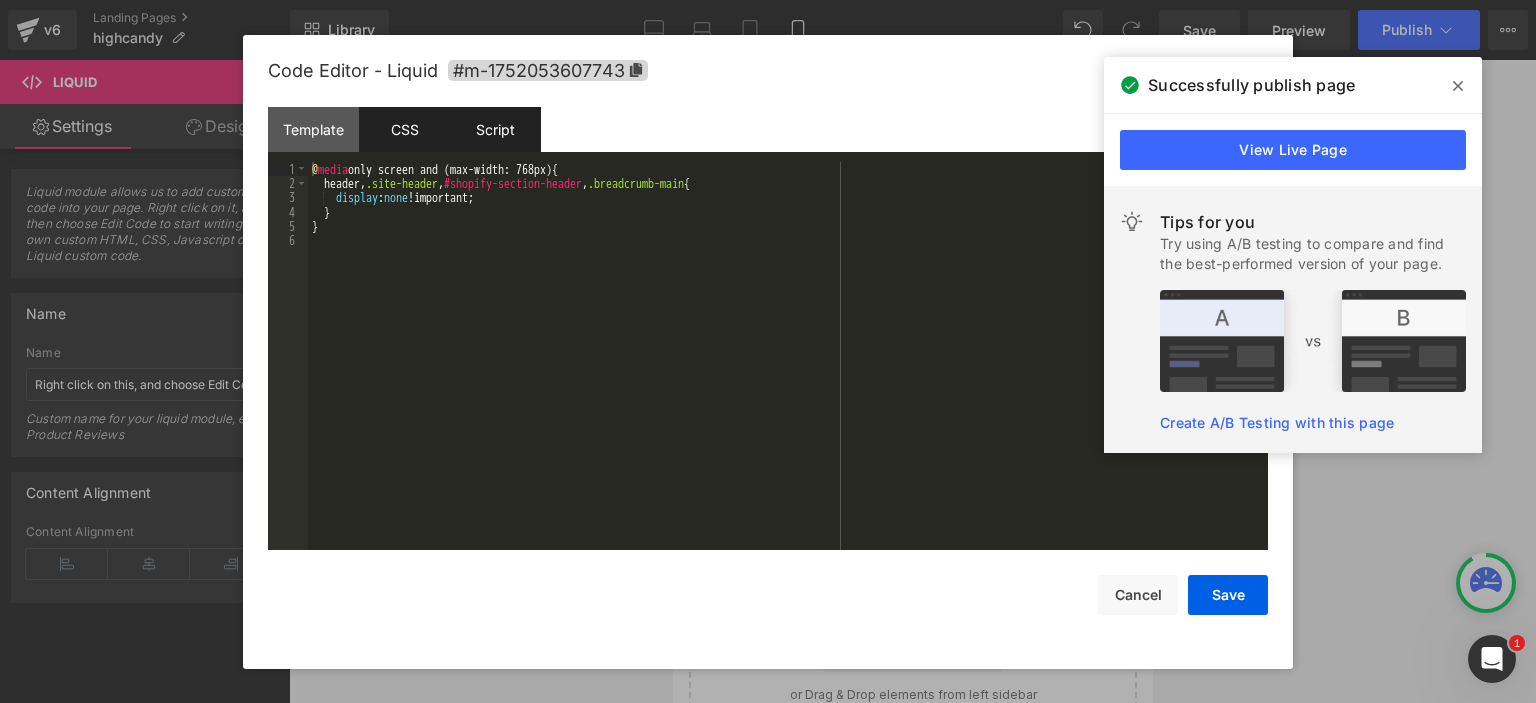 click on "Script" at bounding box center (495, 129) 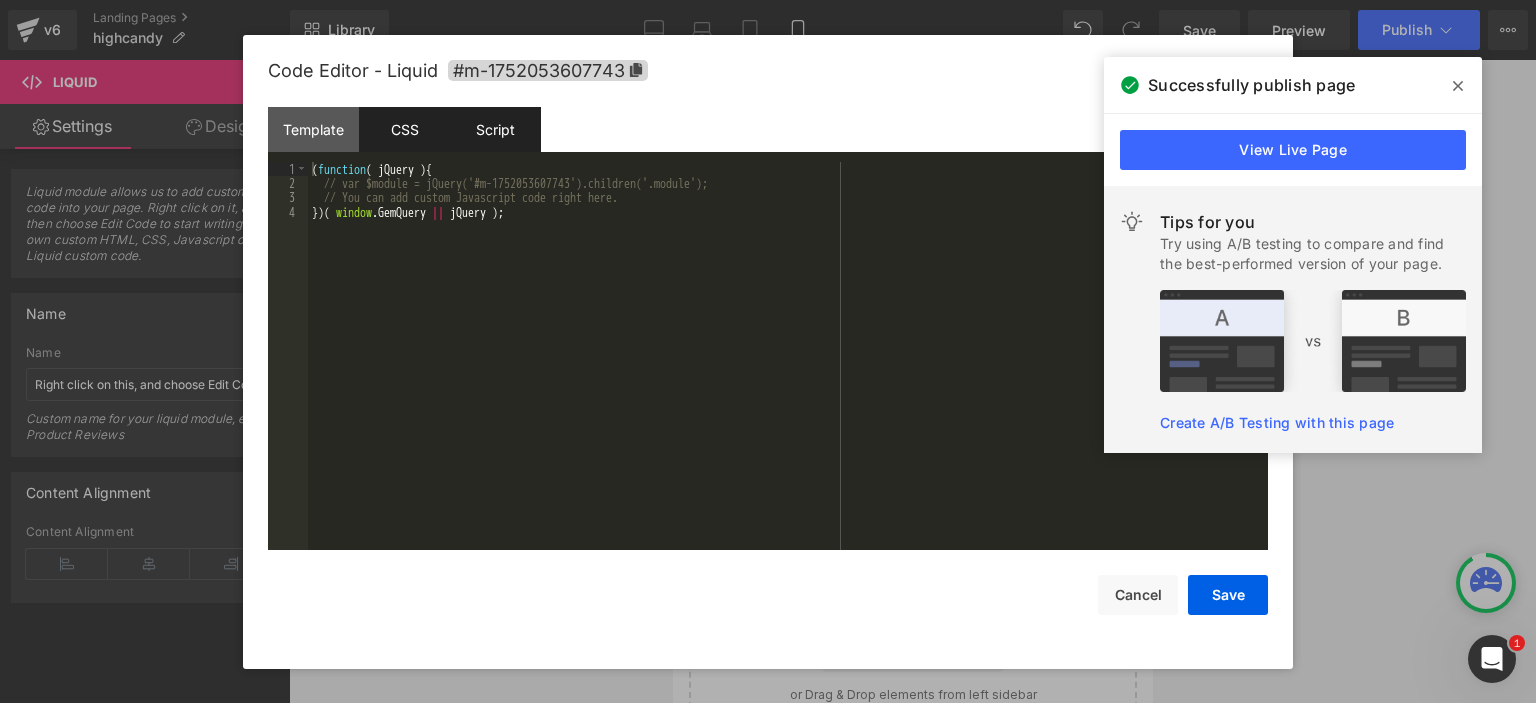 click on "CSS" at bounding box center [404, 129] 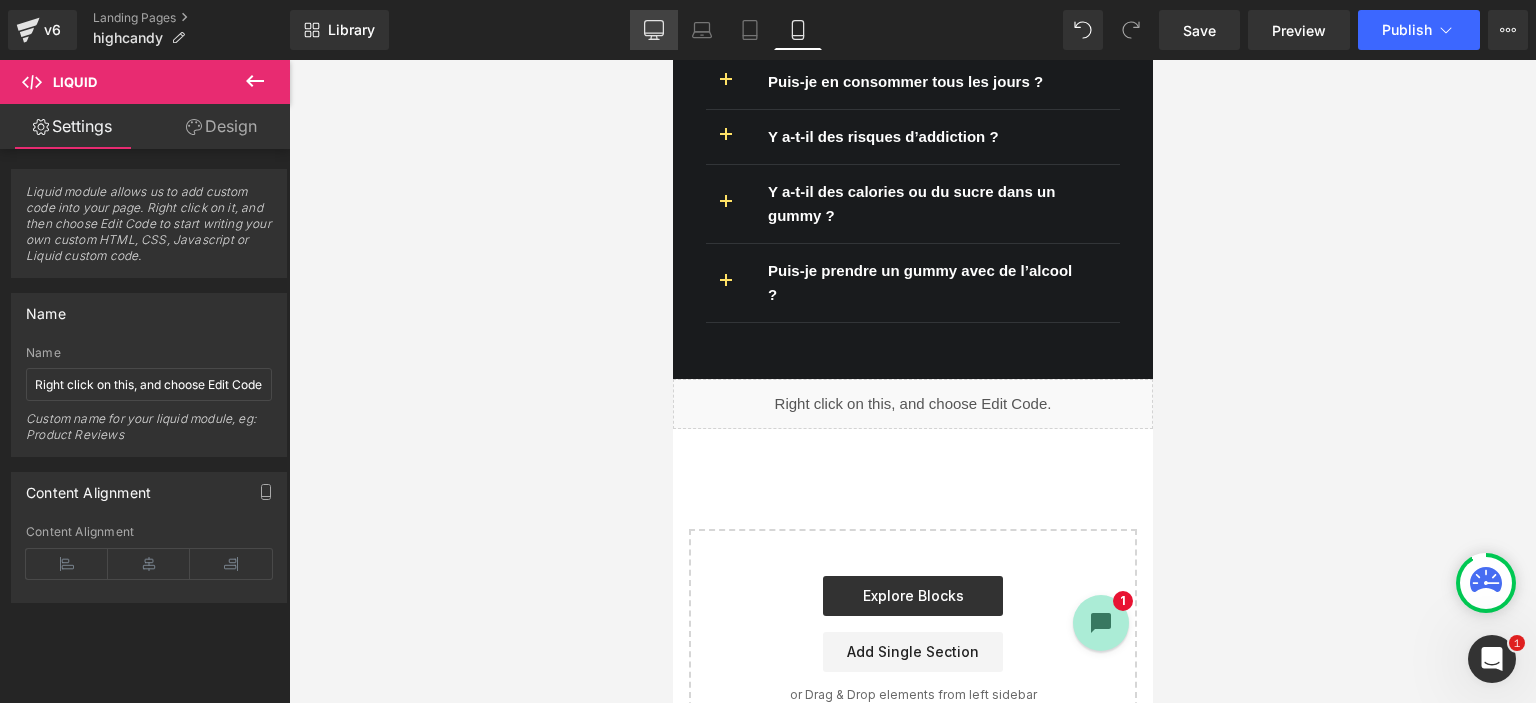click 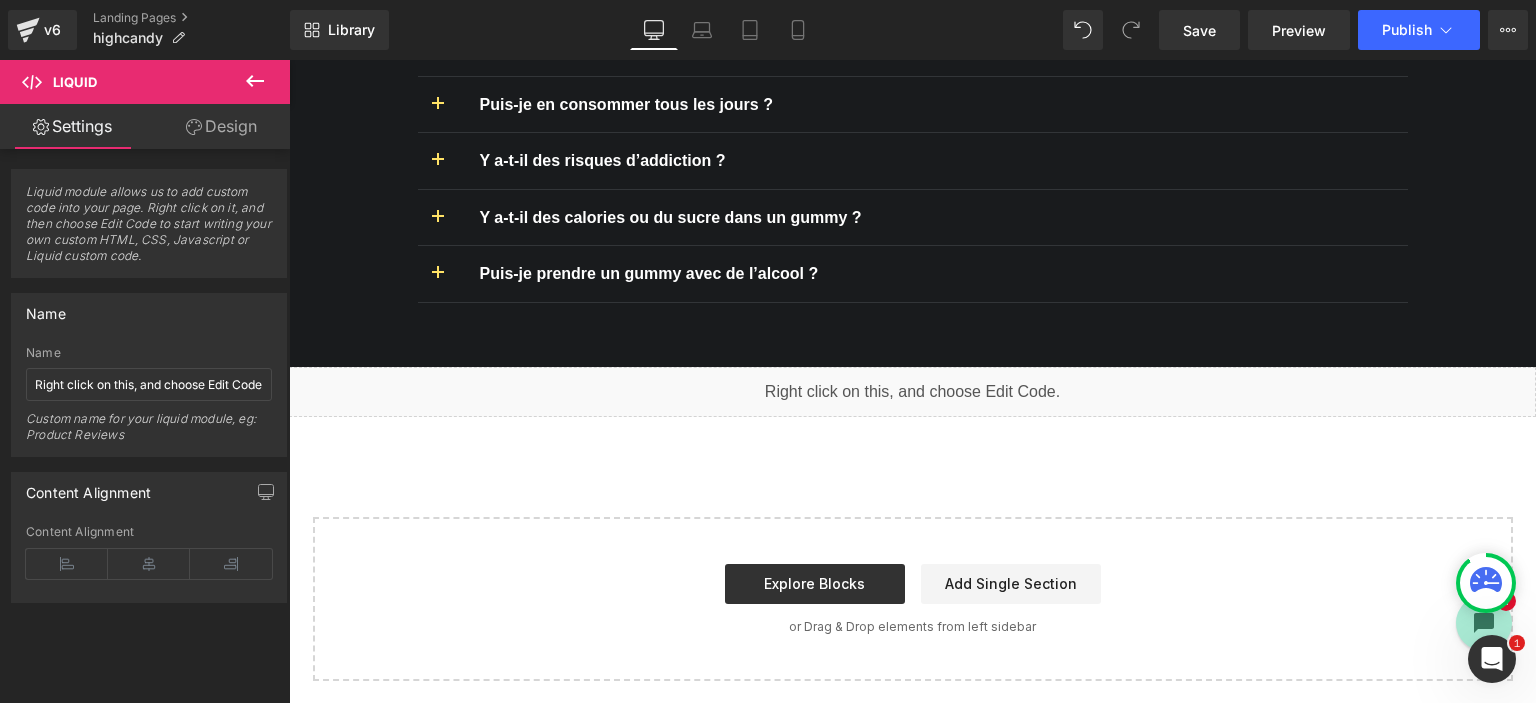 scroll, scrollTop: 6178, scrollLeft: 0, axis: vertical 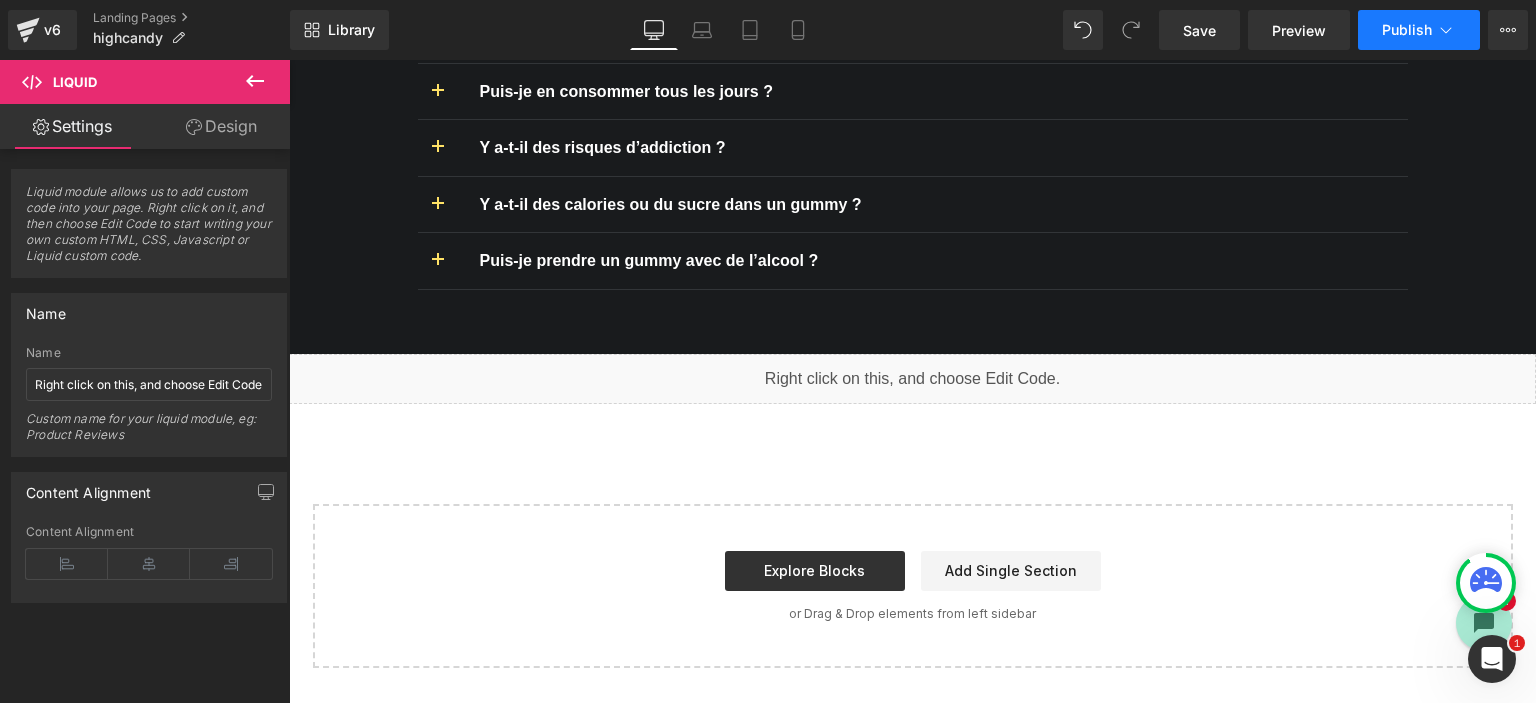 click 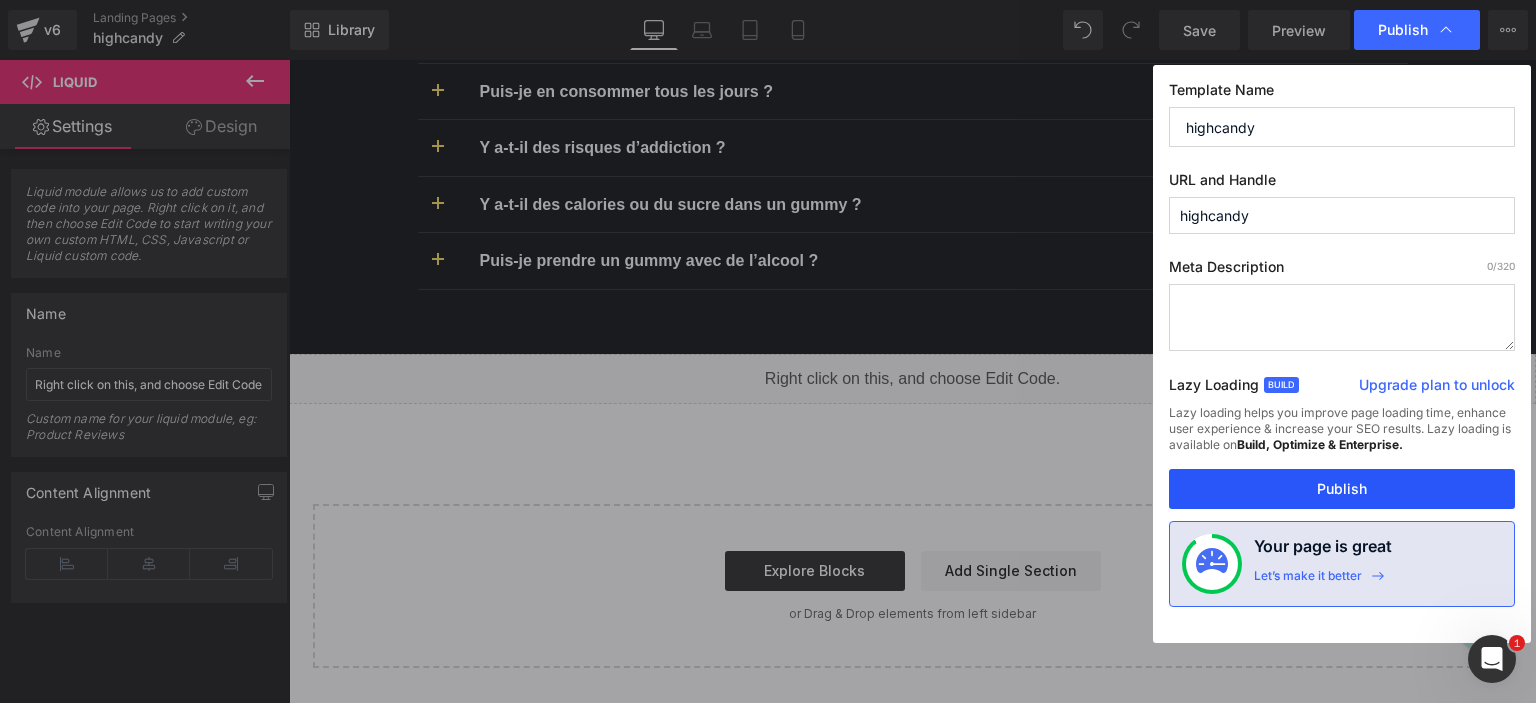 click on "Publish" at bounding box center (1342, 489) 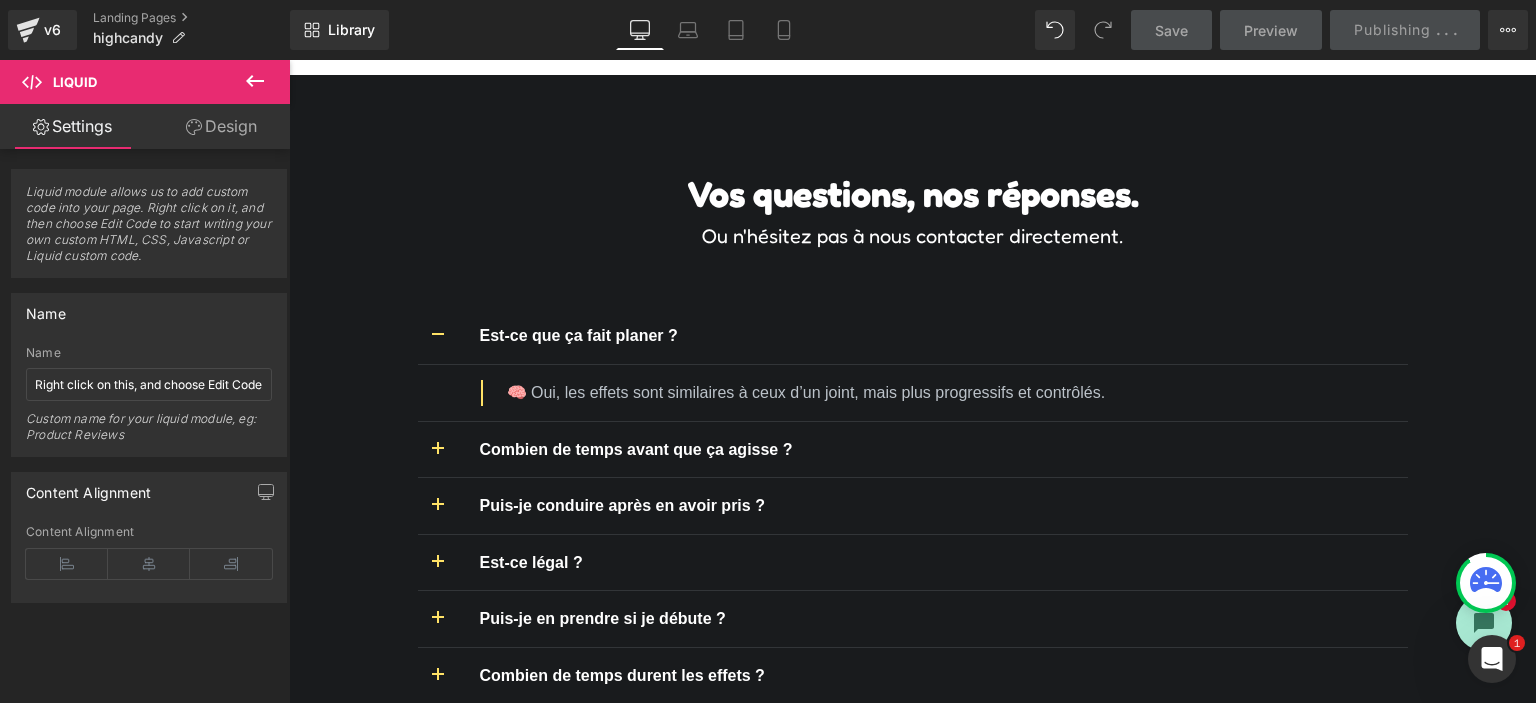 scroll, scrollTop: 5078, scrollLeft: 0, axis: vertical 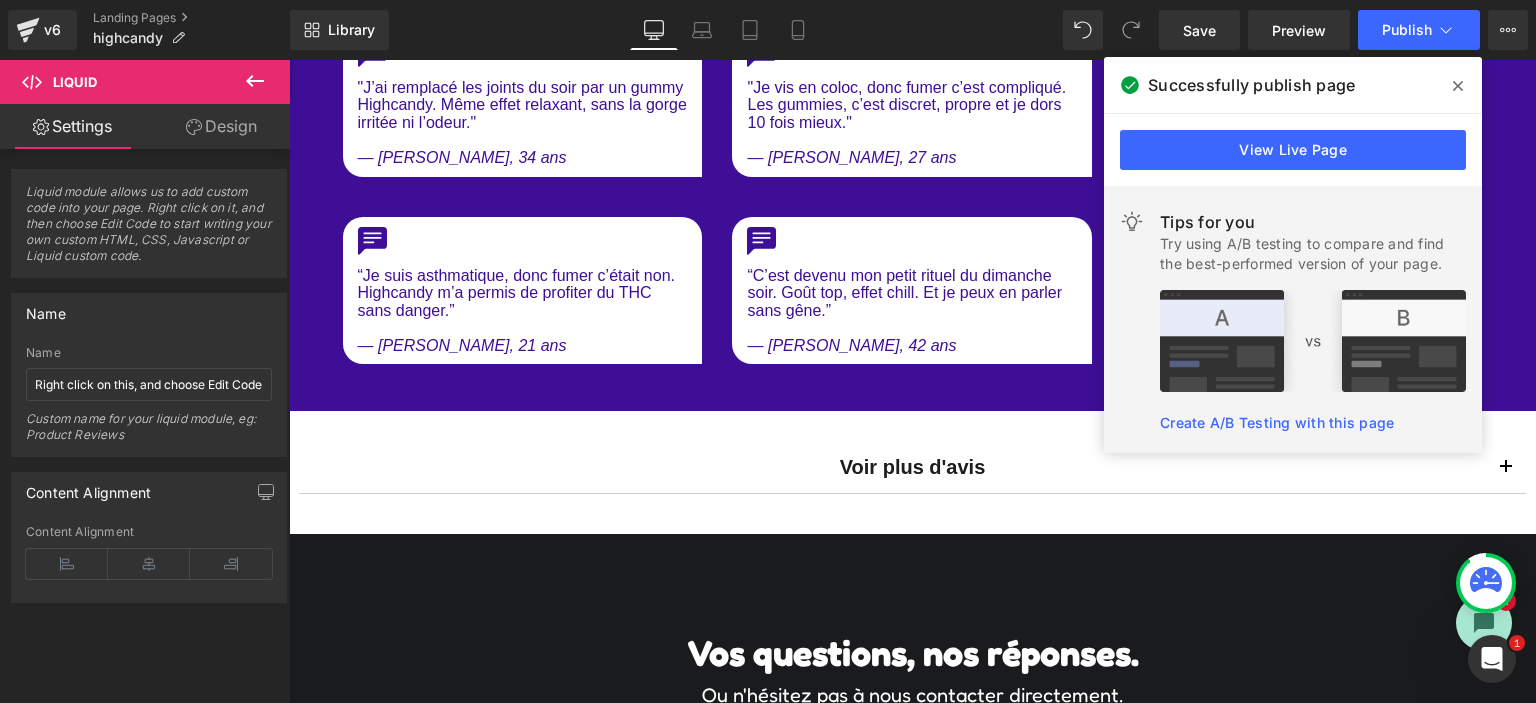 click at bounding box center (1458, 86) 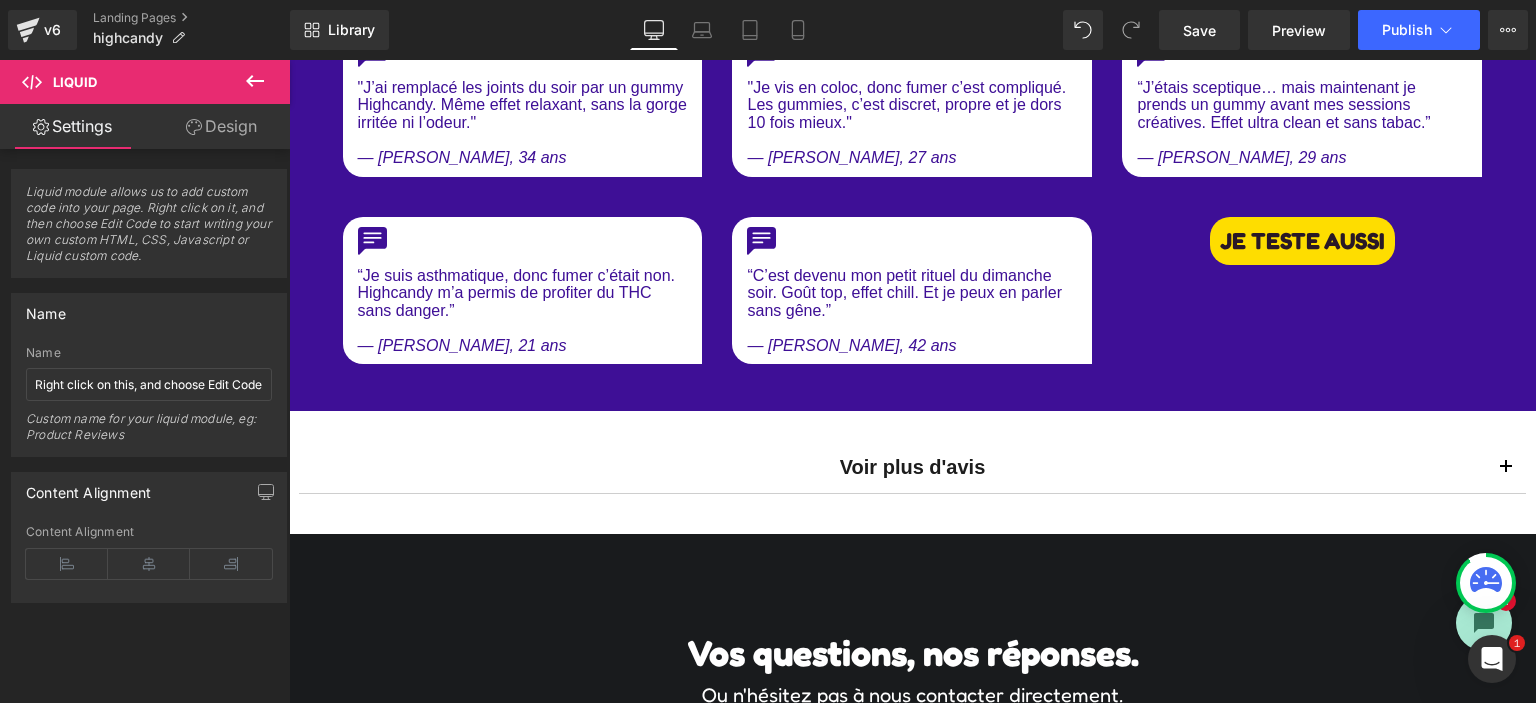 click 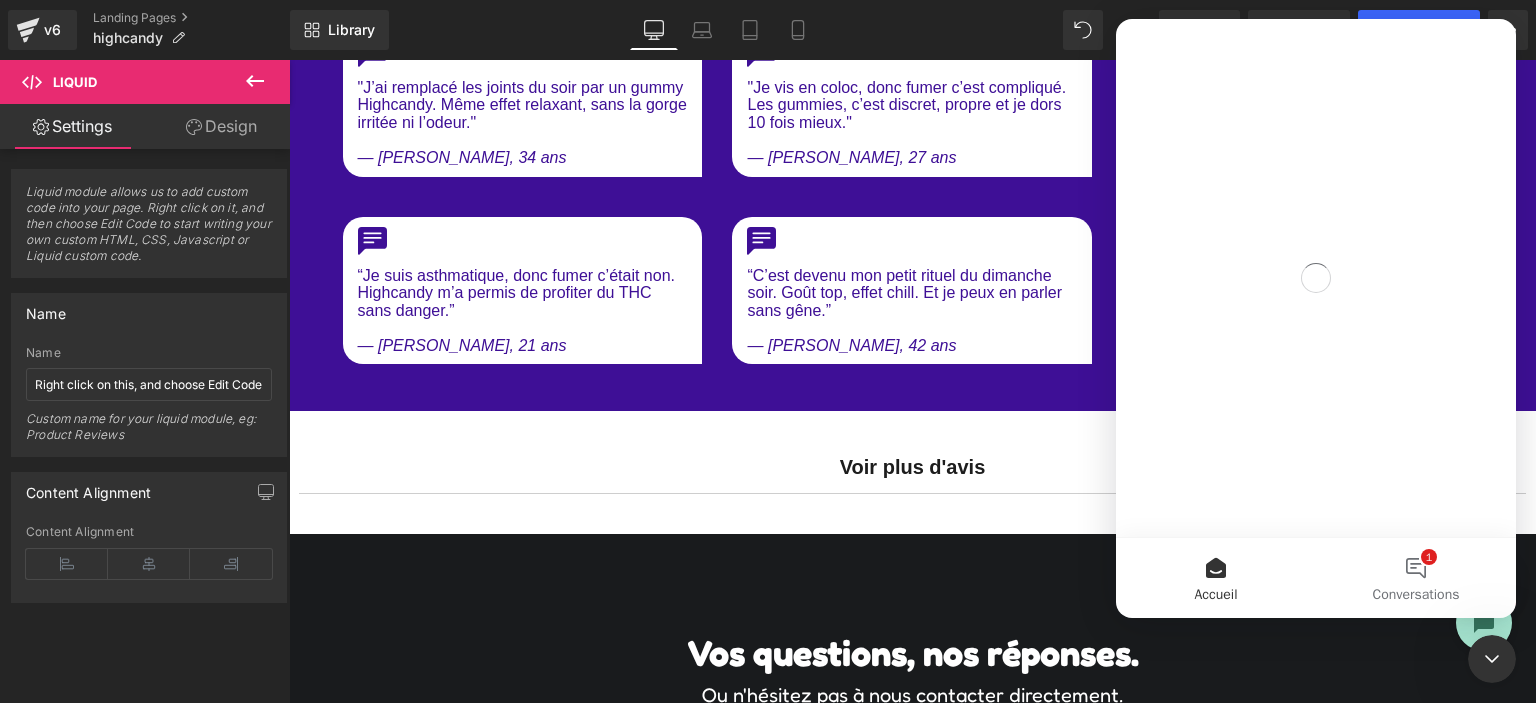 scroll, scrollTop: 0, scrollLeft: 0, axis: both 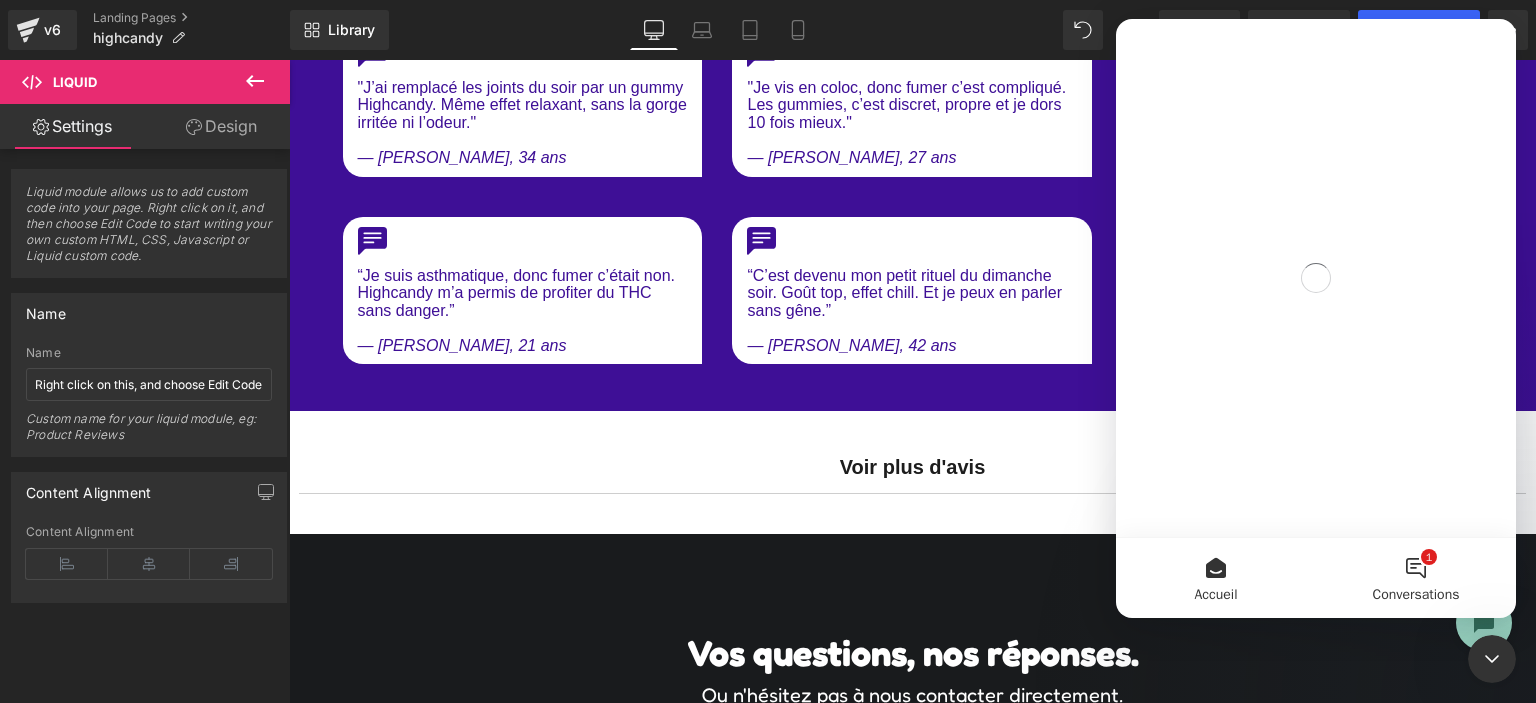 click on "1 Conversations" at bounding box center (1416, 578) 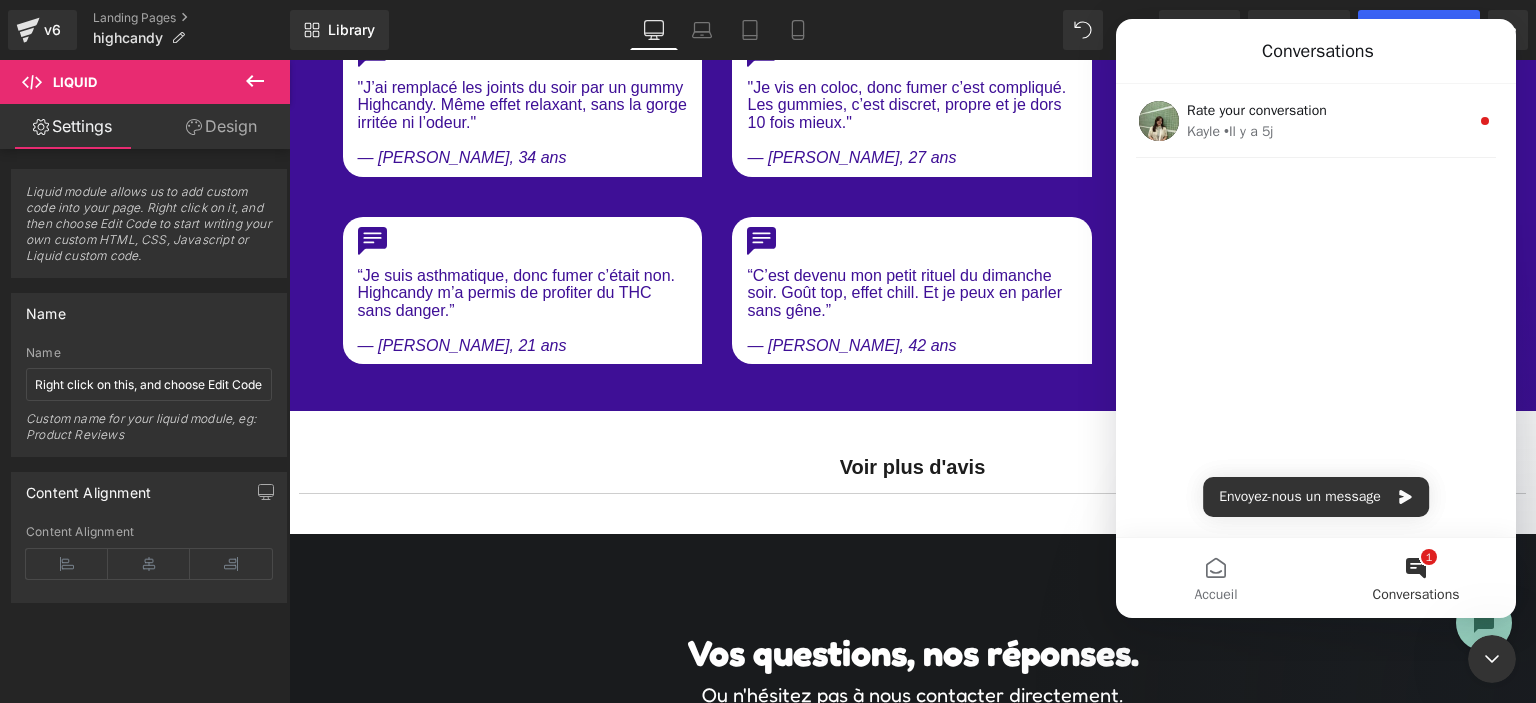 click on "Rate your conversation [PERSON_NAME] •  Il y a 5j" at bounding box center [1316, 161] 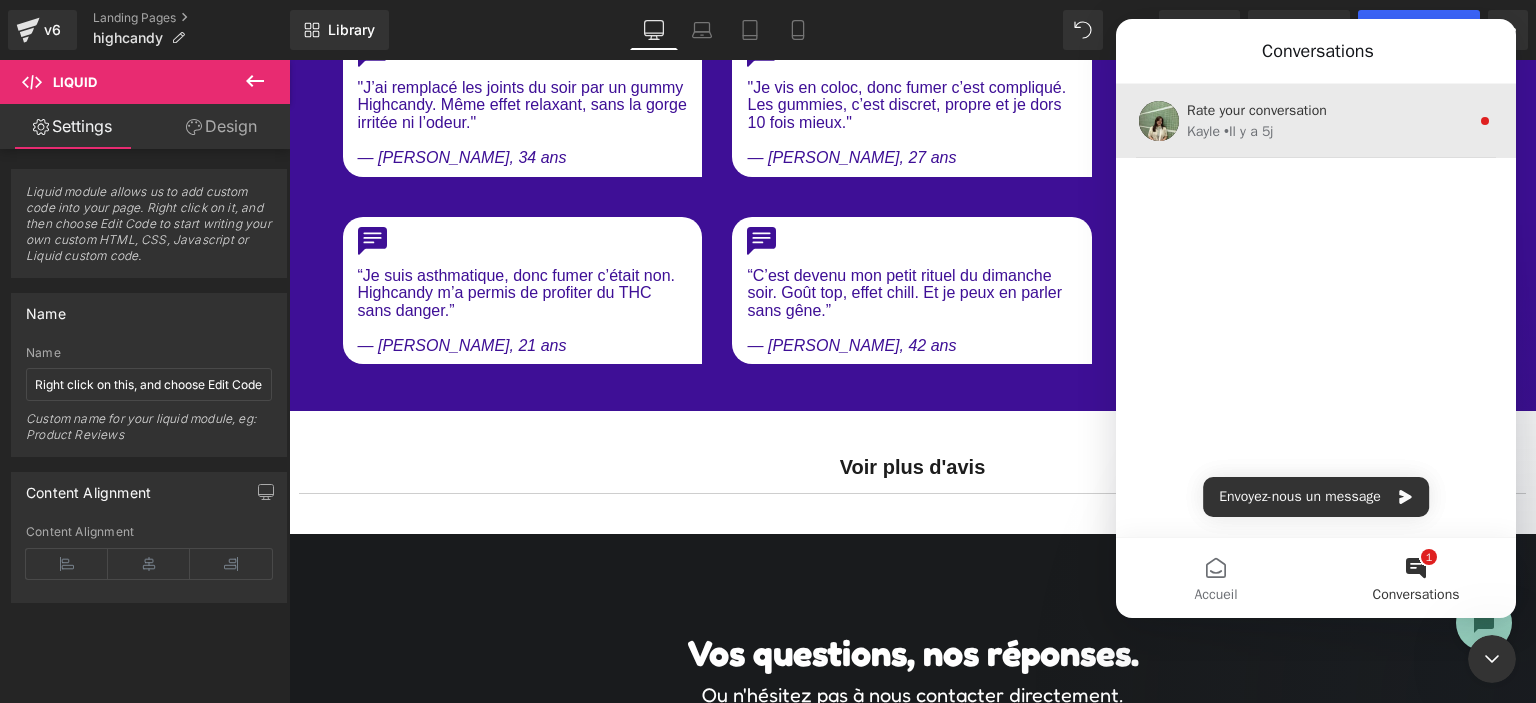 click on "Rate your conversation [PERSON_NAME] •  Il y a 5j" at bounding box center [1316, 121] 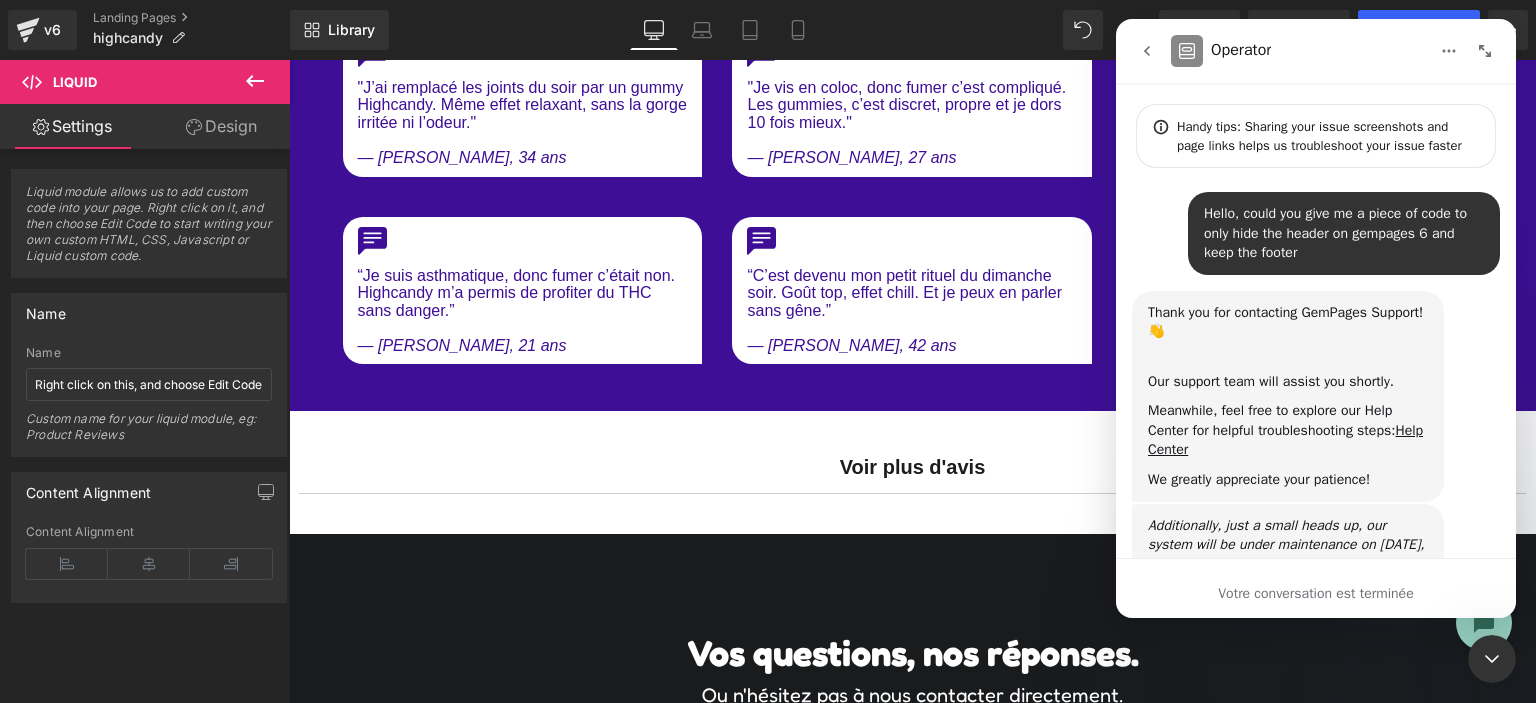 scroll, scrollTop: 2, scrollLeft: 0, axis: vertical 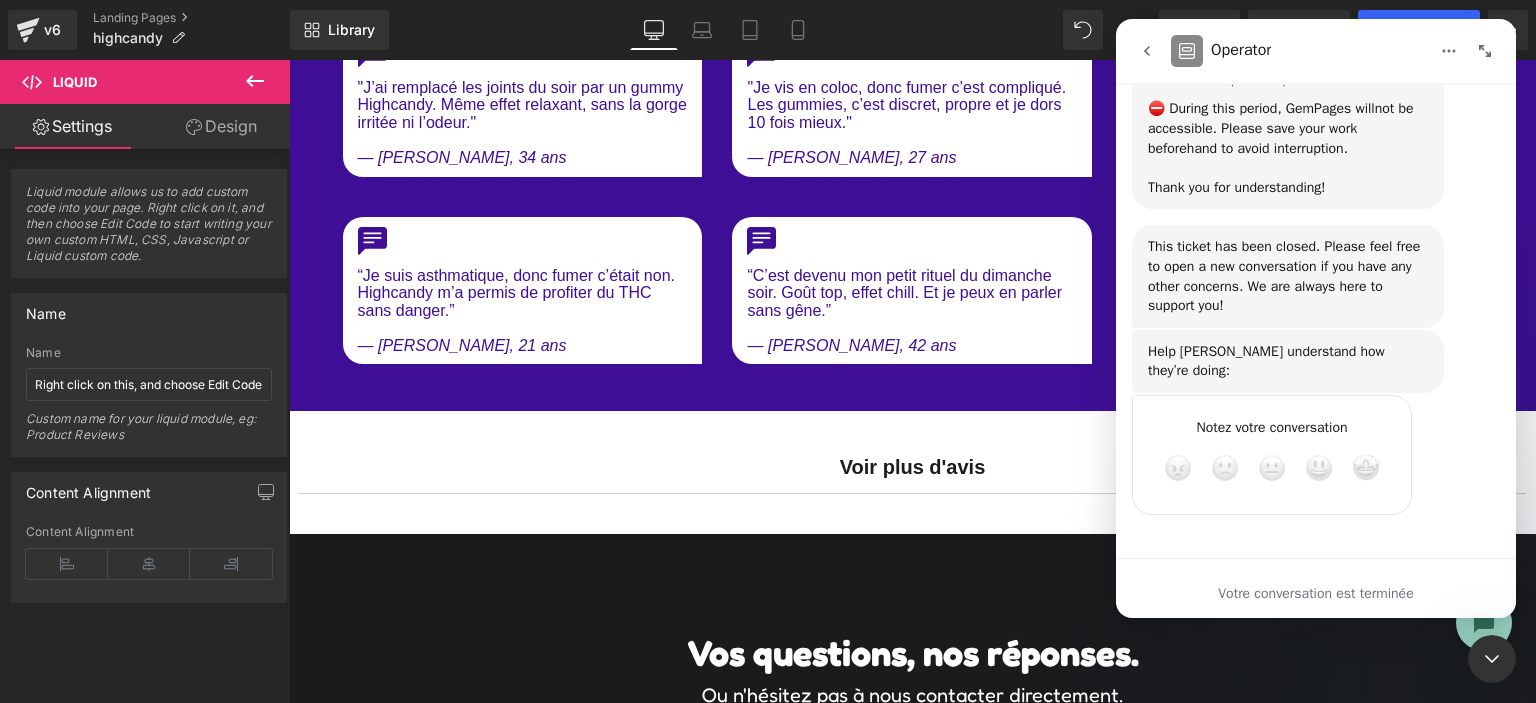 click 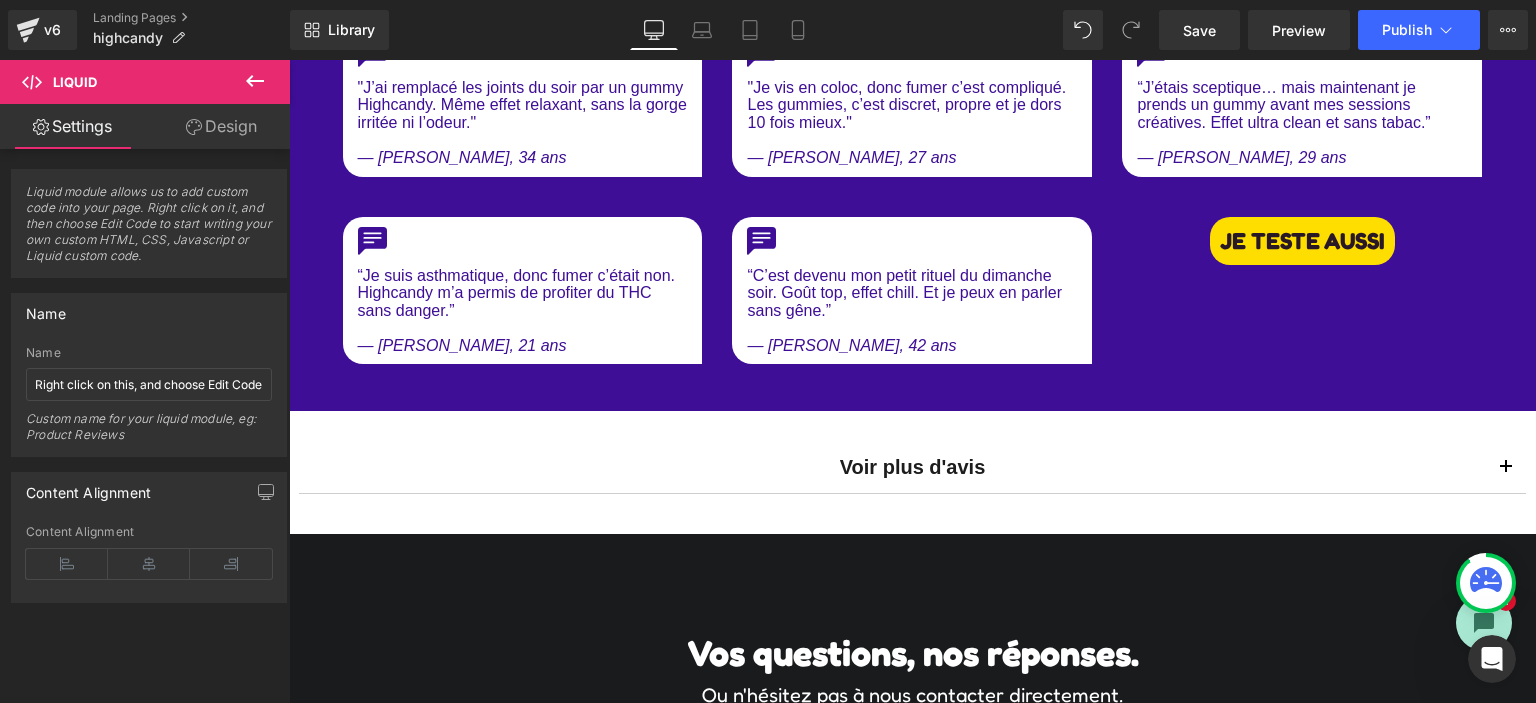 scroll, scrollTop: 0, scrollLeft: 0, axis: both 